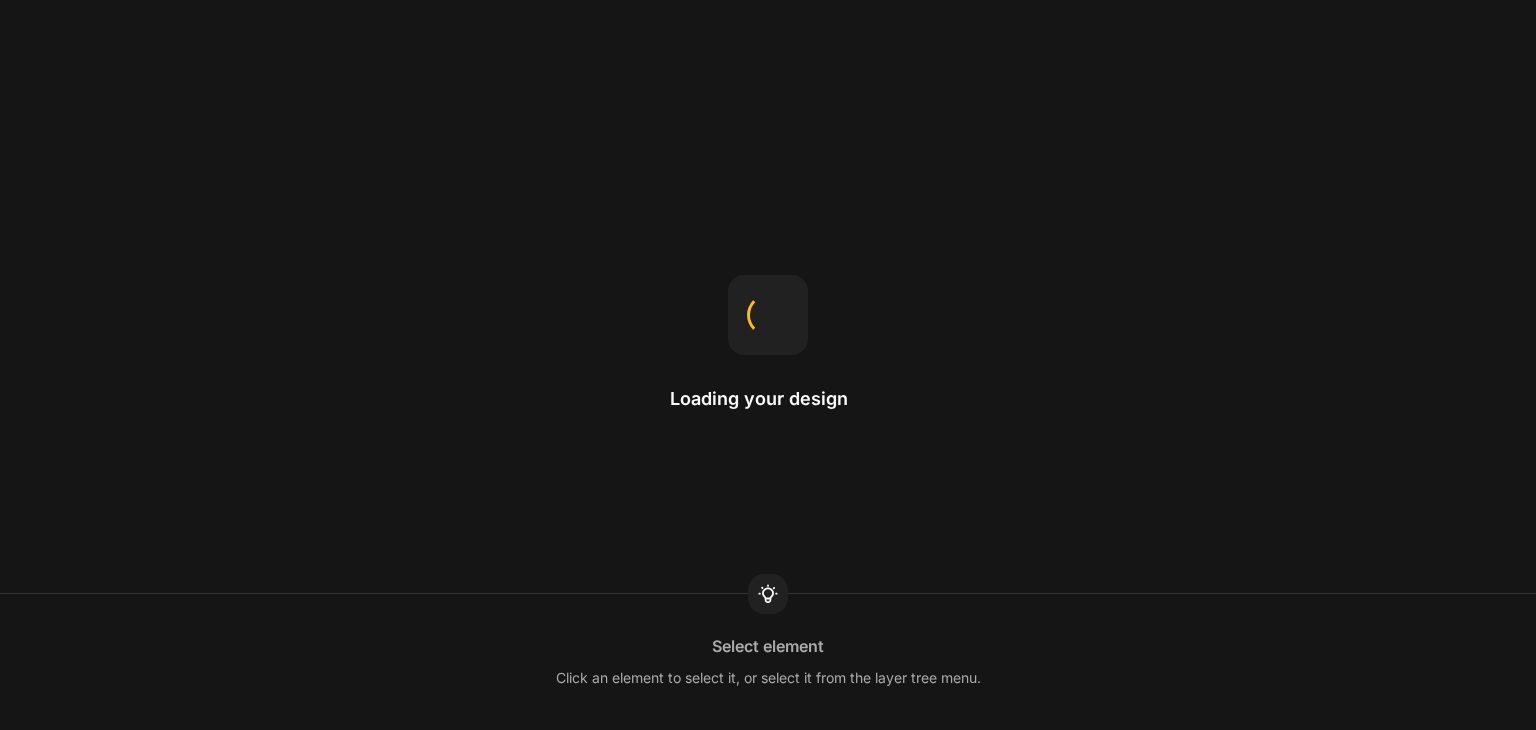 scroll, scrollTop: 0, scrollLeft: 0, axis: both 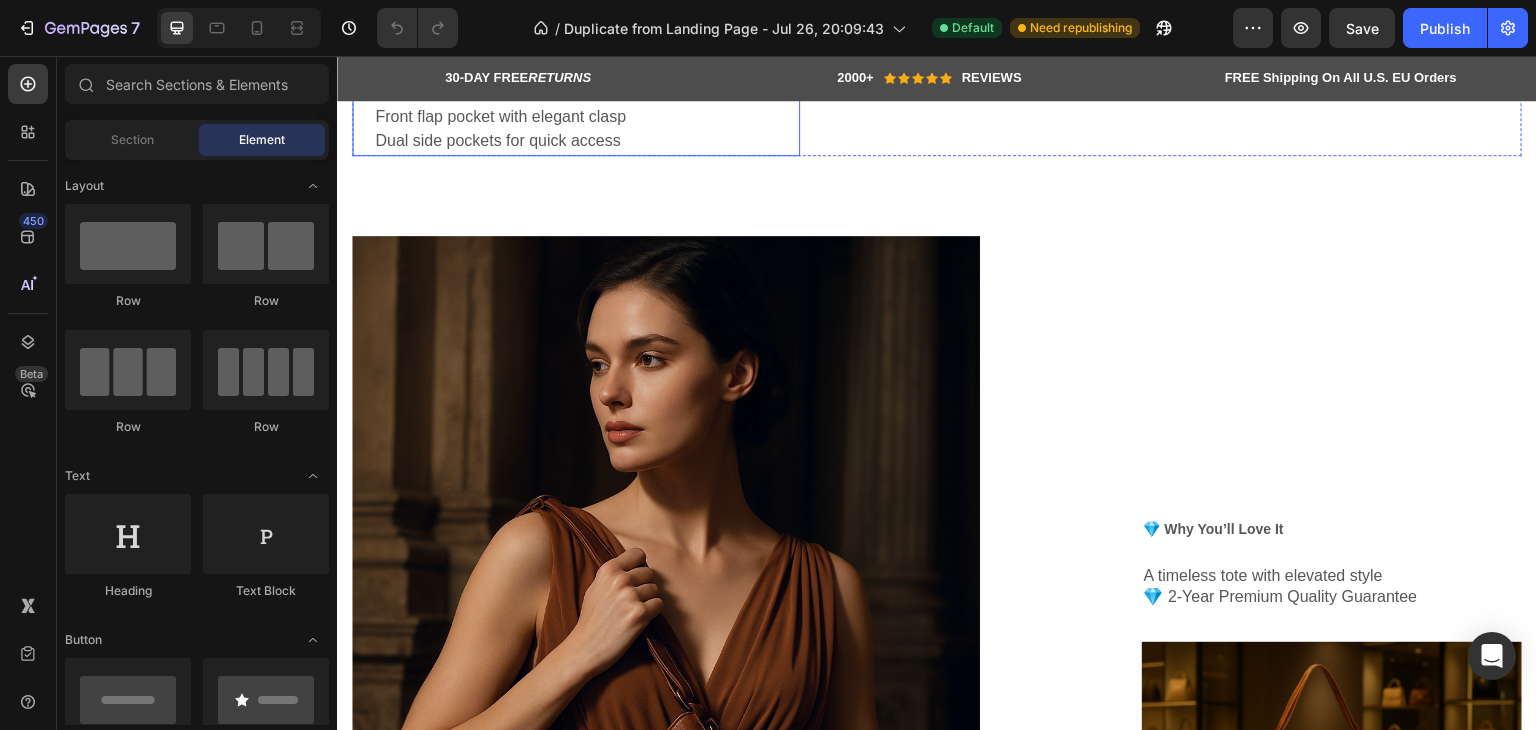 click on "Material: Premium vegan leather – soft, durable, and water-resistant Color: Rich Cognac Brown" at bounding box center [586, -71] 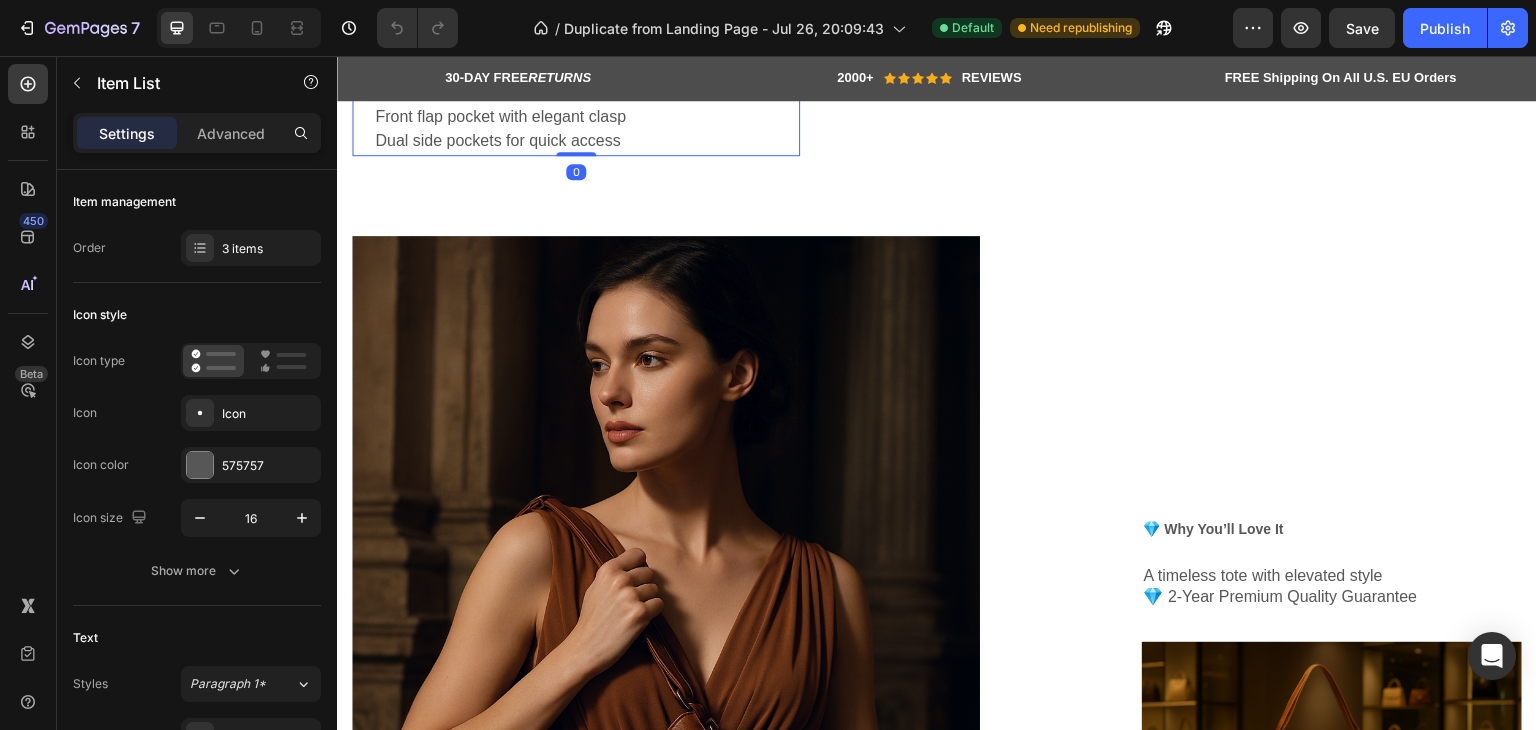 click on "Material: Premium vegan leather – soft, durable, and water-resistant Color: Rich Cognac Brown" at bounding box center [586, -71] 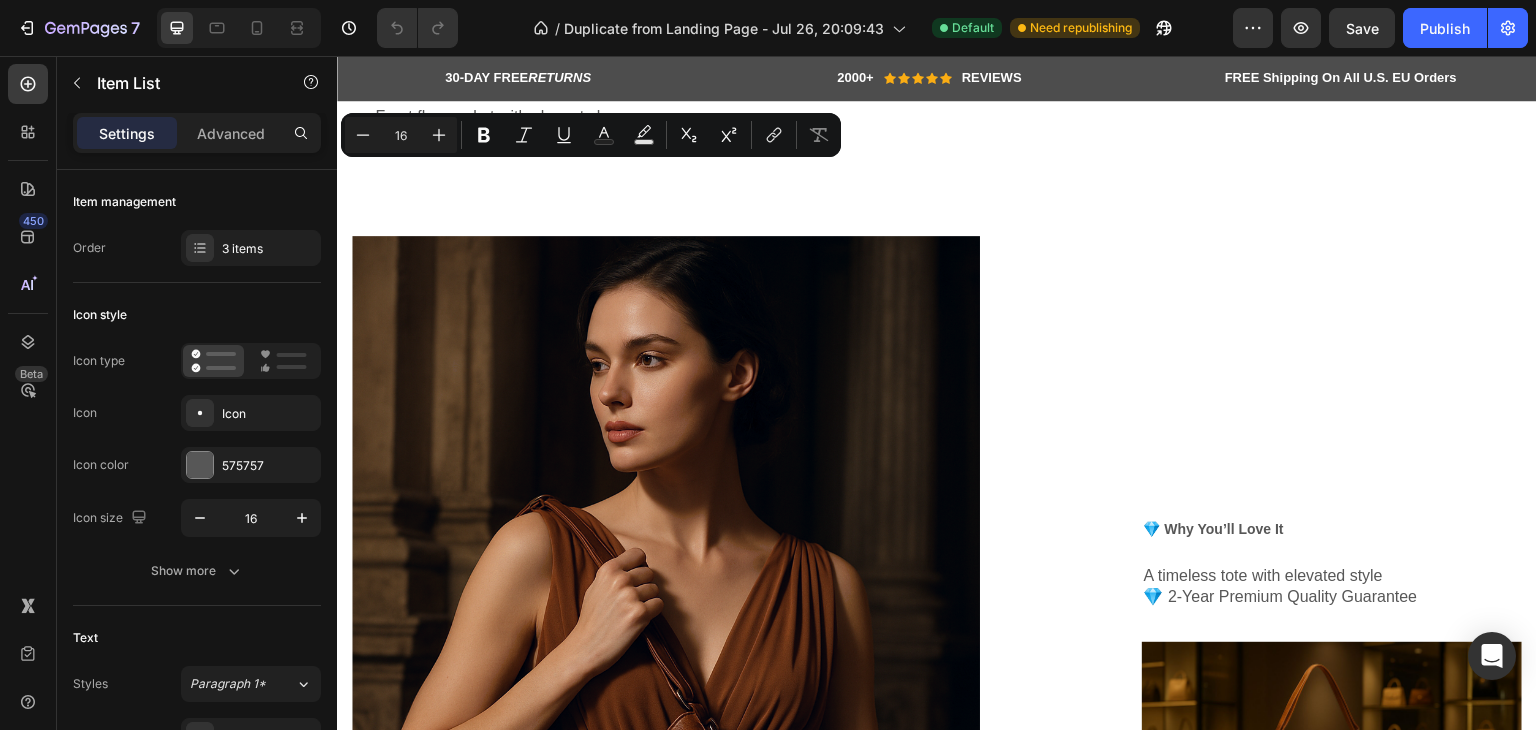 drag, startPoint x: 605, startPoint y: 176, endPoint x: 510, endPoint y: 176, distance: 95 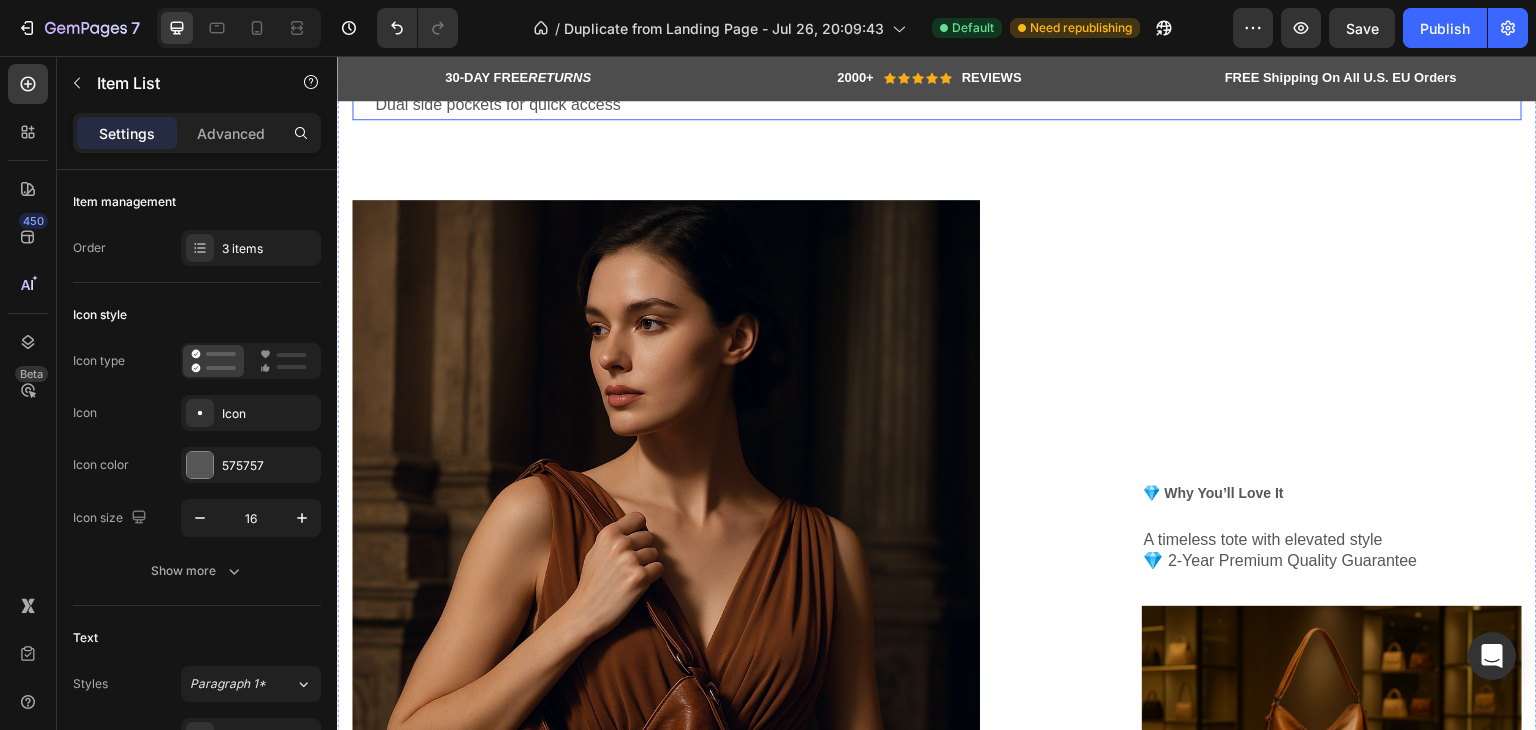 click on "Elegant Crossbody Tote Bag – Verona Luxe Edition Heading
Material: Premium – soft, durable, and water-resistant Color: Rich Cognac Brown
Interior: Soft velvet lining Zippered pocket + 2 slip compartments
Exterior: Front flap pocket with elegant clasp Dual side pockets for quick access Item List 0" at bounding box center (576, -62) 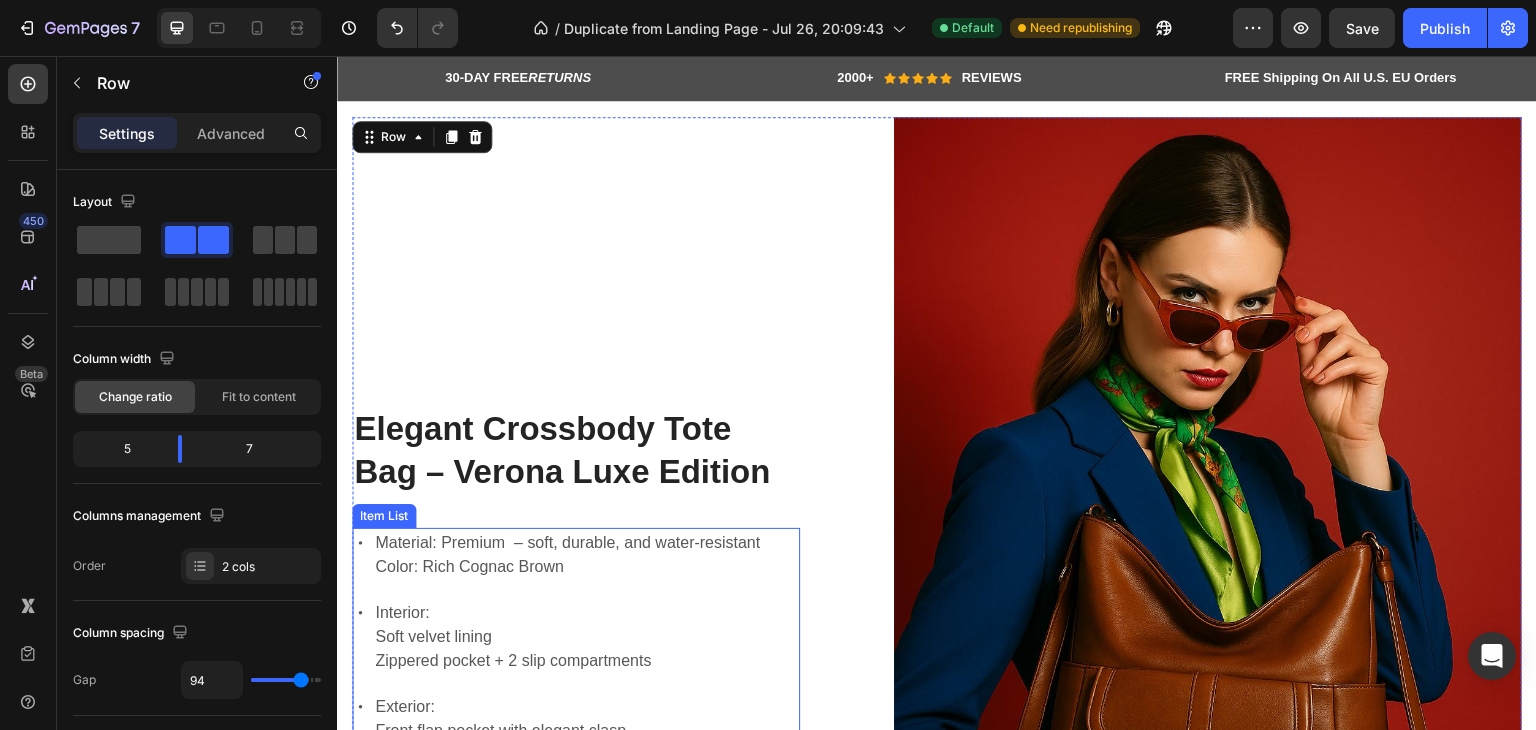 scroll, scrollTop: 1512, scrollLeft: 0, axis: vertical 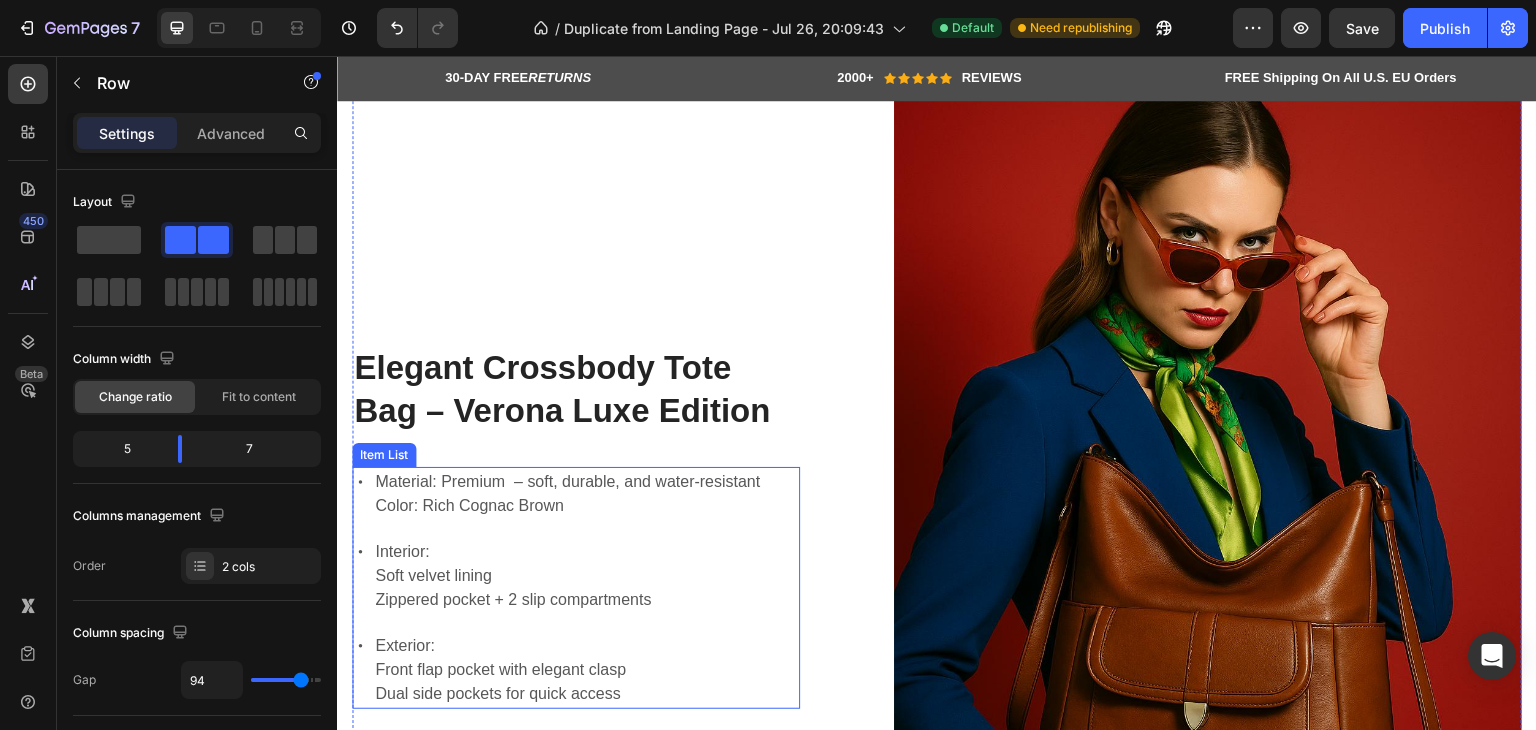 click on "Material: Premium – soft, durable, and water-resistant Color: Rich Cognac Brown" at bounding box center [567, 494] 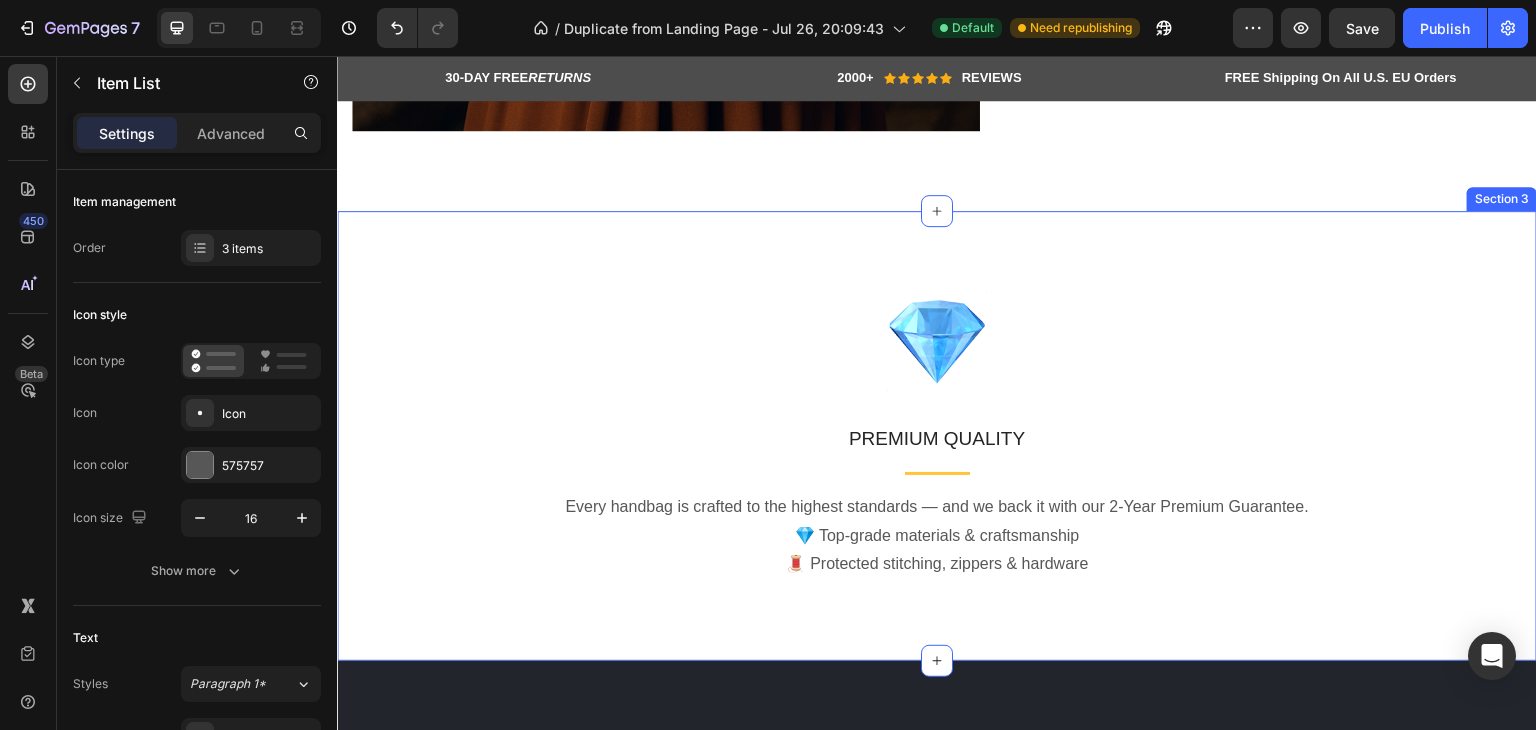 scroll, scrollTop: 3500, scrollLeft: 0, axis: vertical 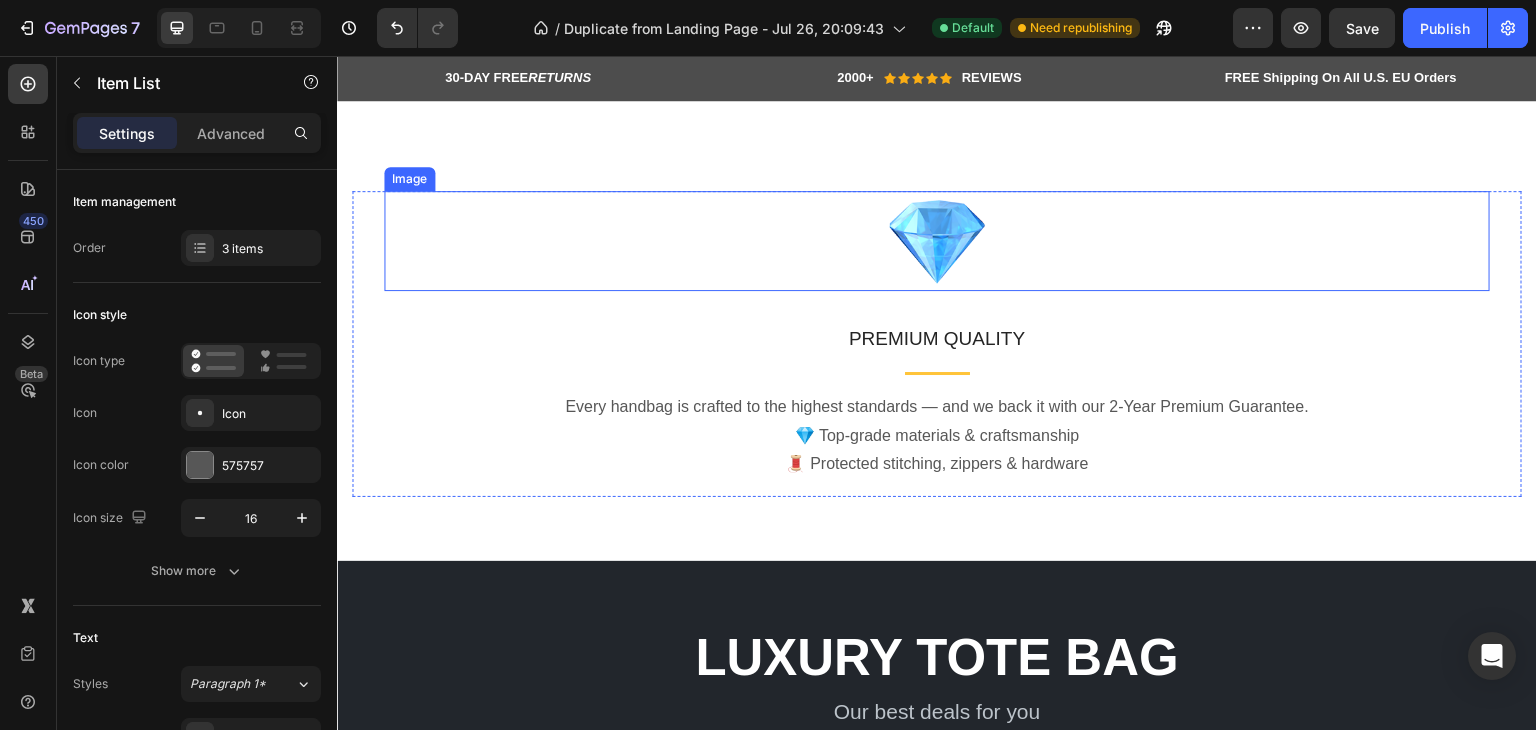 click at bounding box center (937, 241) 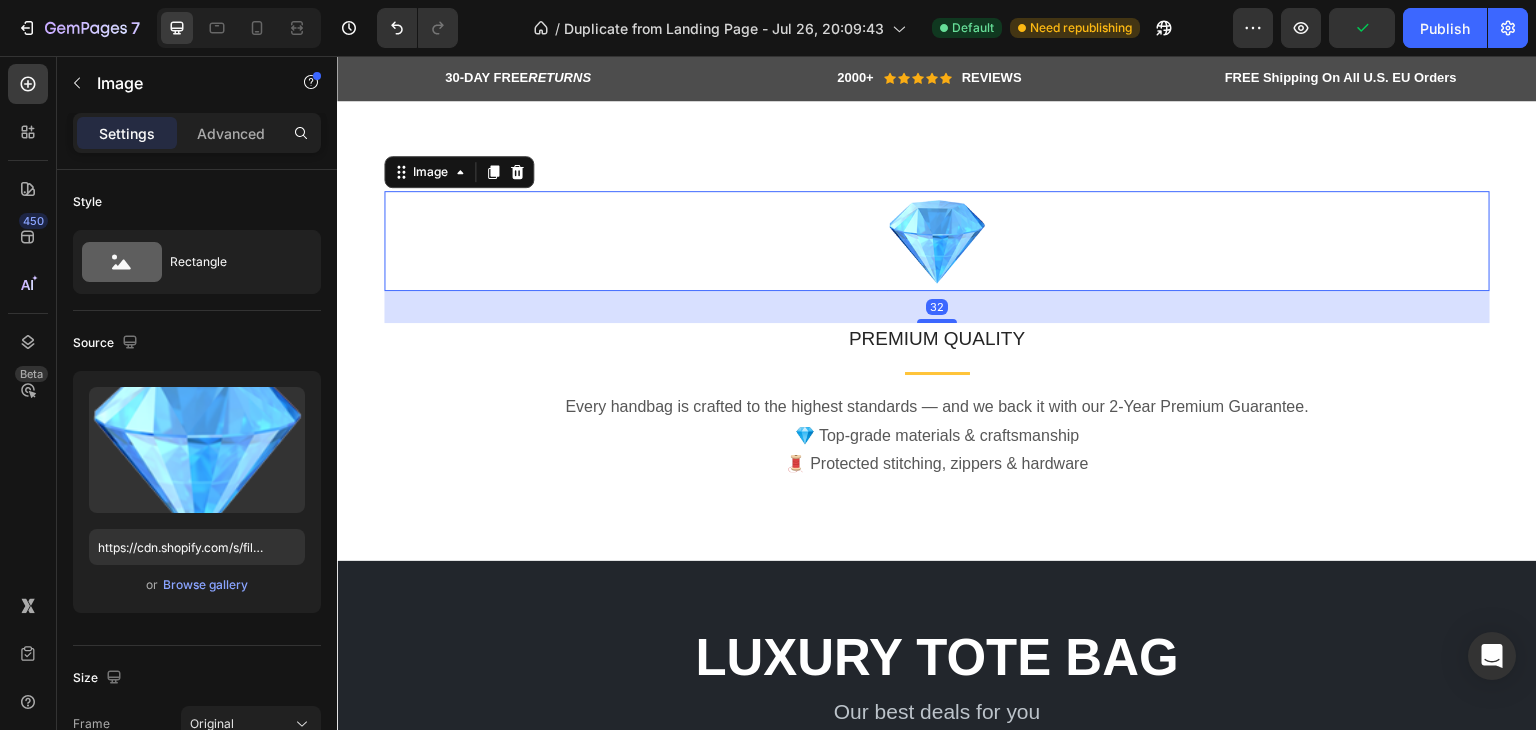click 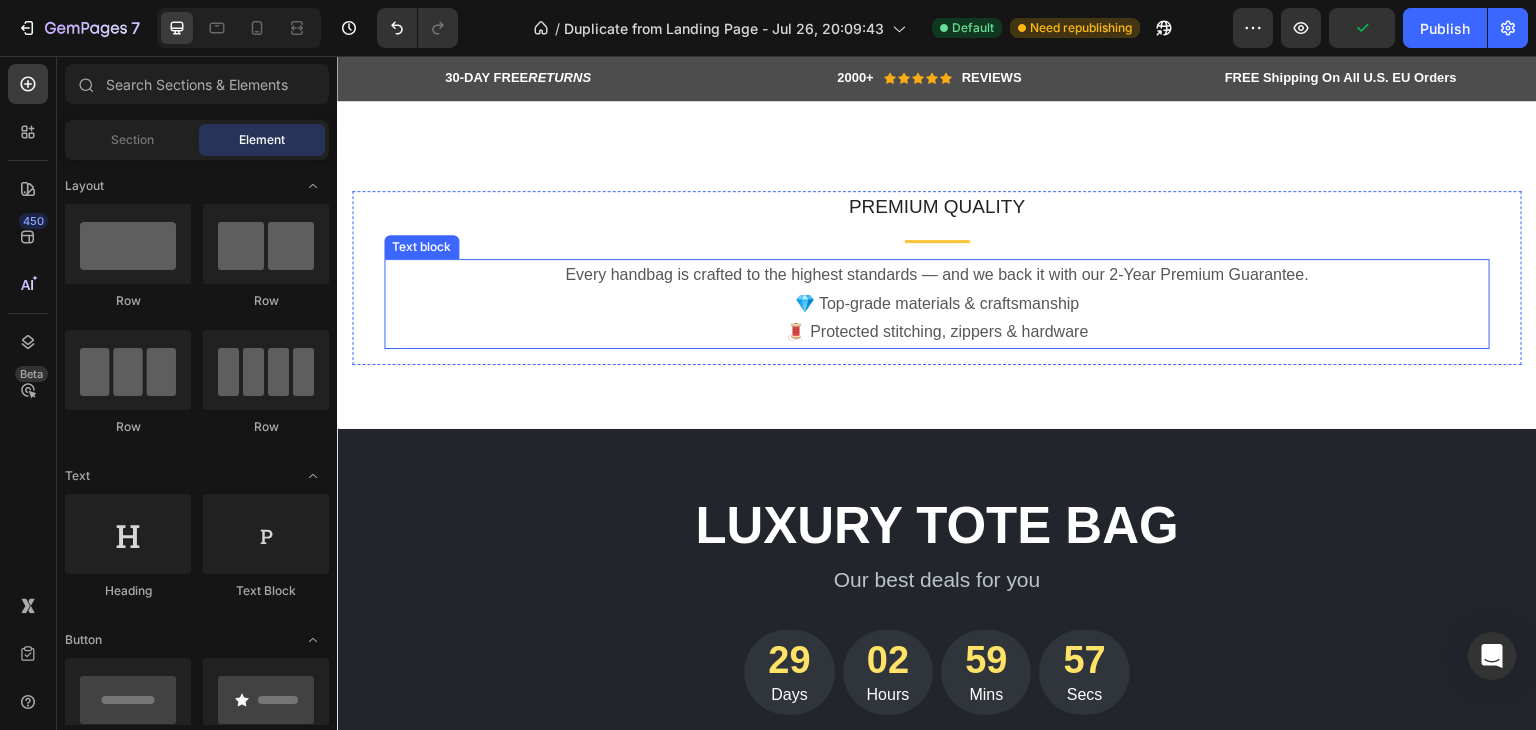 click on "💎 Top-grade materials & craftsmanship" at bounding box center (937, 304) 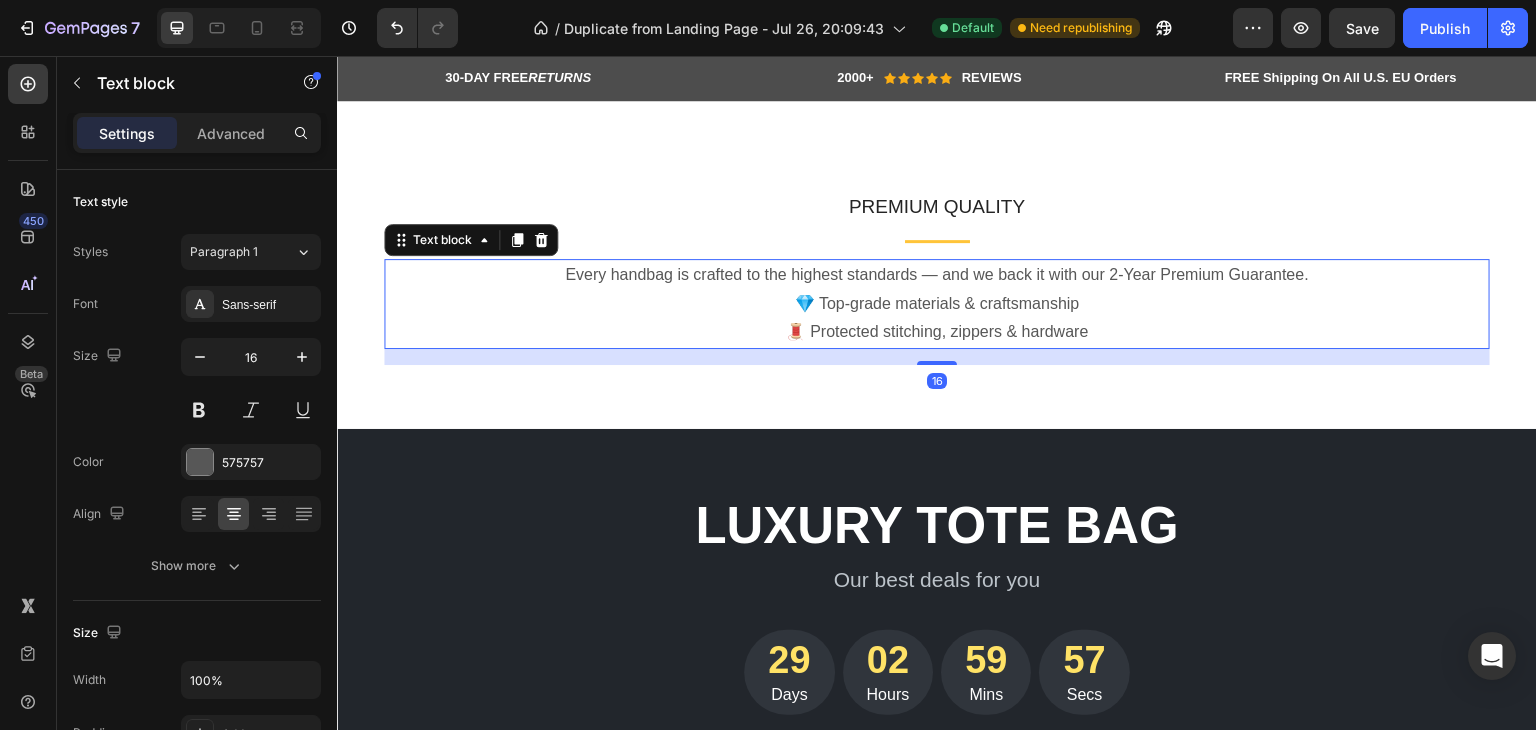 click on "💎 Top-grade materials & craftsmanship" at bounding box center [937, 304] 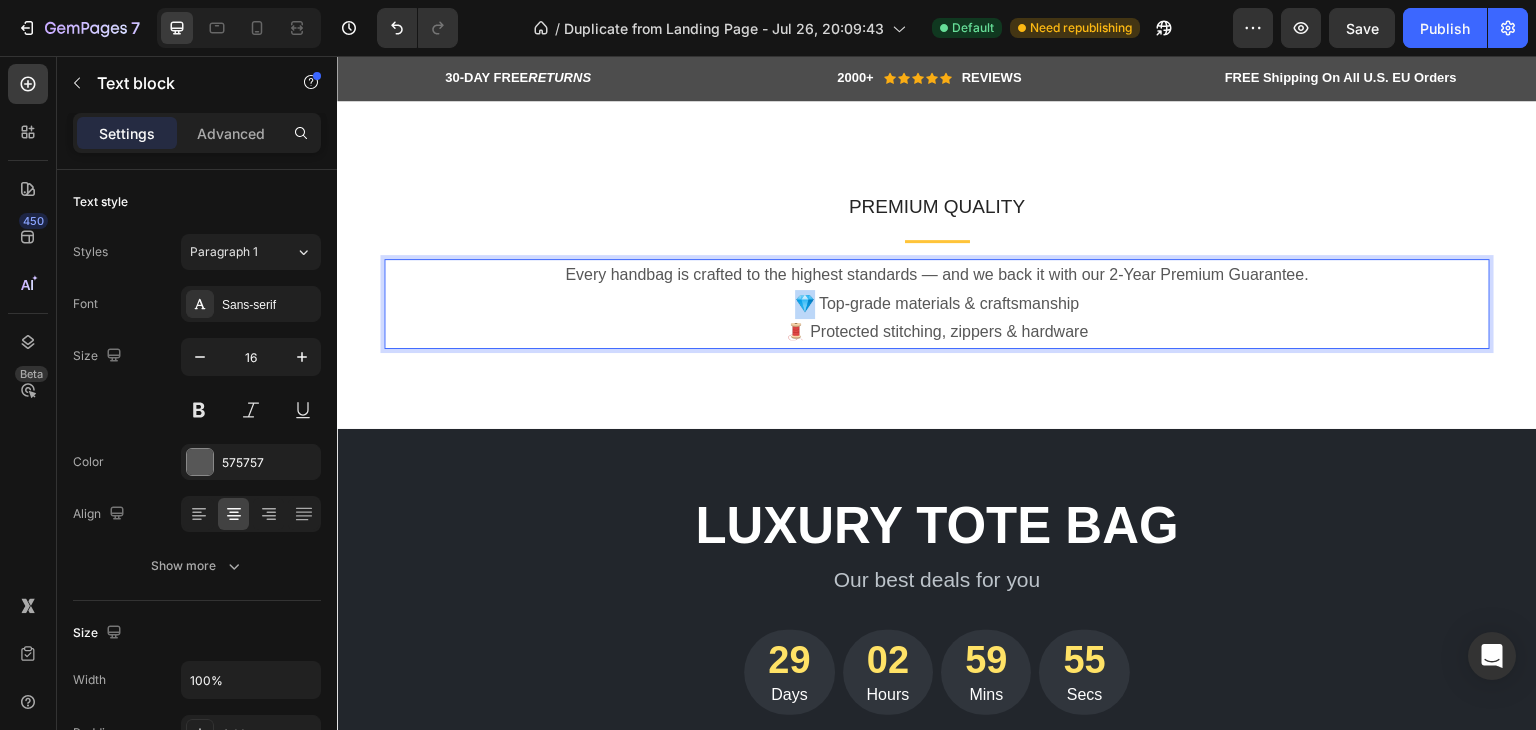 drag, startPoint x: 803, startPoint y: 277, endPoint x: 788, endPoint y: 277, distance: 15 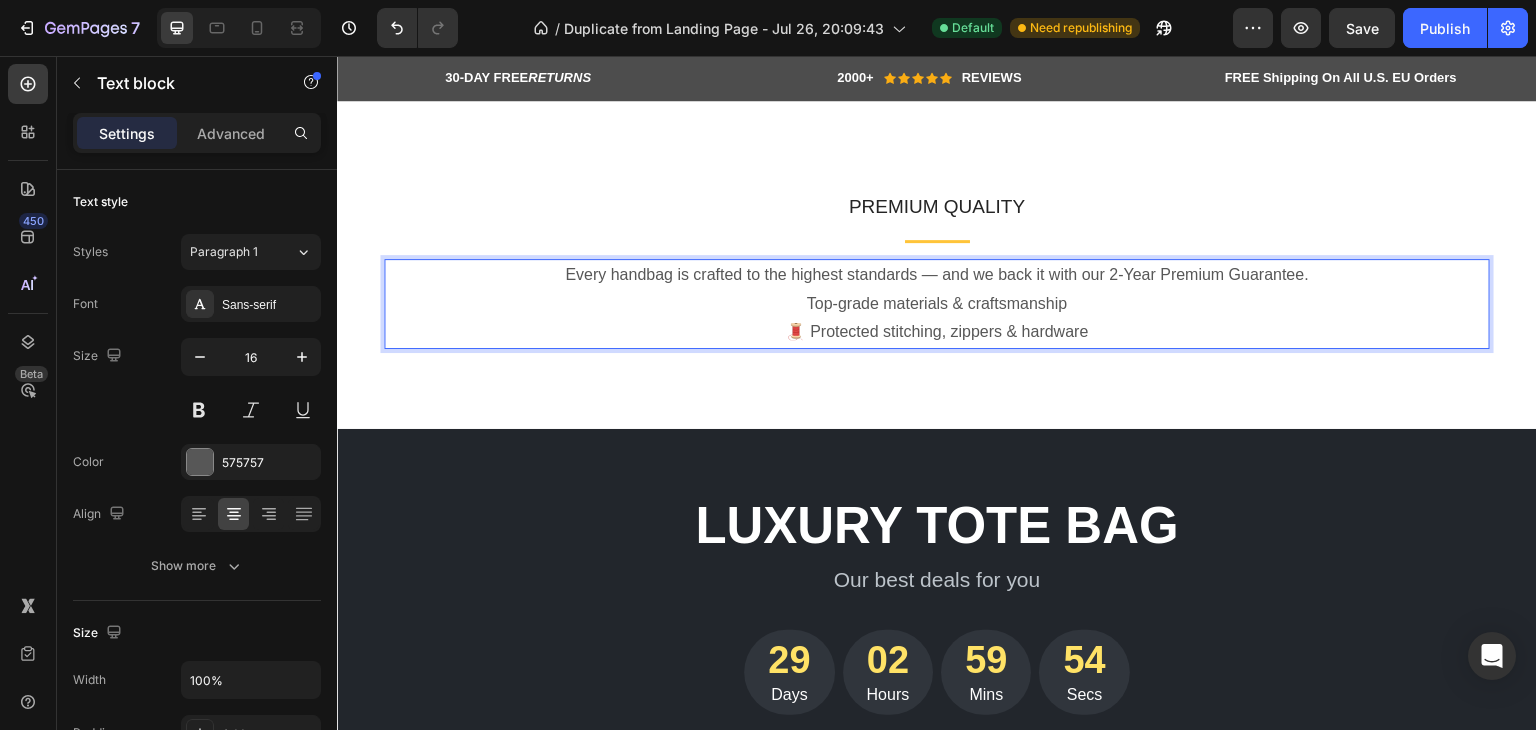 click on "🧵 Protected stitching, zippers & hardware" at bounding box center [937, 332] 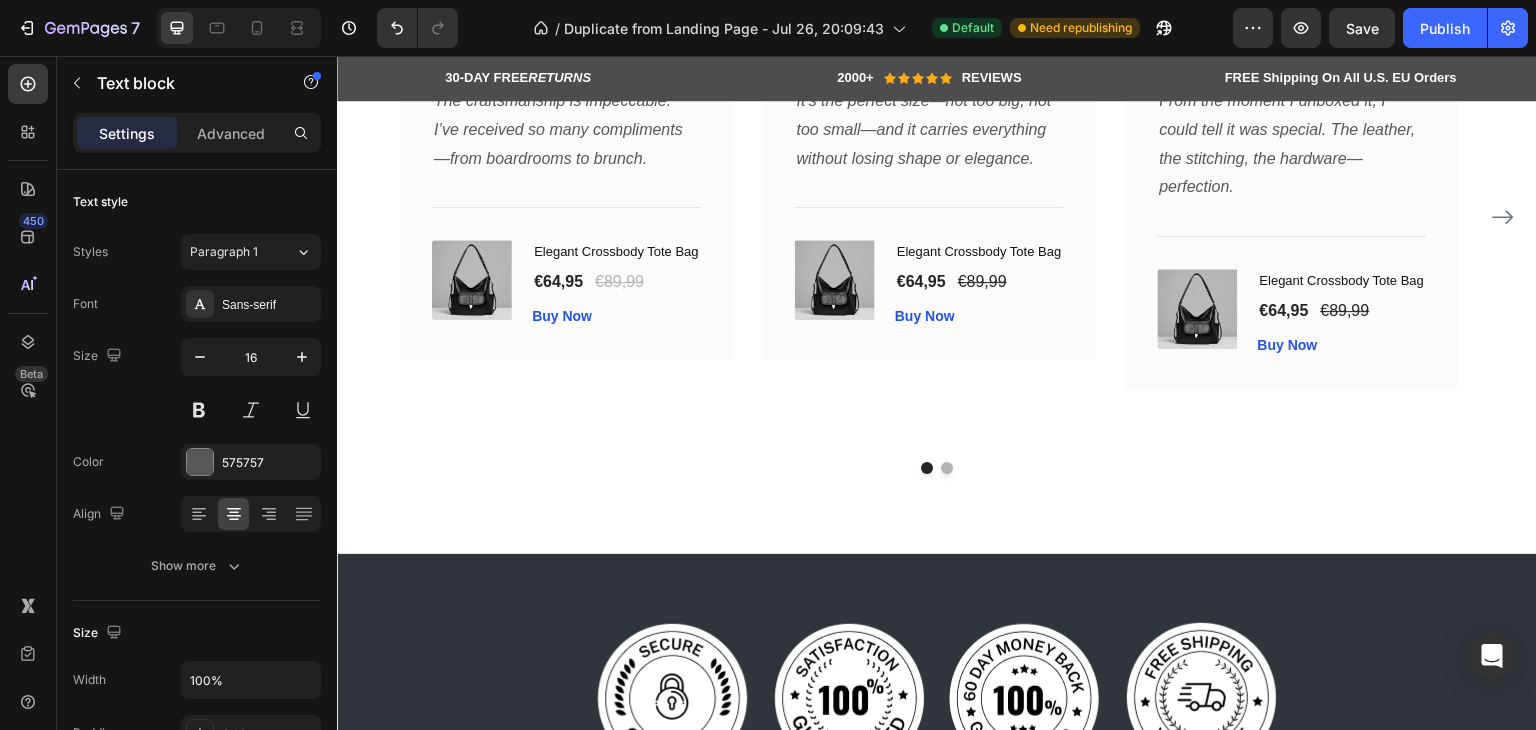 scroll, scrollTop: 6900, scrollLeft: 0, axis: vertical 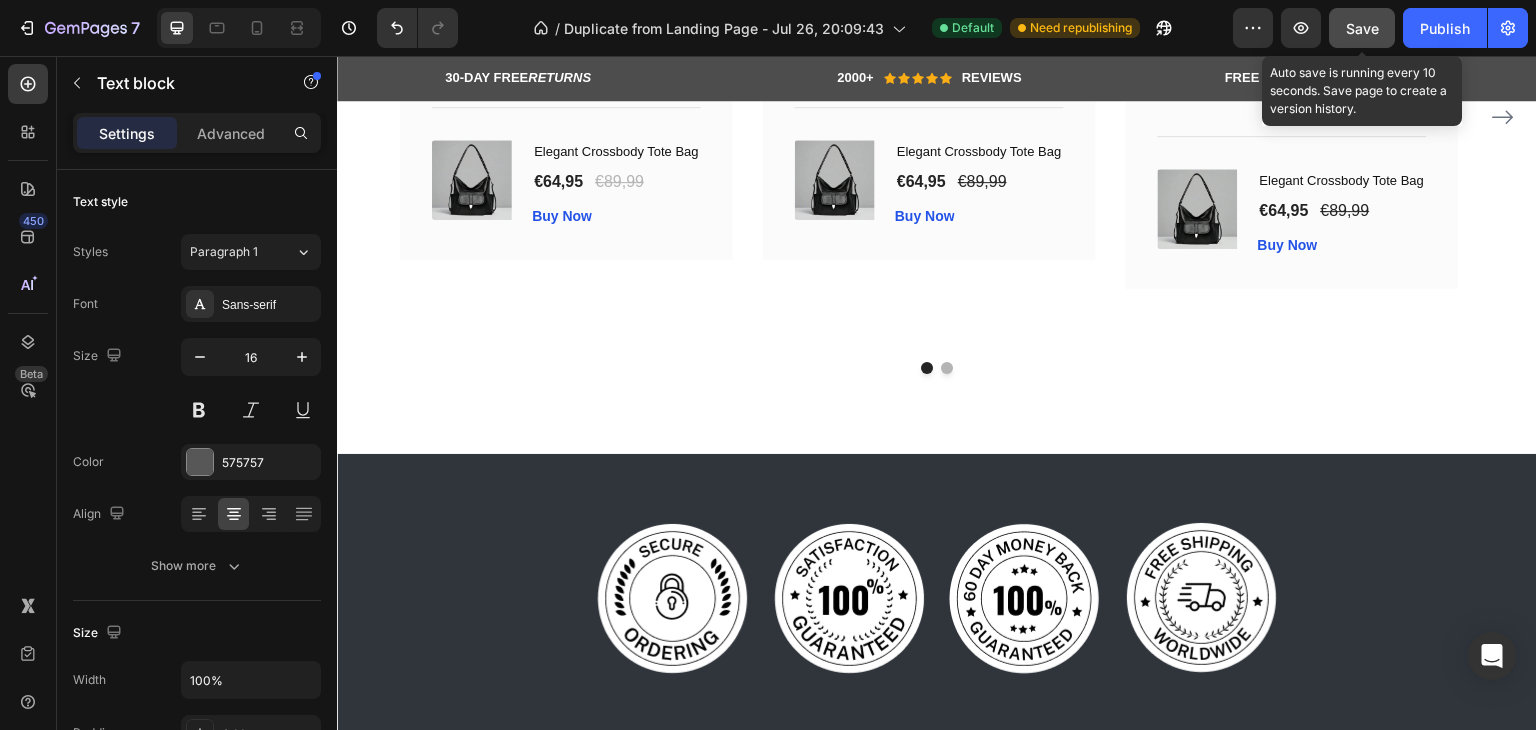 click on "Save" at bounding box center (1362, 28) 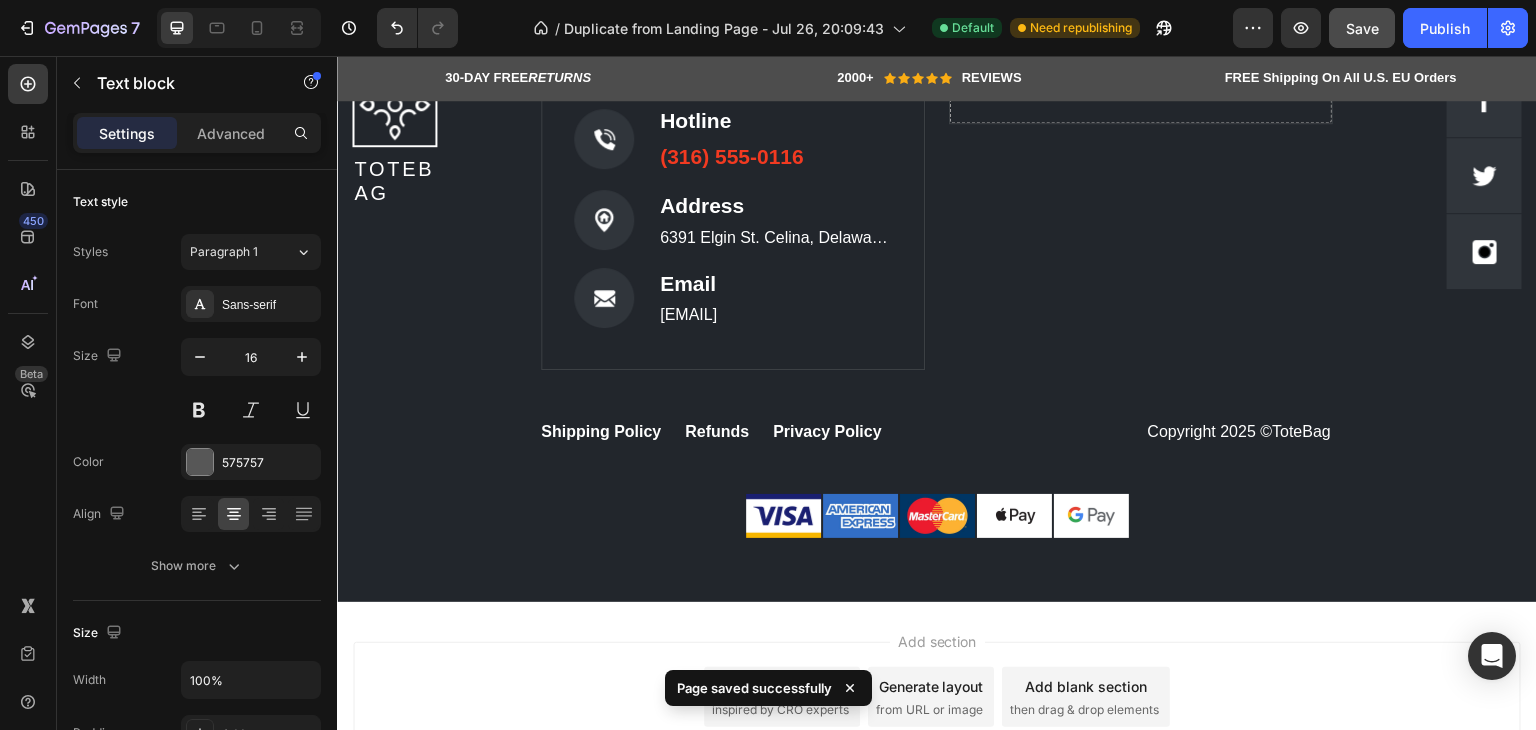 scroll, scrollTop: 8100, scrollLeft: 0, axis: vertical 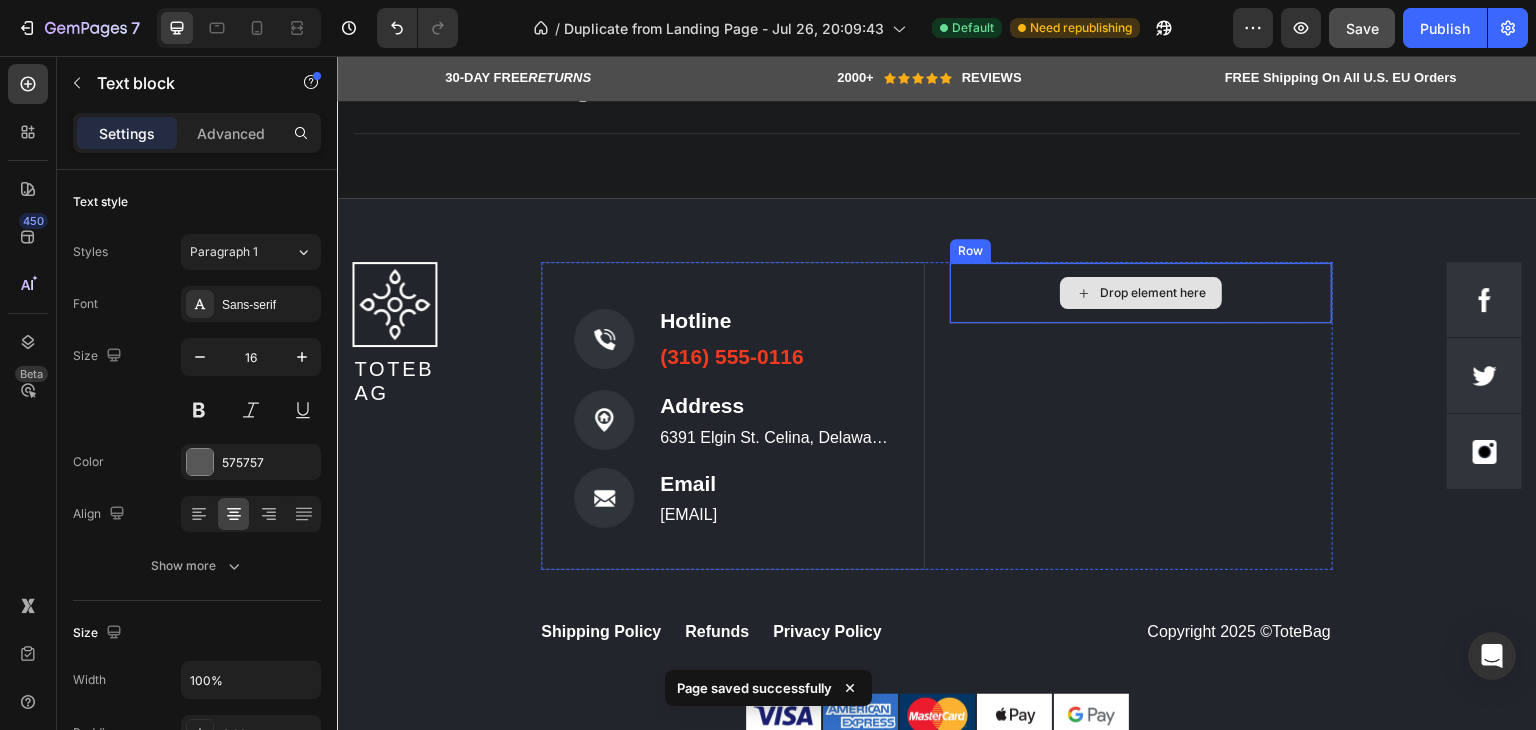 click on "Drop element here" at bounding box center [1141, 293] 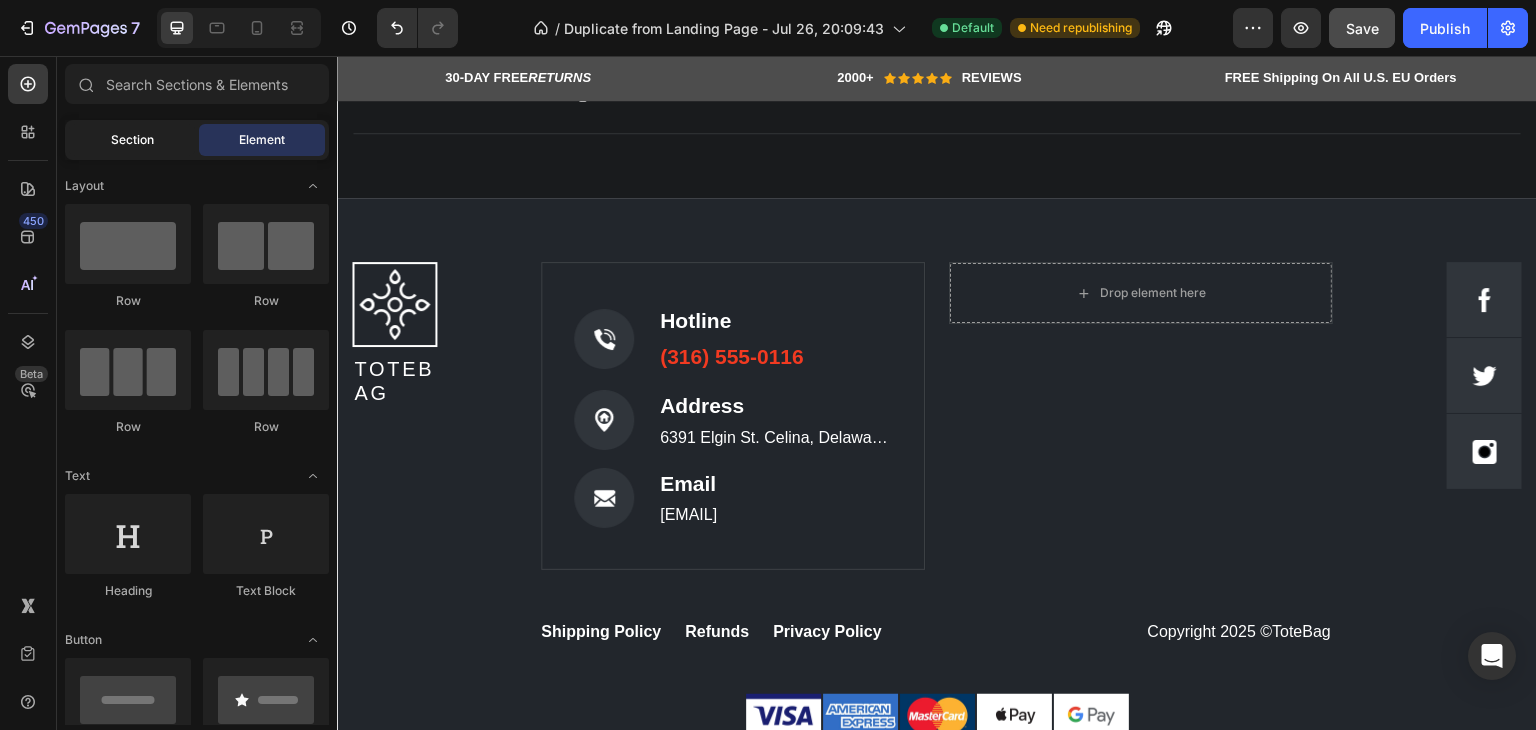 click on "Section" at bounding box center [132, 140] 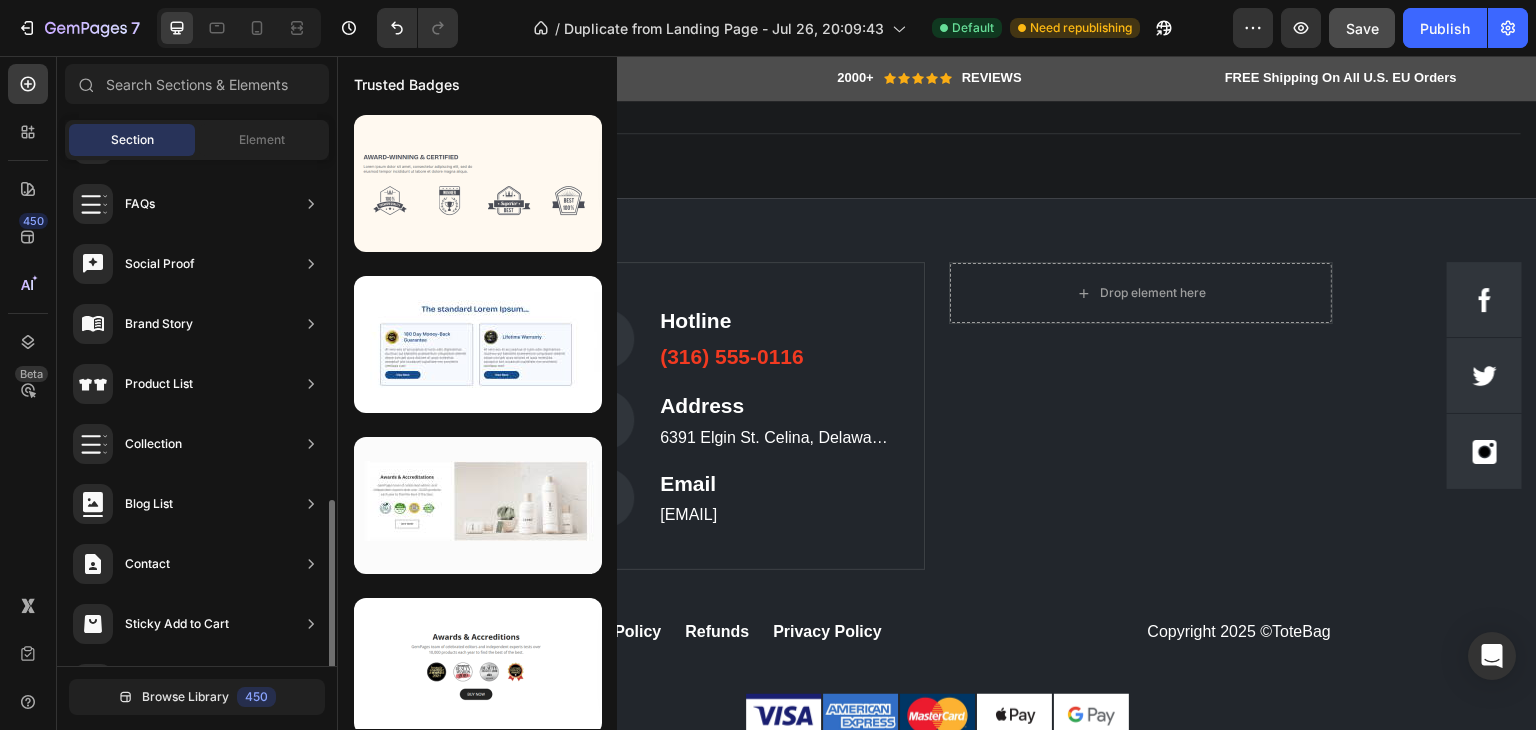 scroll, scrollTop: 654, scrollLeft: 0, axis: vertical 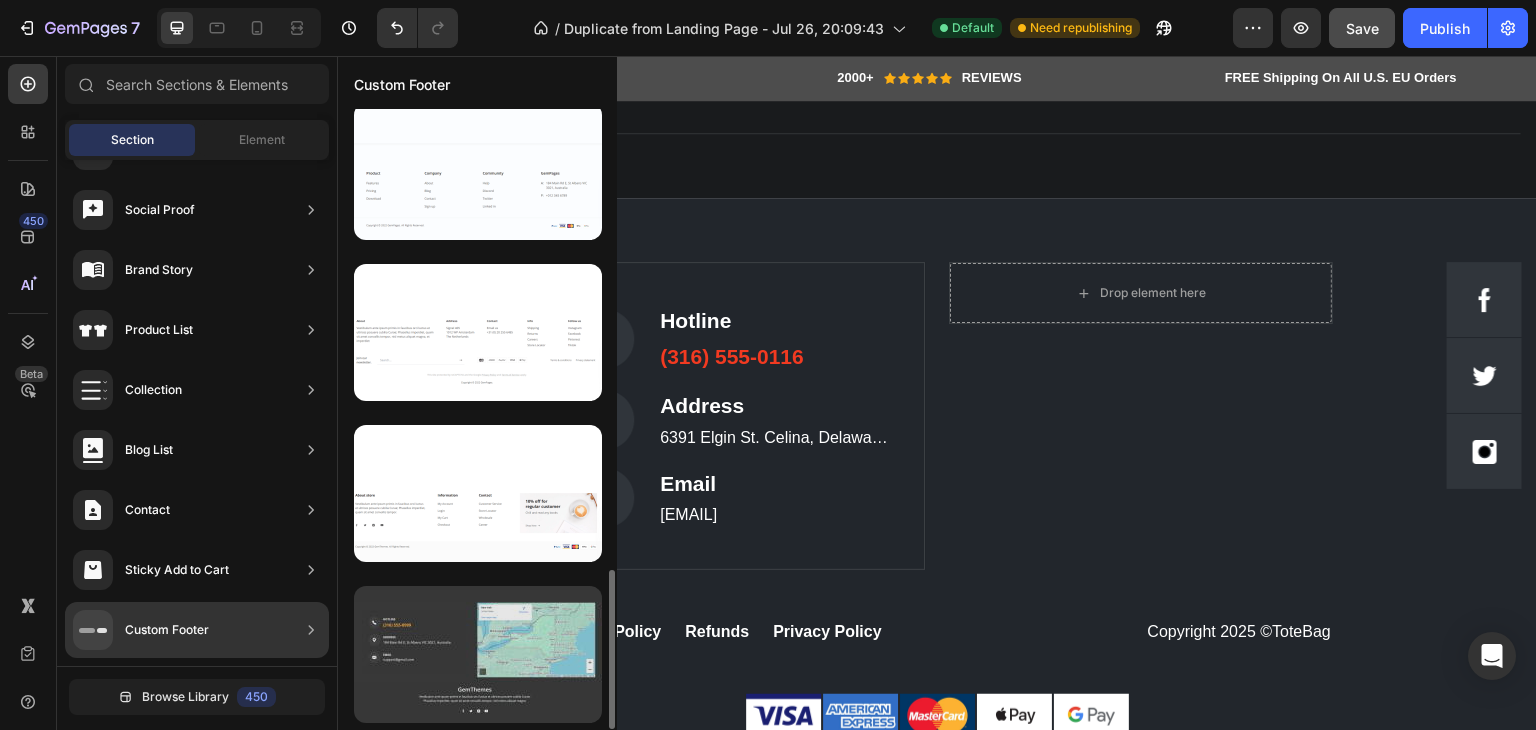 click at bounding box center [478, 654] 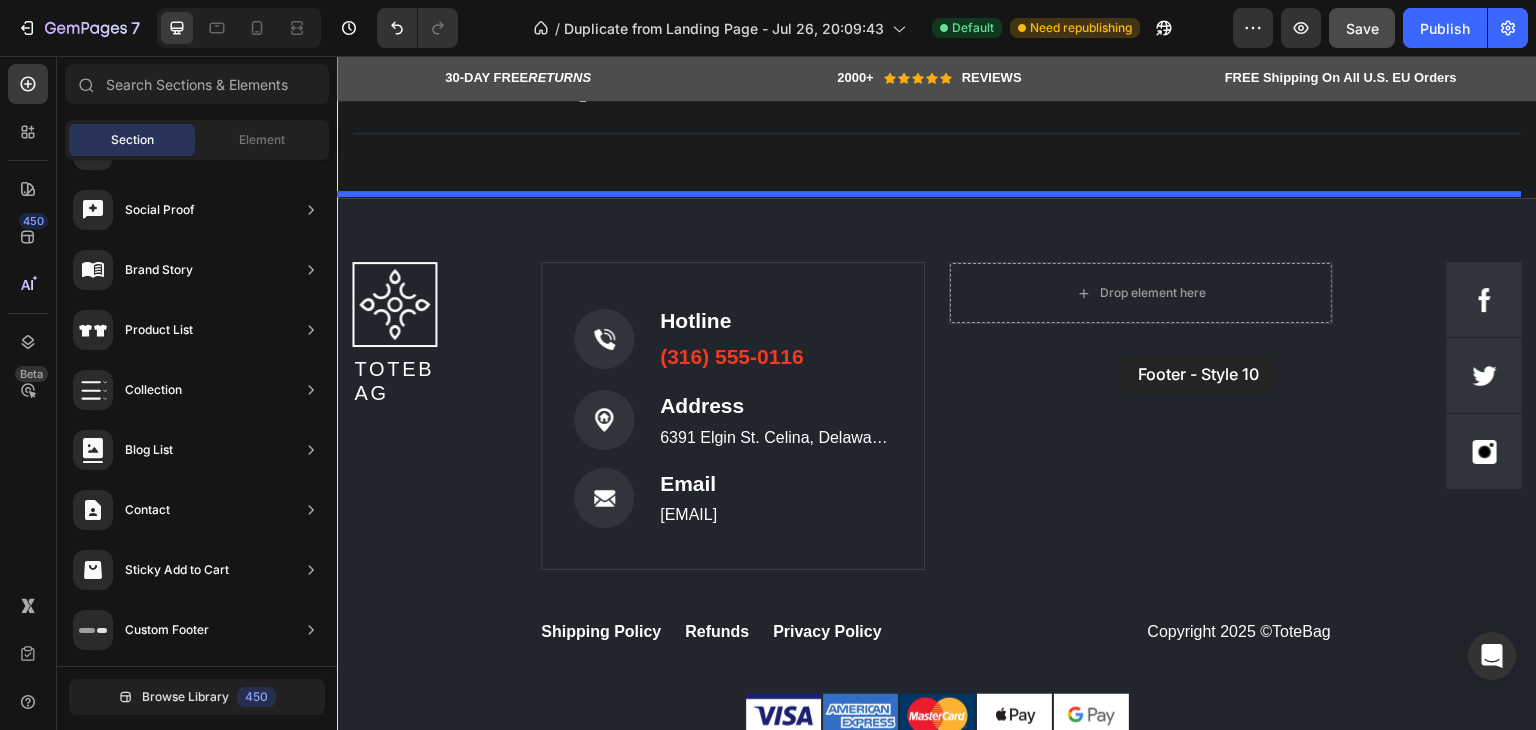 drag, startPoint x: 857, startPoint y: 708, endPoint x: 1123, endPoint y: 355, distance: 442.00113 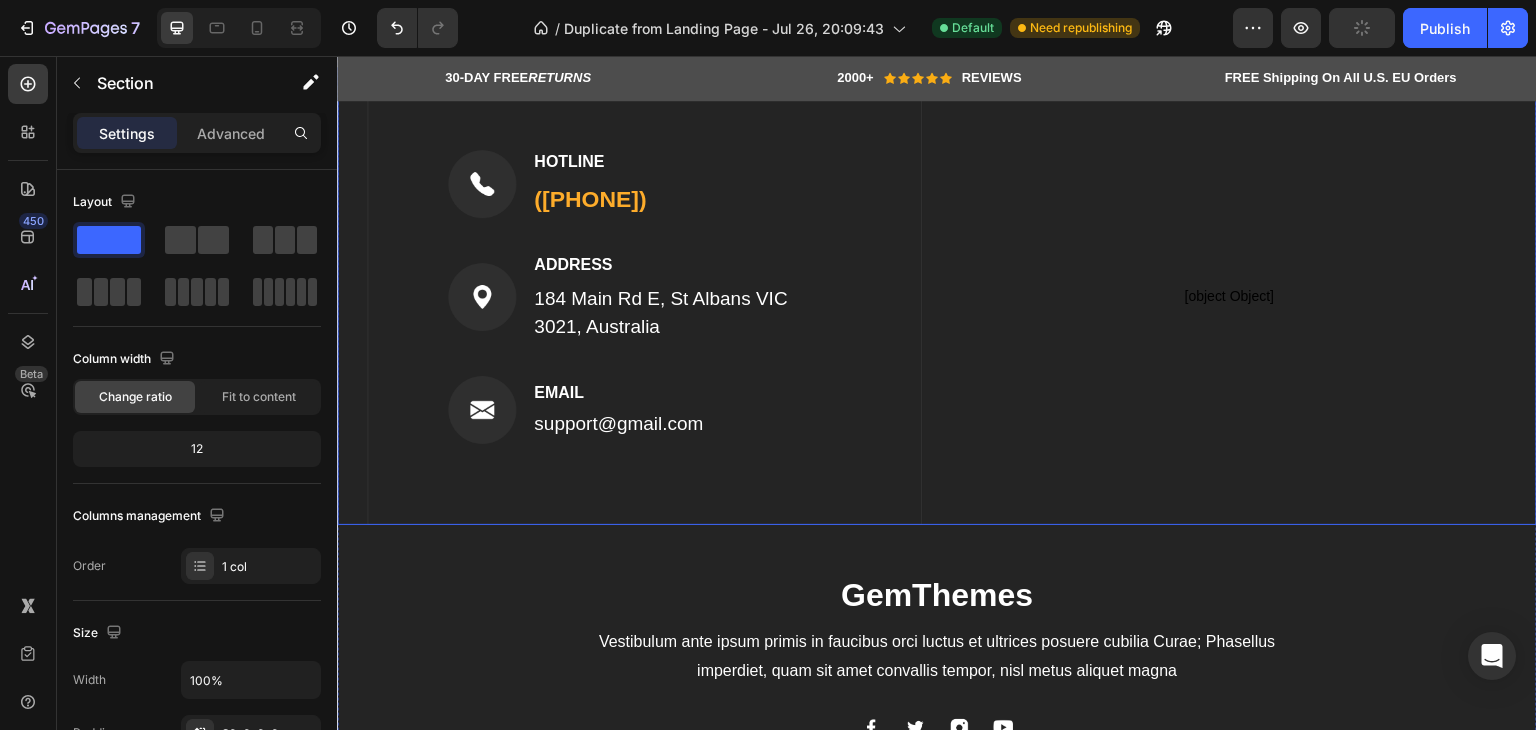scroll, scrollTop: 8111, scrollLeft: 0, axis: vertical 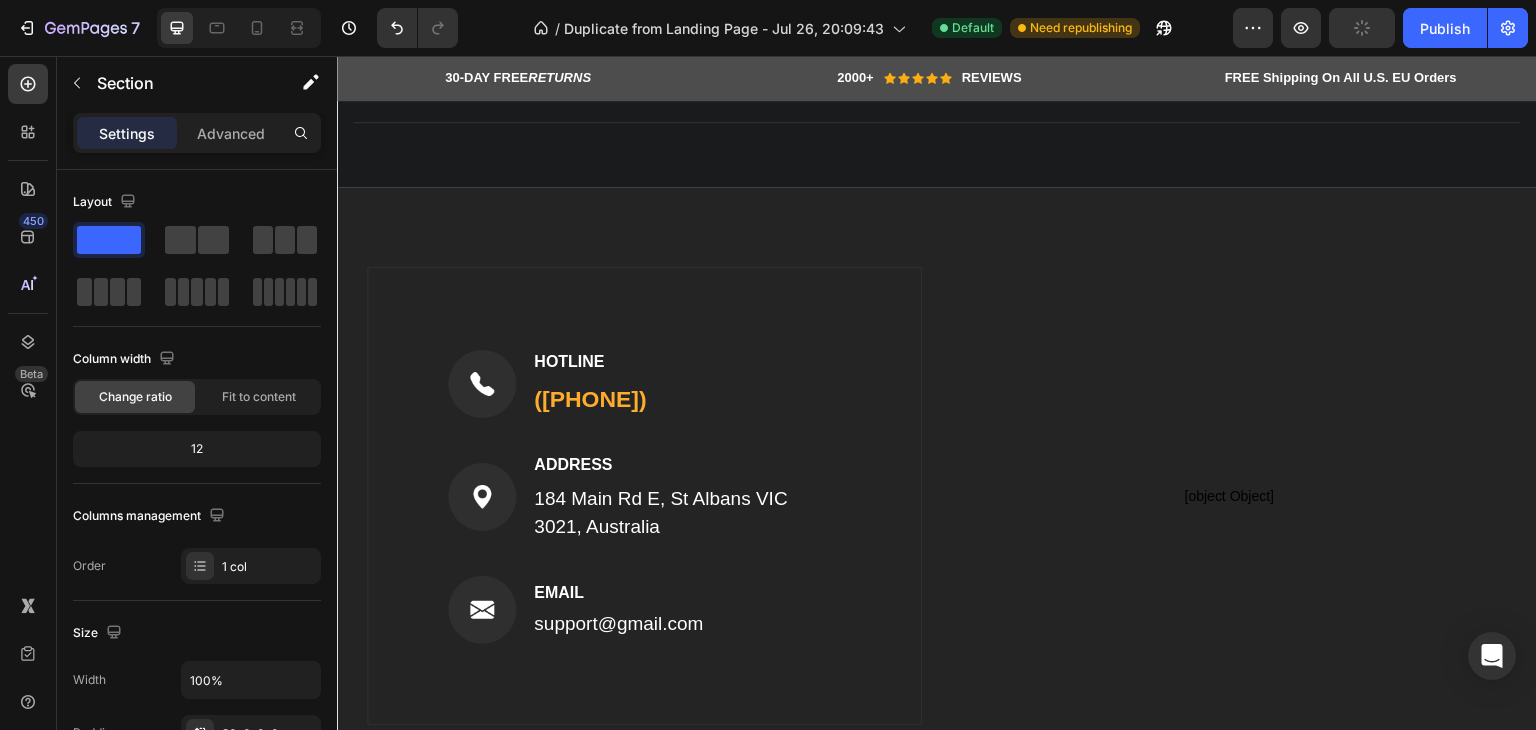click on "Image HOTLINE Text block ([PHONE]) Text block Row Image ADDRESS Text block [NUMBER] [STREET] [CITY] [STATE], [STATE] [POSTAL_CODE], [COUNTRY] Text block Row Image EMAIL Text block [EMAIL] Text block Row Row
[object Object]
Custom Code Row GemThemes Heading Vestibulum ante ipsum primis in faucibus orci luctus et ultrices posuere cubilia Curae; Phasellus imperdiet, quam sit amet convallis tempor, nisl metus aliquet magna Text block Image Image Image Image Row Row Shipping policy Text block Refunds Text block Privacy Policy Text block Row Copyright © 2022 GemThemes Text block Image Row Section 10" at bounding box center (937, 614) 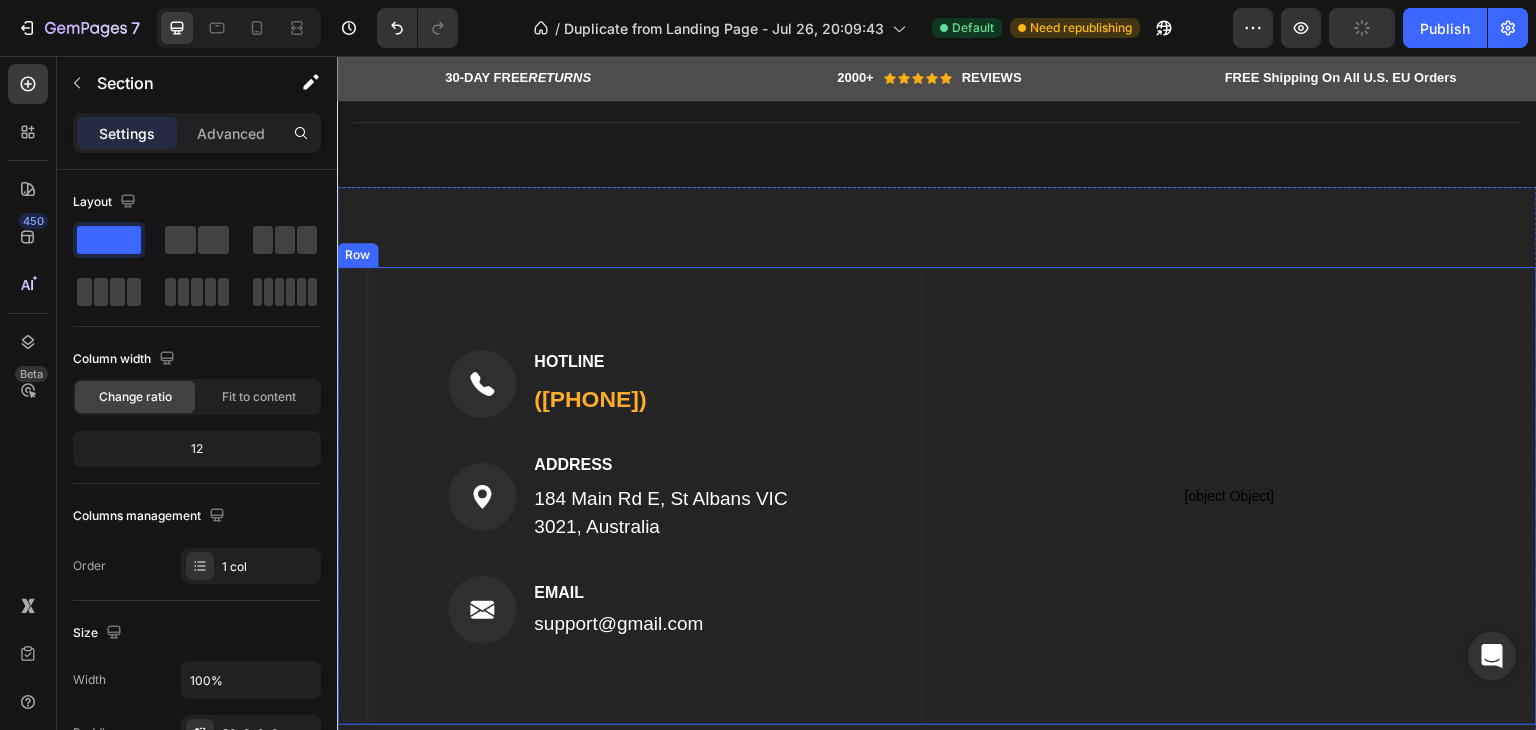 scroll, scrollTop: 8311, scrollLeft: 0, axis: vertical 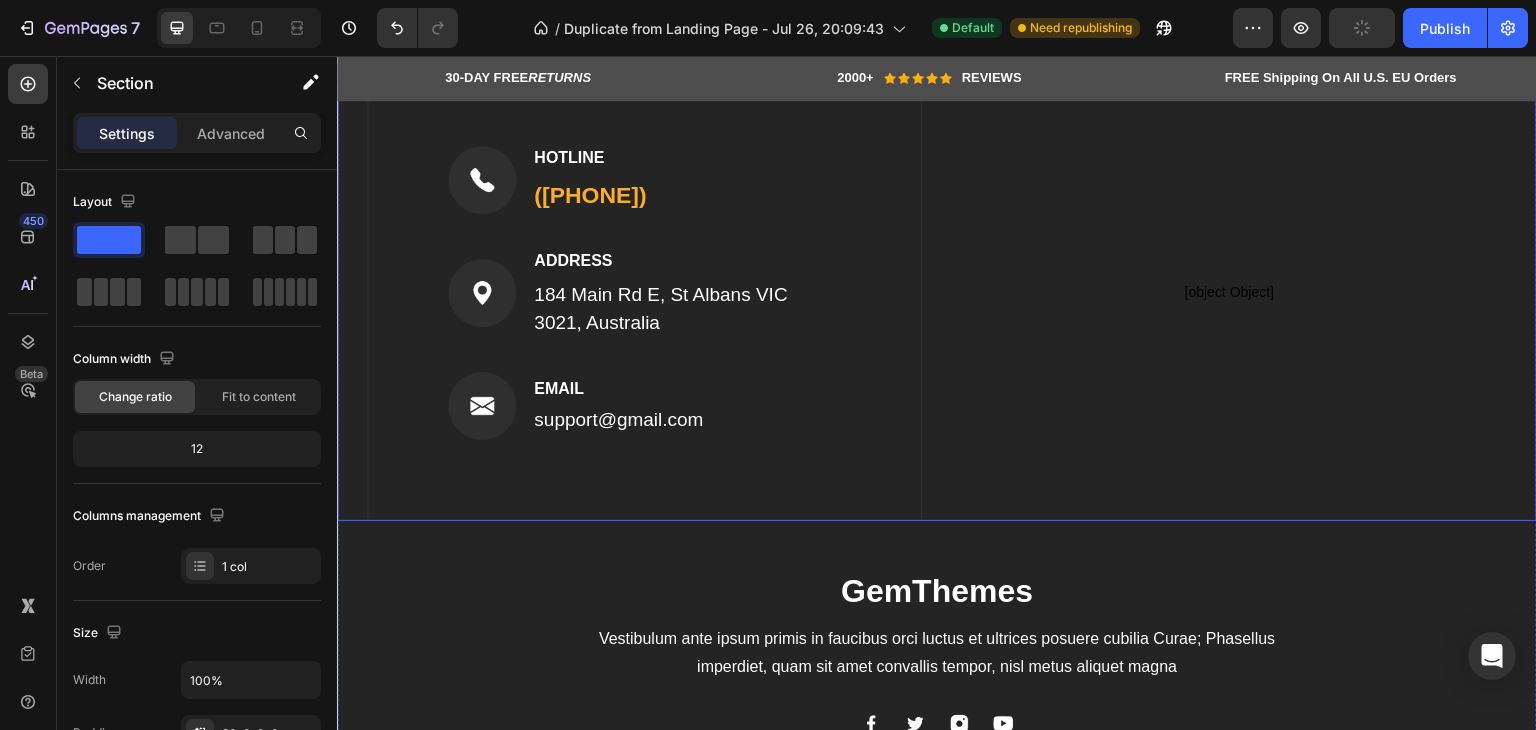 click on "[object Object]
Custom Code" at bounding box center [1229, 292] 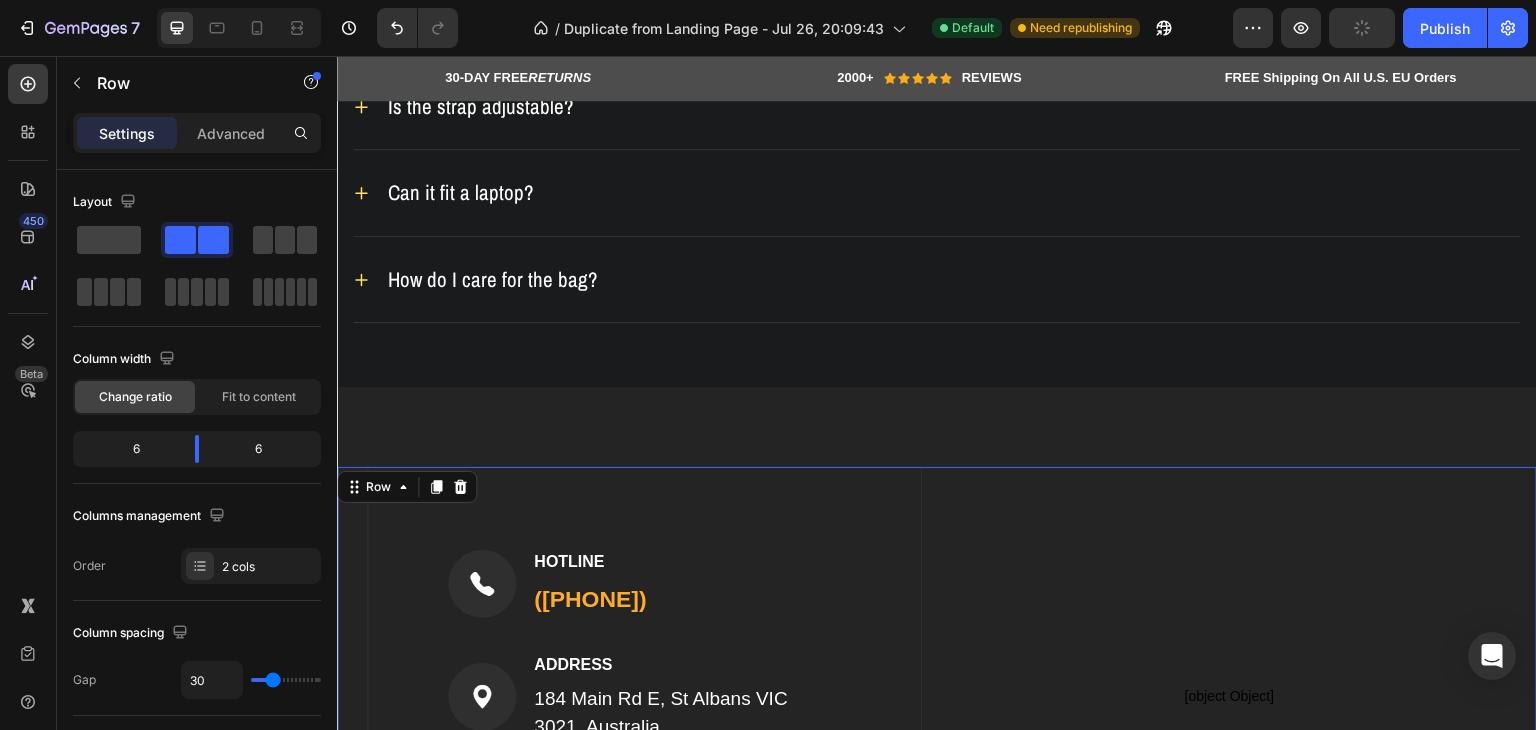 scroll, scrollTop: 7811, scrollLeft: 0, axis: vertical 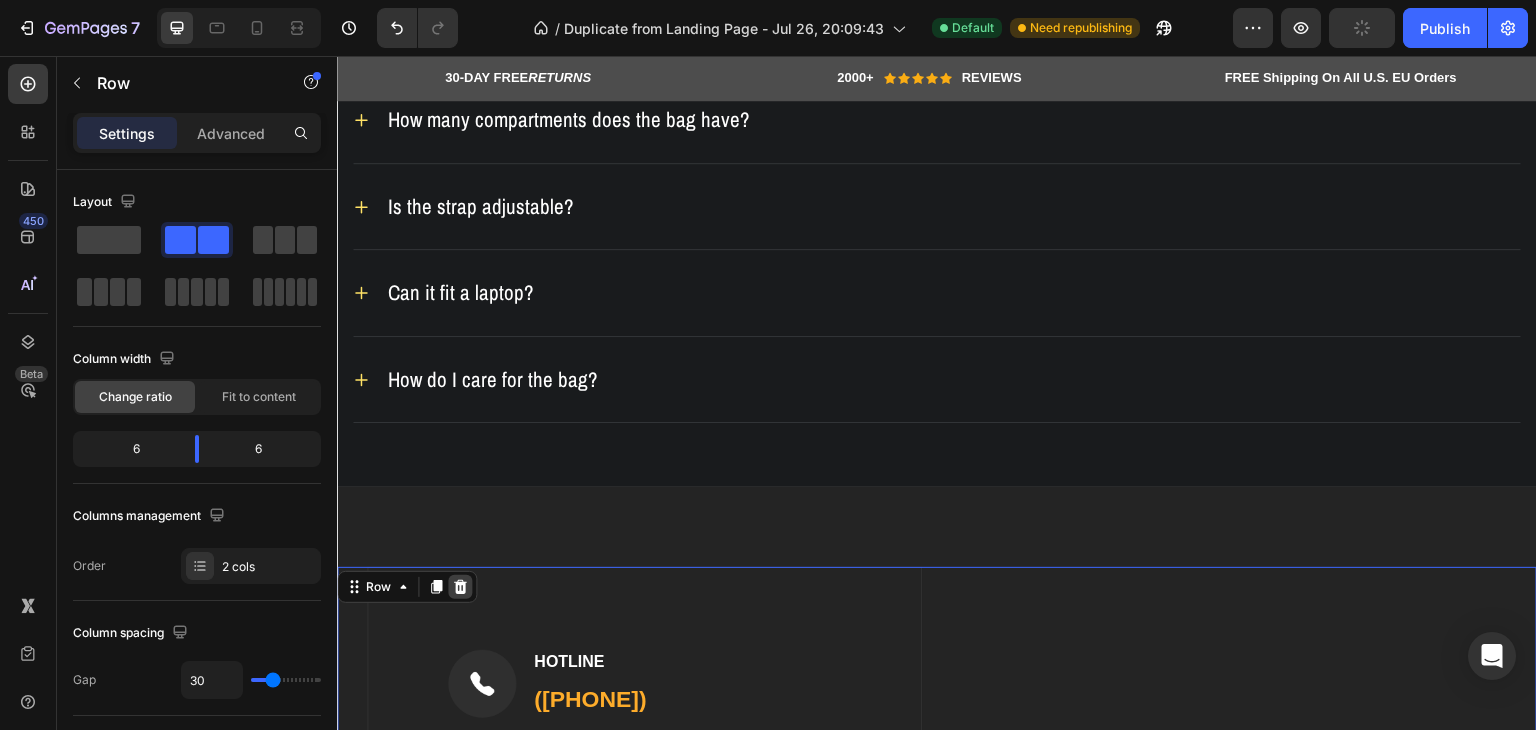 click 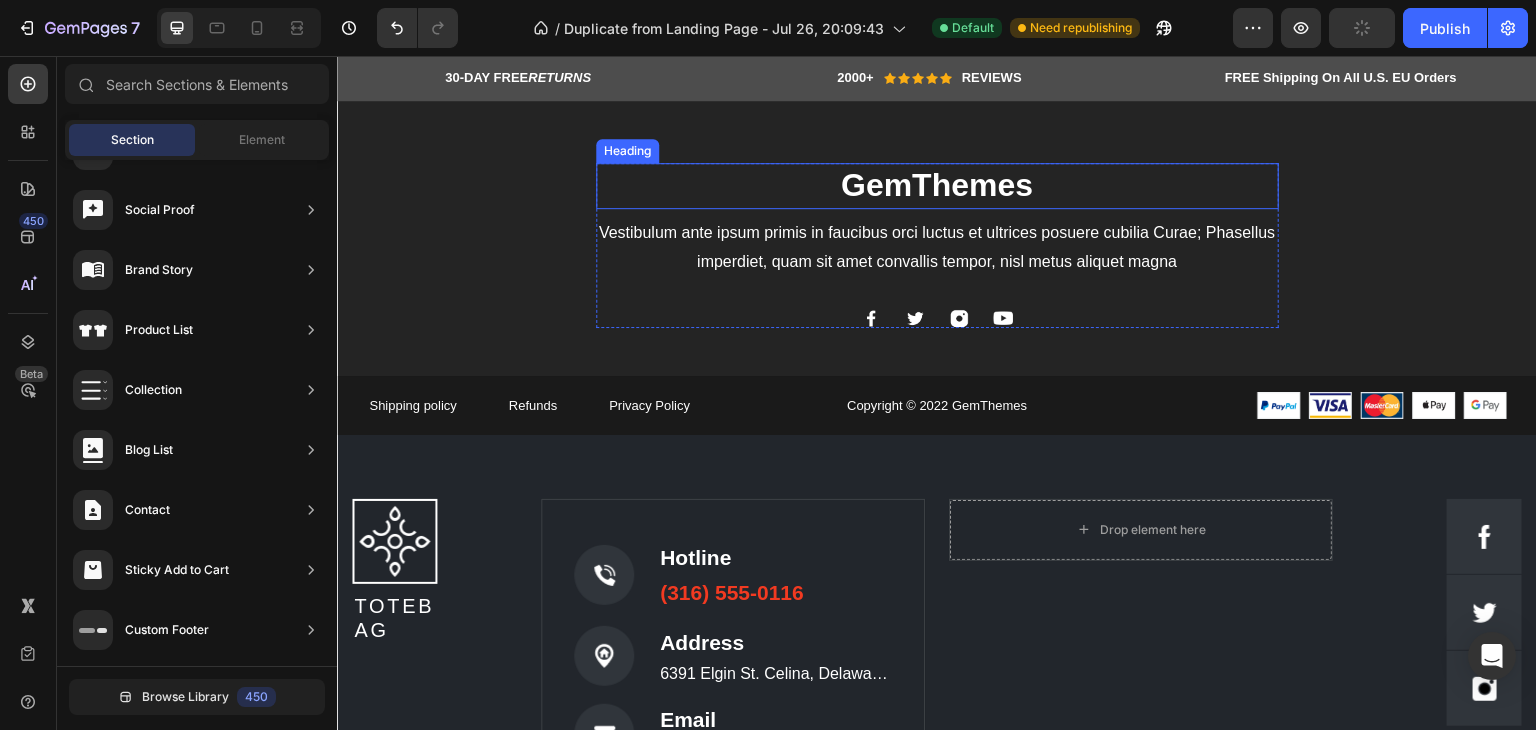 scroll, scrollTop: 8011, scrollLeft: 0, axis: vertical 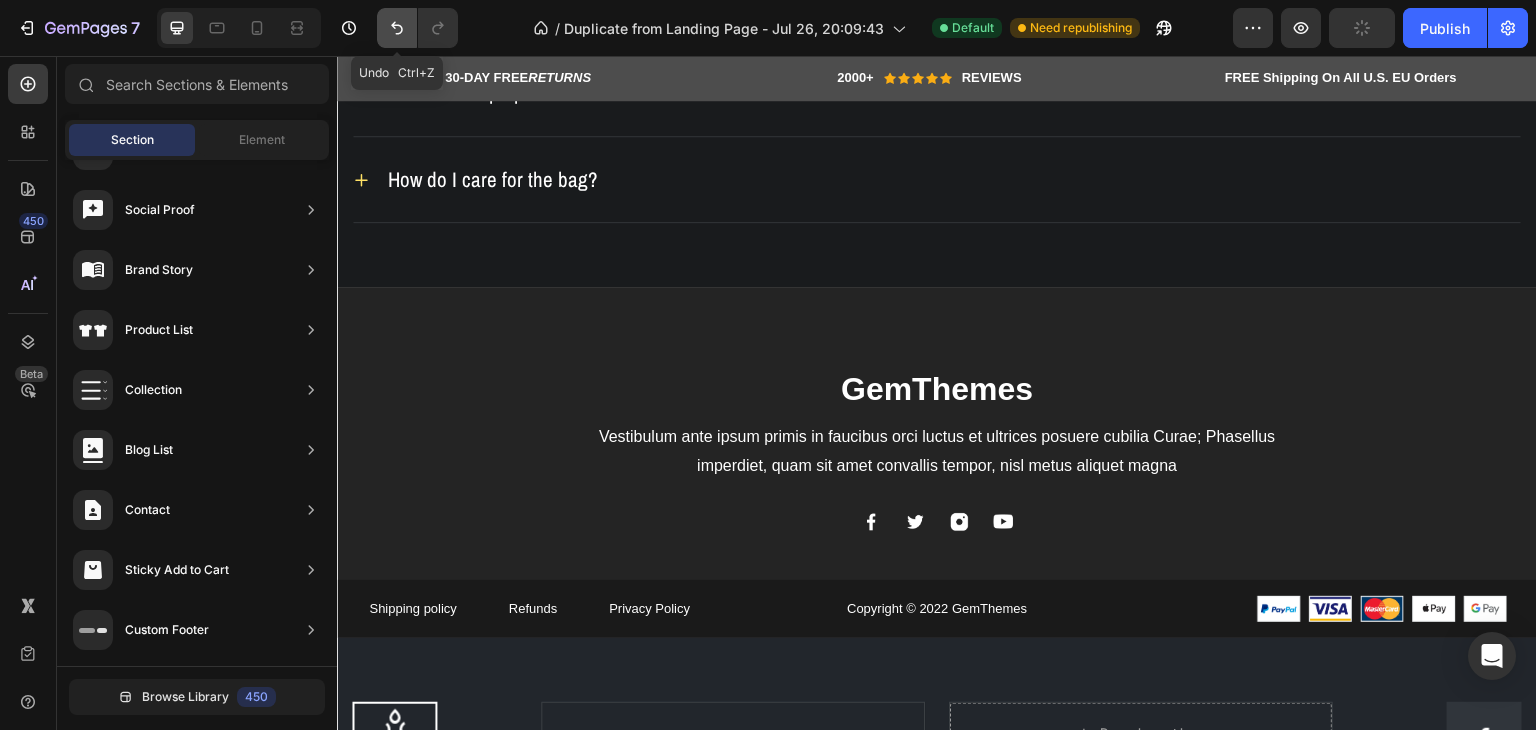 click 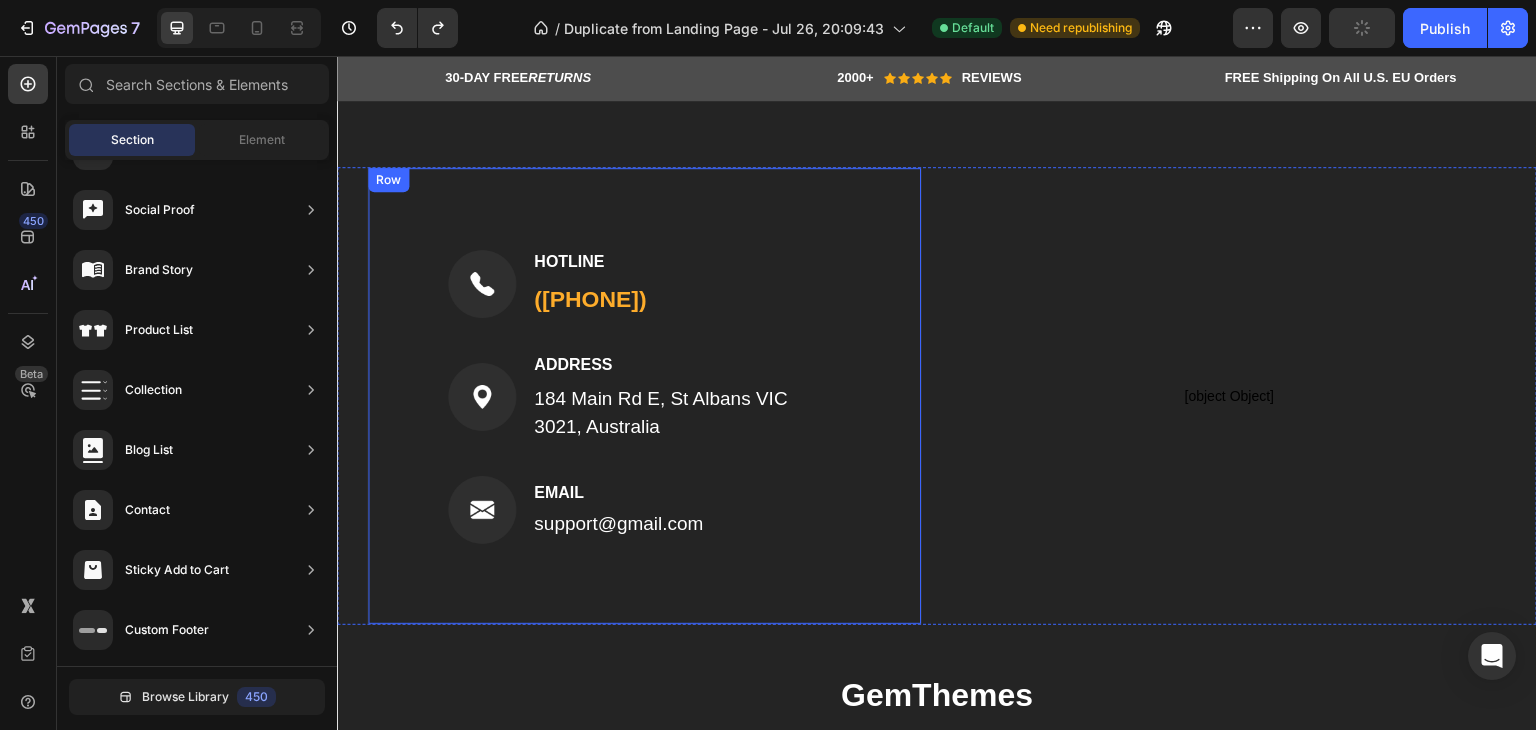 scroll, scrollTop: 8011, scrollLeft: 0, axis: vertical 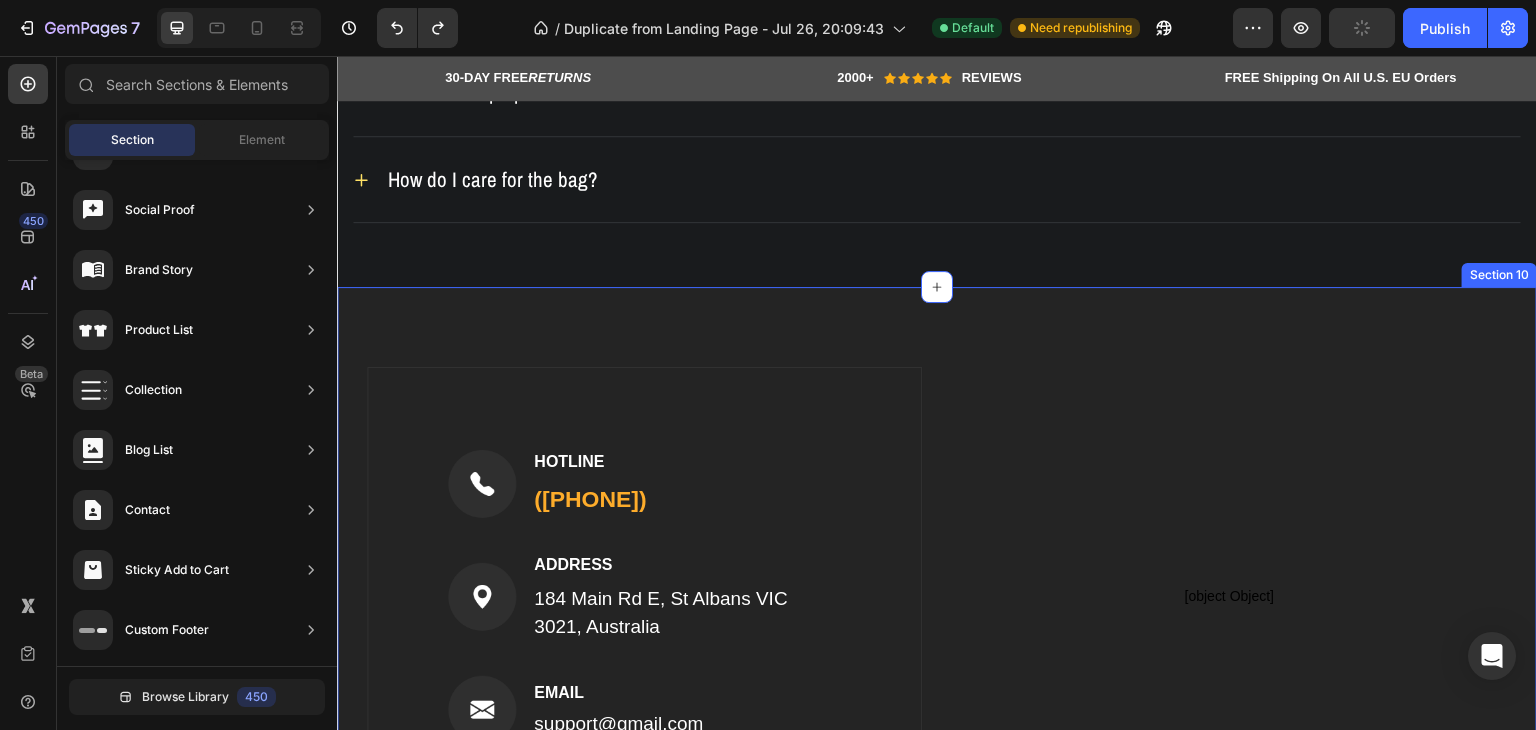 click on "Image HOTLINE Text block ([PHONE]) Text block Row Image ADDRESS Text block [NUMBER] [STREET] [CITY] [STATE], [STATE] [POSTAL_CODE], [COUNTRY] Text block Row Image EMAIL Text block [EMAIL] Text block Row Row
[object Object]
Custom Code Row GemThemes Heading Vestibulum ante ipsum primis in faucibus orci luctus et ultrices posuere cubilia Curae; Phasellus imperdiet, quam sit amet convallis tempor, nisl metus aliquet magna Text block Image Image Image Image Row Row Shipping policy Text block Refunds Text block Privacy Policy Text block Row Copyright © 2022 GemThemes Text block Image Row Section 10" at bounding box center (937, 715) 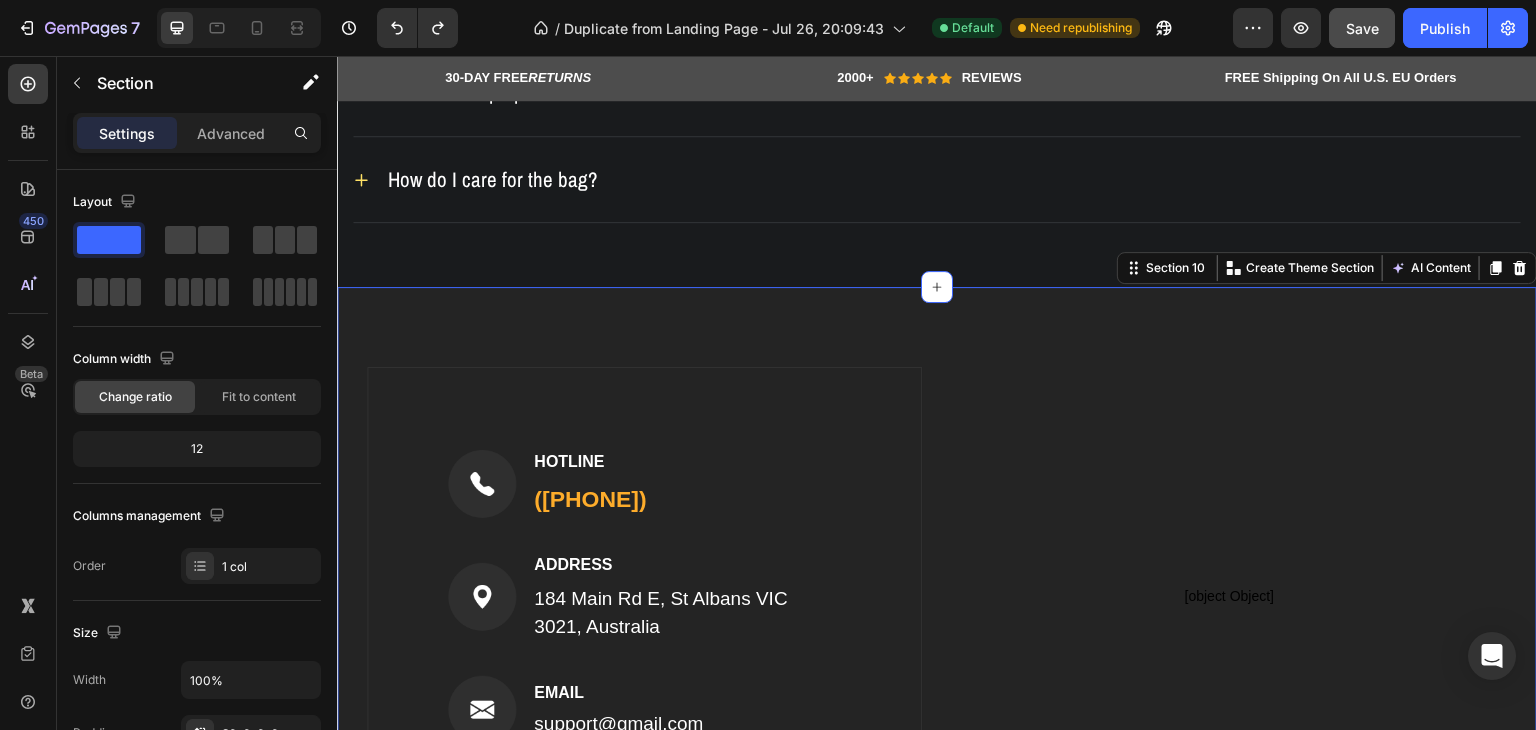 click 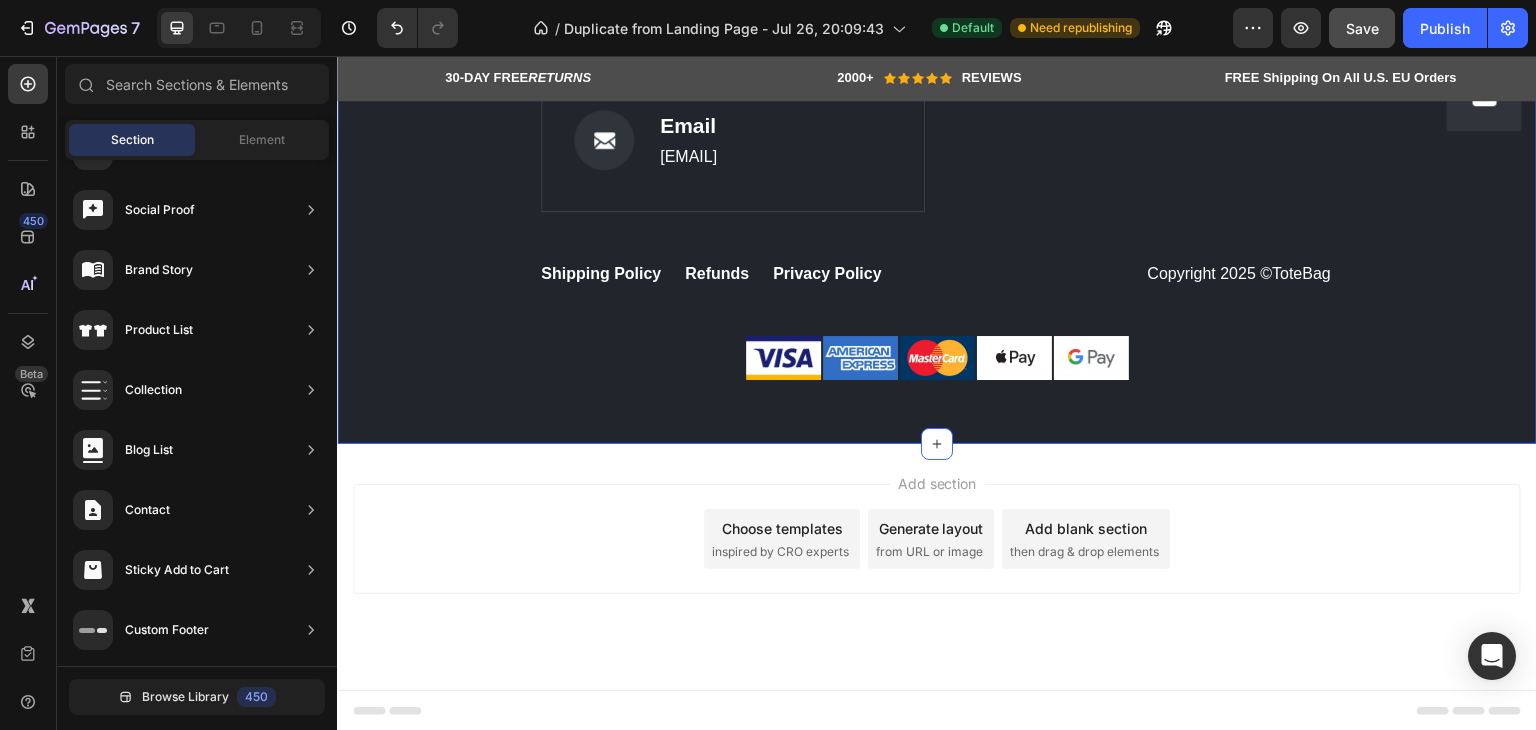 scroll, scrollTop: 8154, scrollLeft: 0, axis: vertical 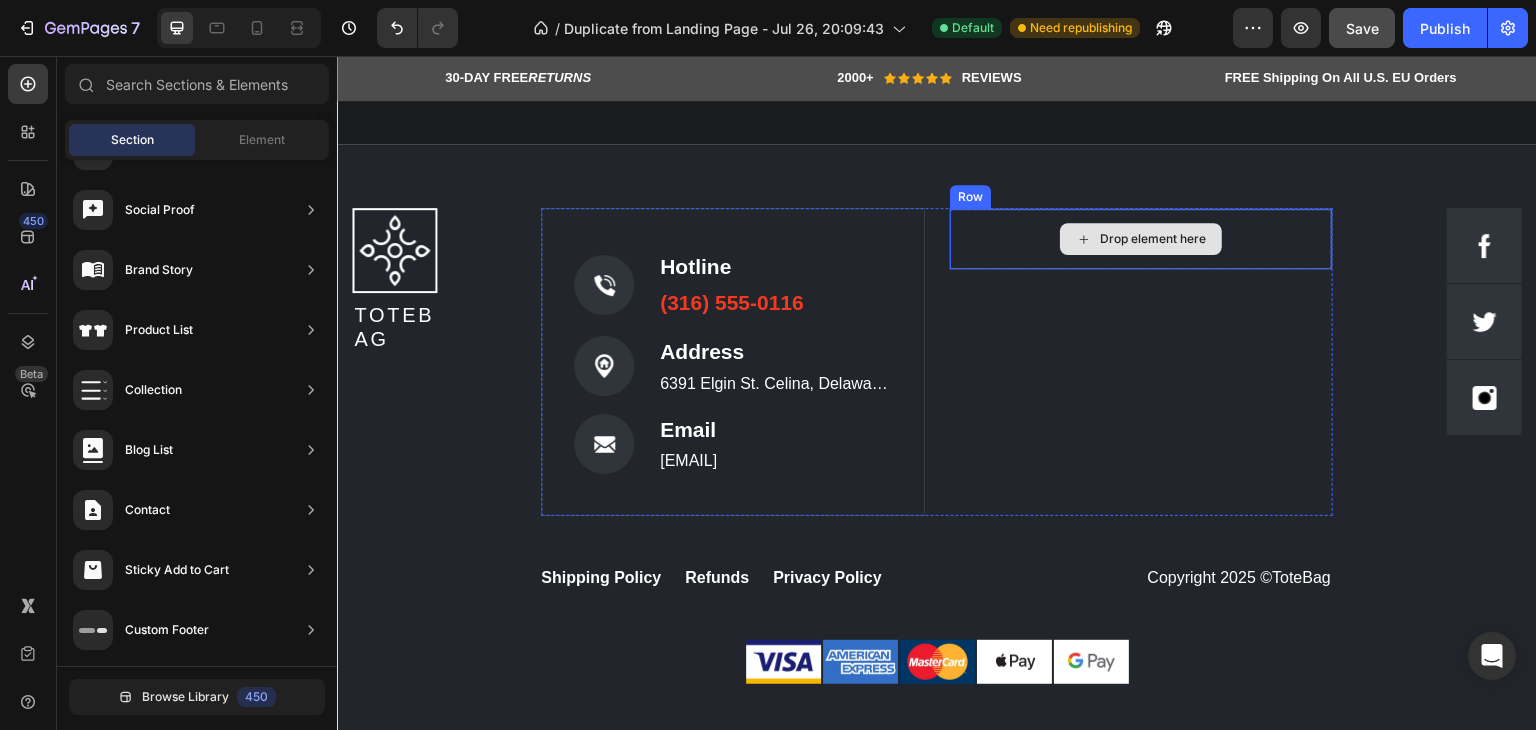 click on "Drop element here" at bounding box center [1141, 239] 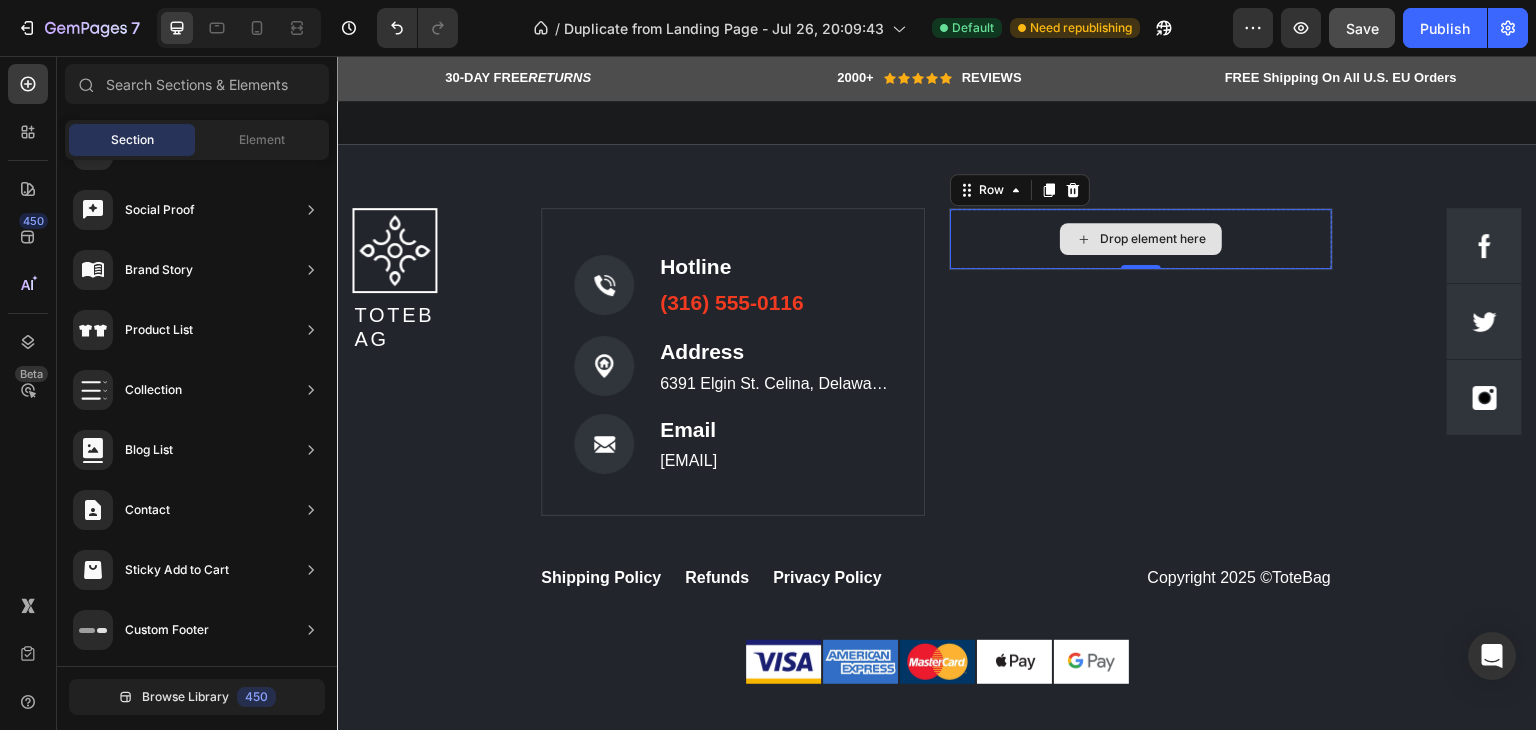 click on "Drop element here" at bounding box center [1153, 239] 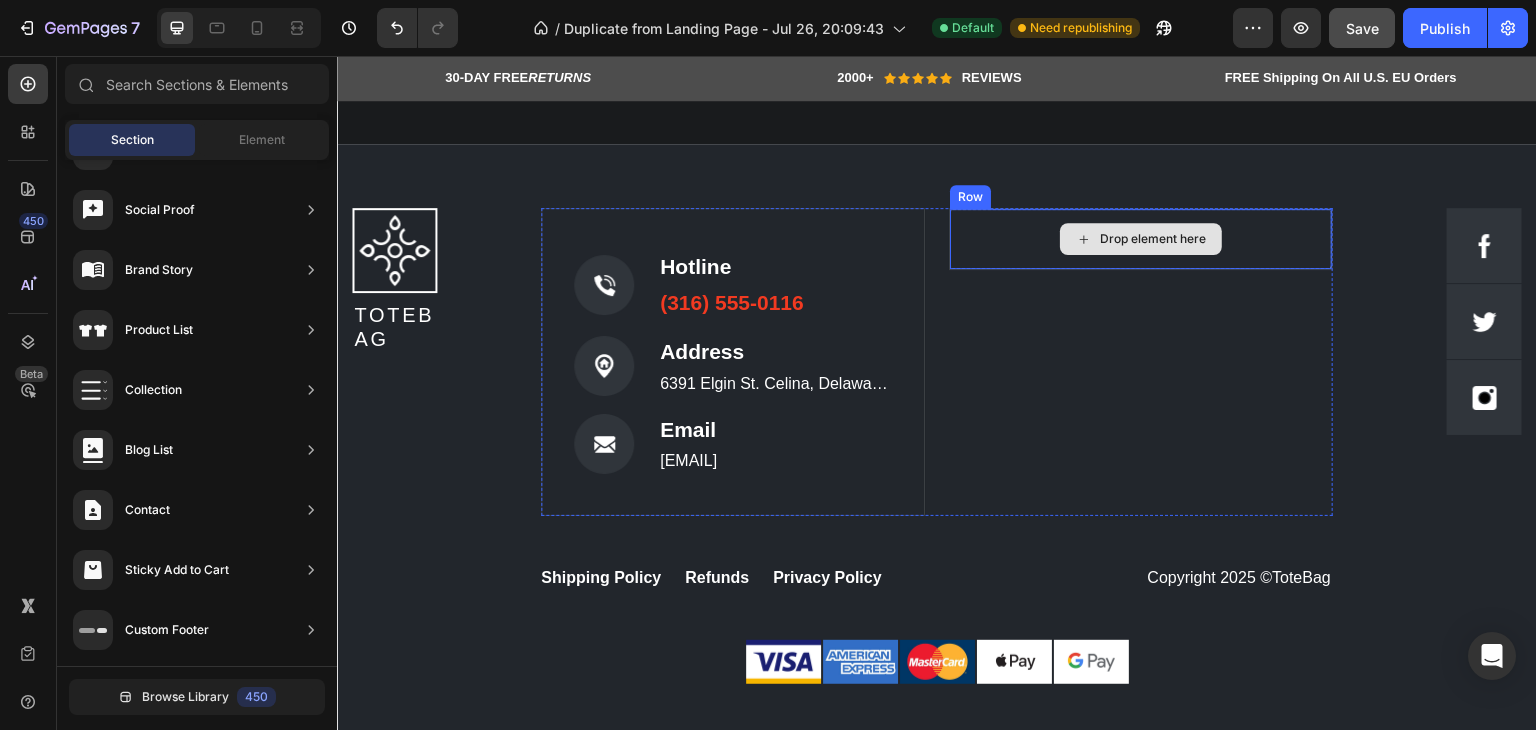 click on "Drop element here" at bounding box center [1153, 239] 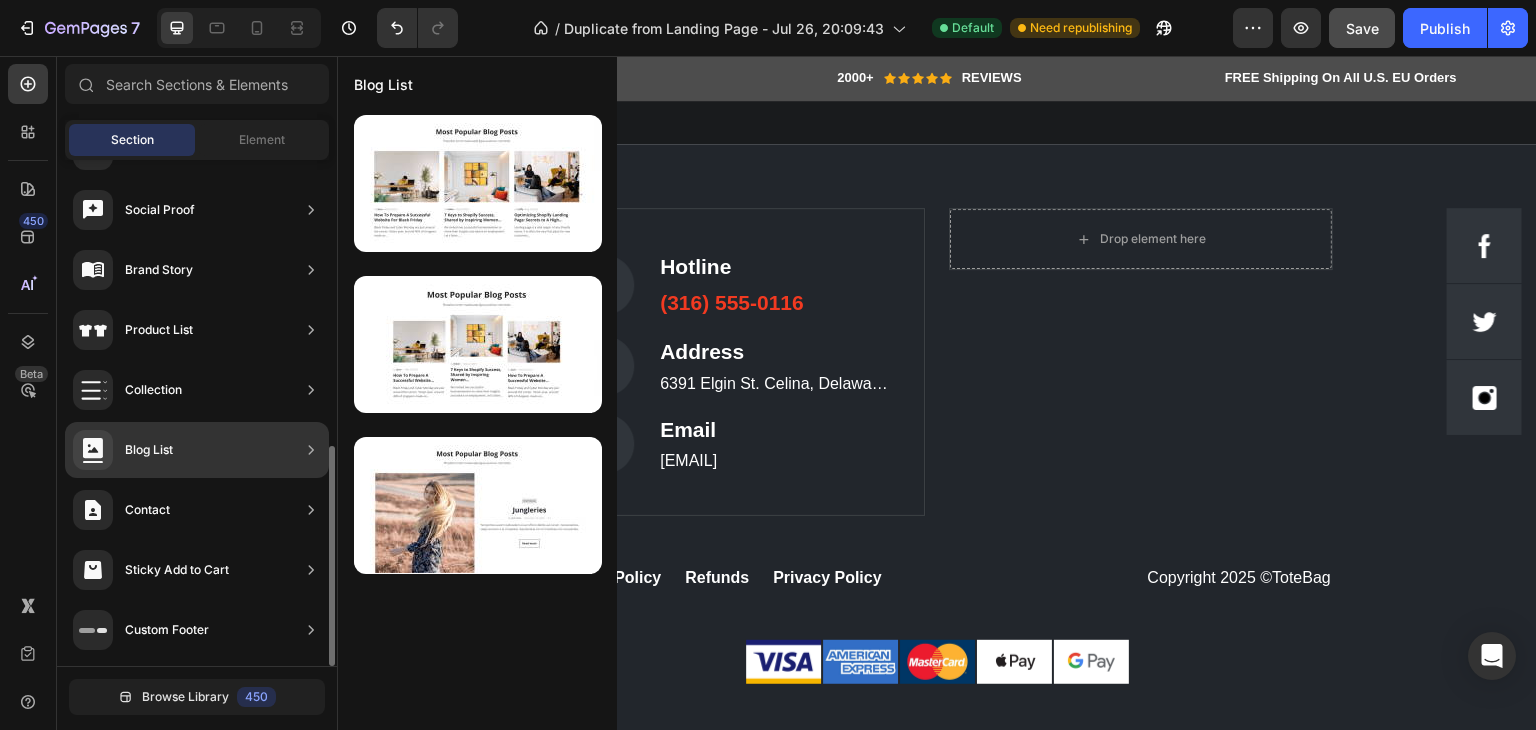 scroll, scrollTop: 0, scrollLeft: 0, axis: both 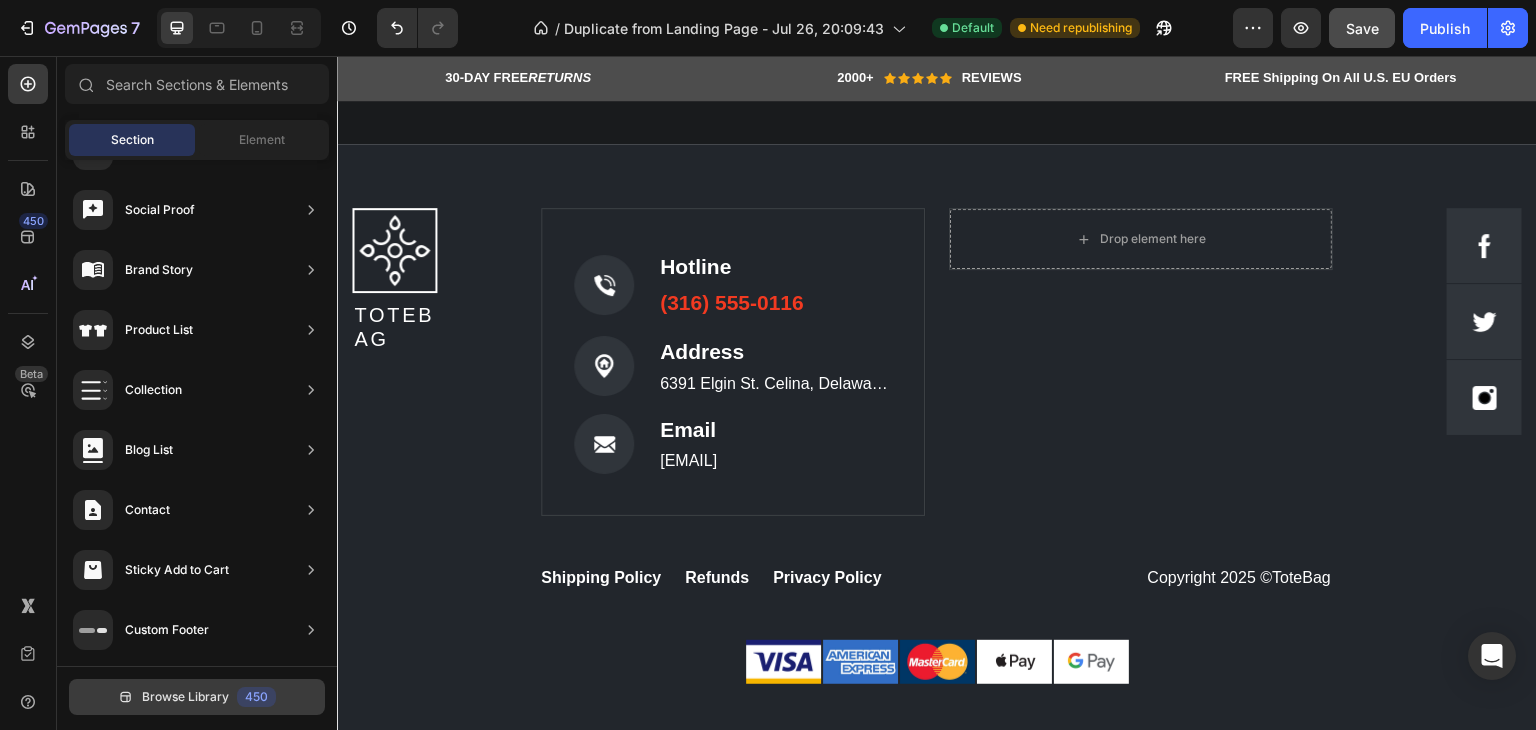 click on "450" at bounding box center (256, 697) 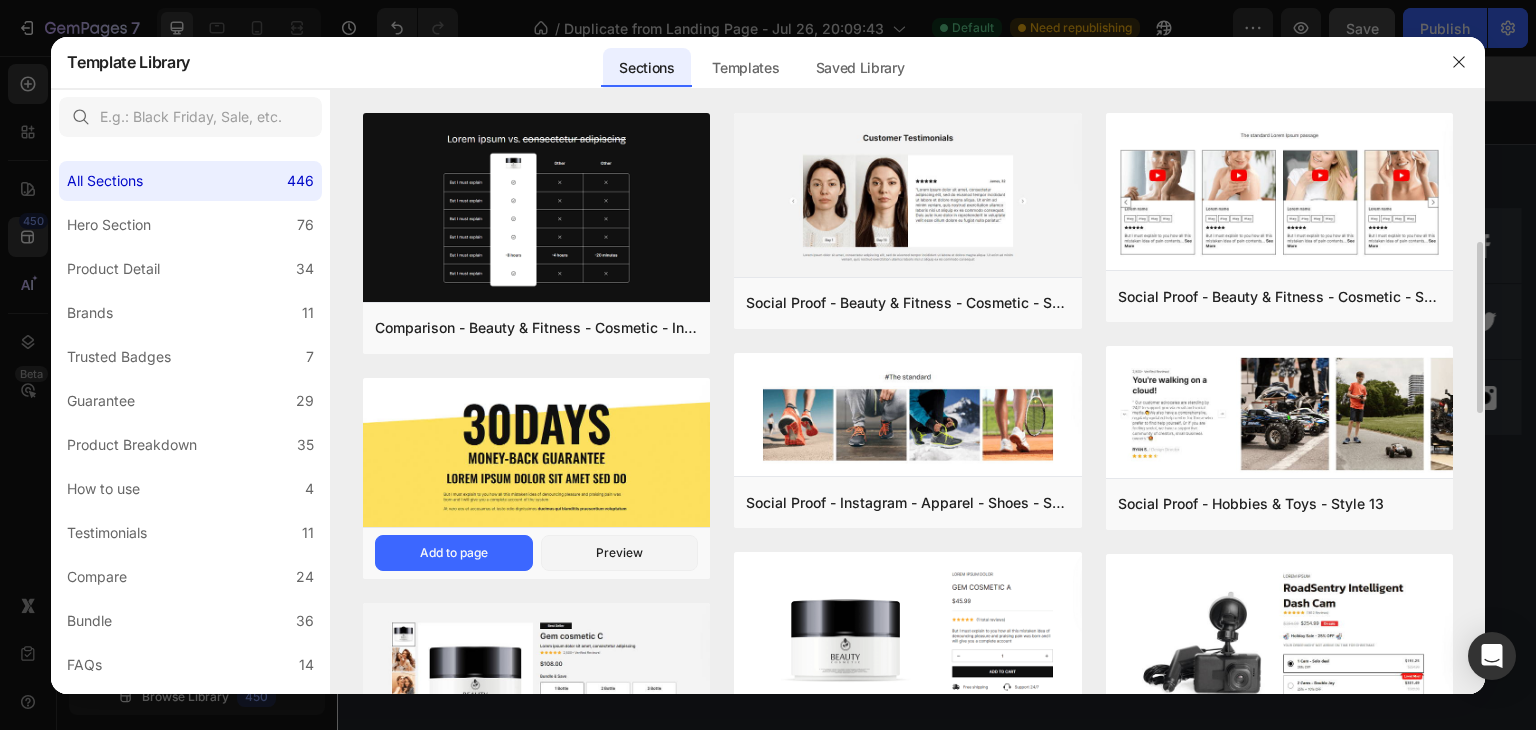scroll, scrollTop: 100, scrollLeft: 0, axis: vertical 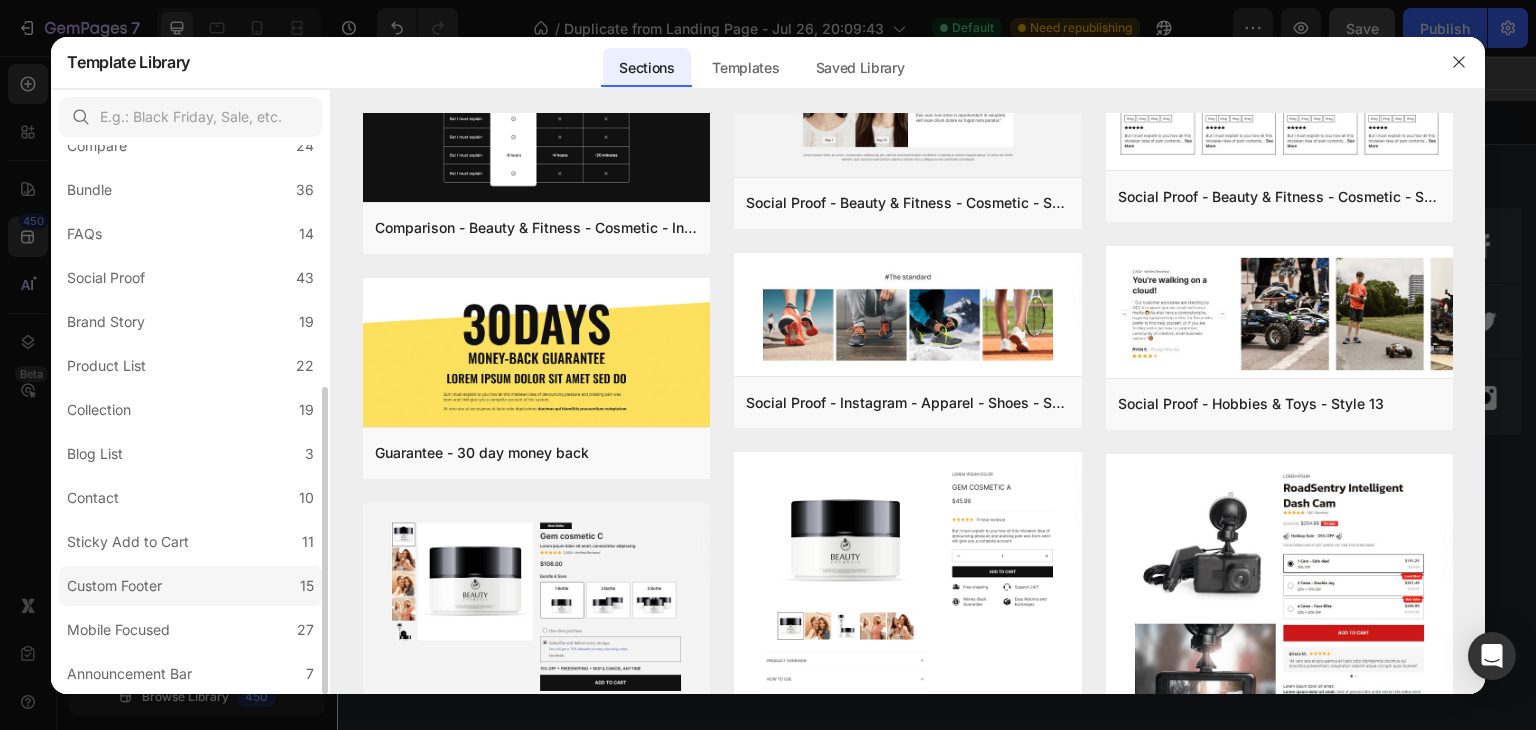 click on "Custom Footer 15" 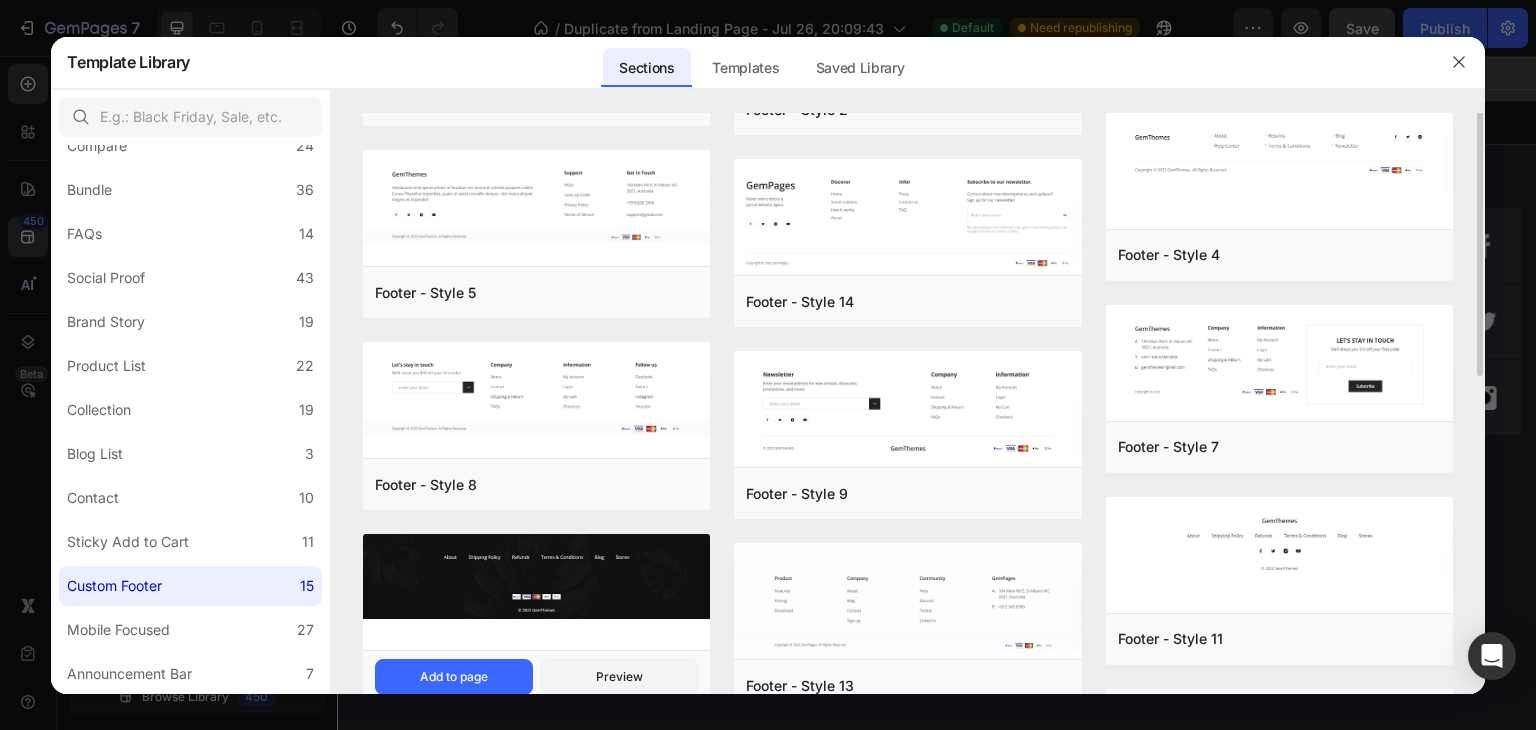 scroll, scrollTop: 92, scrollLeft: 0, axis: vertical 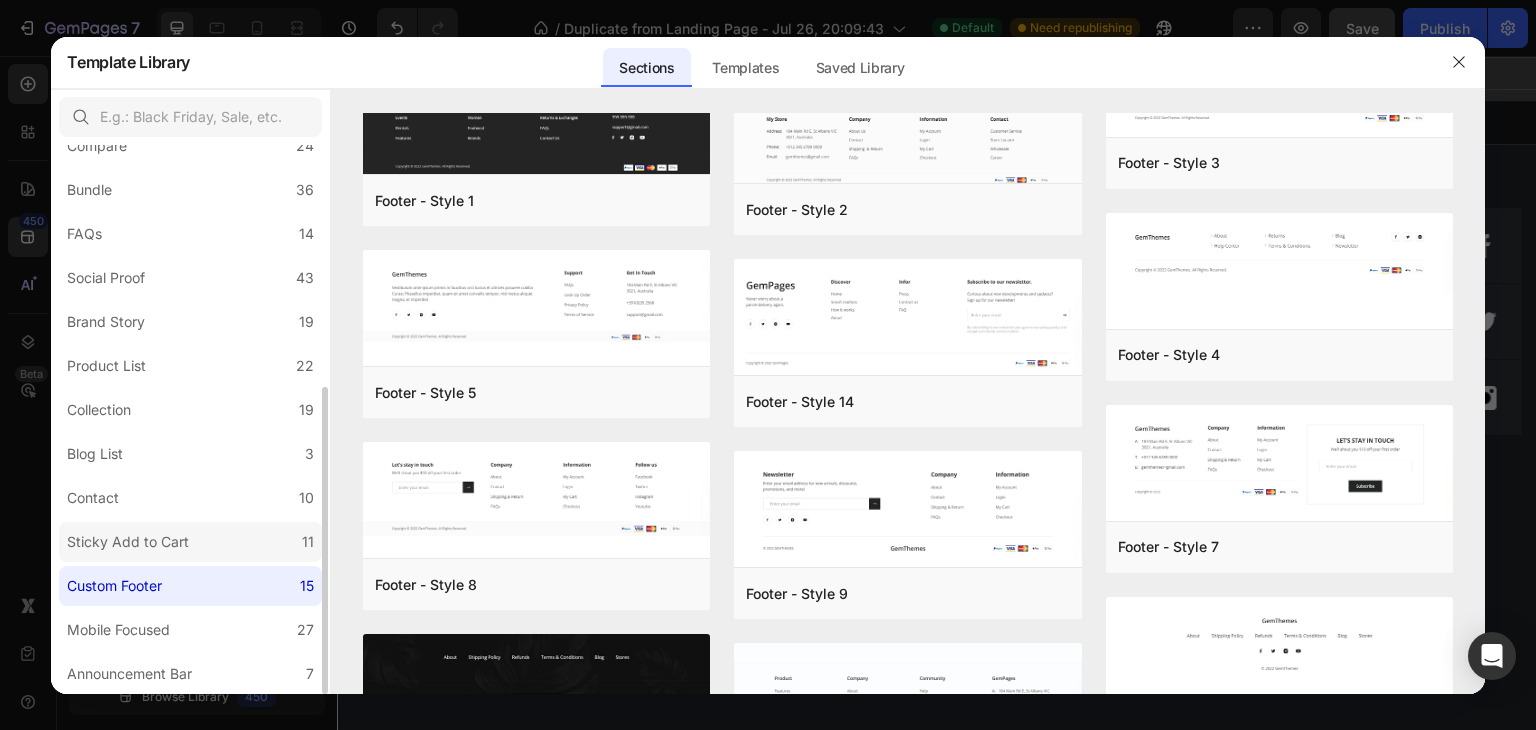 click on "Sticky Add to Cart 11" 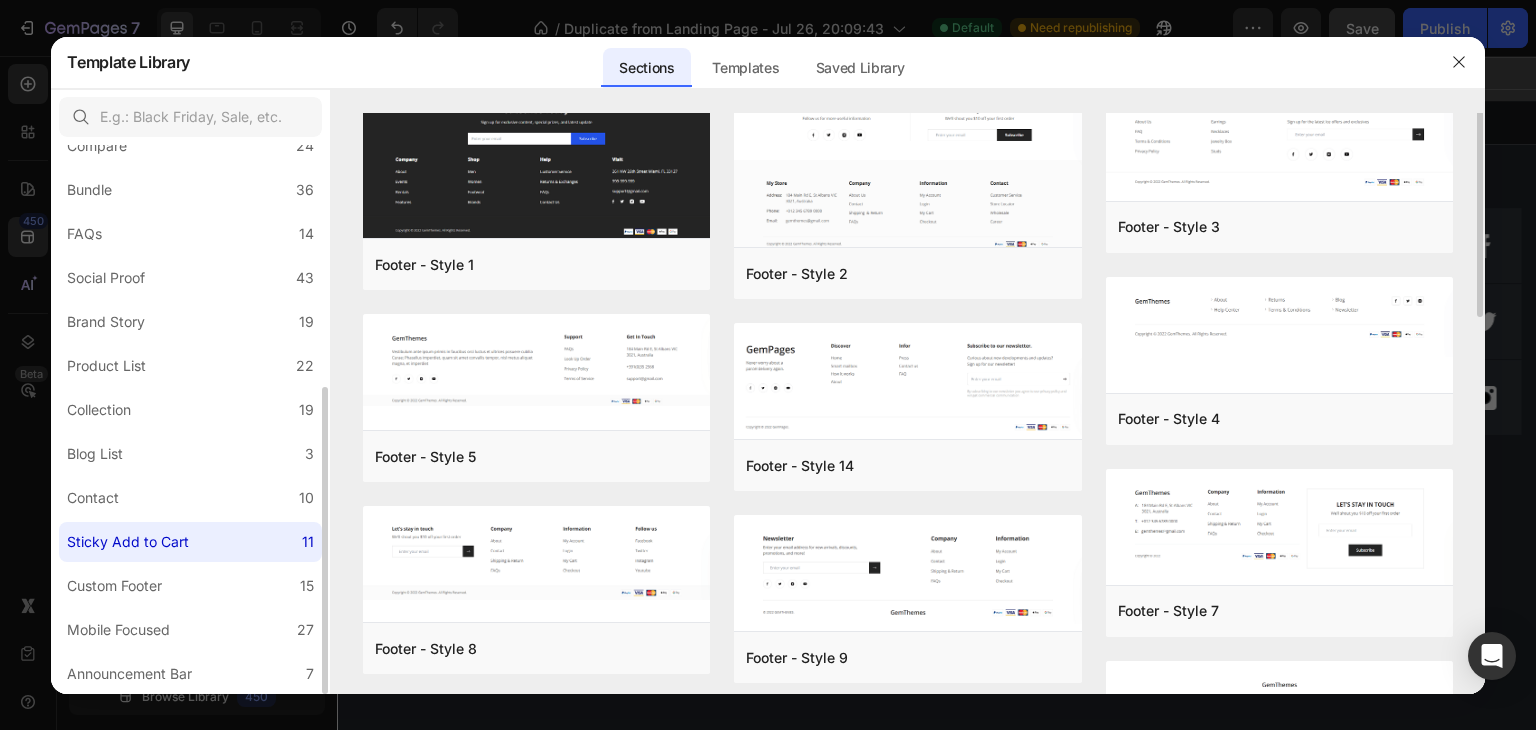 scroll, scrollTop: 0, scrollLeft: 0, axis: both 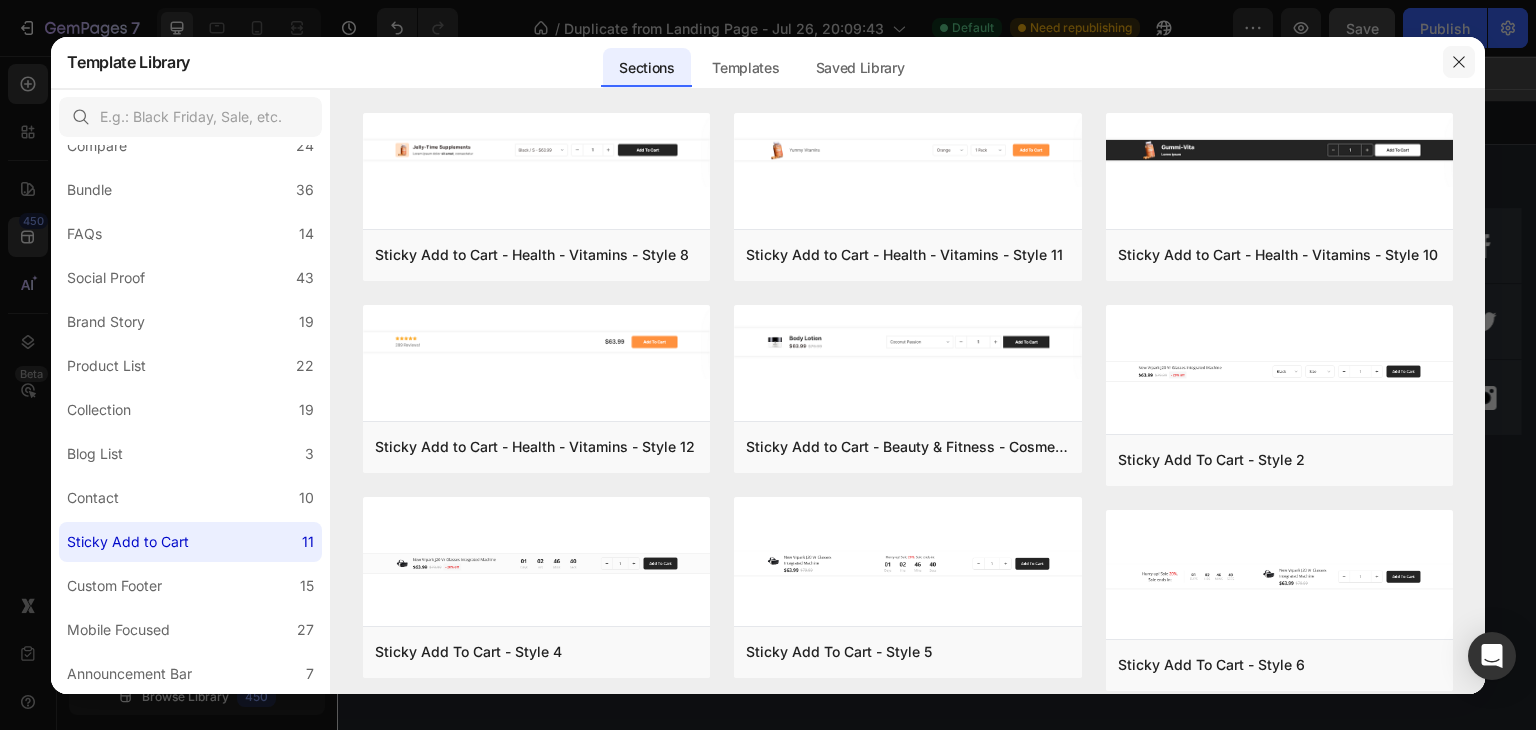 click at bounding box center (1459, 62) 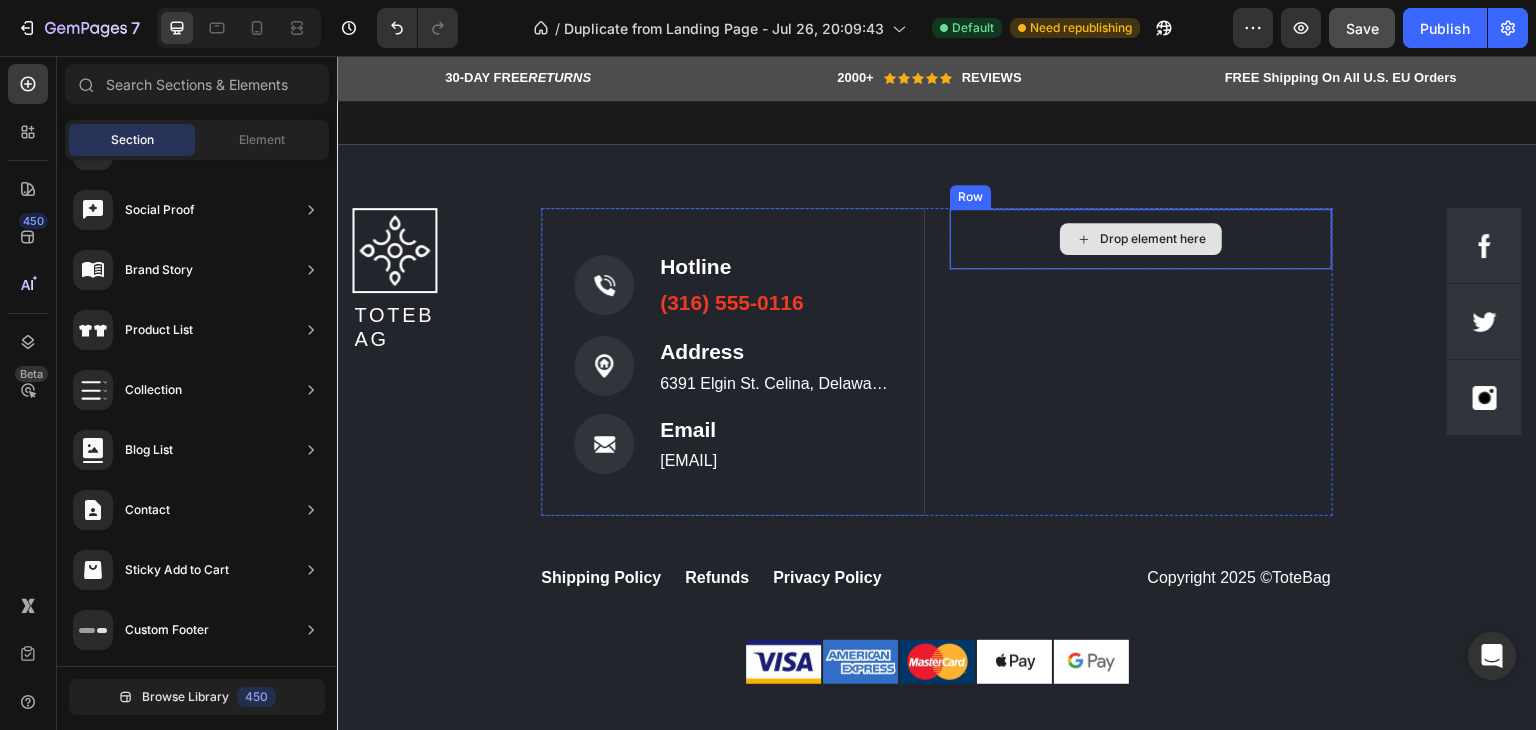 click on "Drop element here" at bounding box center [1141, 239] 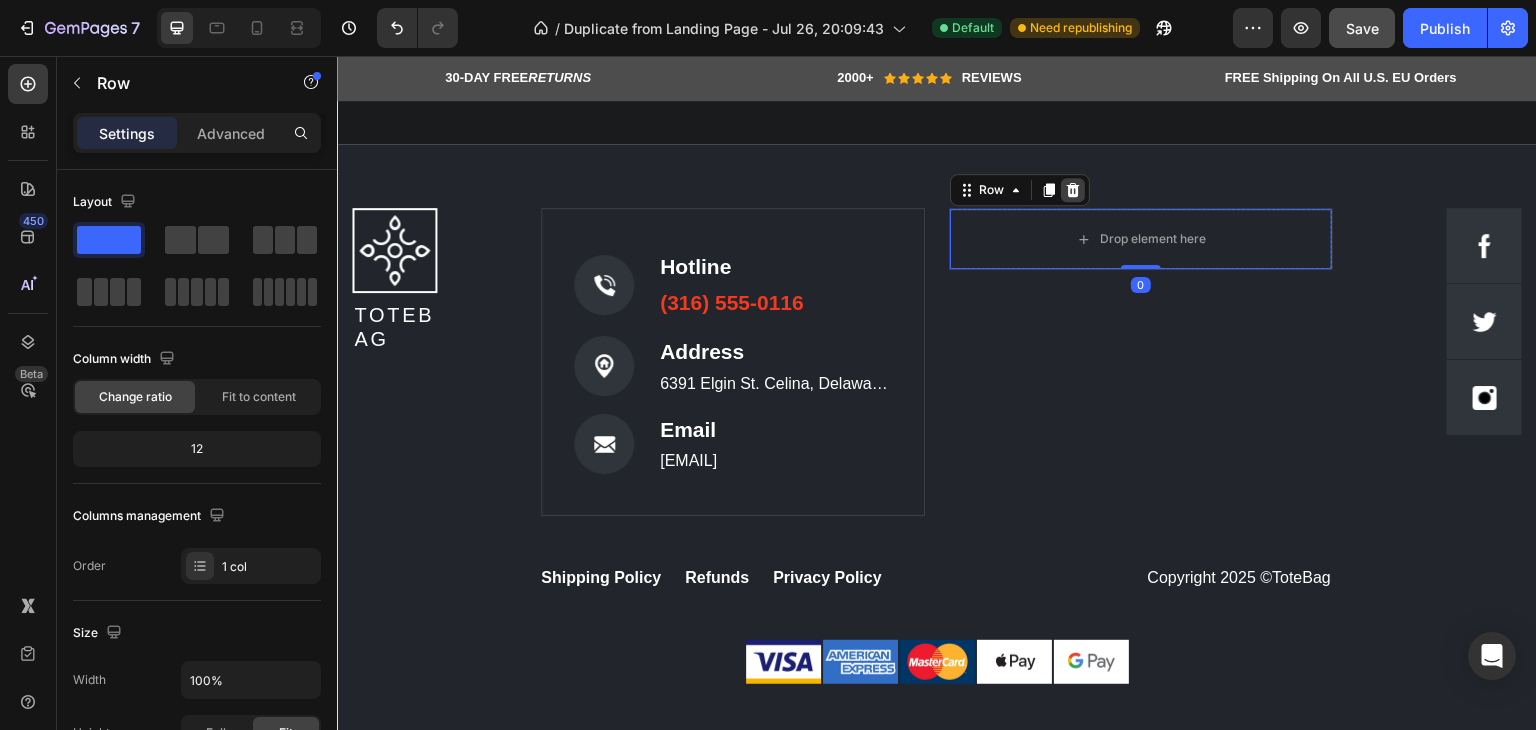 click 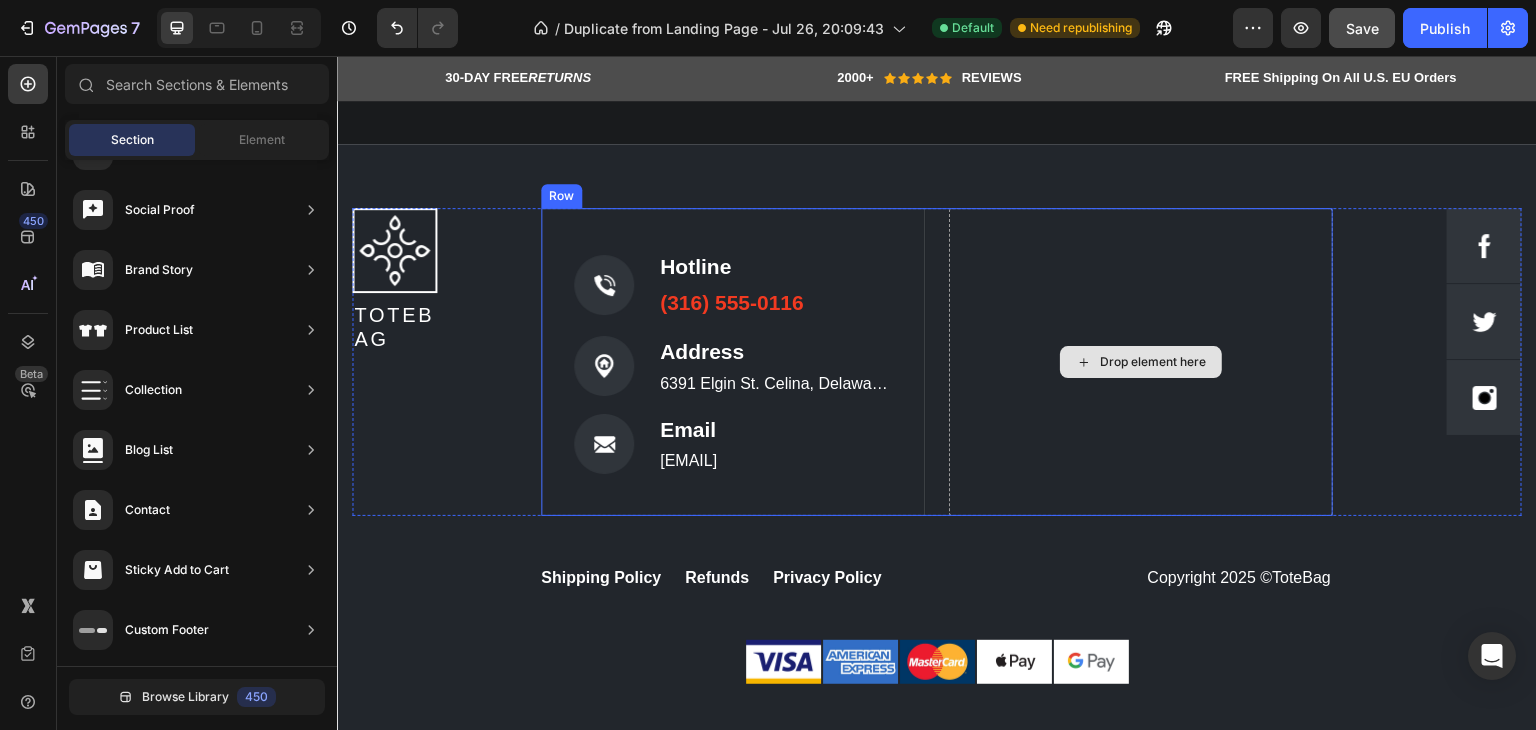 click on "Drop element here" at bounding box center (1141, 362) 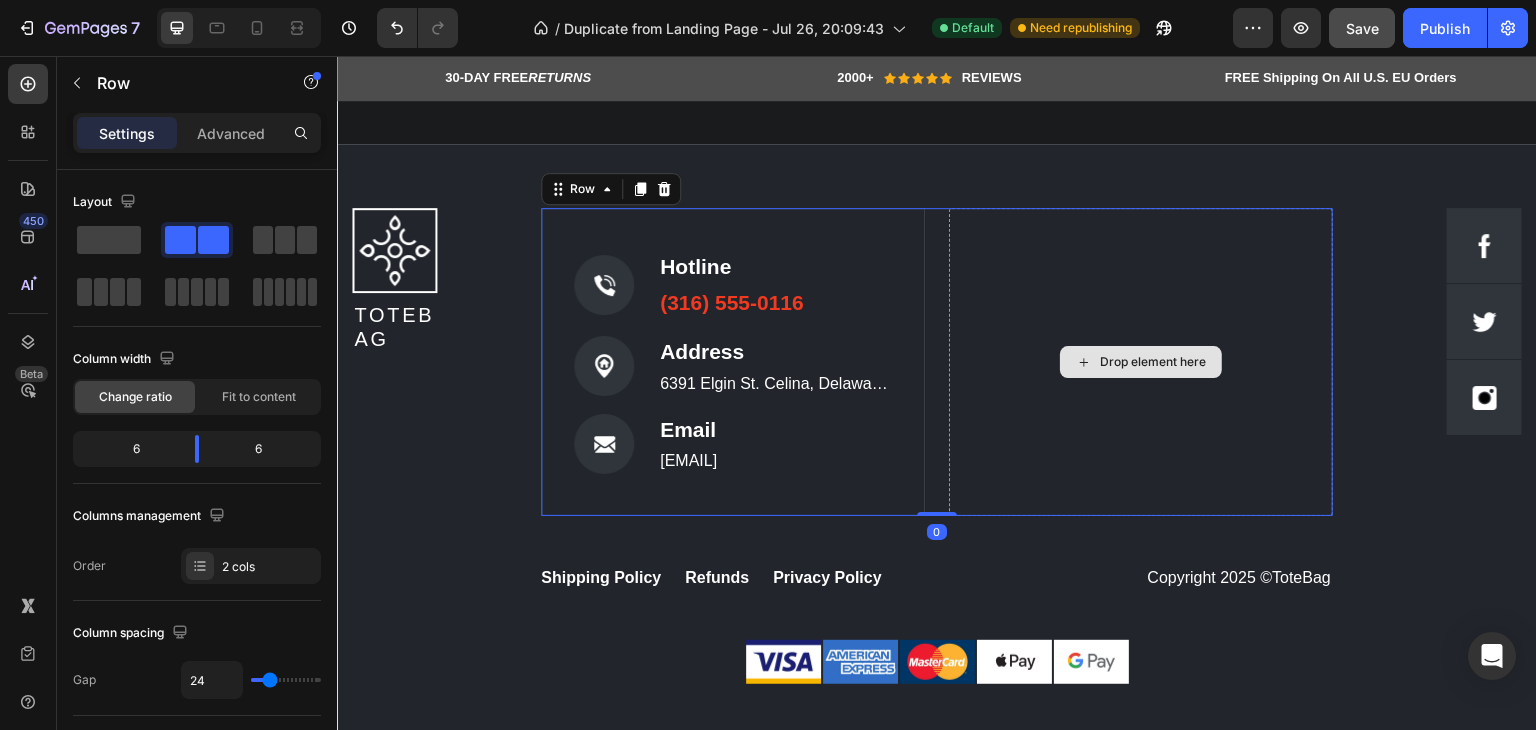 click on "Drop element here" at bounding box center [1141, 362] 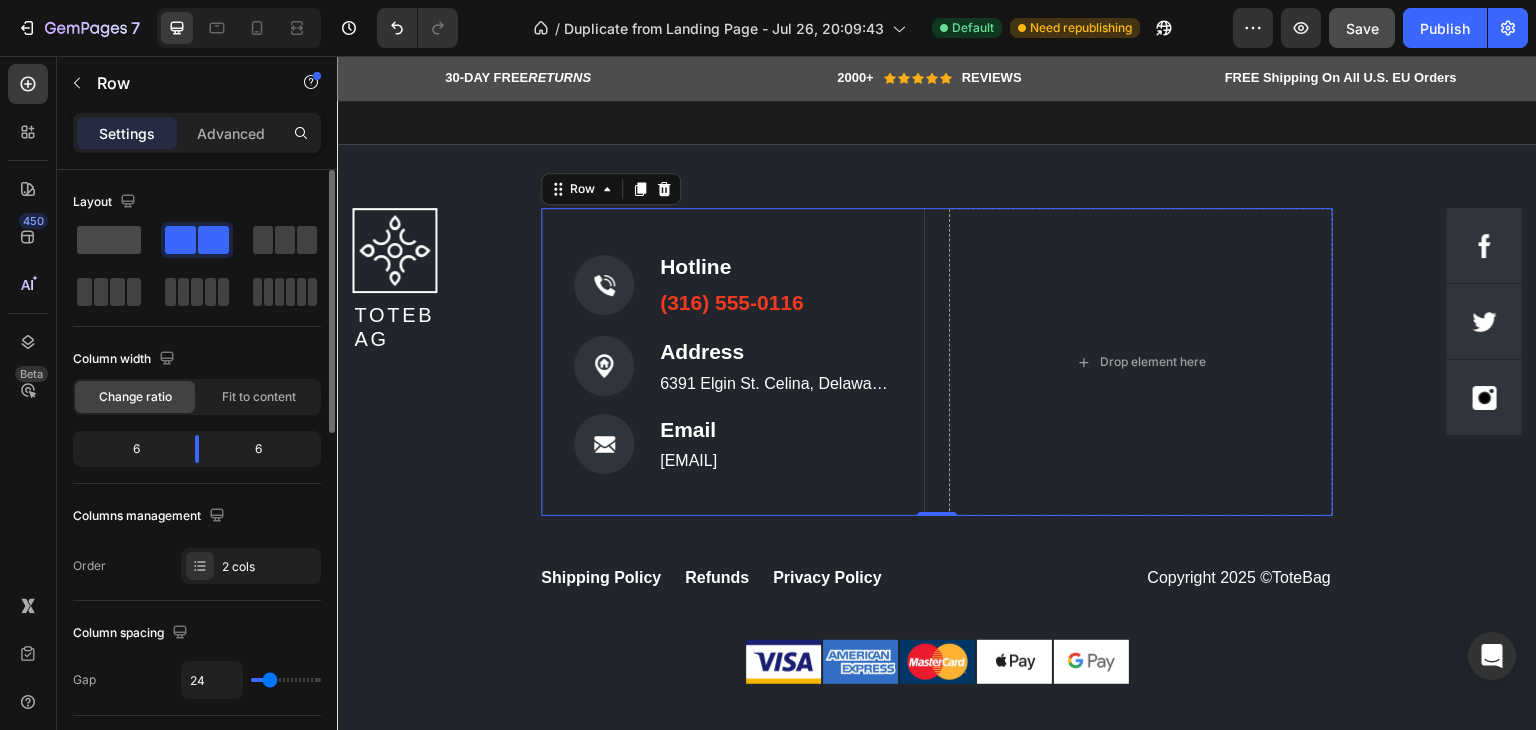 click 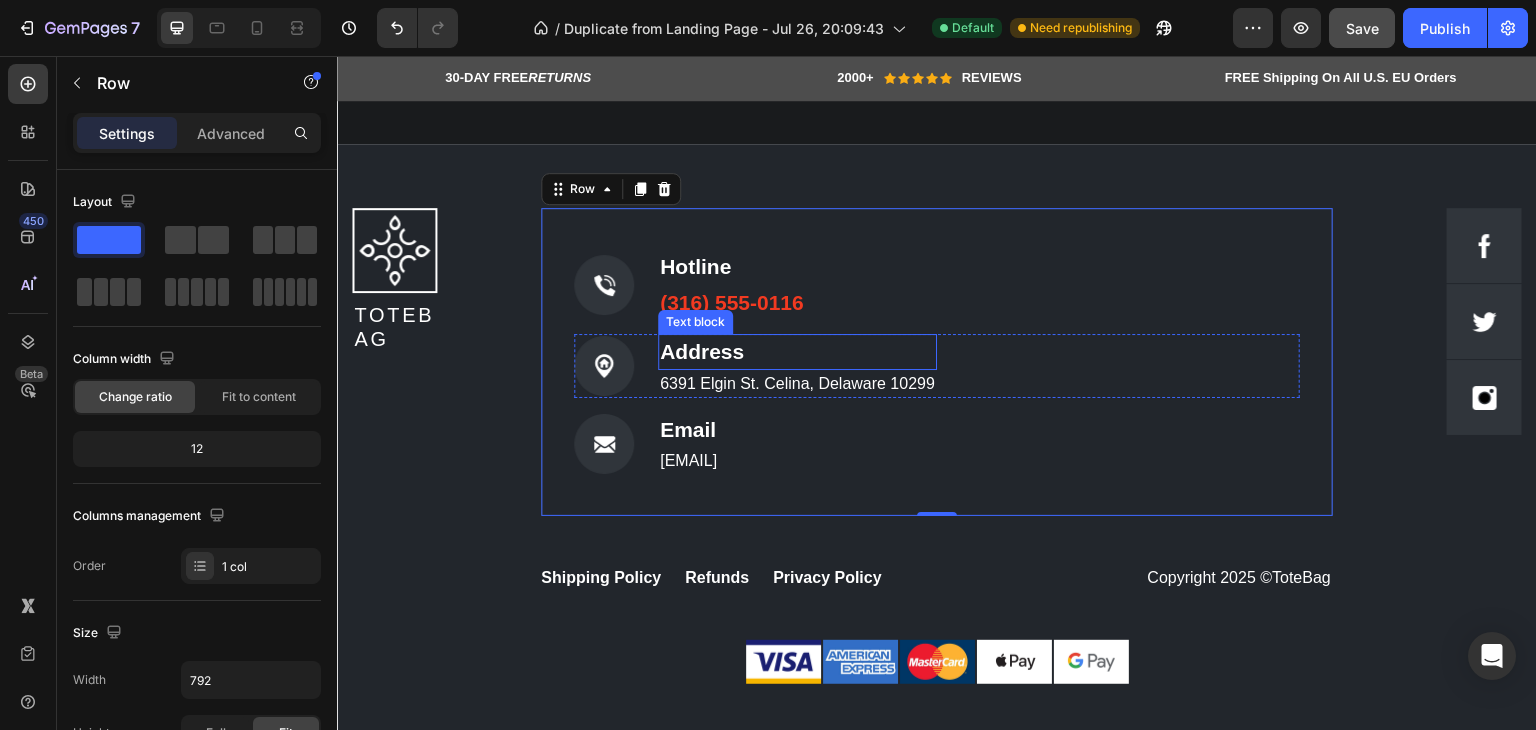 scroll, scrollTop: 8054, scrollLeft: 0, axis: vertical 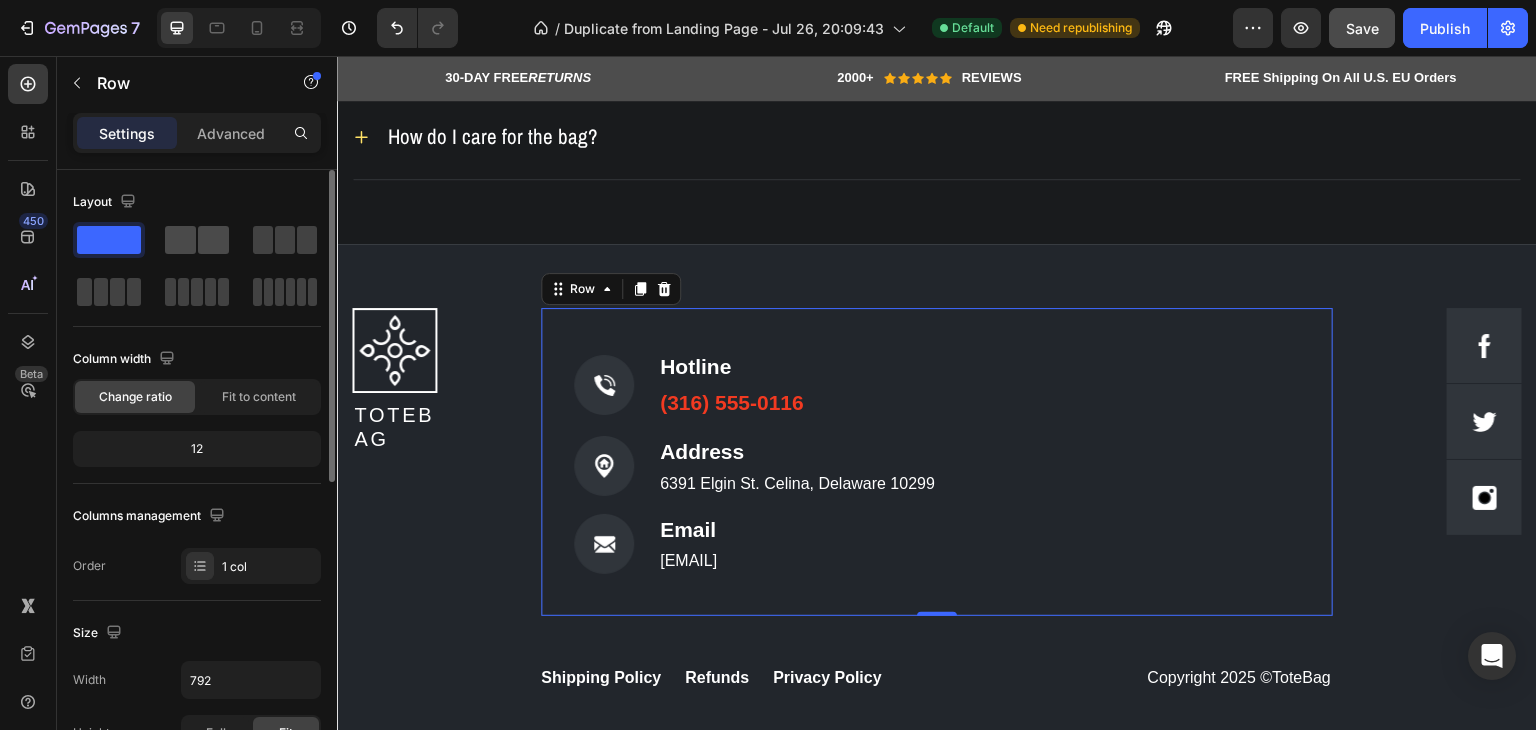 click 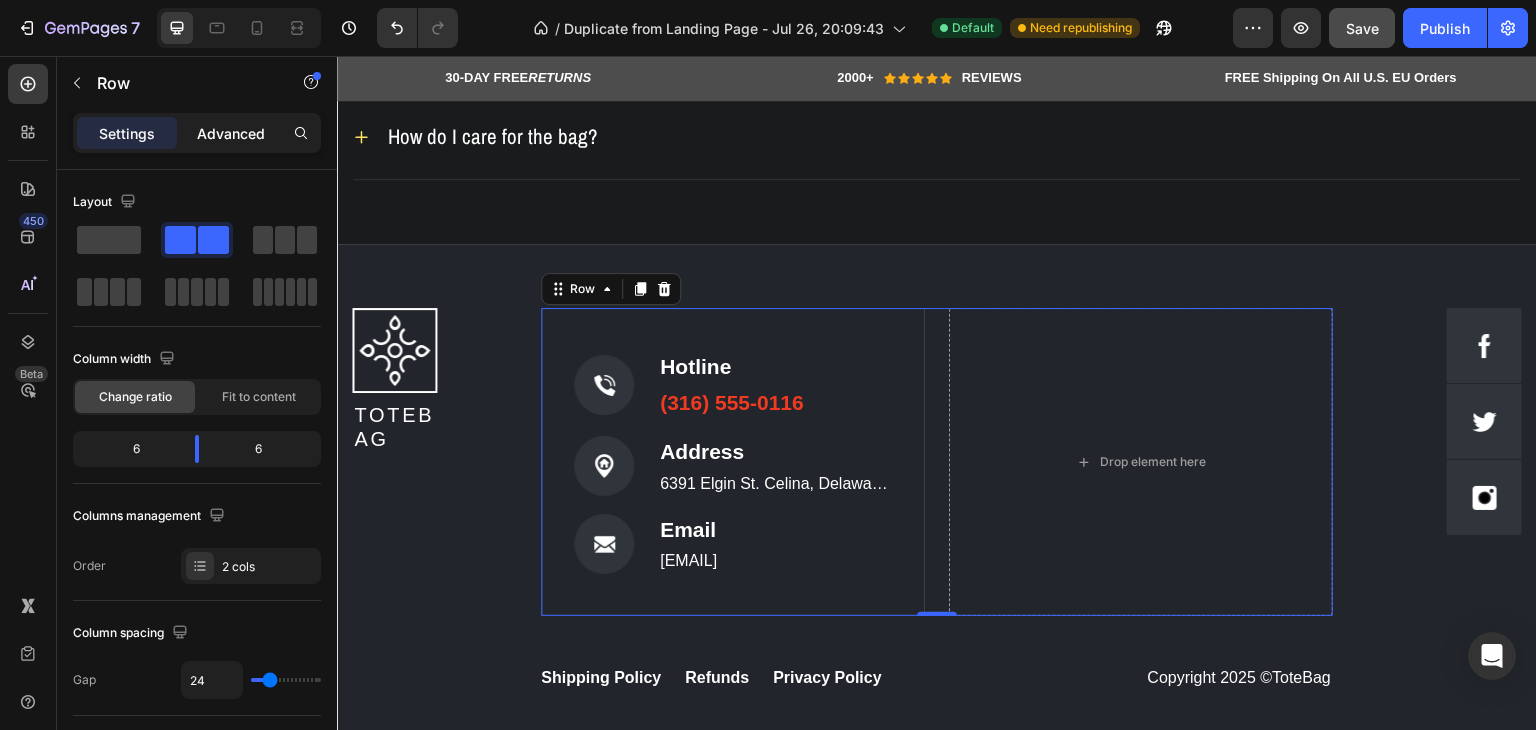 click on "Advanced" at bounding box center (231, 133) 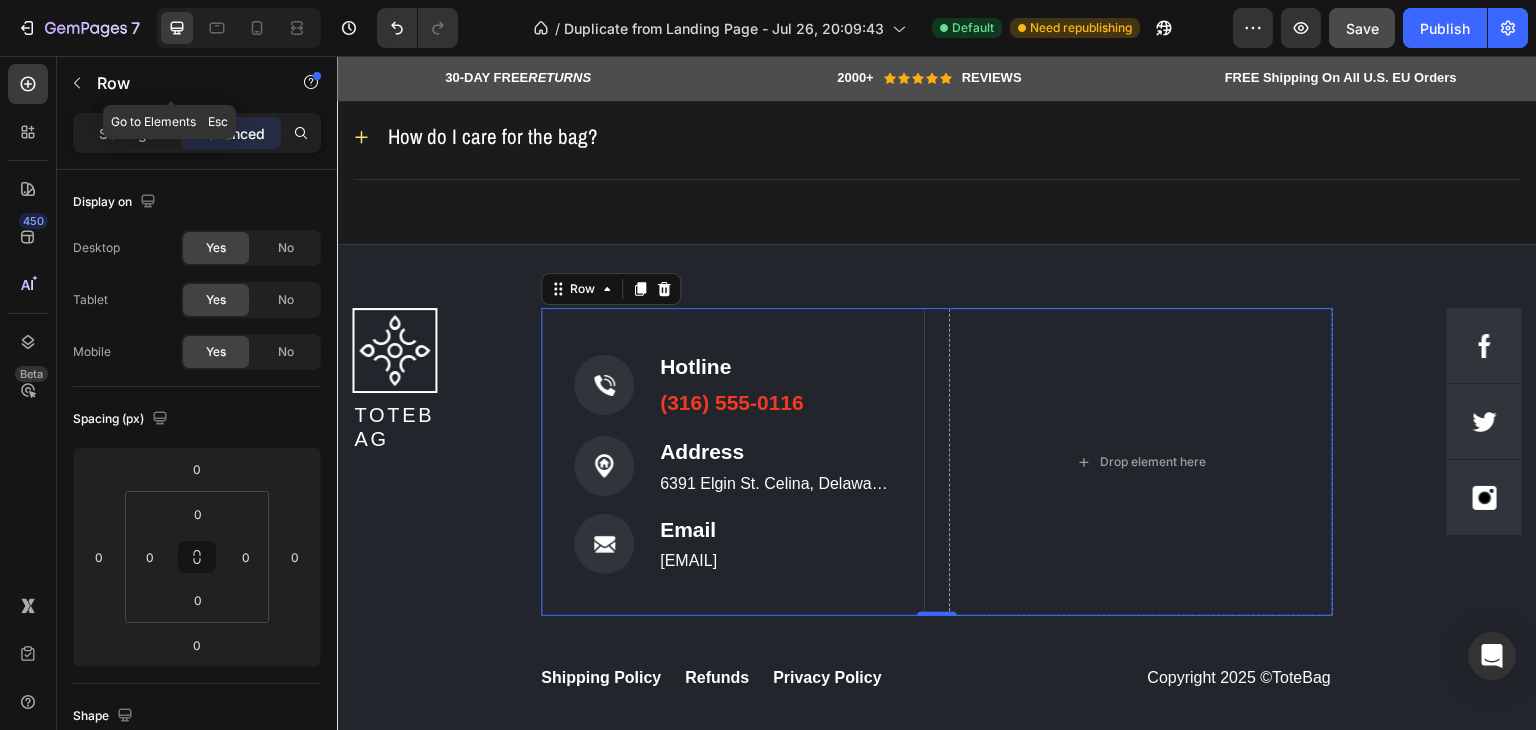 click on "Row" at bounding box center [171, 83] 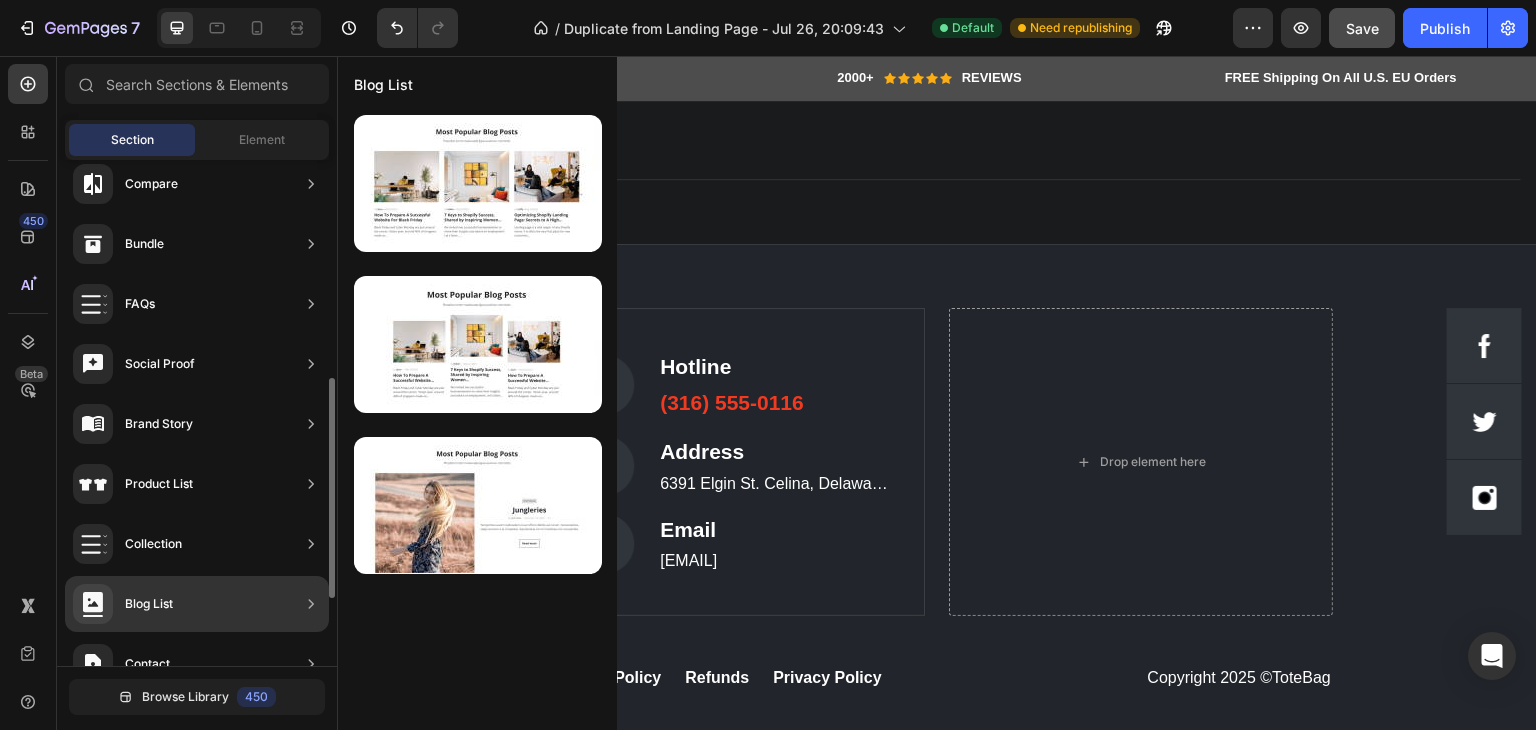 scroll, scrollTop: 600, scrollLeft: 0, axis: vertical 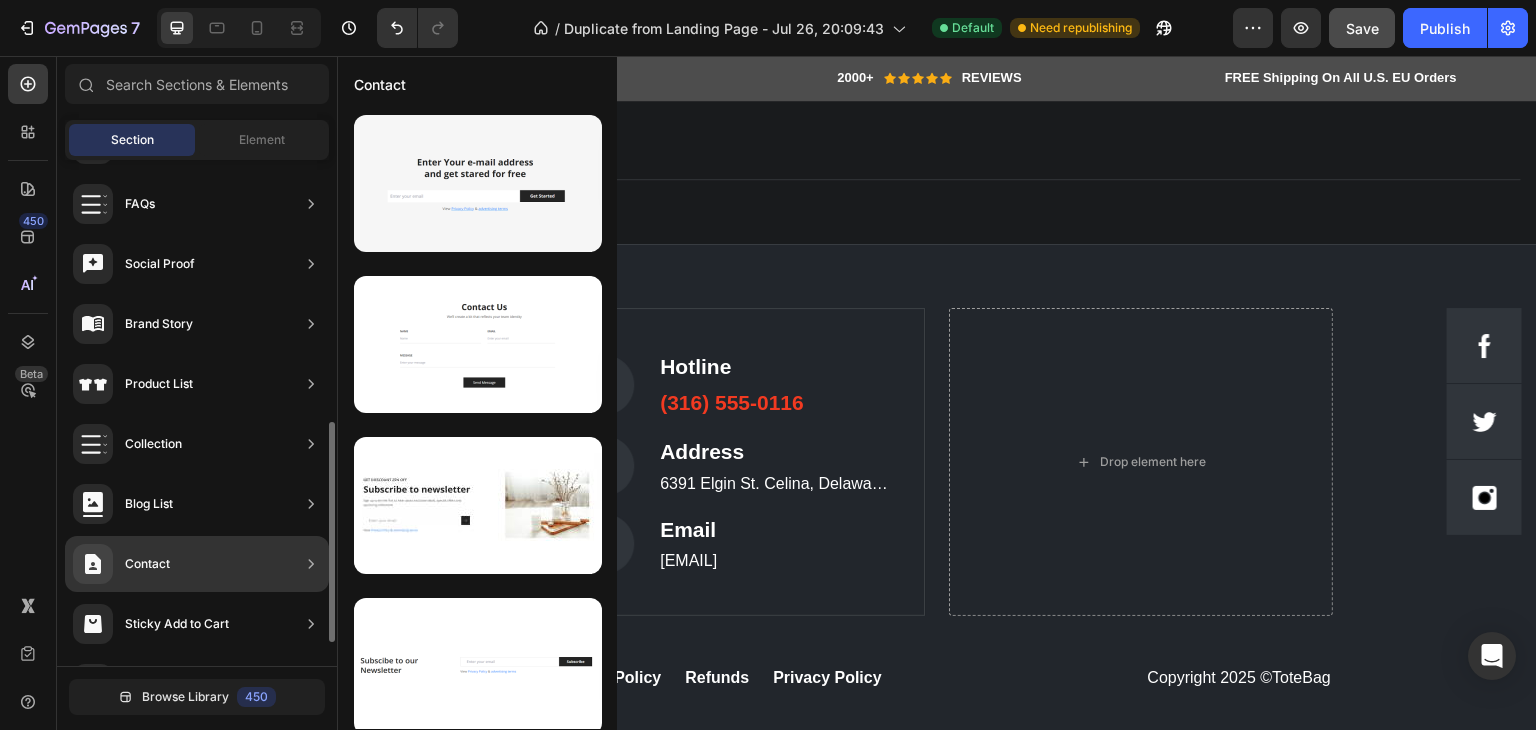 click on "Contact" 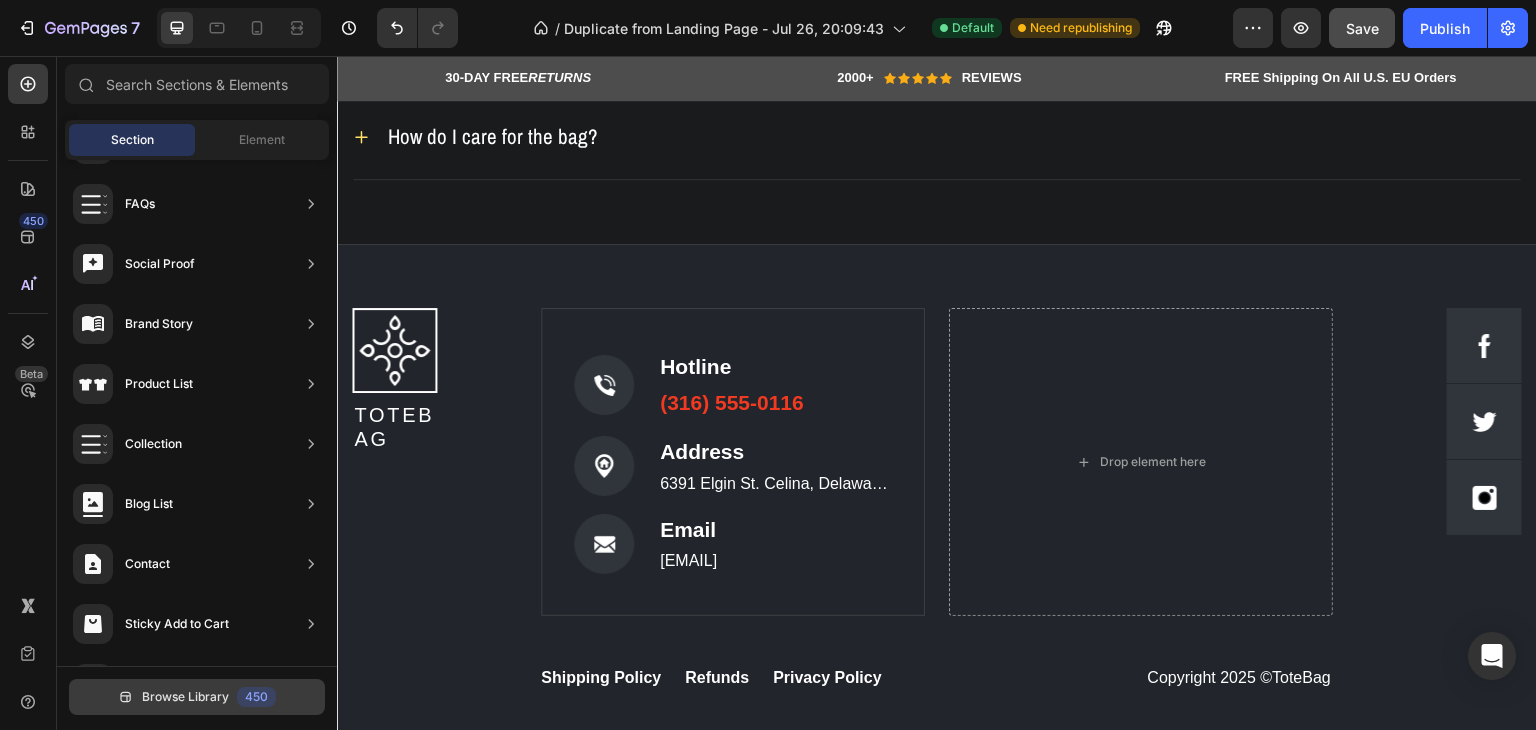click on "Browse Library" at bounding box center [185, 697] 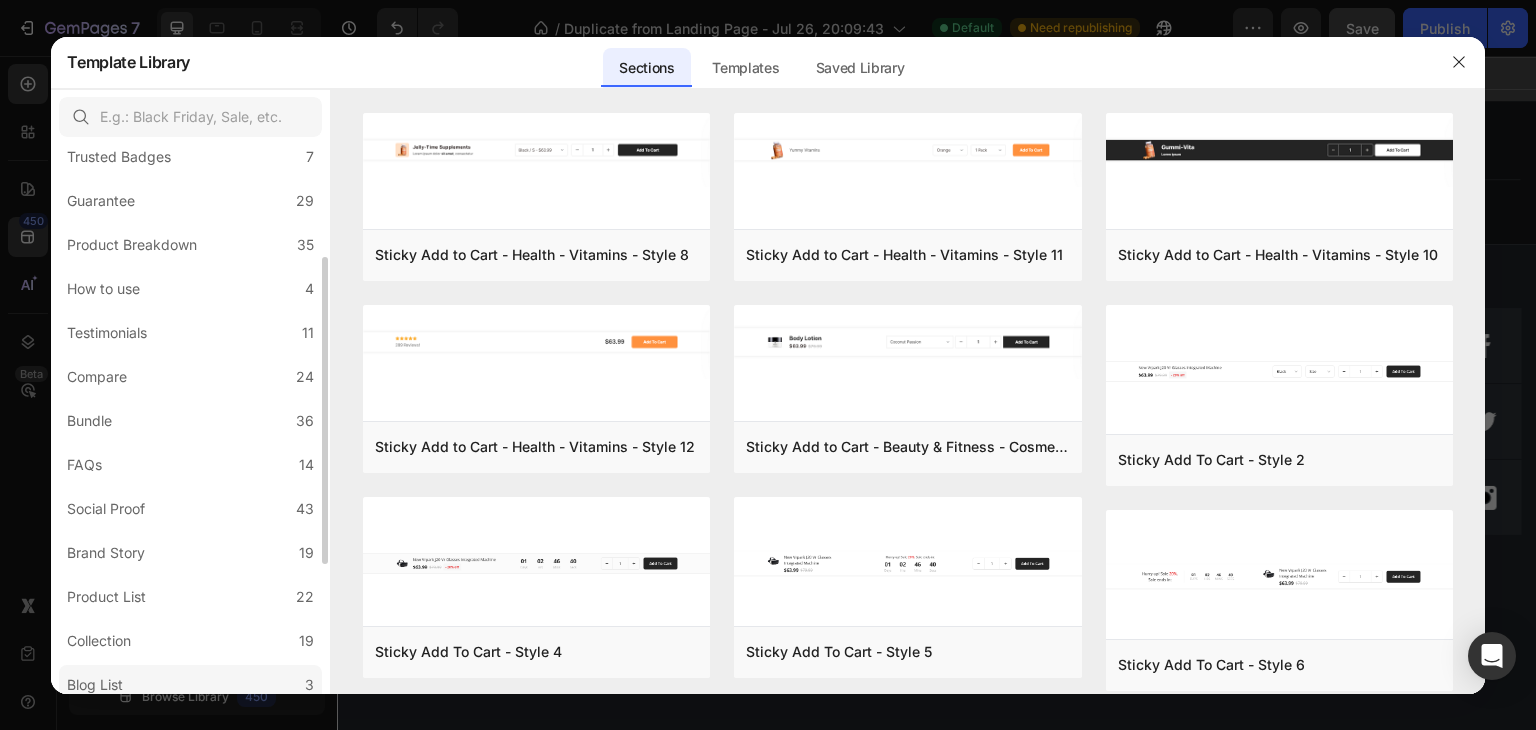 scroll, scrollTop: 300, scrollLeft: 0, axis: vertical 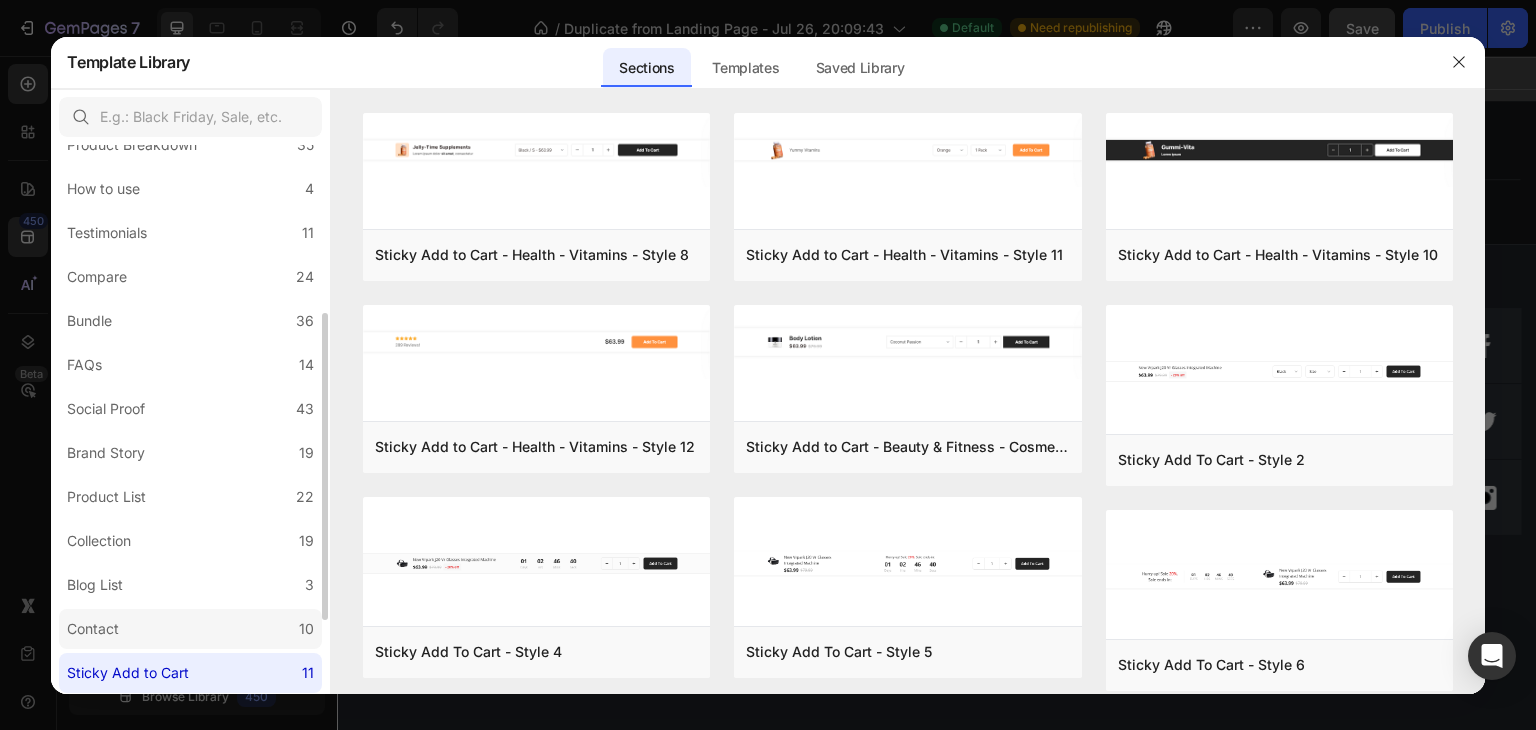 click on "Contact" at bounding box center [97, 629] 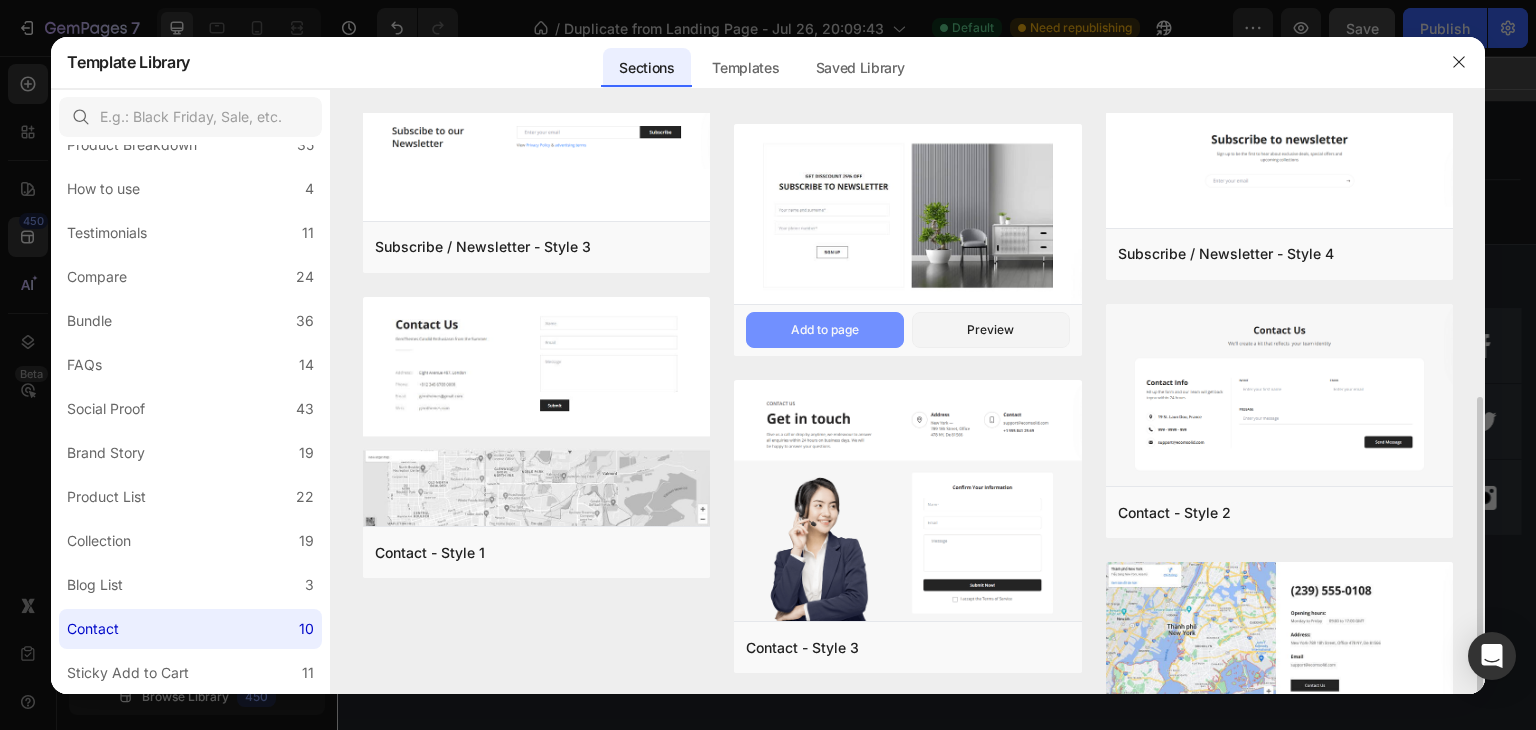 scroll, scrollTop: 290, scrollLeft: 0, axis: vertical 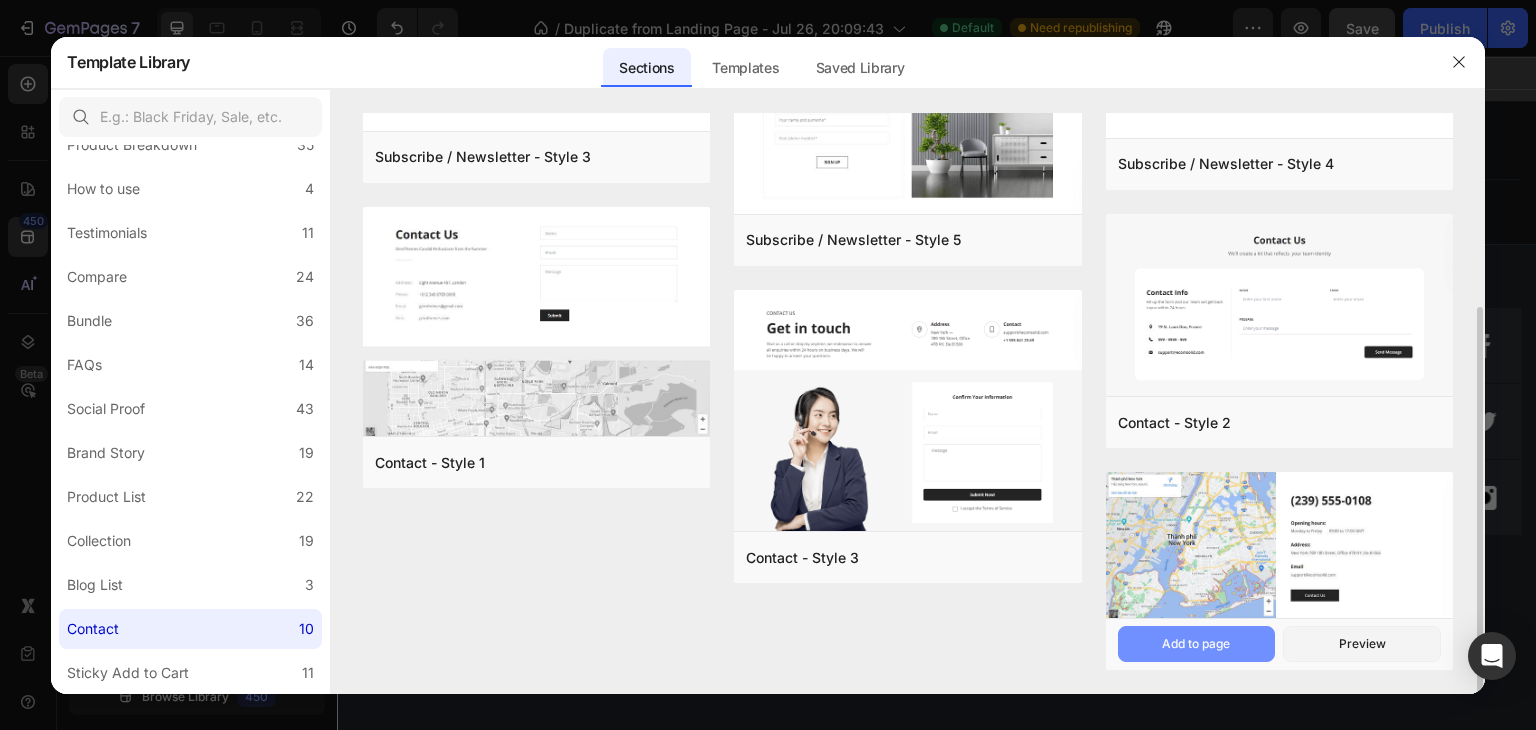 click on "Add to page" at bounding box center (1196, 644) 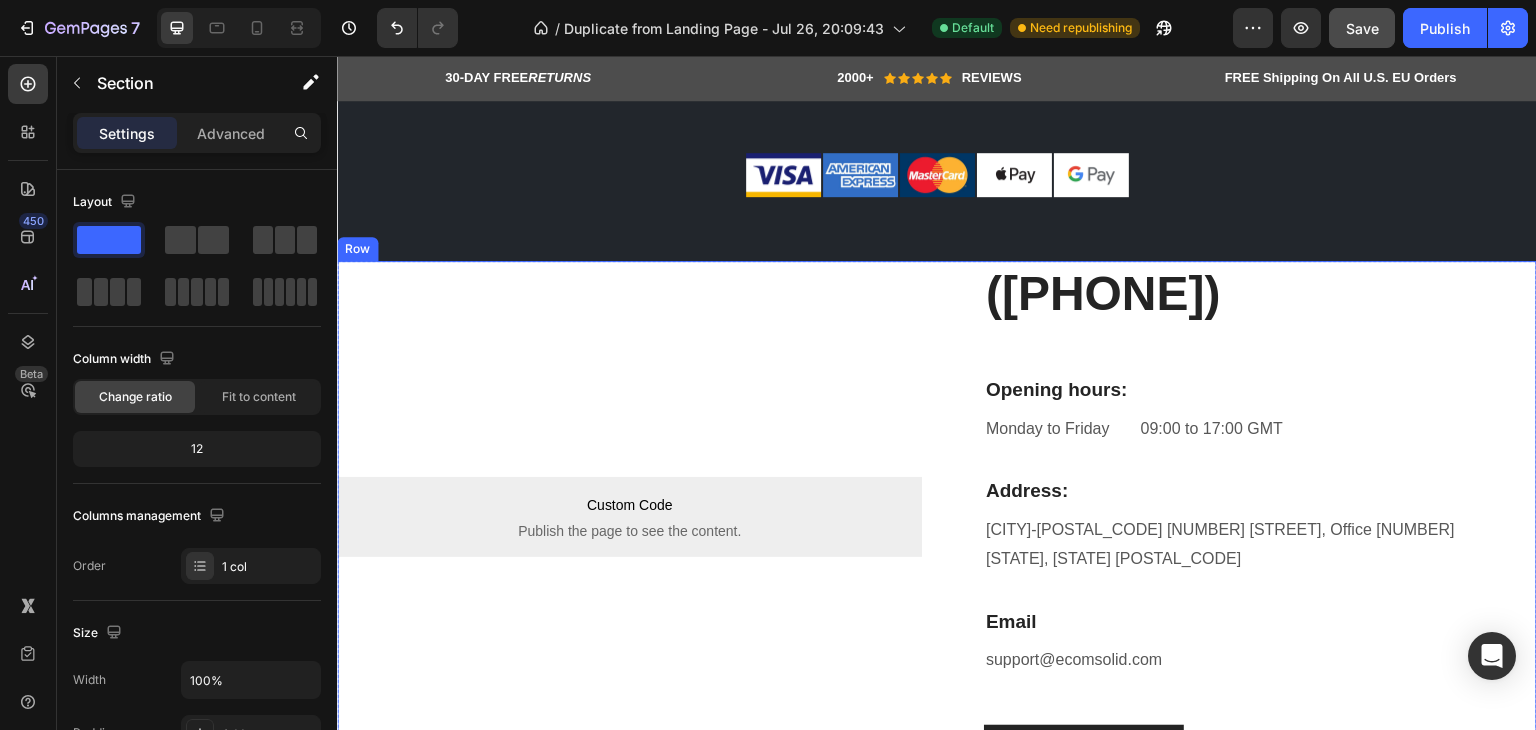 scroll, scrollTop: 8737, scrollLeft: 0, axis: vertical 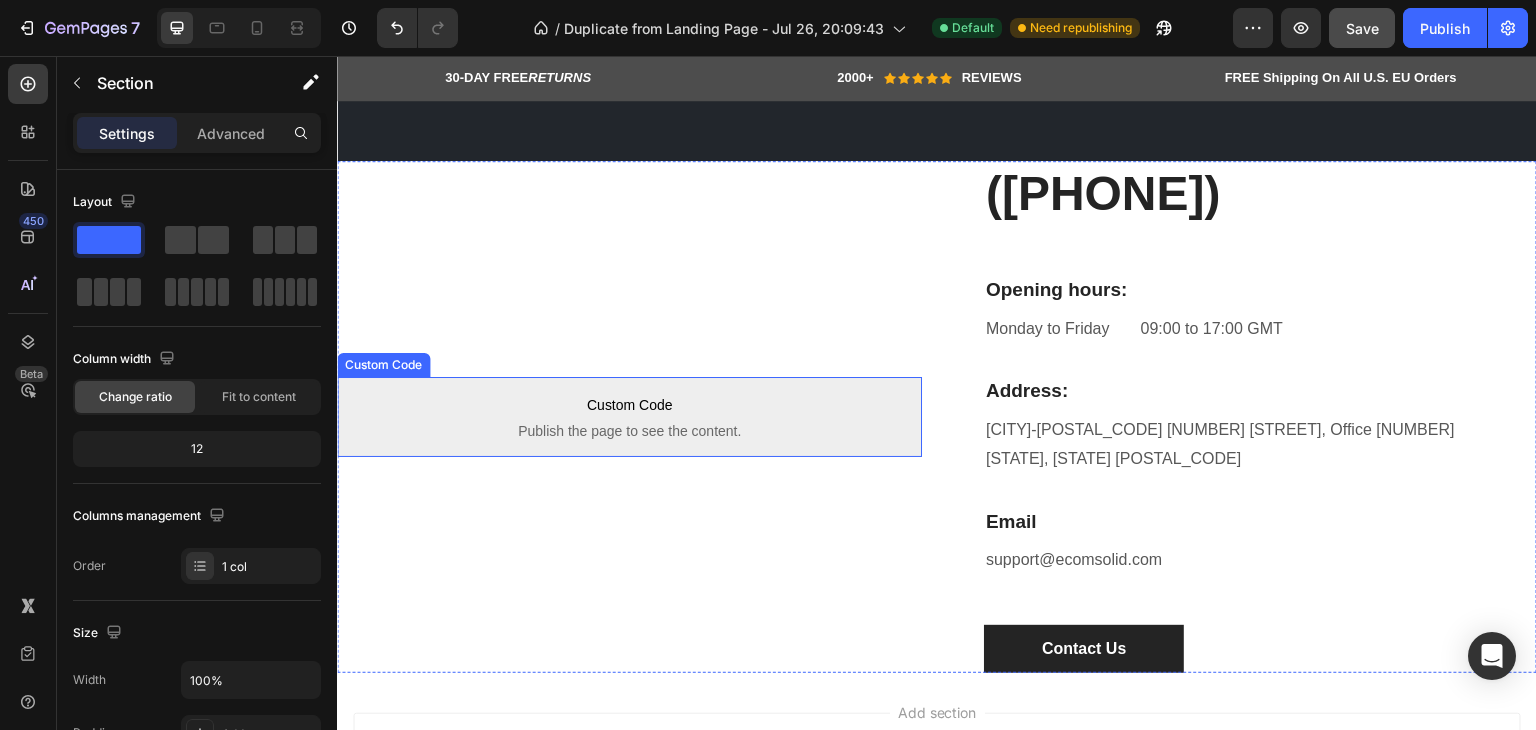 click on "Publish the page to see the content." at bounding box center [629, 431] 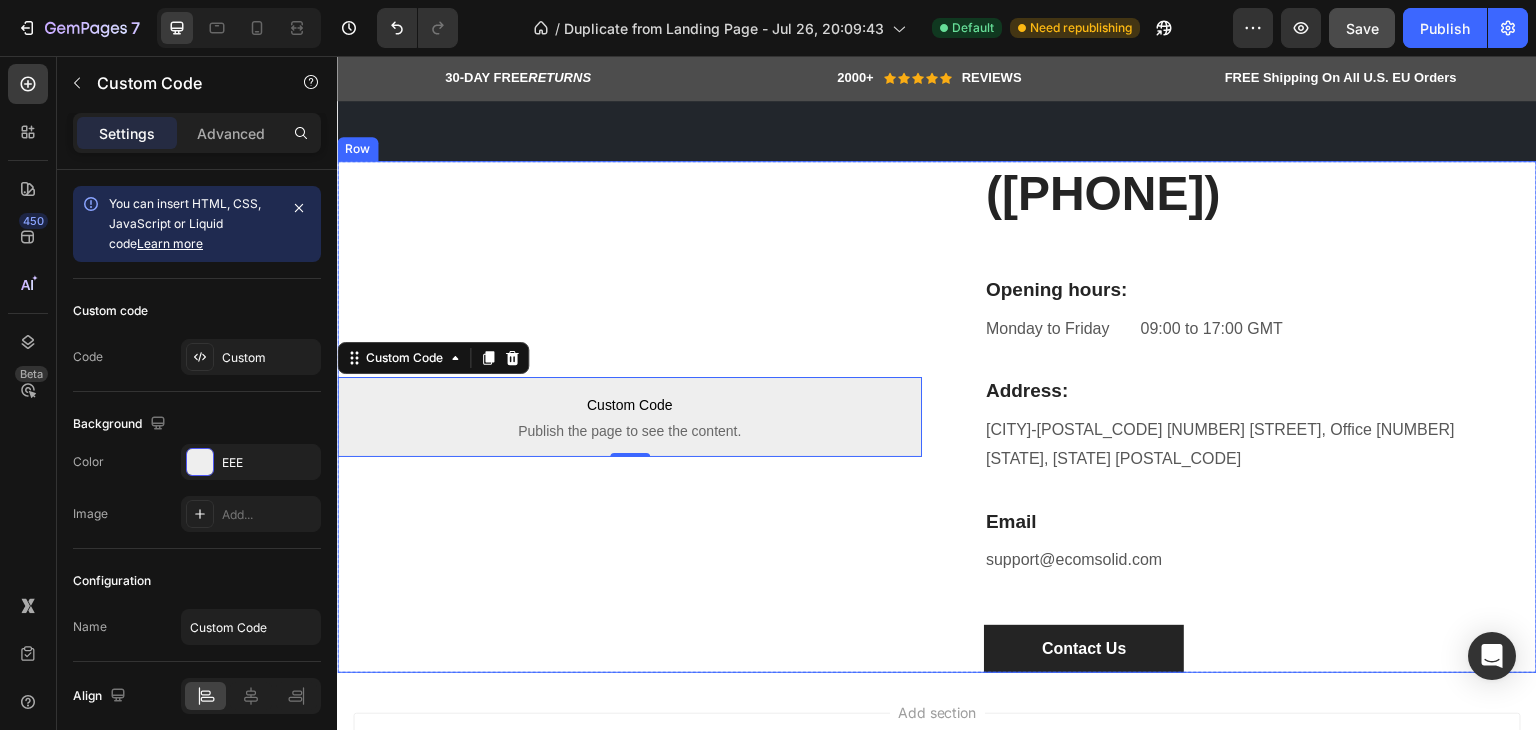 click on "[object Object]
Custom Code
Custom Code
Publish the page to see the content.
Custom Code 0" at bounding box center (629, 417) 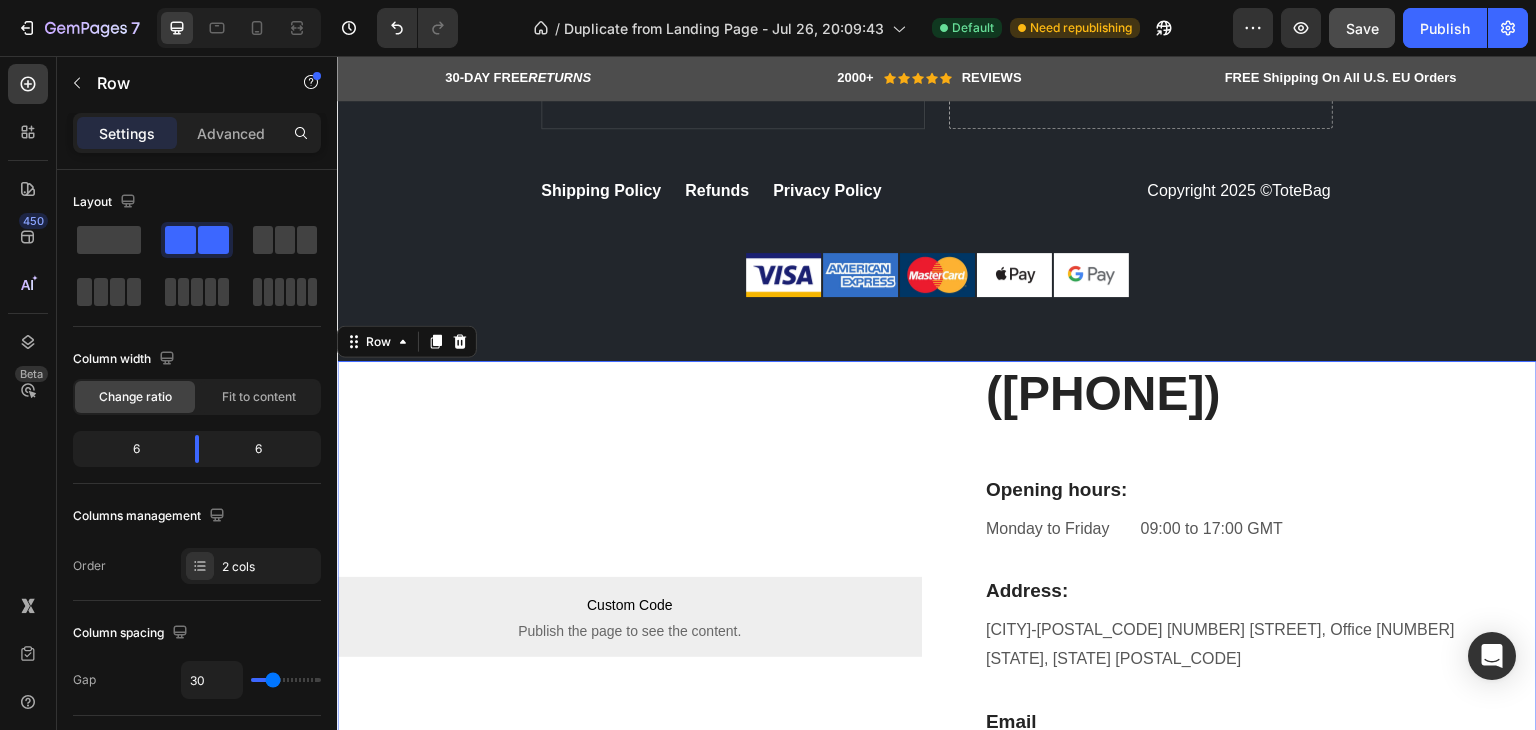 scroll, scrollTop: 8637, scrollLeft: 0, axis: vertical 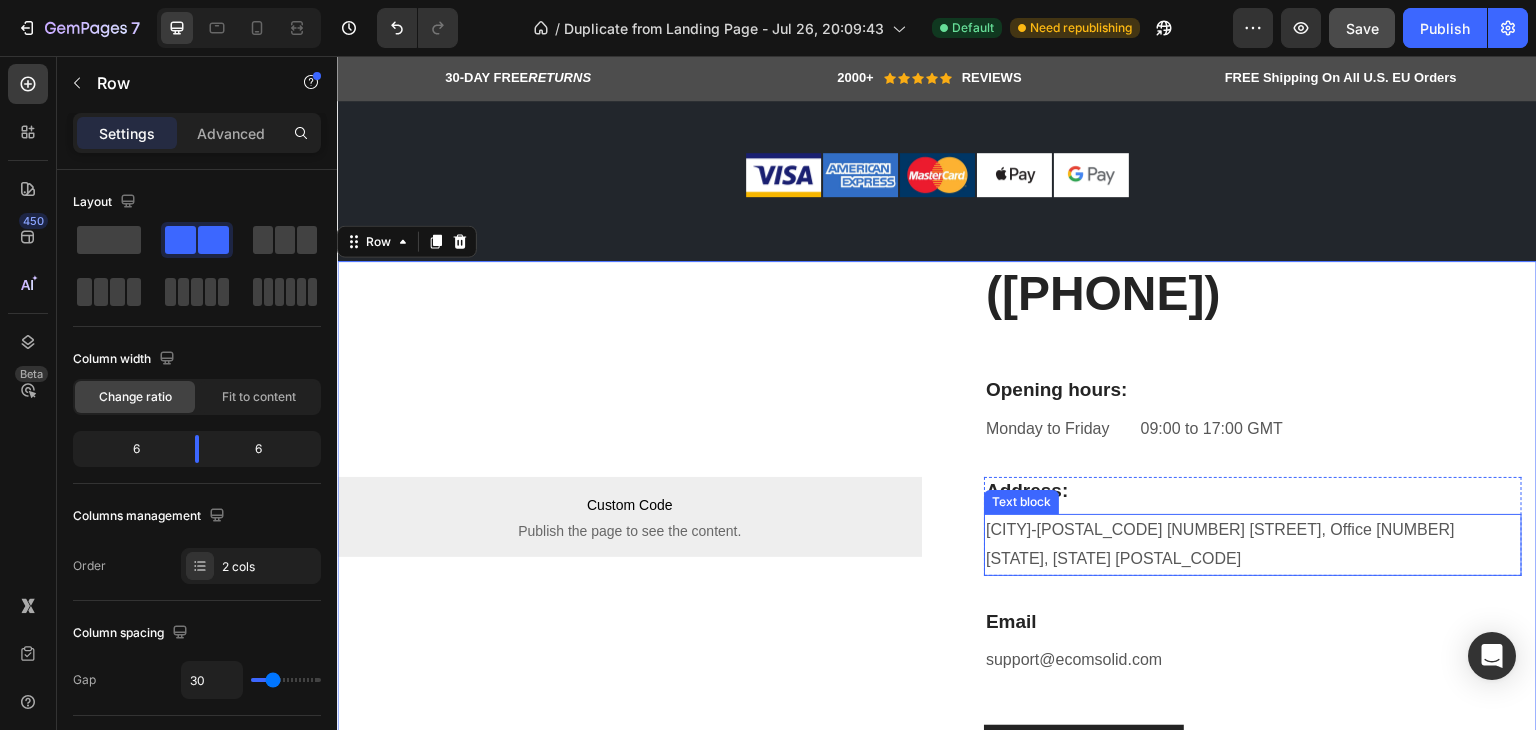 click on "[CITY]-[POSTAL_CODE] [NUMBER] [STREET], Office [NUMBER] [STATE], [STATE] [POSTAL_CODE]" at bounding box center (1253, 545) 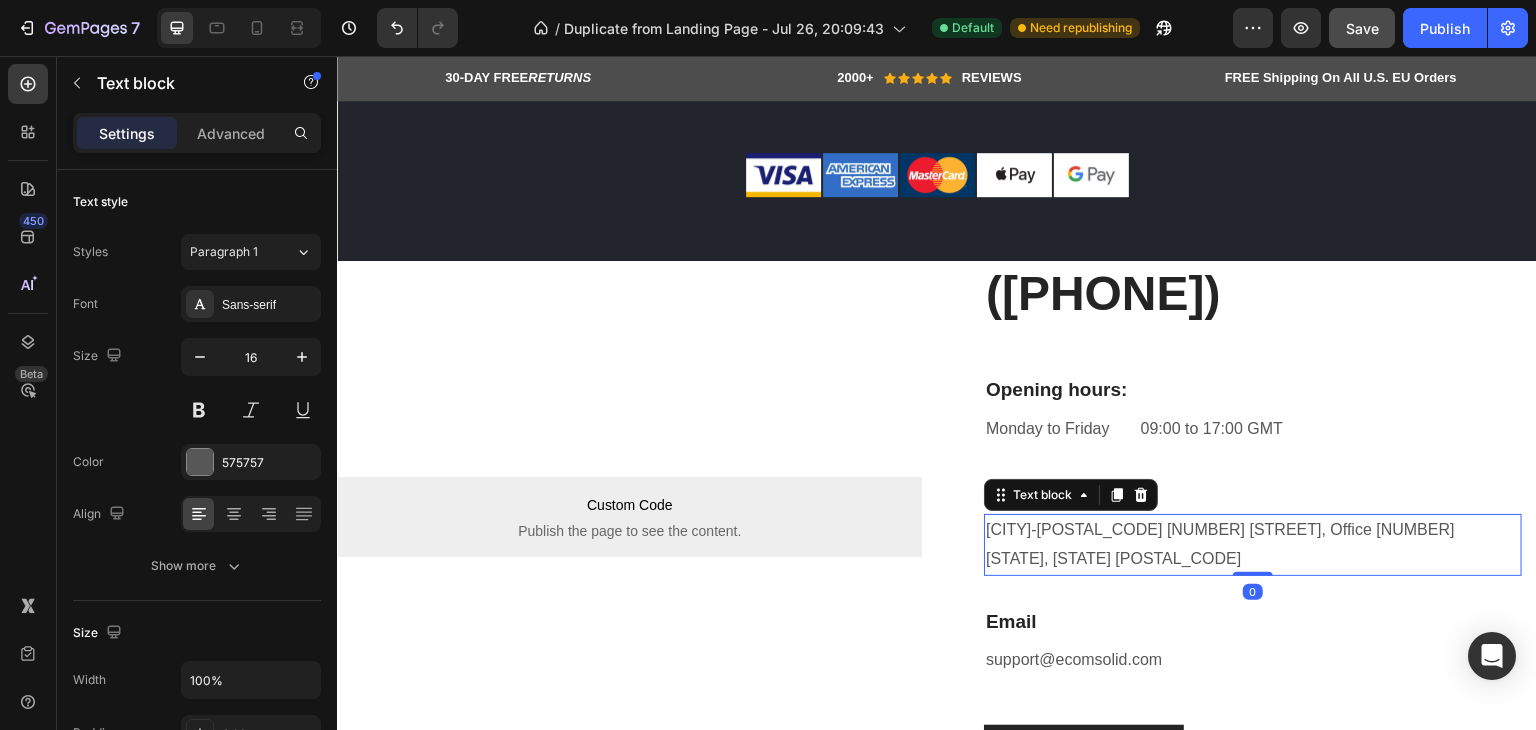 click on "[CITY]-[POSTAL_CODE] [NUMBER] [STREET], Office [NUMBER] [STATE], [STATE] [POSTAL_CODE]" at bounding box center (1253, 545) 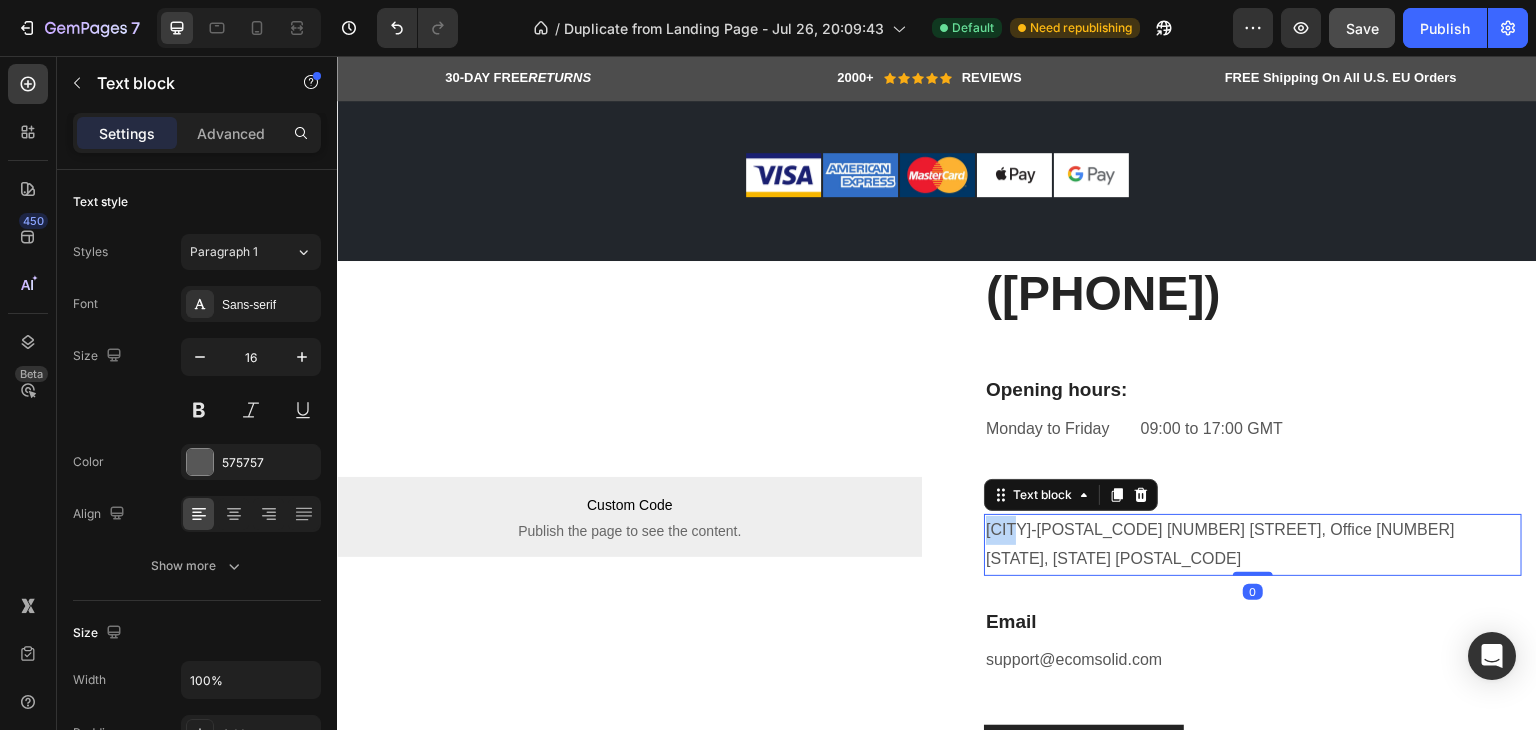 click on "[CITY]-[POSTAL_CODE] [NUMBER] [STREET], Office [NUMBER] [STATE], [STATE] [POSTAL_CODE]" at bounding box center [1253, 545] 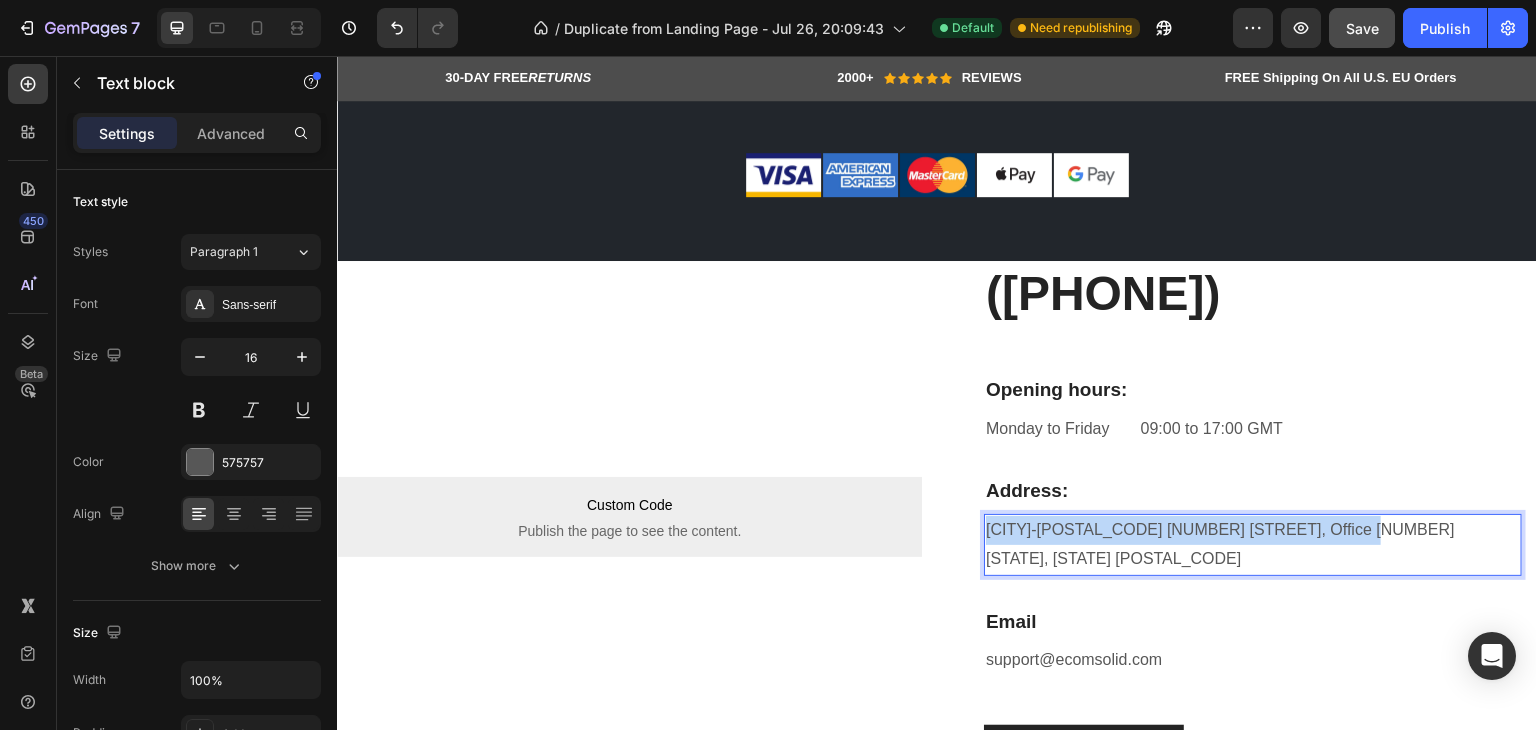 click on "[CITY]-[POSTAL_CODE] [NUMBER] [STREET], Office [NUMBER] [STATE], [STATE] [POSTAL_CODE]" at bounding box center [1253, 545] 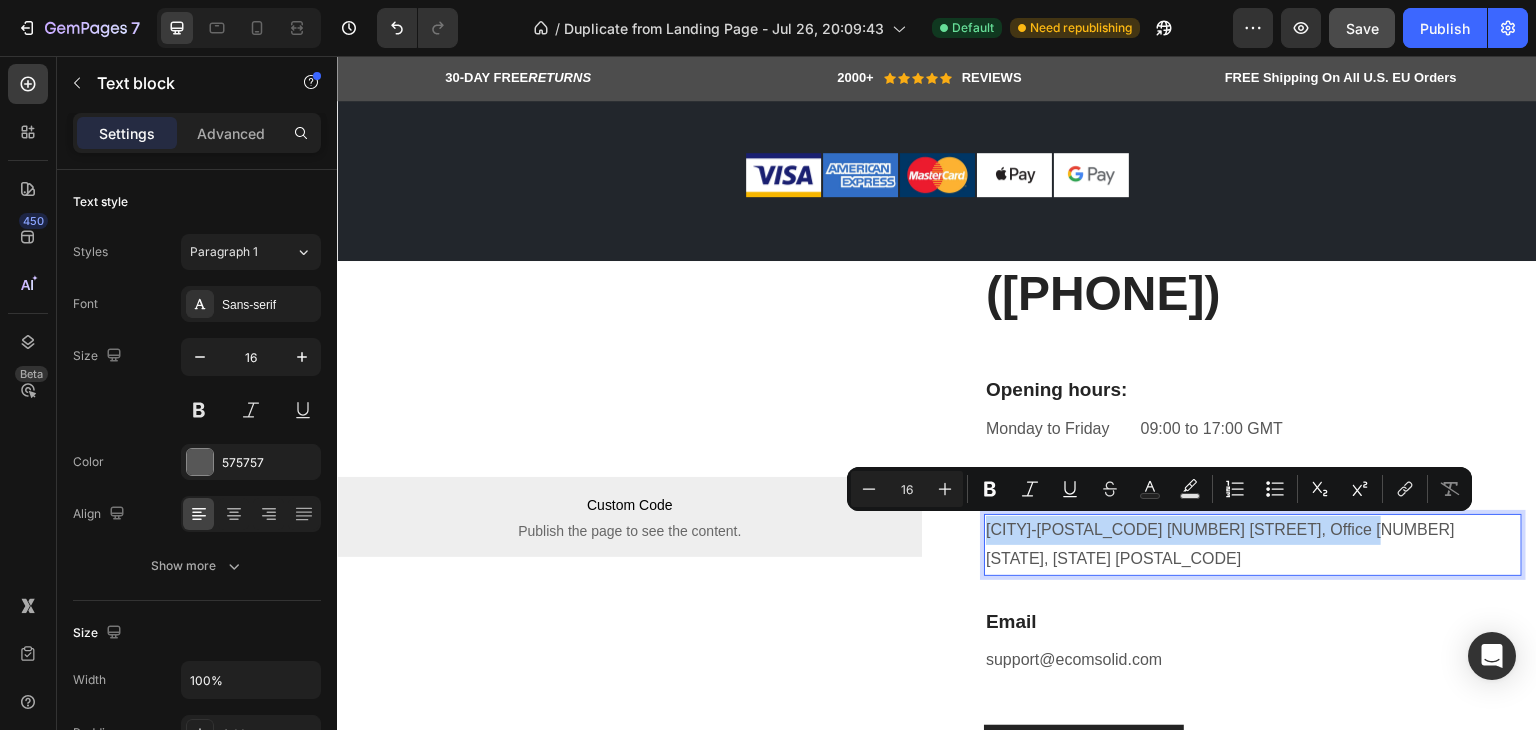 copy on "[CITY]-[POSTAL_CODE] [NUMBER] [STREET], Office [NUMBER] [STATE], [STATE] [POSTAL_CODE]" 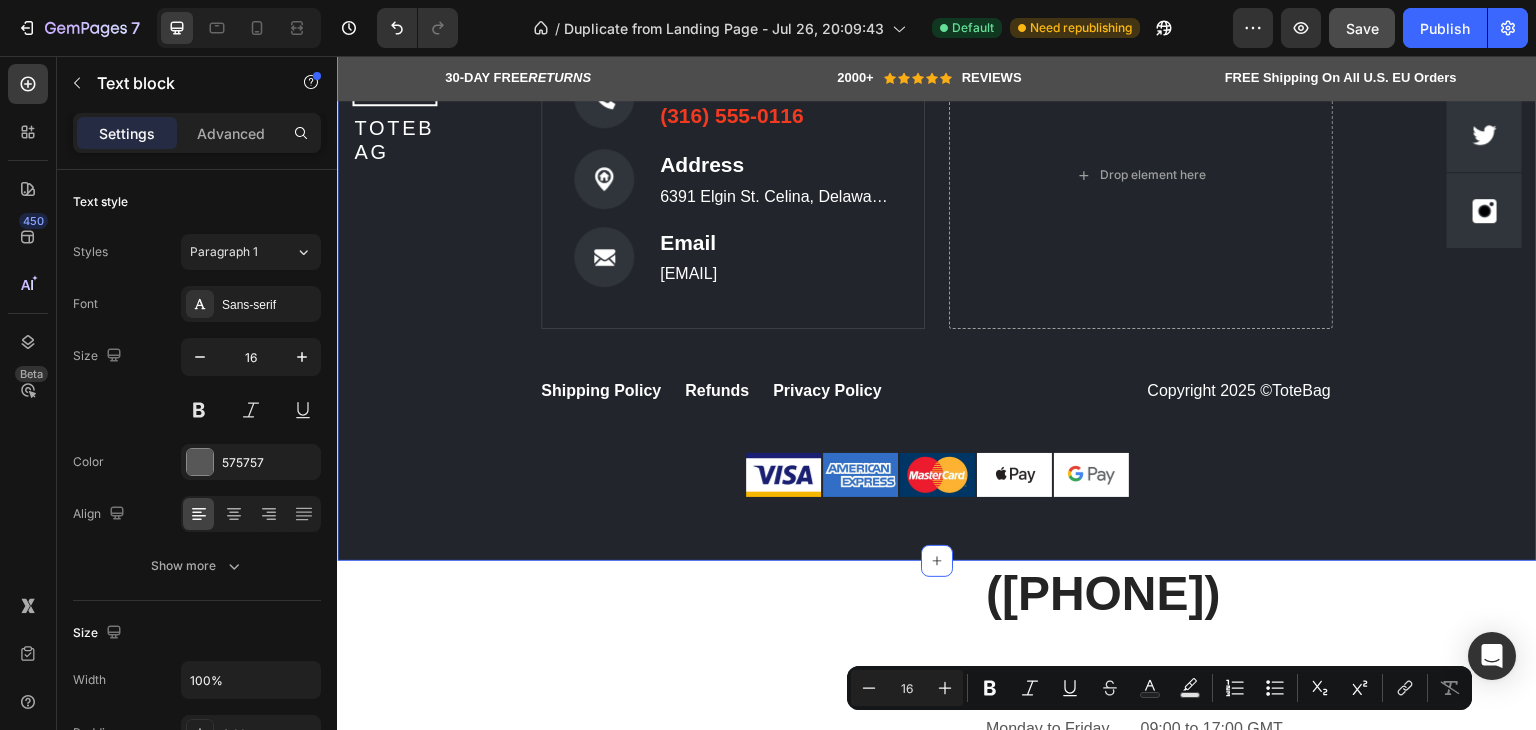 scroll, scrollTop: 8237, scrollLeft: 0, axis: vertical 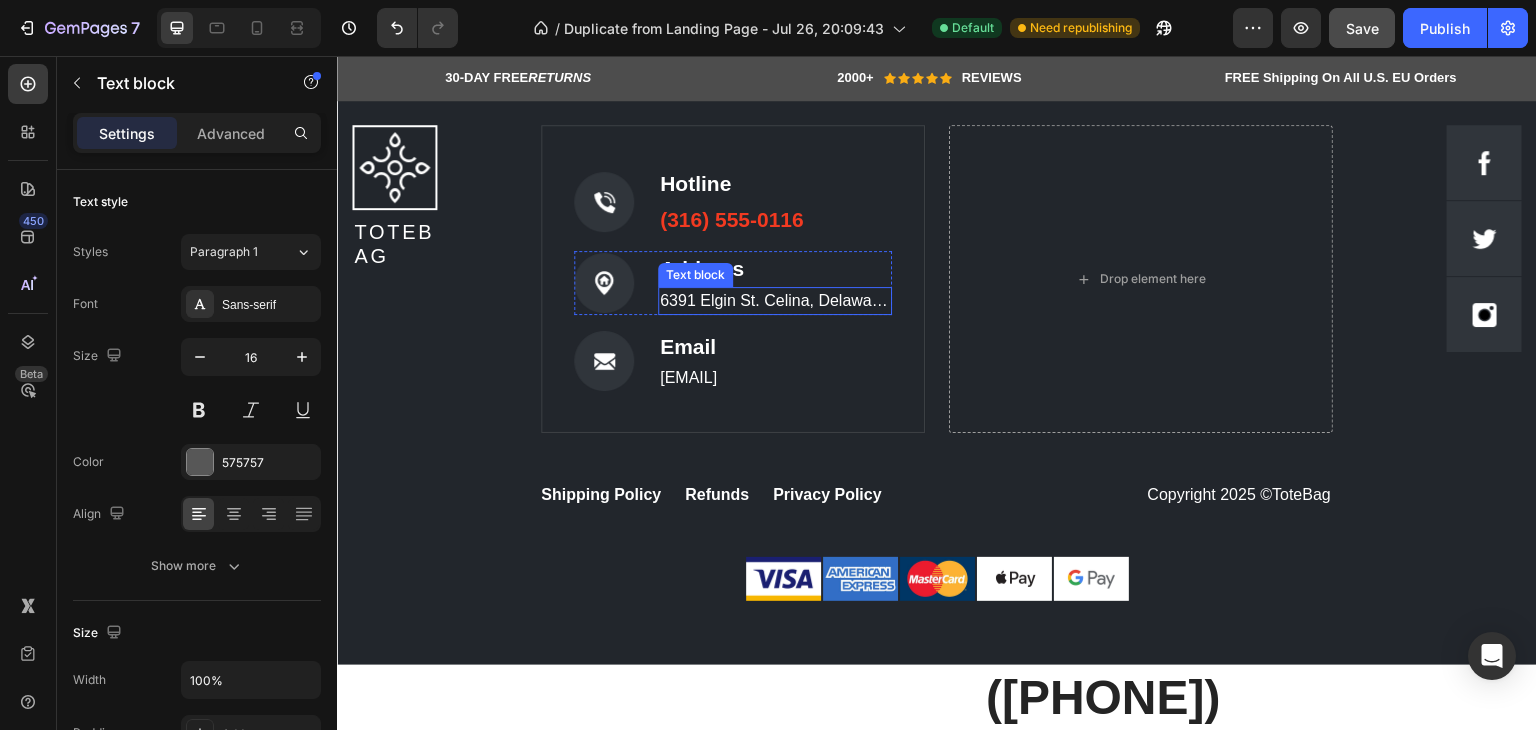 click on "6391 Elgin St. Celina, Delaware 10299" at bounding box center (775, 301) 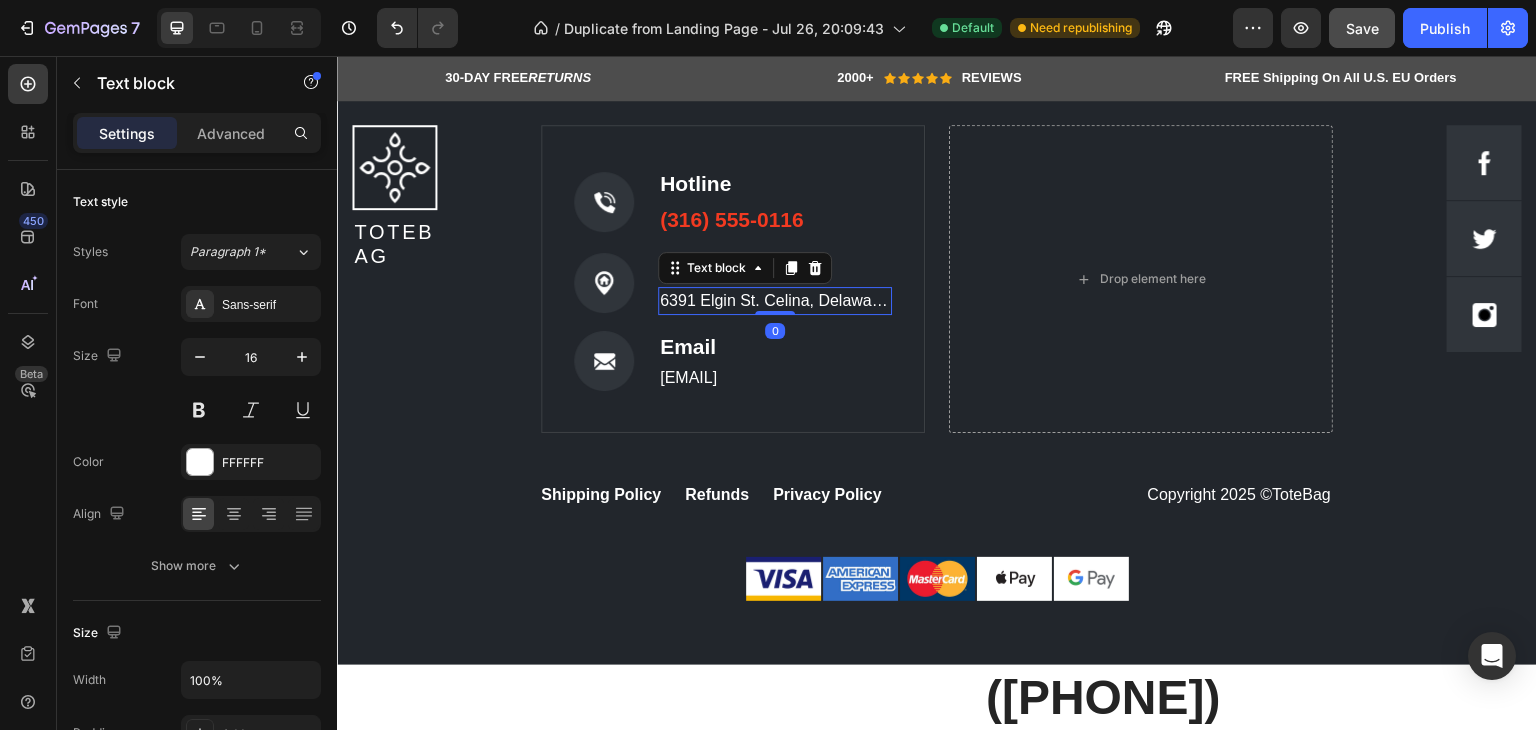 click on "6391 Elgin St. Celina, Delaware 10299" at bounding box center (775, 301) 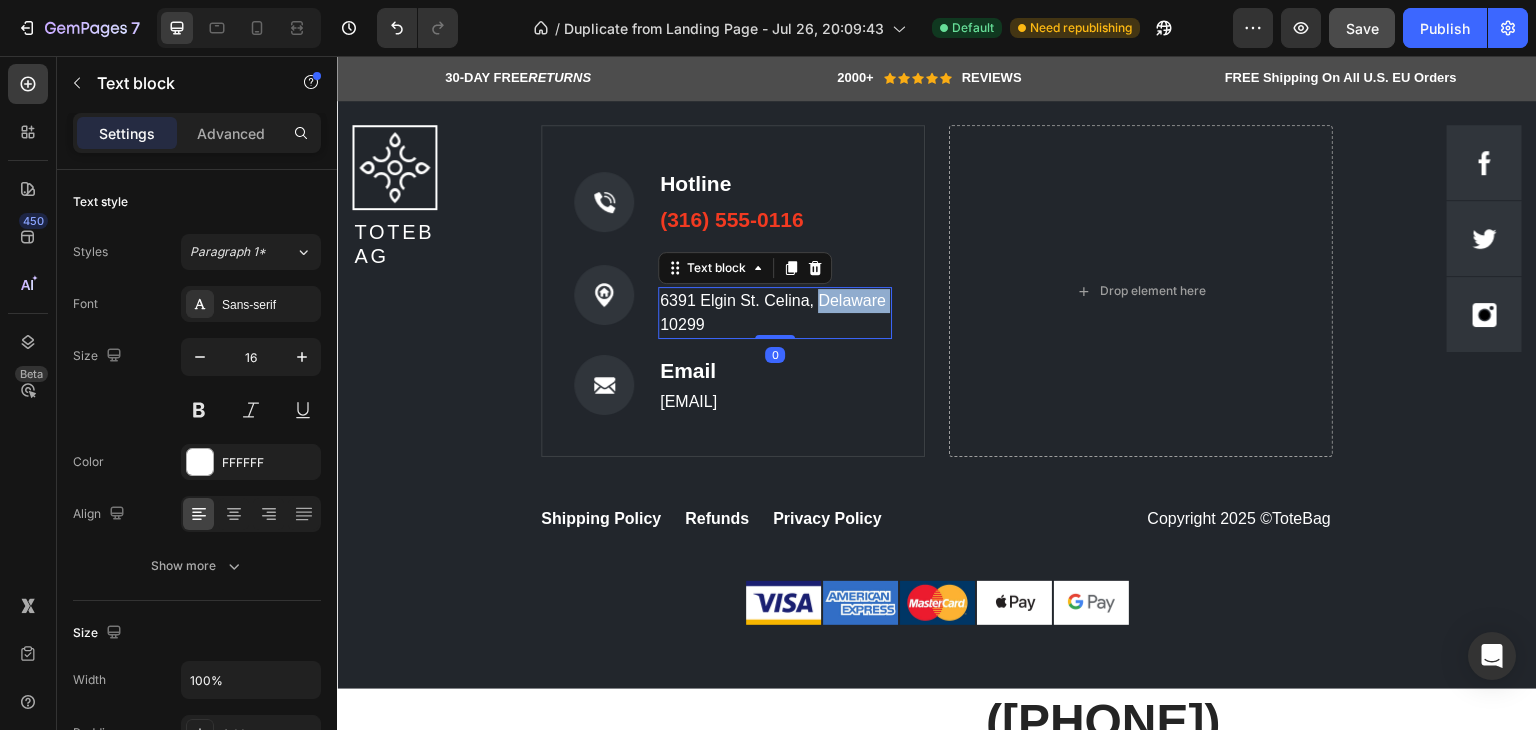 click on "6391 Elgin St. Celina, Delaware 10299" at bounding box center [775, 313] 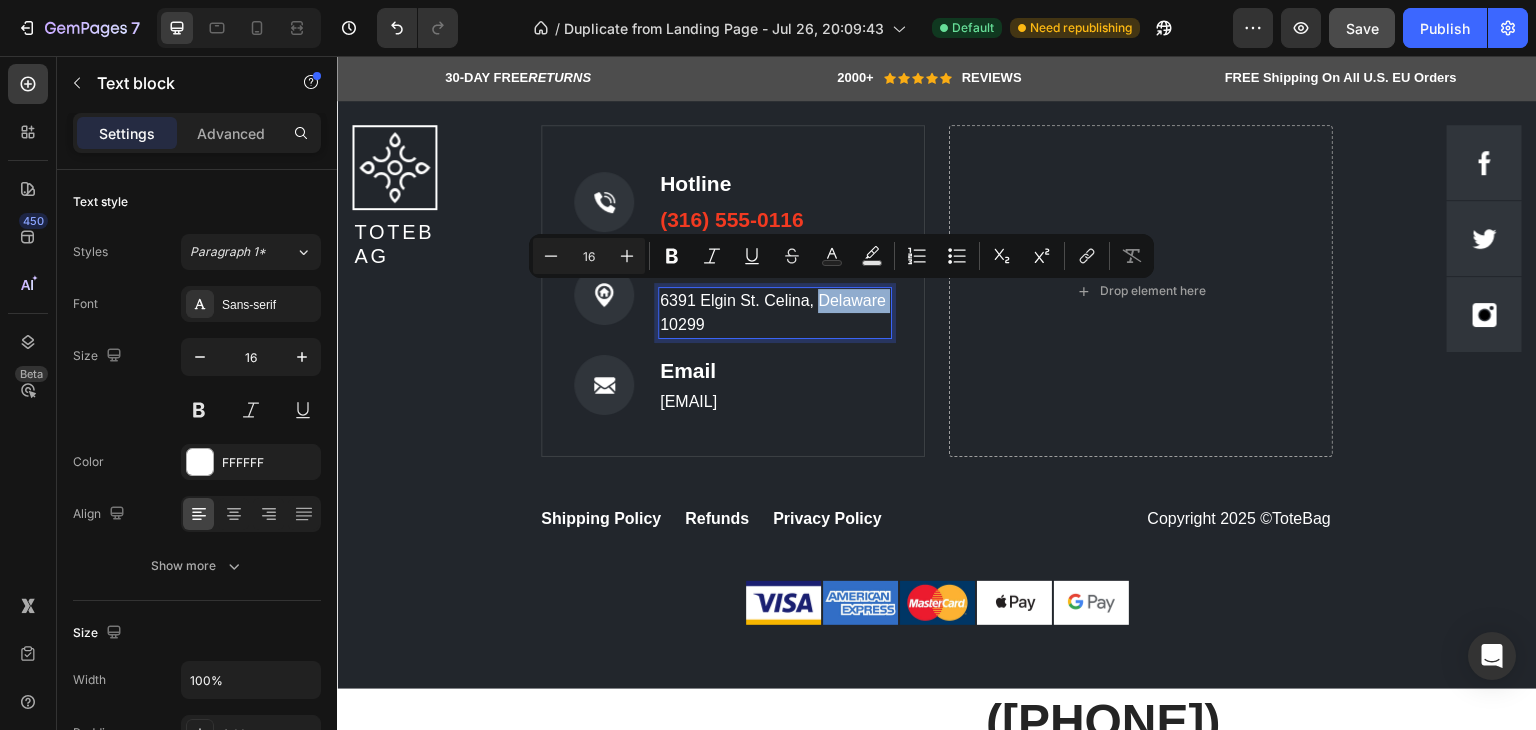 click on "6391 Elgin St. Celina, Delaware 10299" at bounding box center (775, 313) 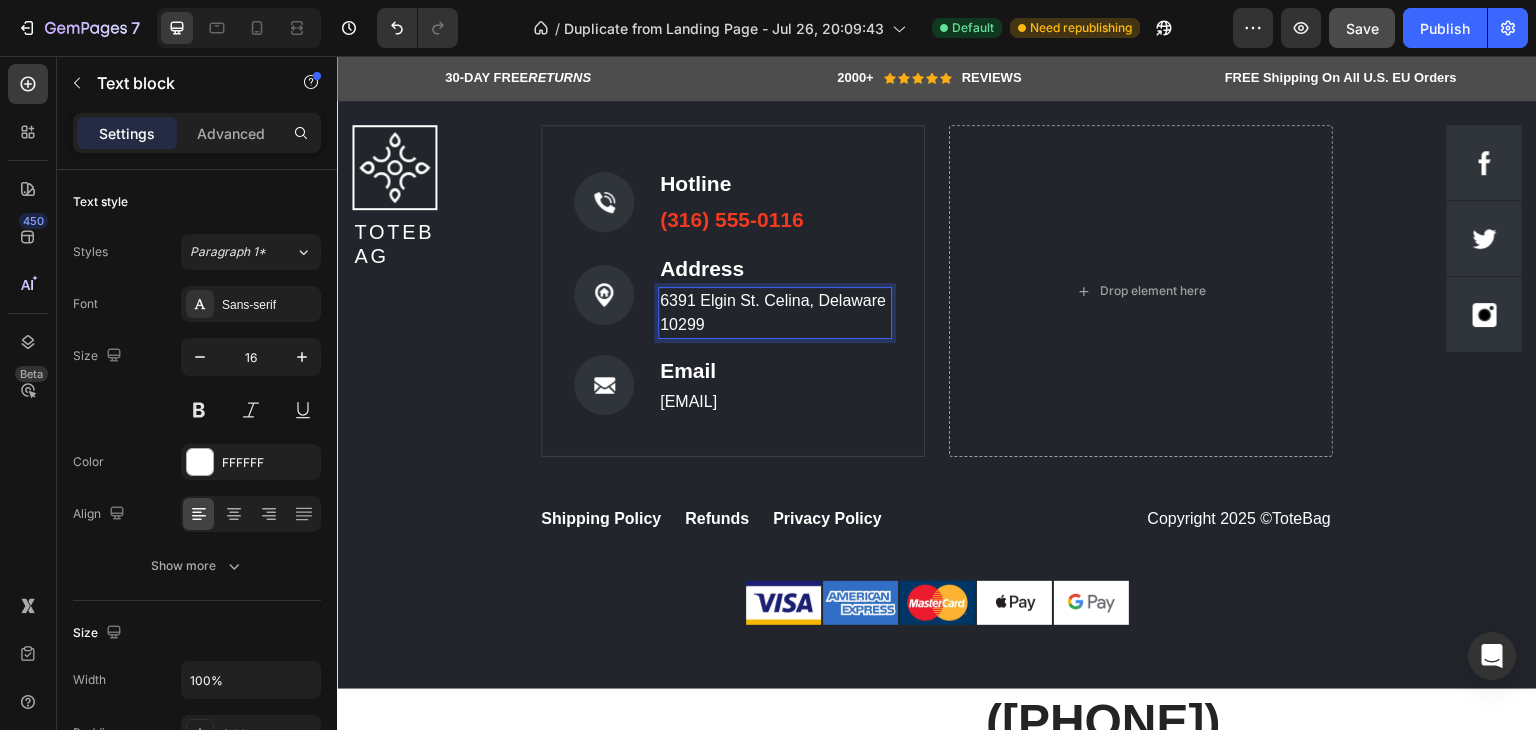 click on "6391 Elgin St. Celina, Delaware 10299" at bounding box center [775, 313] 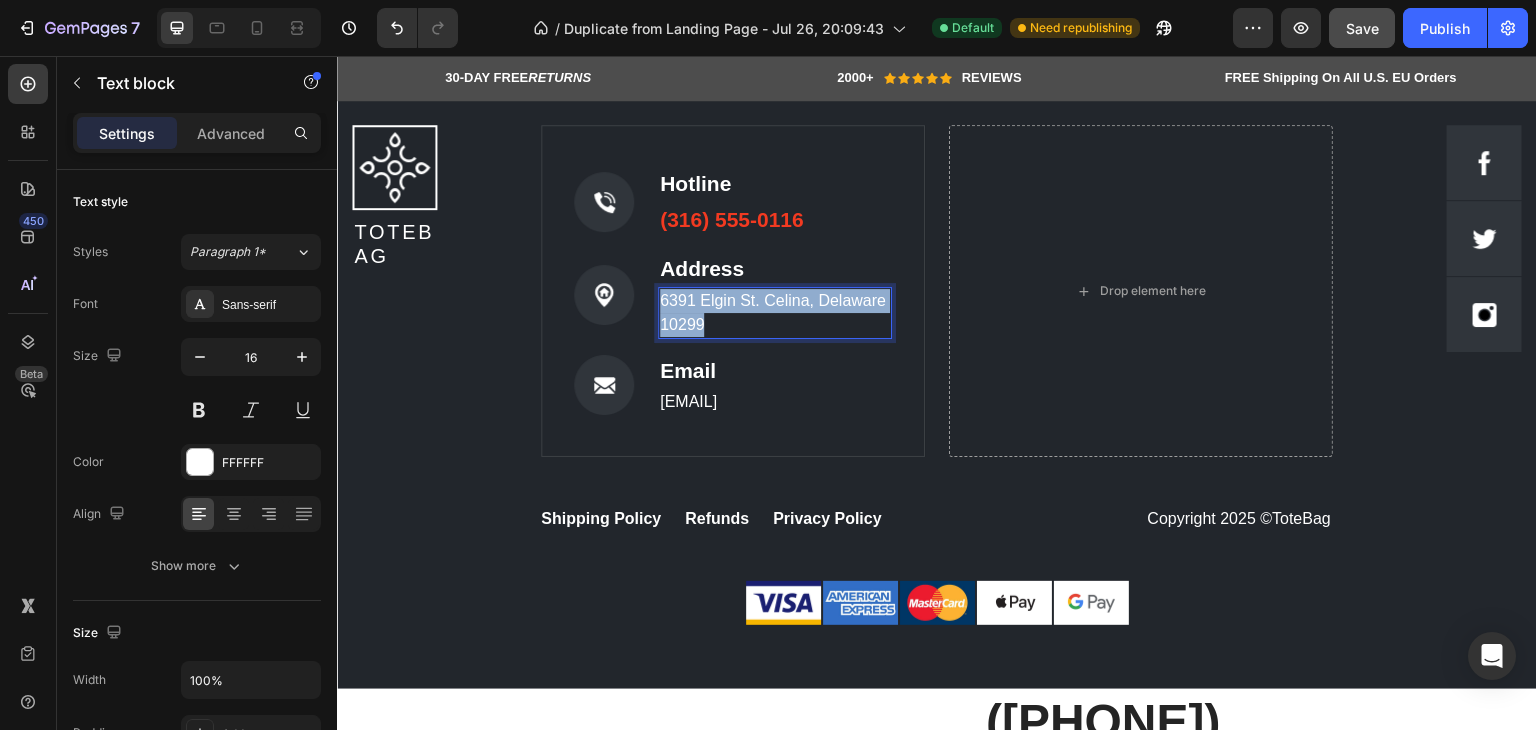 click on "6391 Elgin St. Celina, Delaware 10299" at bounding box center [775, 313] 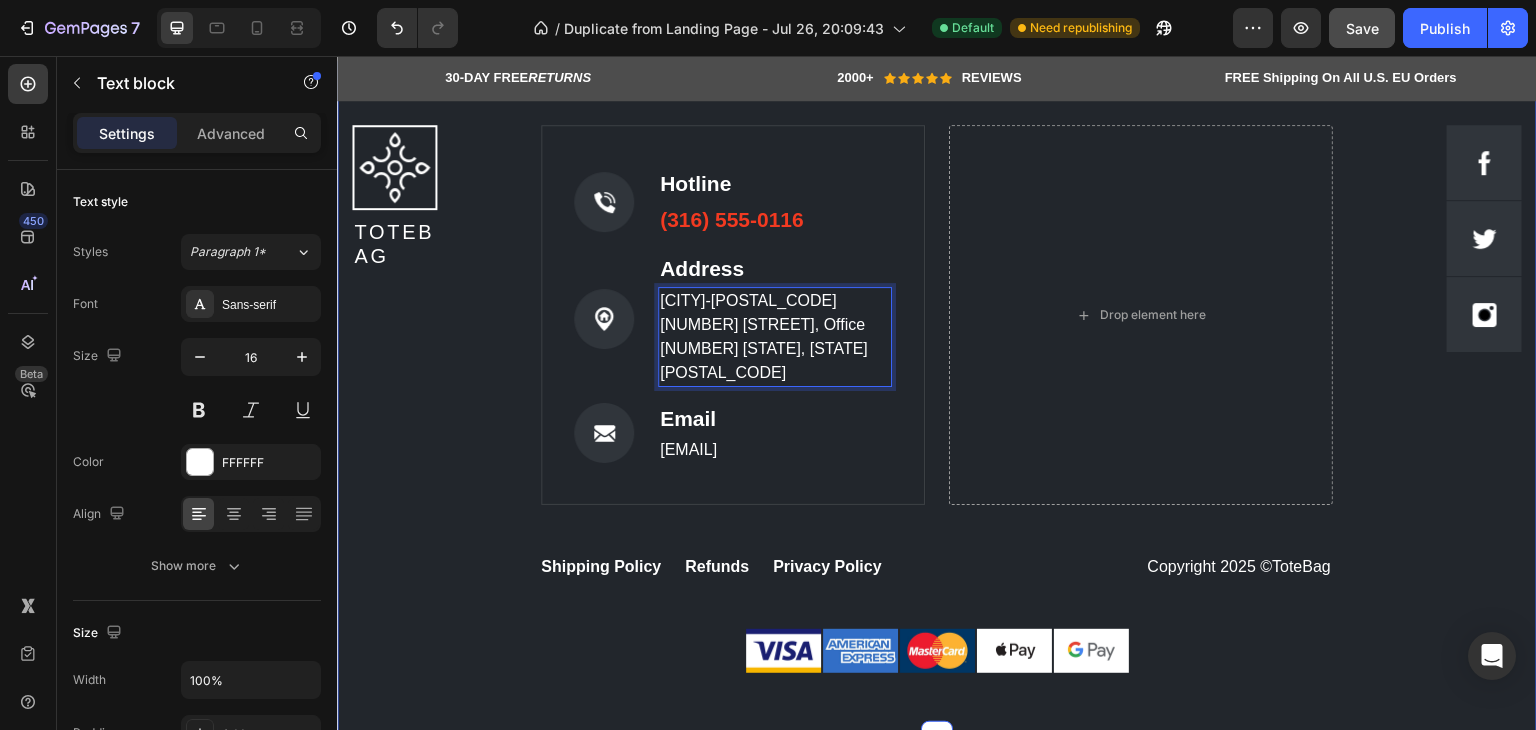 scroll, scrollTop: 8137, scrollLeft: 0, axis: vertical 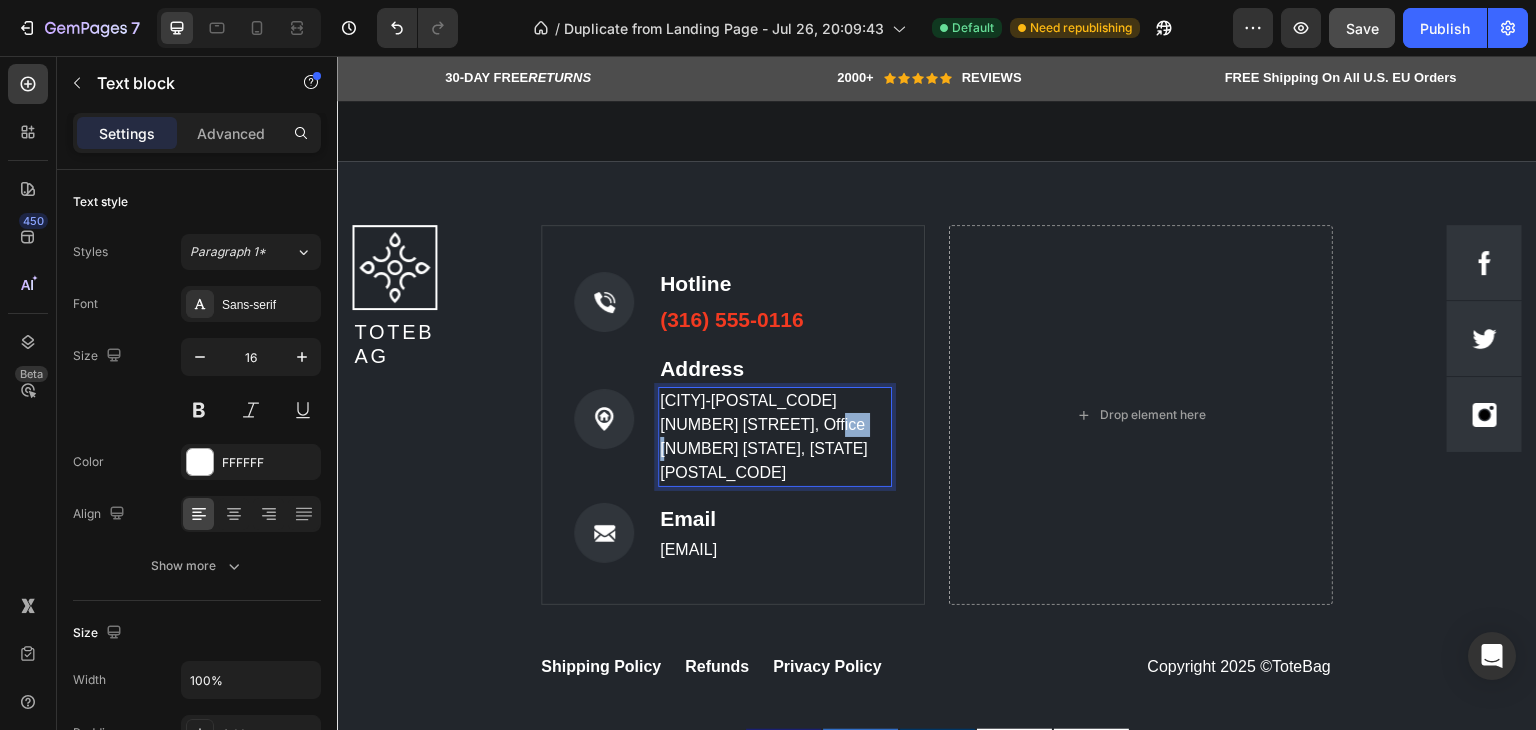 drag, startPoint x: 781, startPoint y: 422, endPoint x: 741, endPoint y: 422, distance: 40 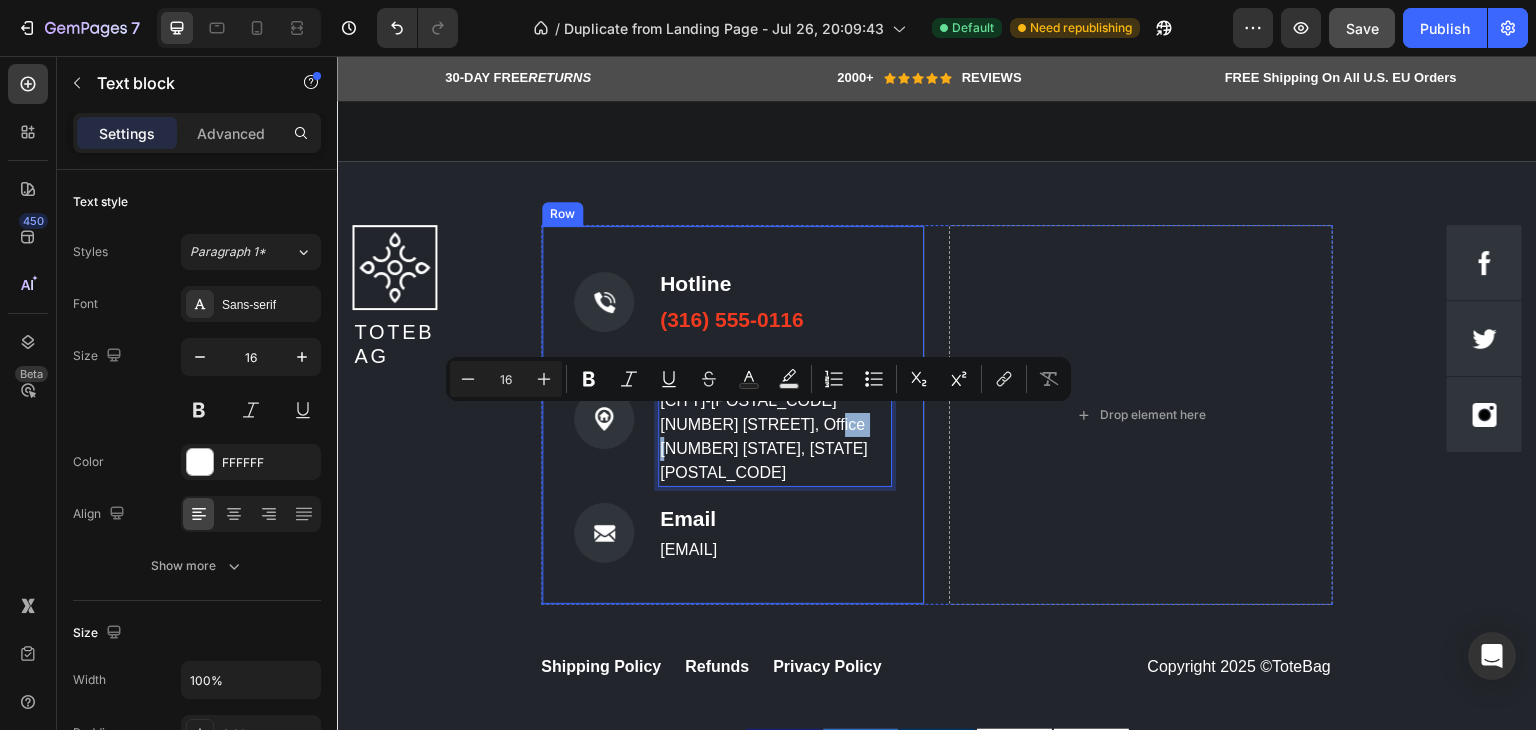 click on "Image Hotline Text block ([PHONE]) Text block Row Image Address Text block [CITY]-[POSTAL_CODE] [NUMBER] [STREET], Office [NUMBER] [STATE], [STATE] [POSTAL_CODE] Text block 0 Row Image Email Text block [EMAIL] Text block Row" at bounding box center (733, 415) 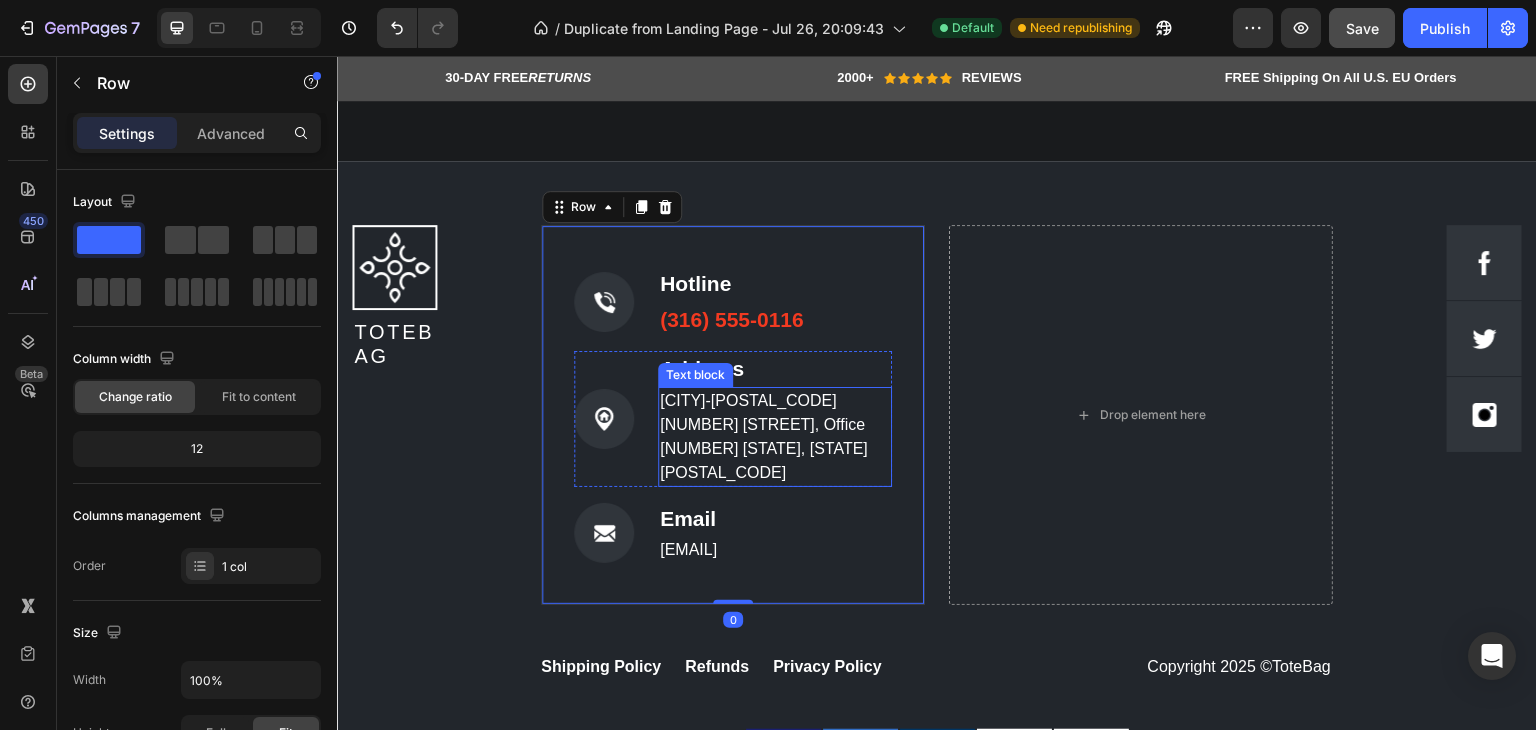 click on "[CITY]-[POSTAL_CODE] [NUMBER] [STREET], Office [NUMBER] [STATE], [STATE] [POSTAL_CODE]" at bounding box center (775, 437) 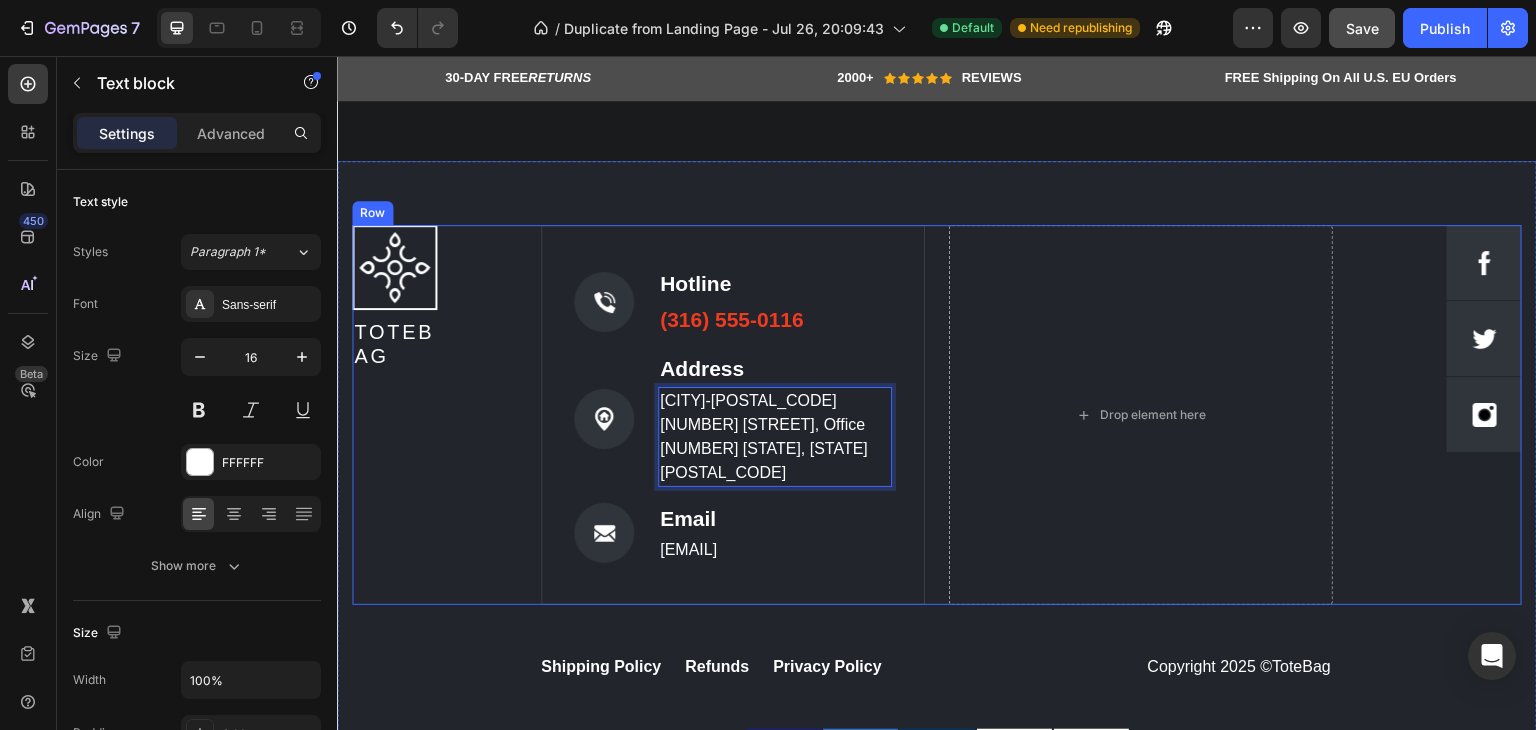 click on "Image Hotline Text block ([PHONE]) Text block Row Image Address Text block [CITY]-[POSTAL_CODE] [NUMBER] [STREET], Office [NUMBER] [STATE], [STATE] [POSTAL_CODE] Text block 0 Row Image Email Text block [EMAIL] Text block Row Row
Drop element here Row Image Image Image Row" at bounding box center [937, 415] 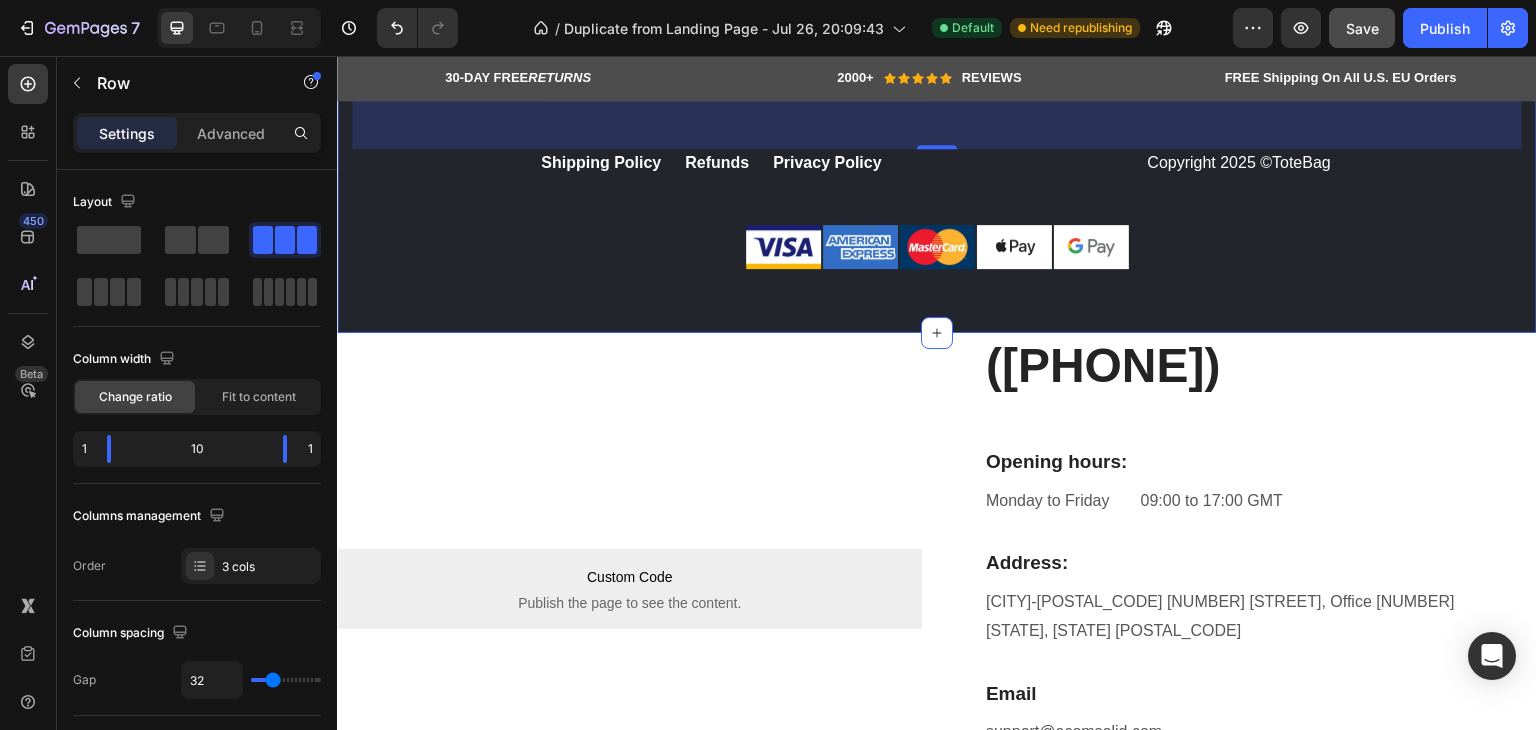 scroll, scrollTop: 8737, scrollLeft: 0, axis: vertical 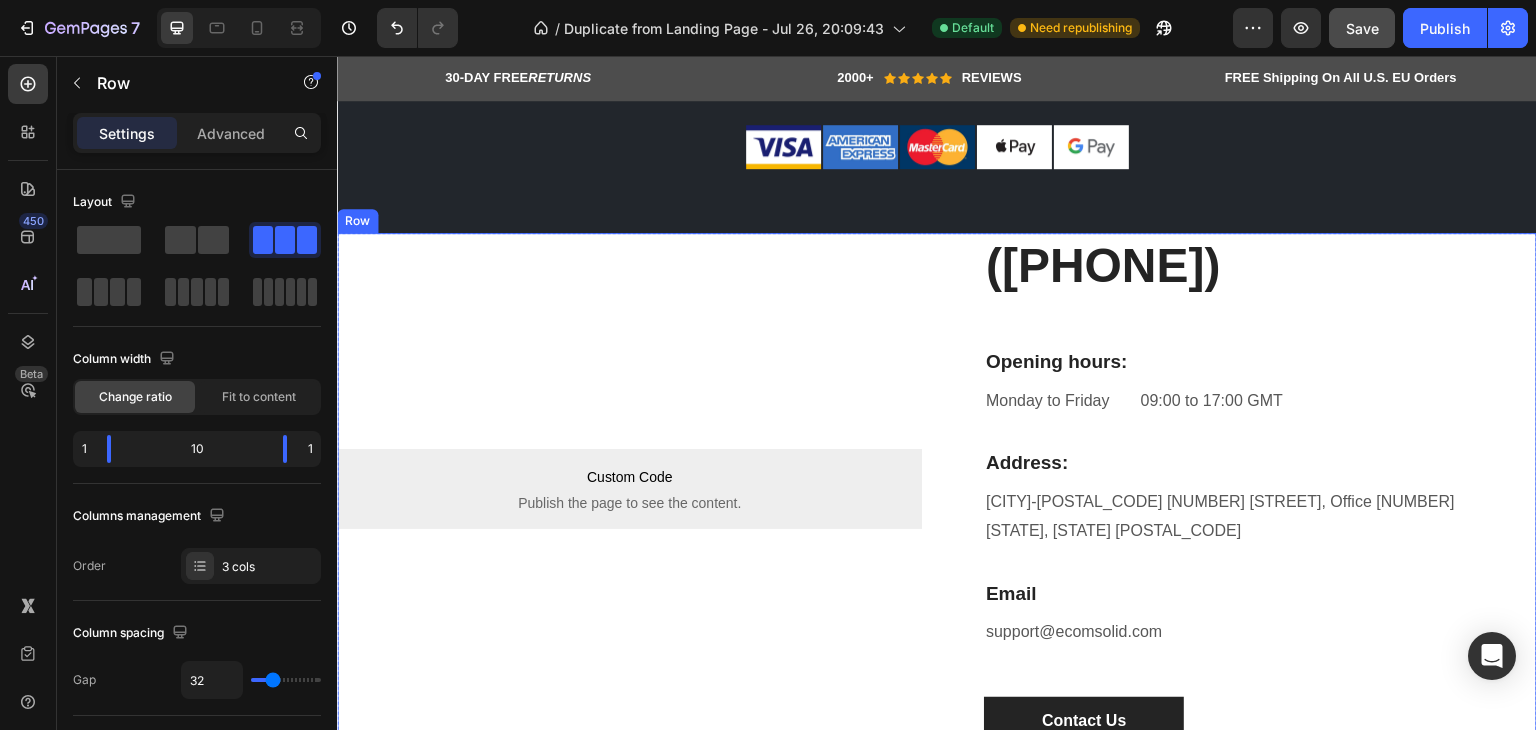 click on "[object Object]
Custom Code
Custom Code
Publish the page to see the content.
Custom Code" at bounding box center [629, 489] 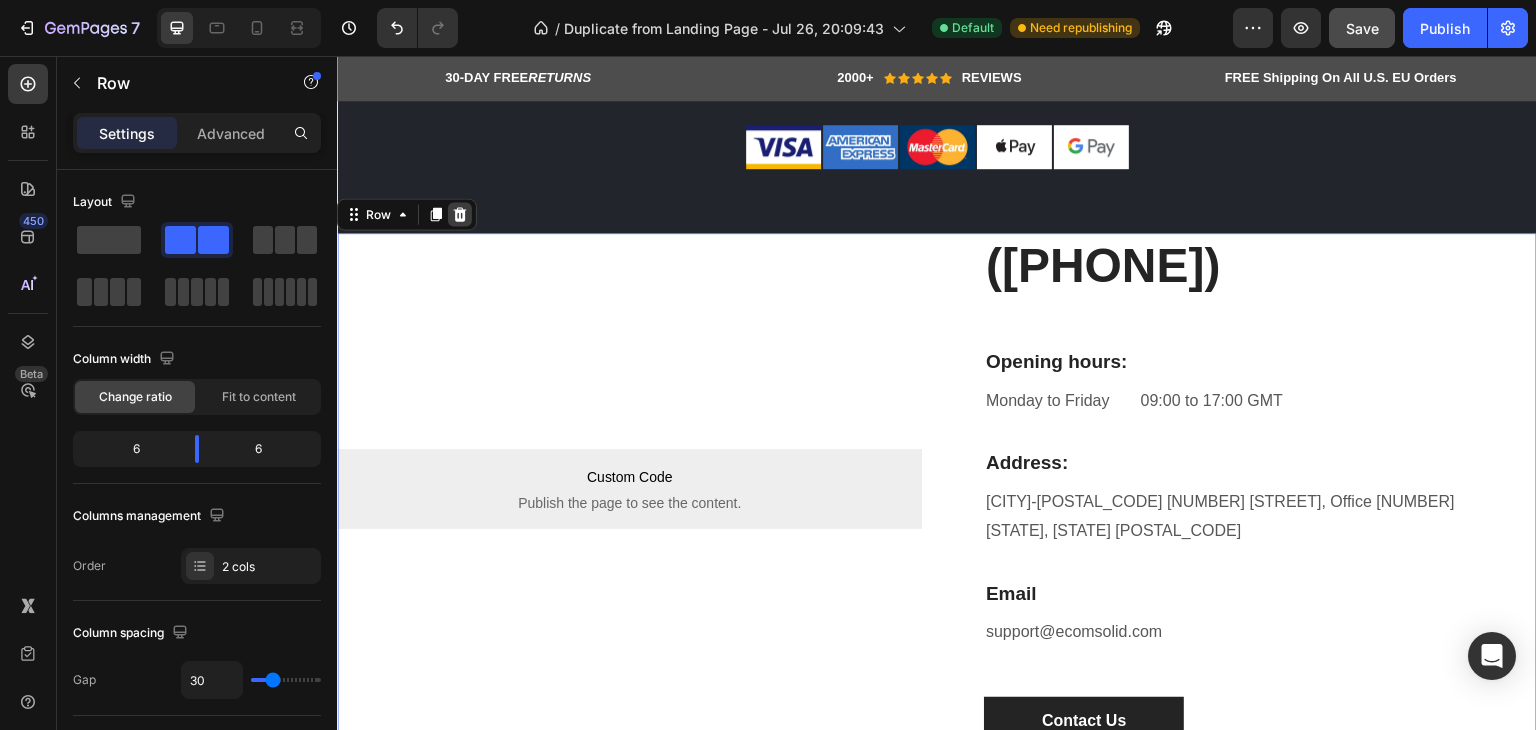click at bounding box center (460, 214) 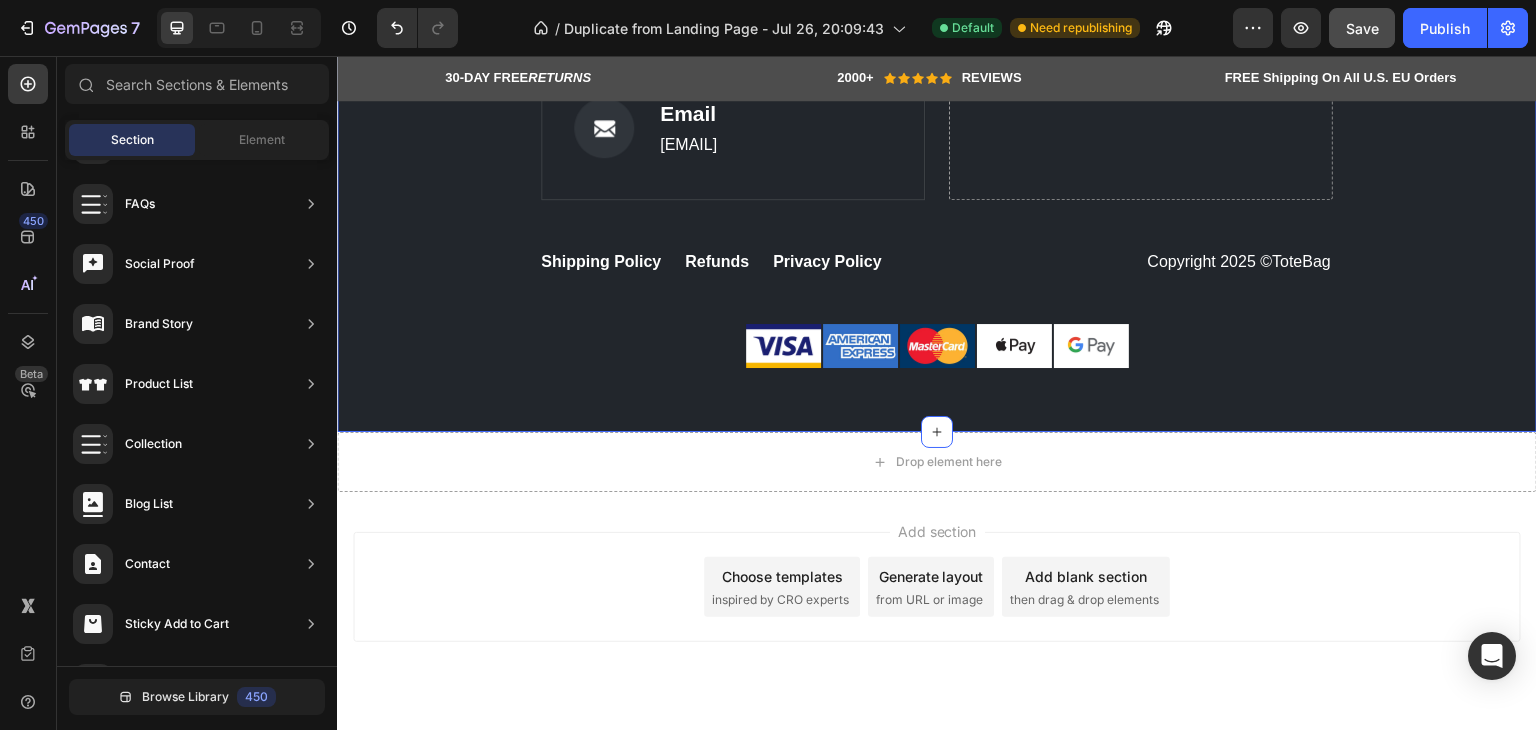 scroll, scrollTop: 8438, scrollLeft: 0, axis: vertical 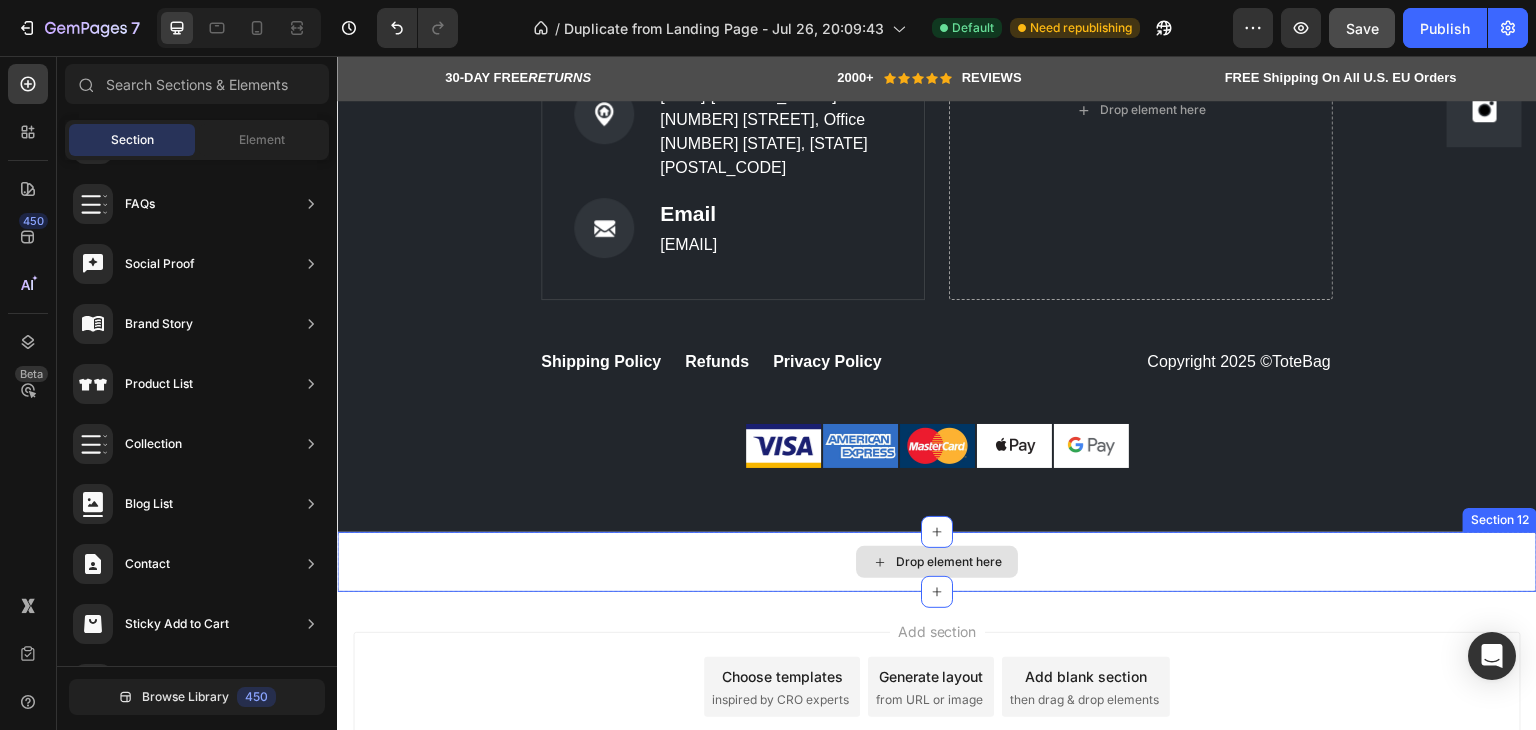 click on "Drop element here" at bounding box center [949, 562] 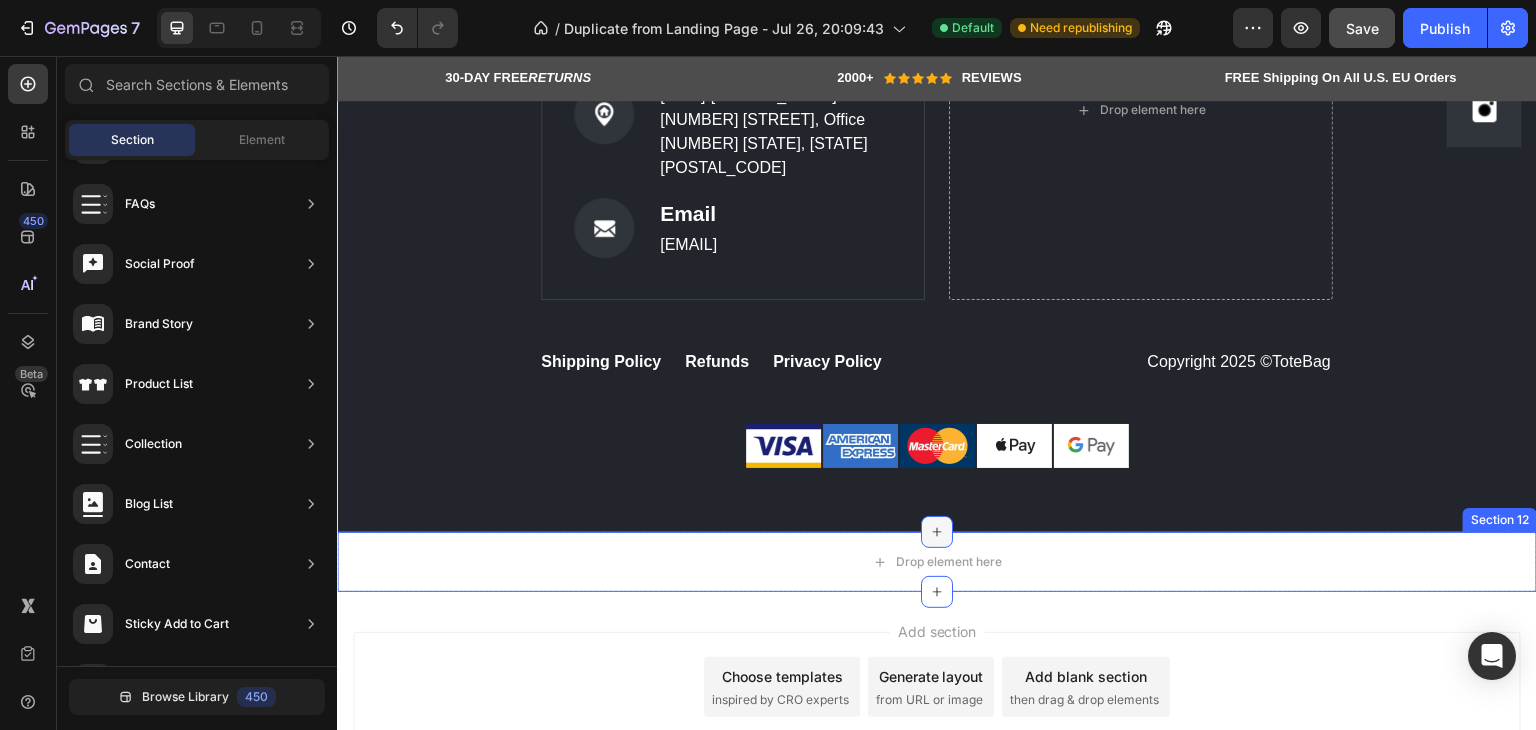click 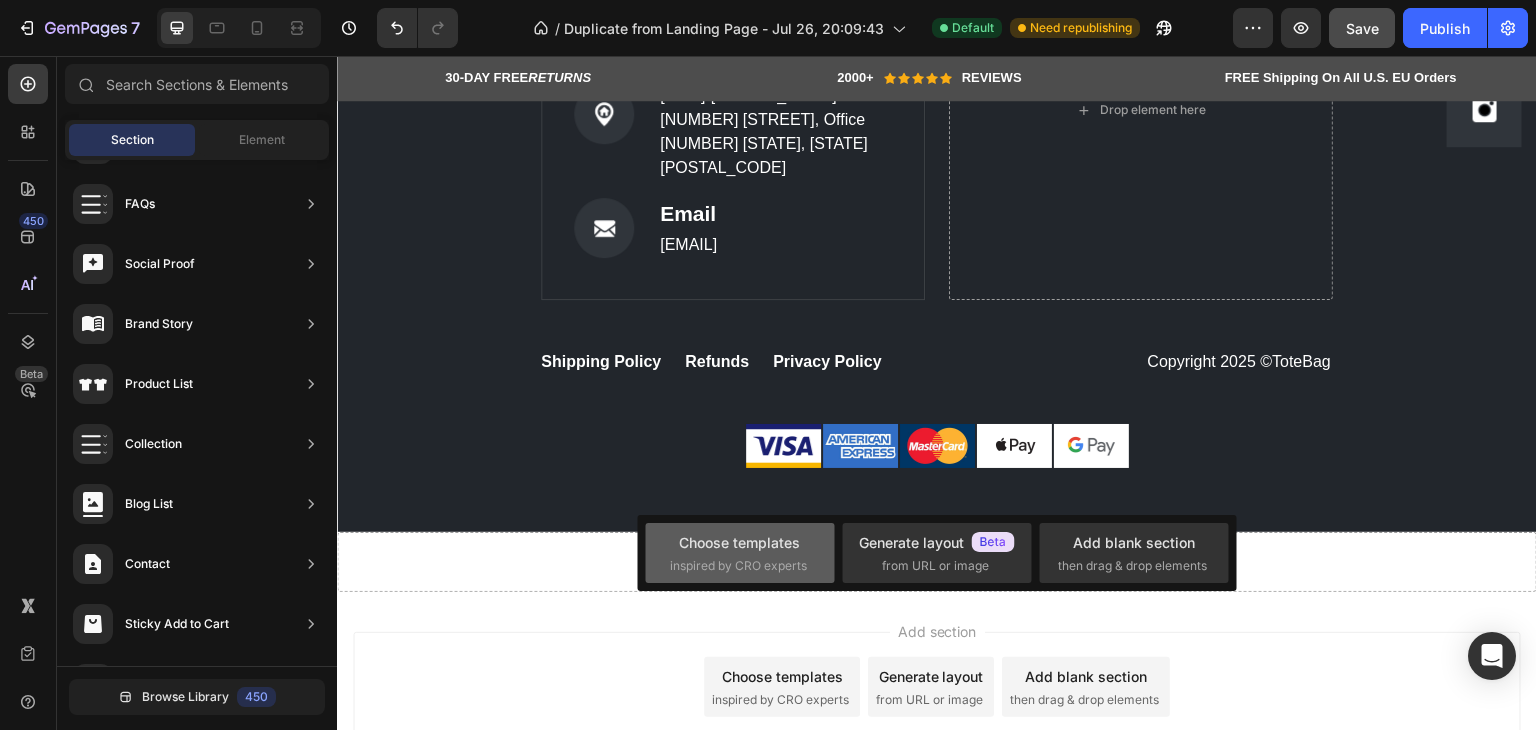 click on "Choose templates" at bounding box center [739, 542] 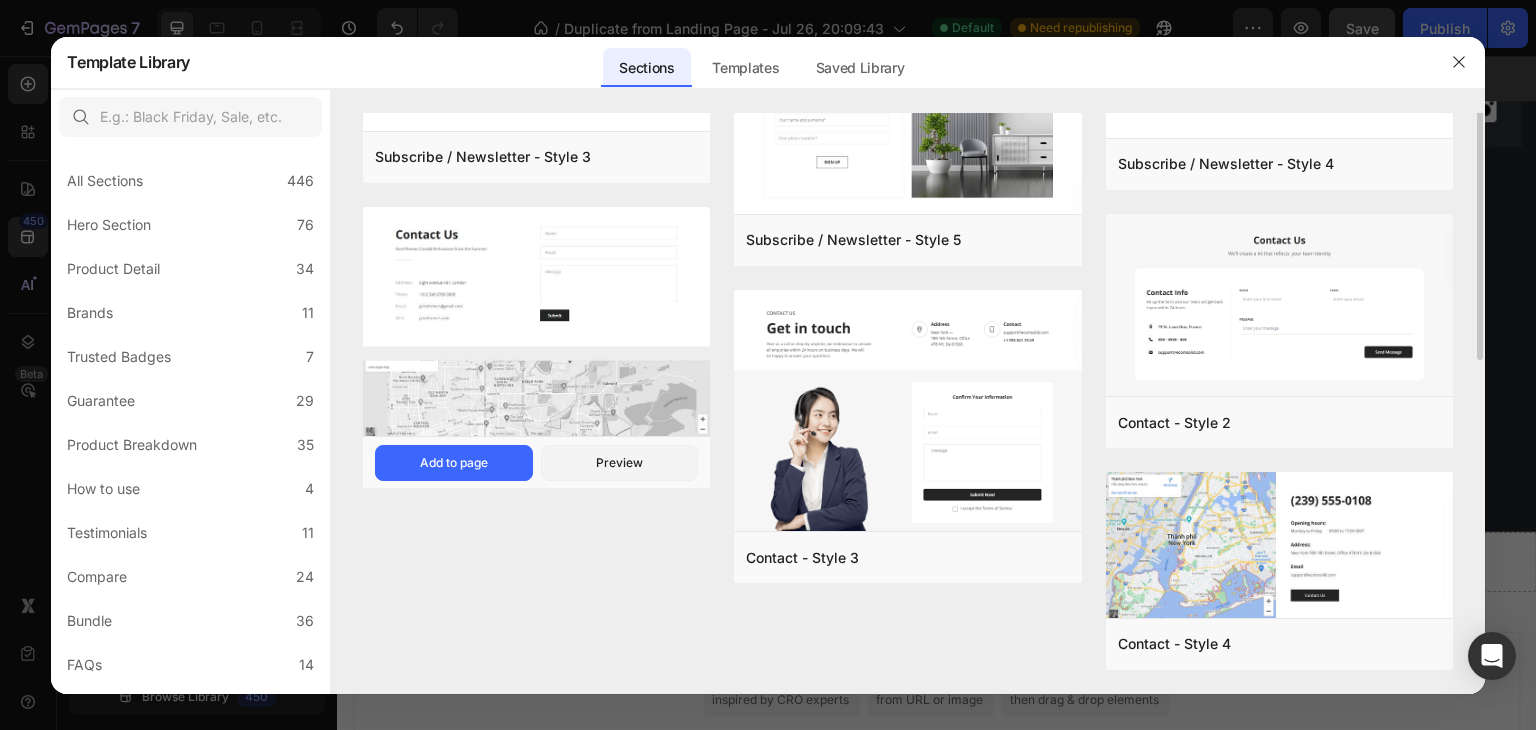 scroll, scrollTop: 0, scrollLeft: 0, axis: both 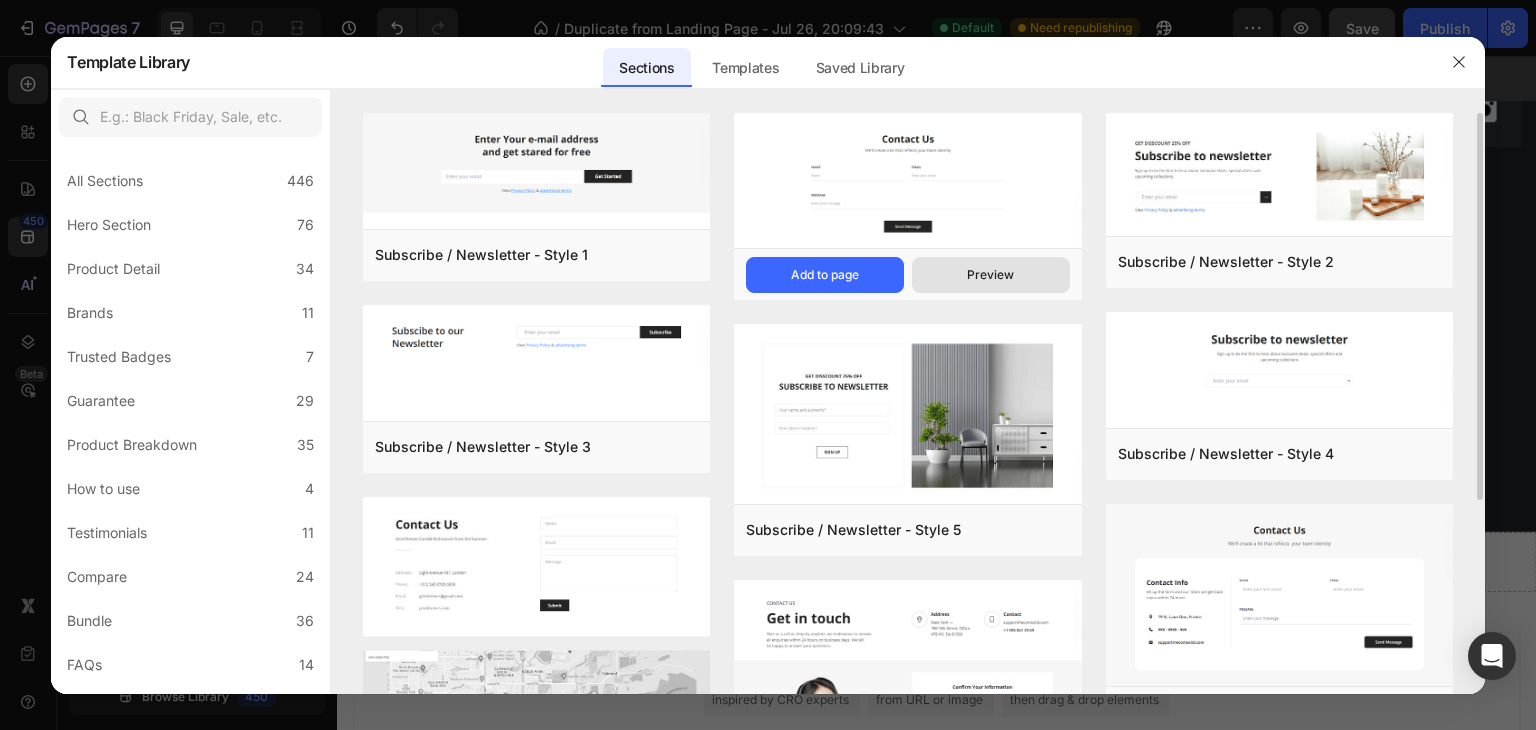 click on "Preview" at bounding box center (991, 275) 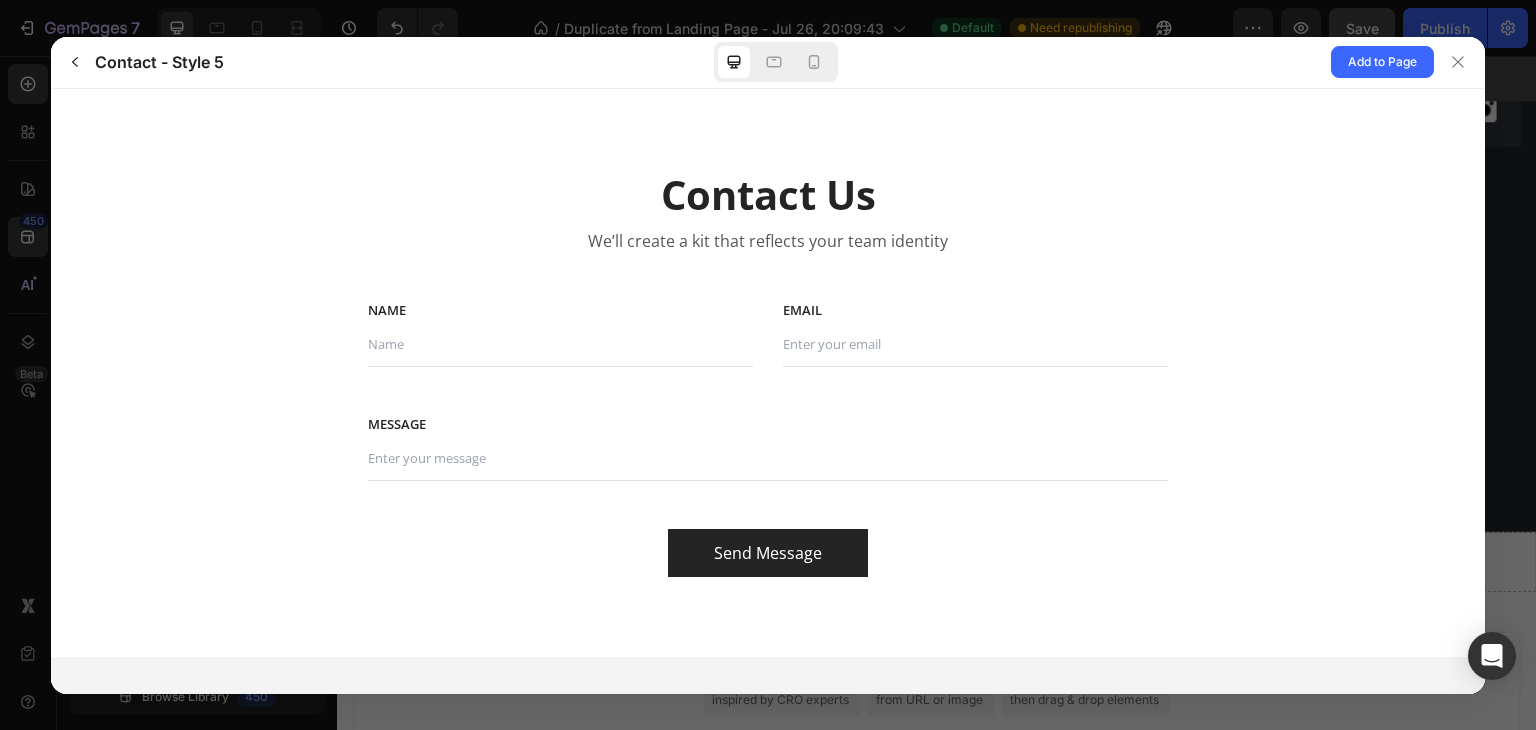 scroll, scrollTop: 0, scrollLeft: 0, axis: both 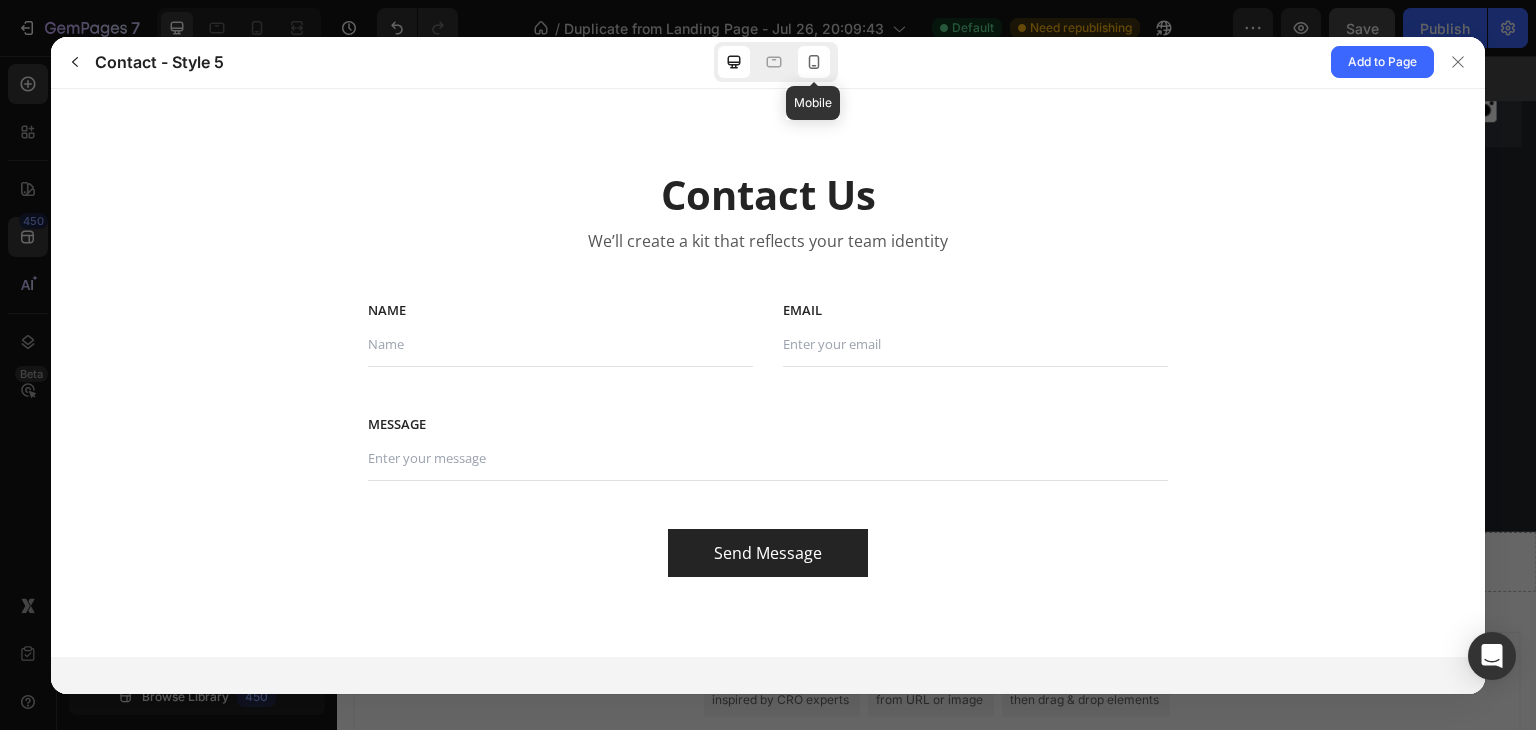 click 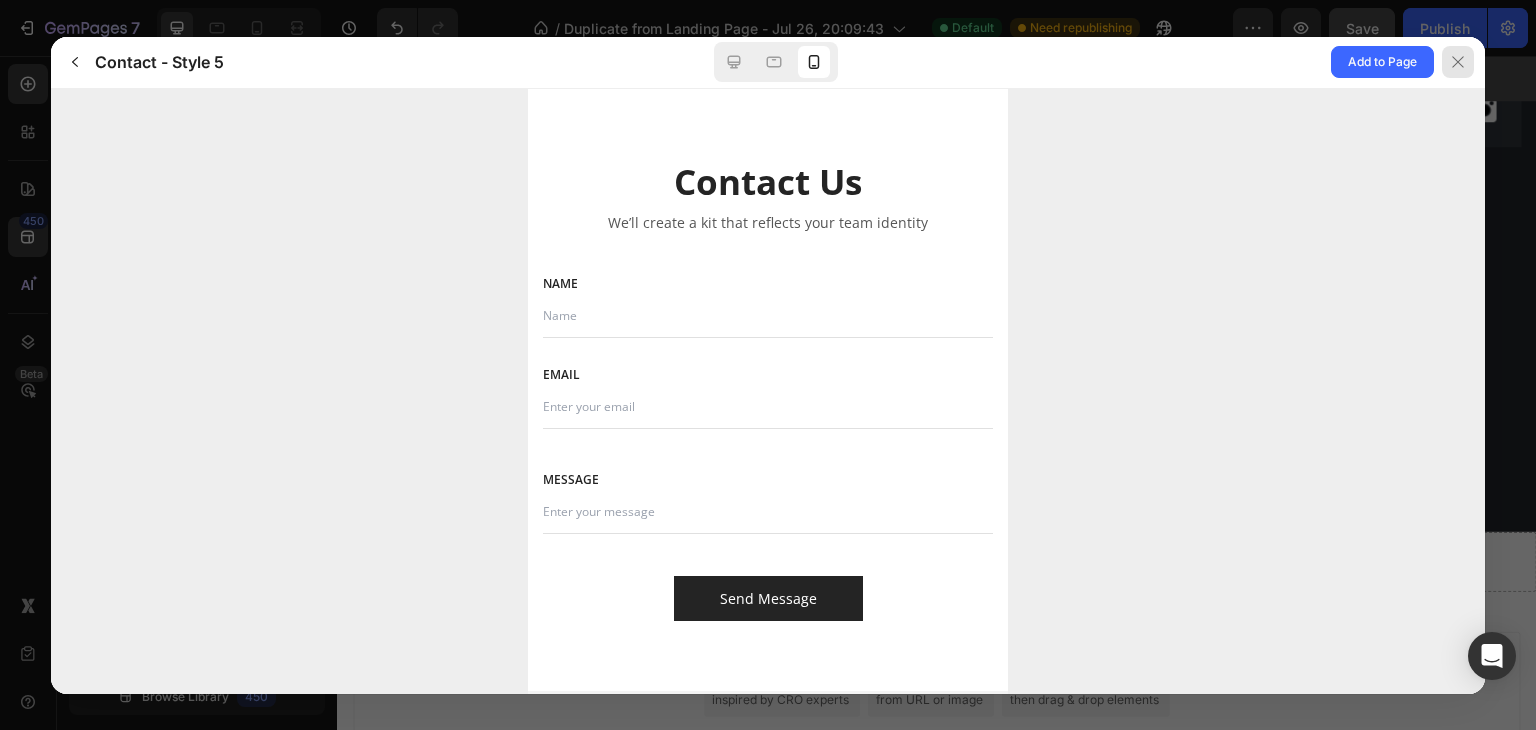 click at bounding box center [1459, 62] 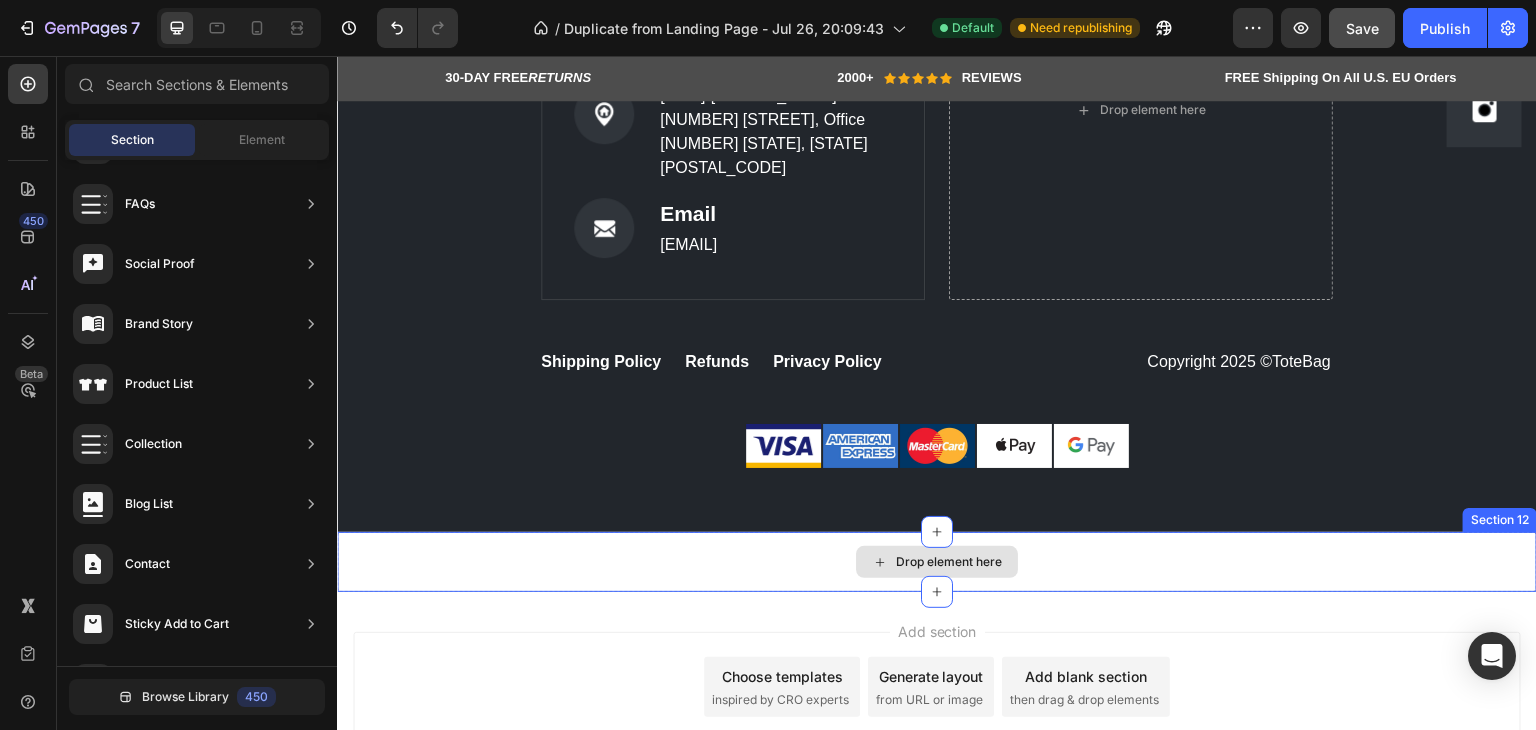 click on "Drop element here" at bounding box center (949, 562) 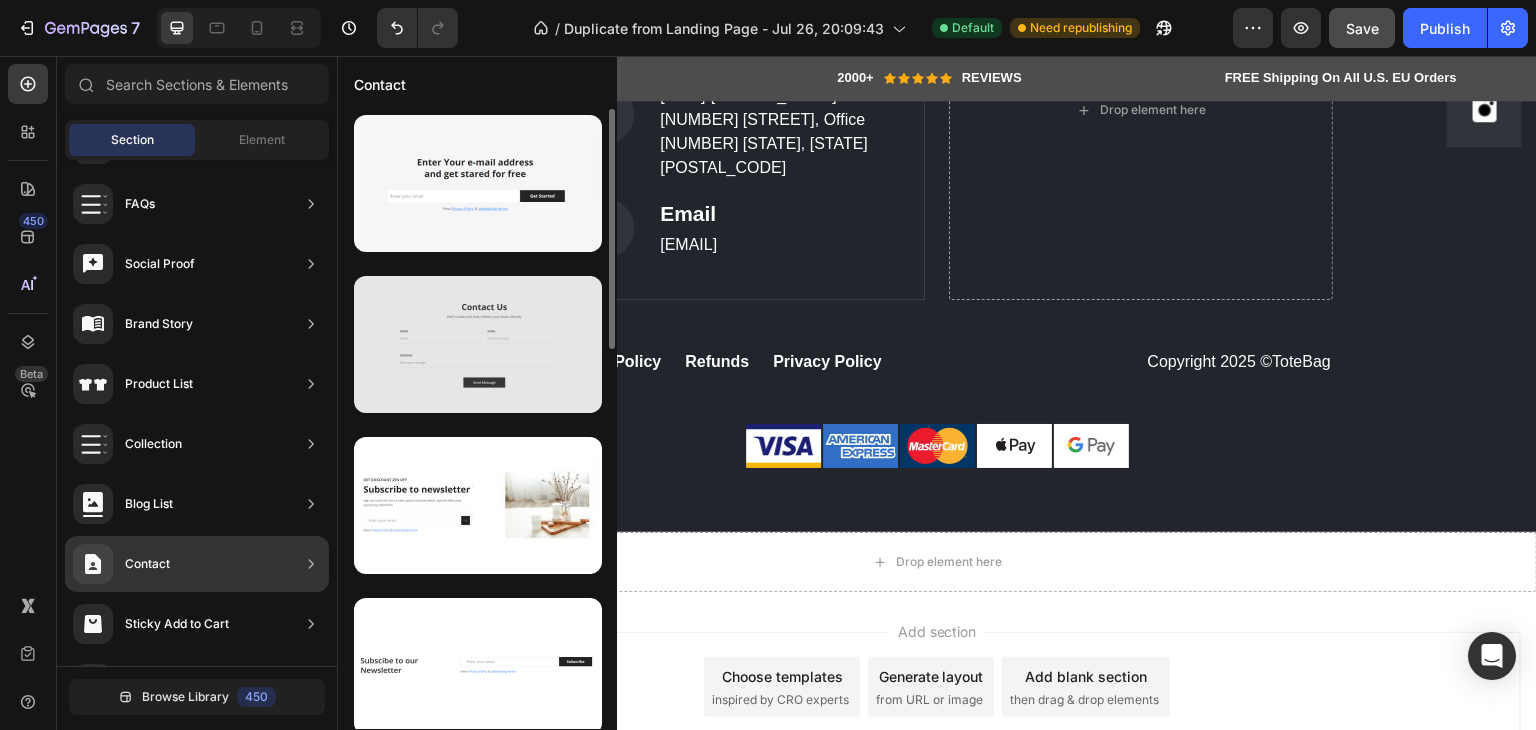 click at bounding box center (478, 344) 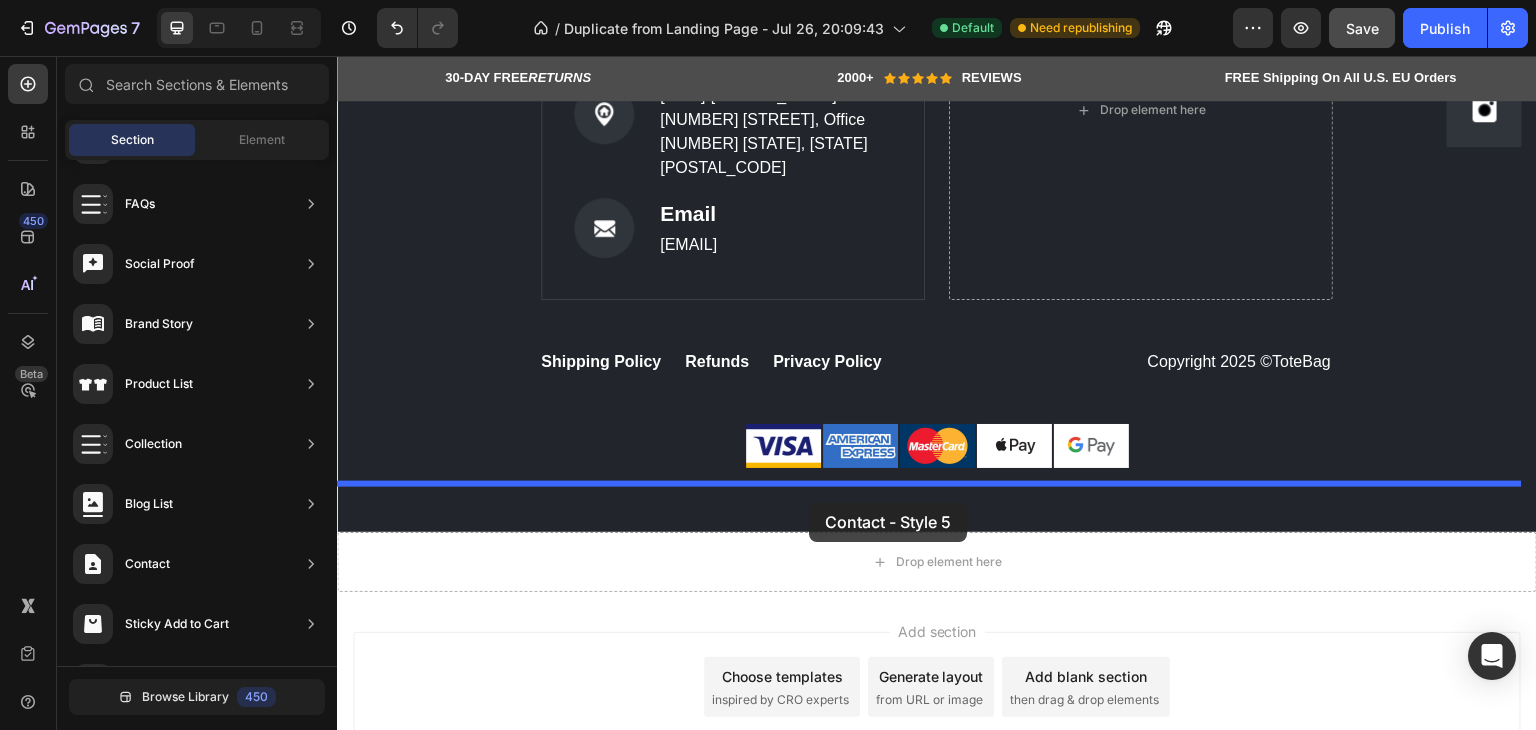 drag, startPoint x: 810, startPoint y: 410, endPoint x: 809, endPoint y: 503, distance: 93.00538 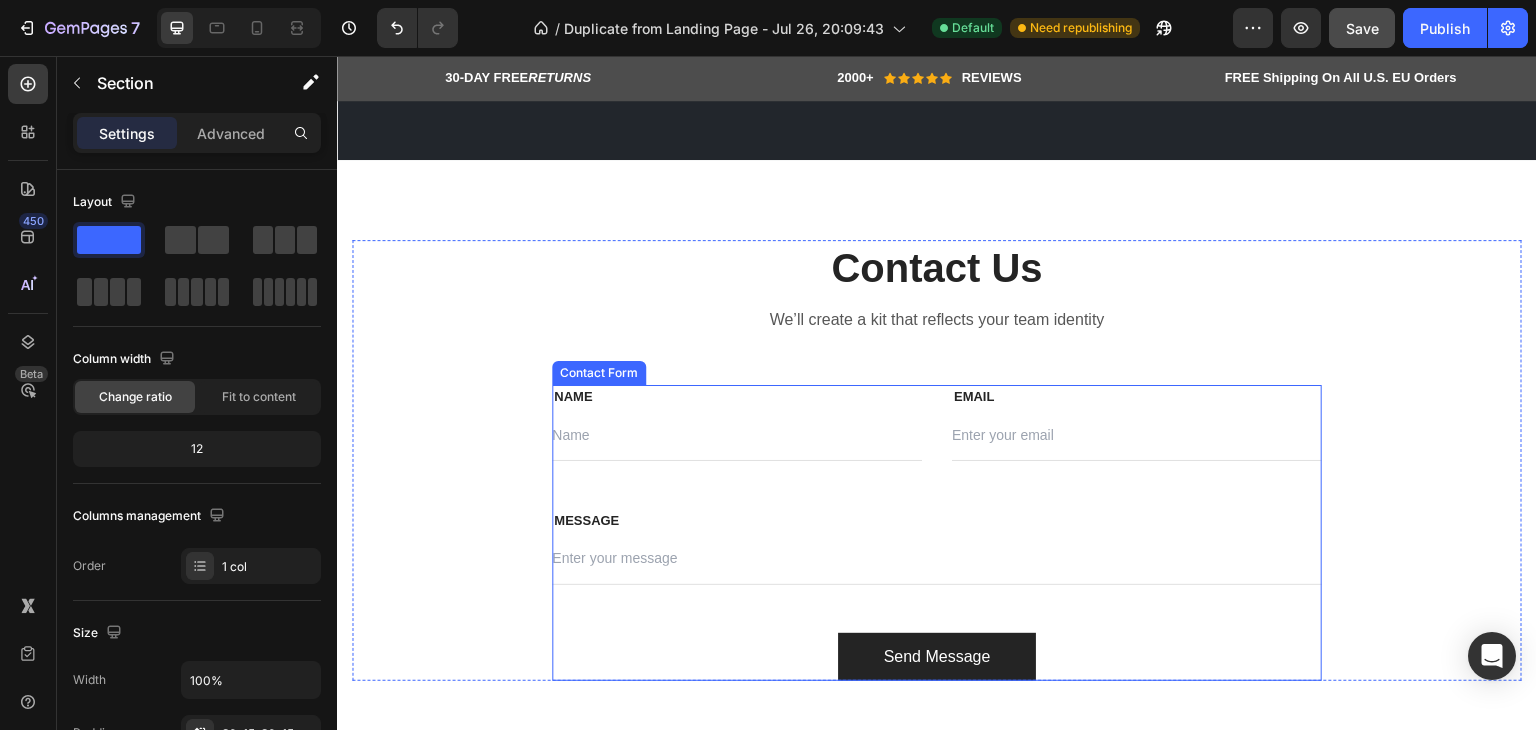scroll, scrollTop: 8638, scrollLeft: 0, axis: vertical 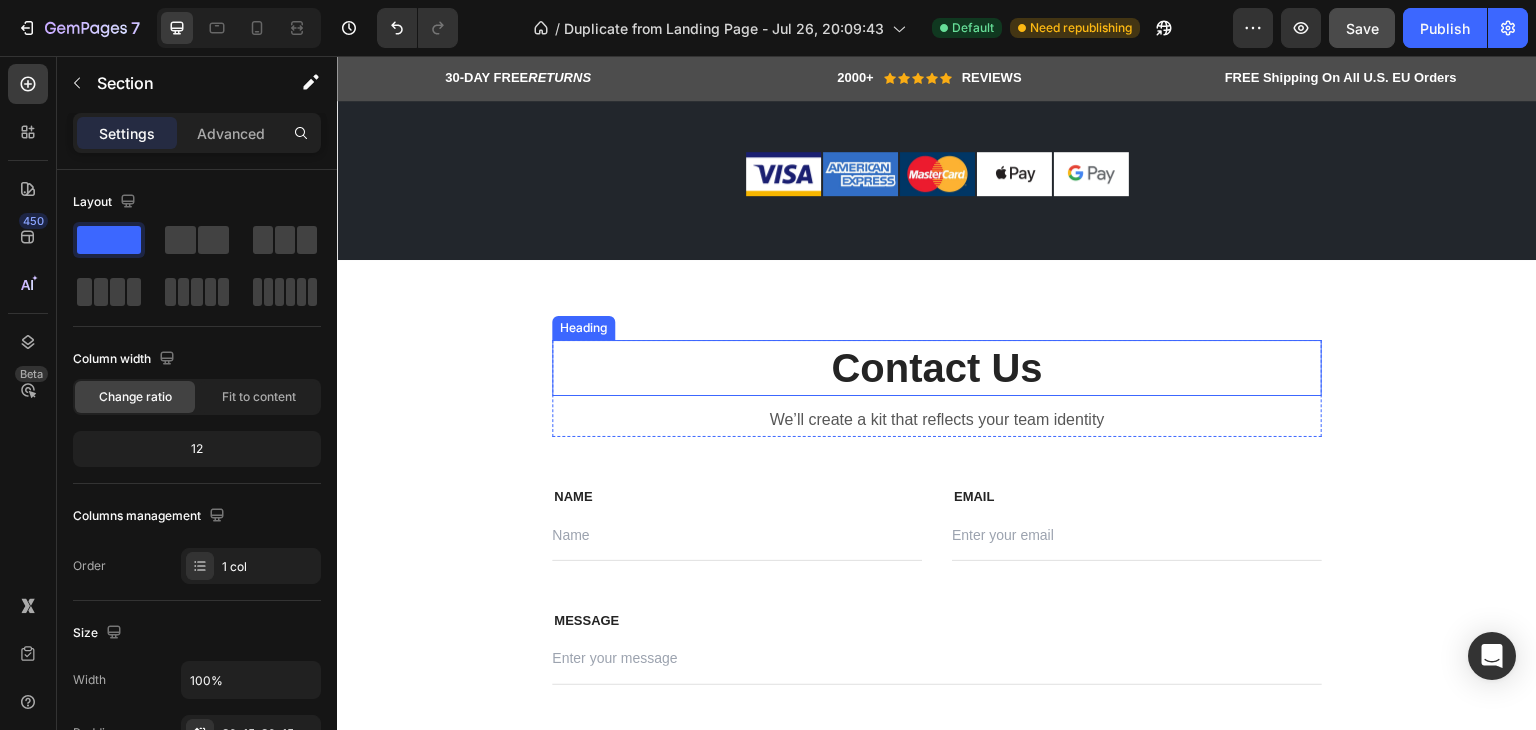 click on "Contact Us" at bounding box center [937, 368] 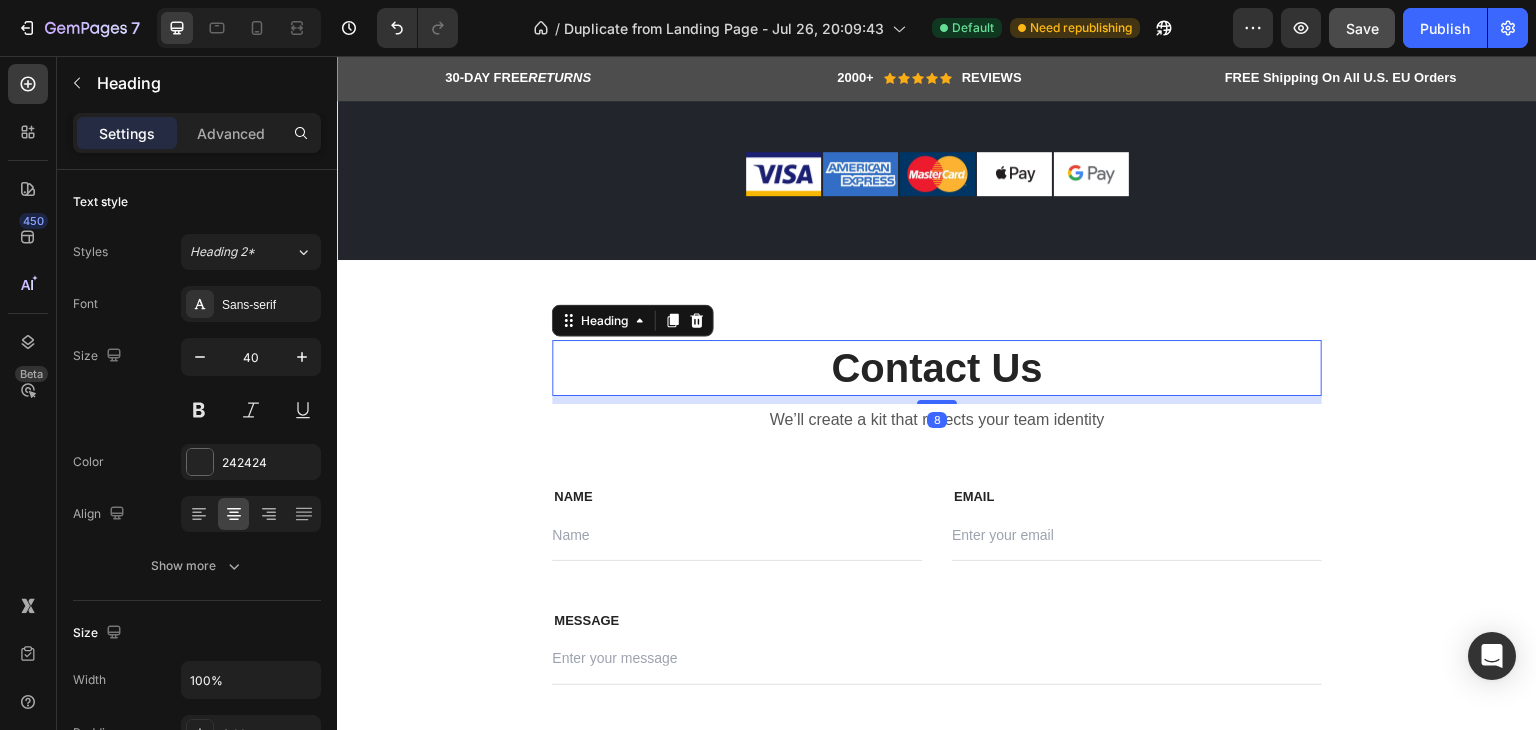 click on "Contact Us Heading   8 We’ll create a kit that reflects your team identity Text block Row NAME Text block Text Field EMAIL Text block Email Field Row MESSAGE Text block Text Field Send Message Submit Button Contact Form Row" at bounding box center [937, 560] 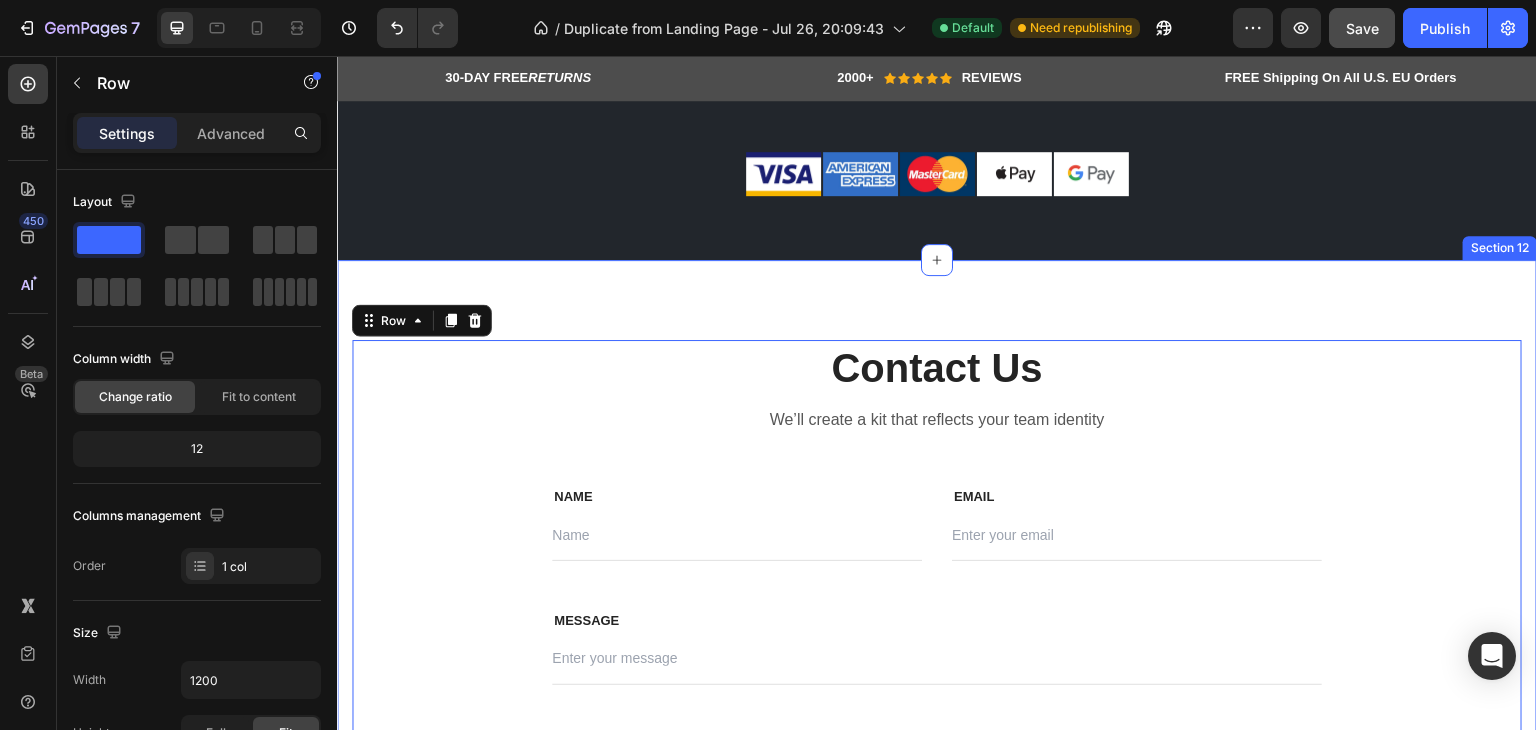 drag, startPoint x: 610, startPoint y: 301, endPoint x: 626, endPoint y: 313, distance: 20 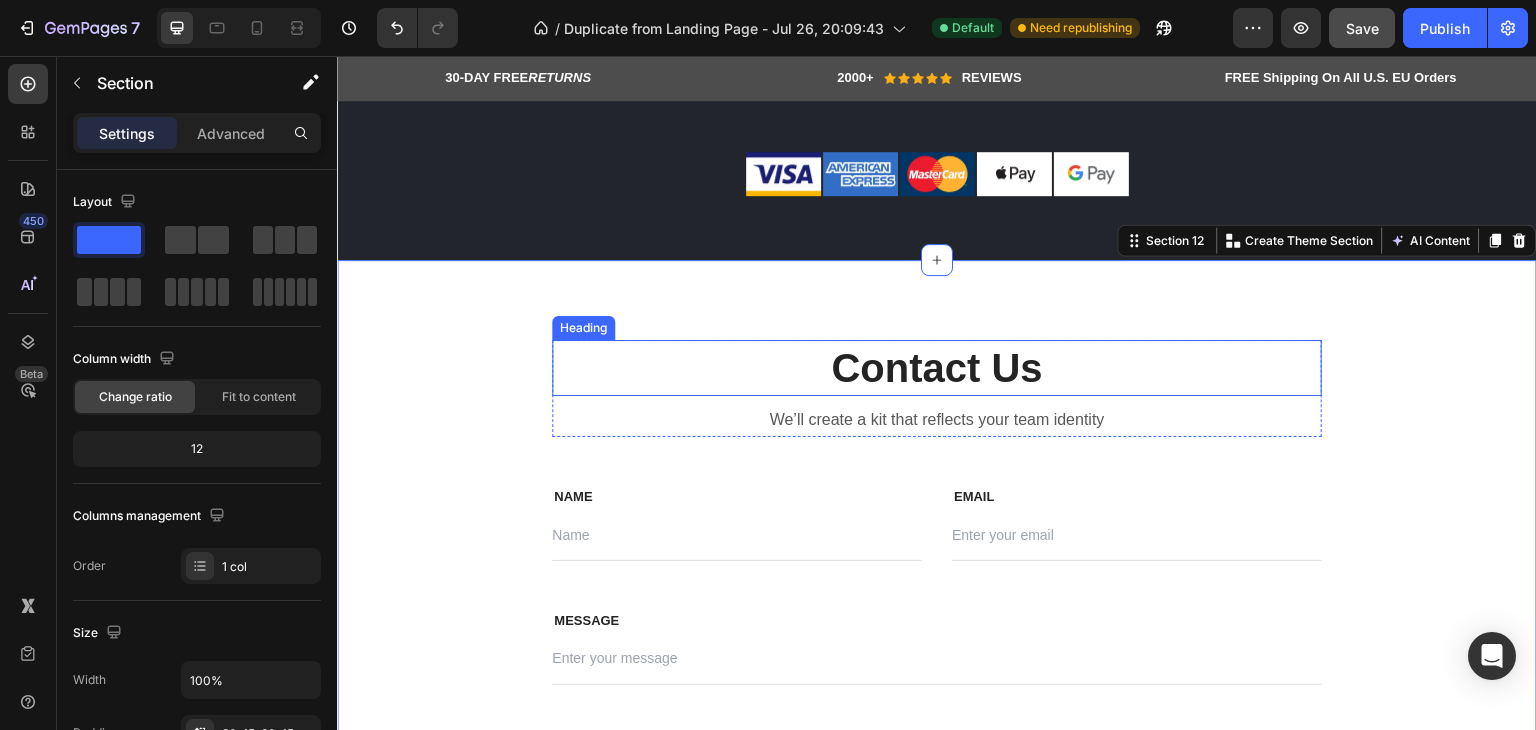 click on "Contact Us" at bounding box center (937, 368) 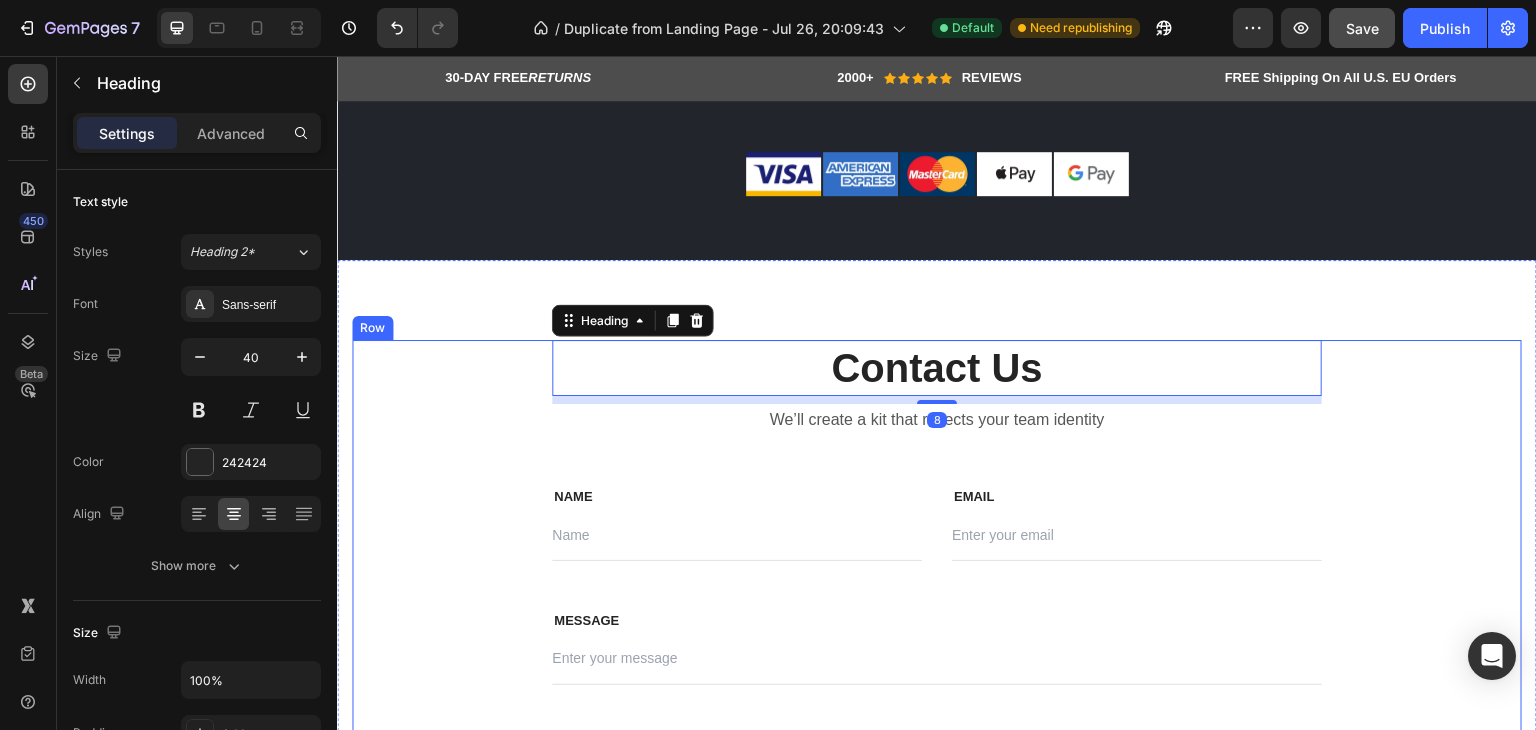 click on "Contact Us Heading   8 We’ll create a kit that reflects your team identity Text block Row NAME Text block Text Field EMAIL Text block Email Field Row MESSAGE Text block Text Field Send Message Submit Button Contact Form Row" at bounding box center [937, 560] 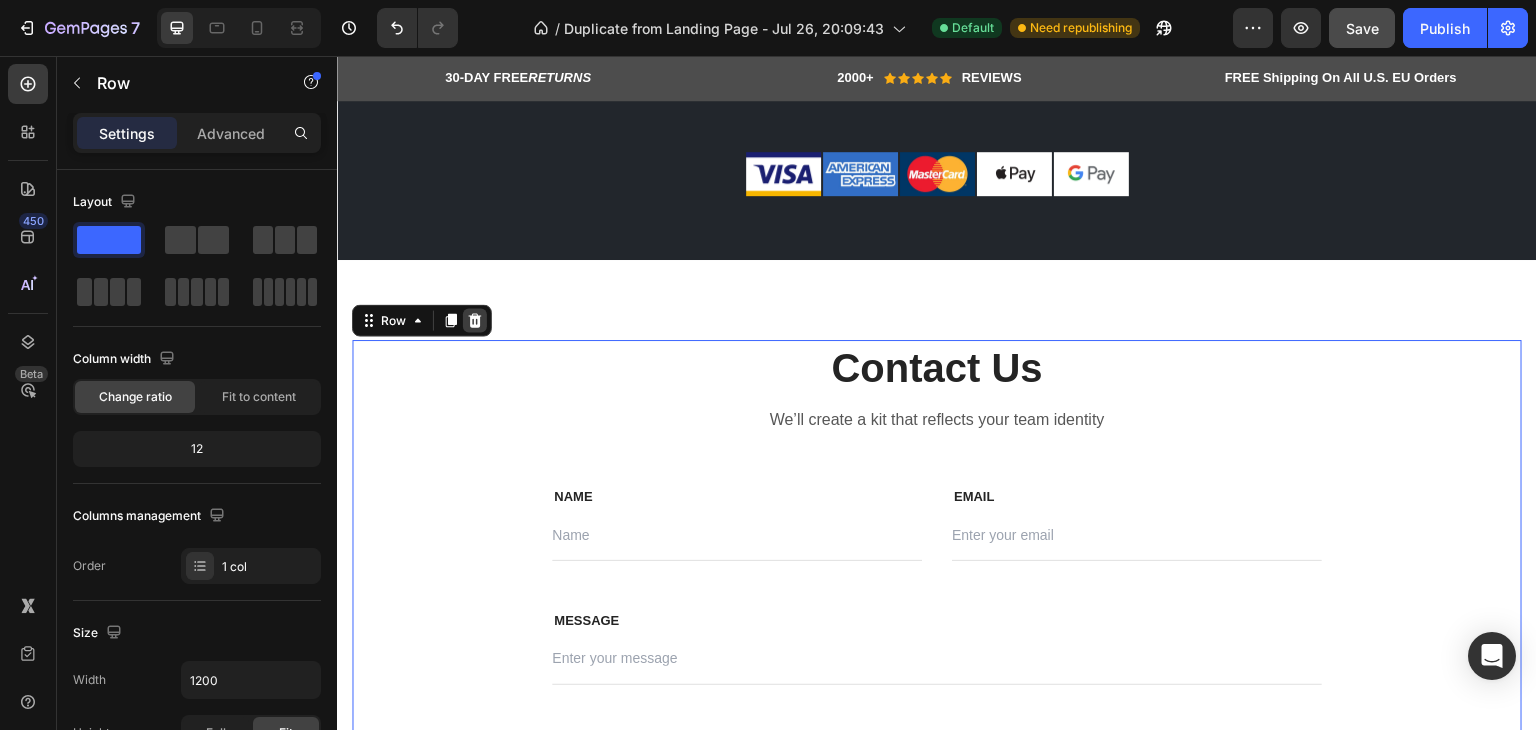 click at bounding box center (475, 321) 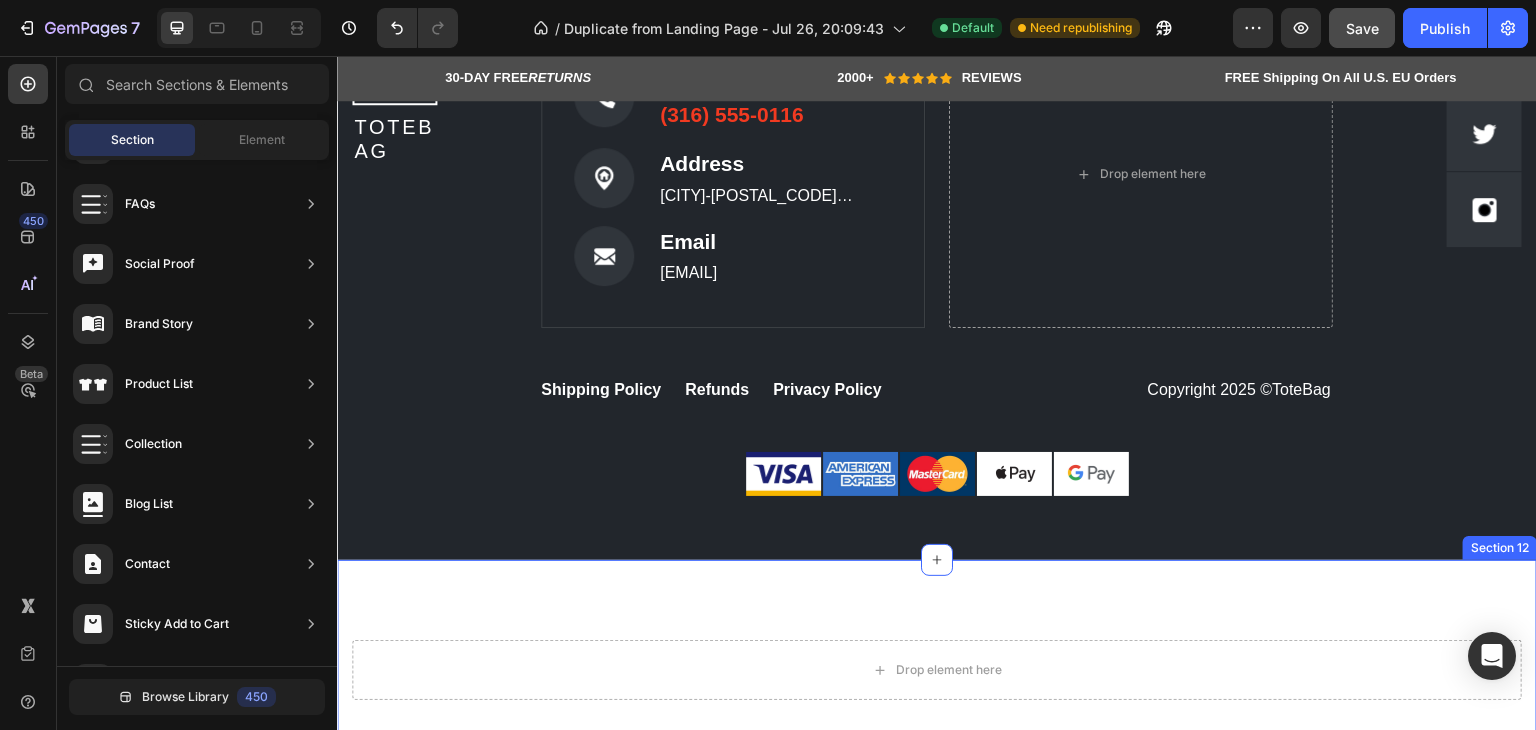 scroll, scrollTop: 8734, scrollLeft: 0, axis: vertical 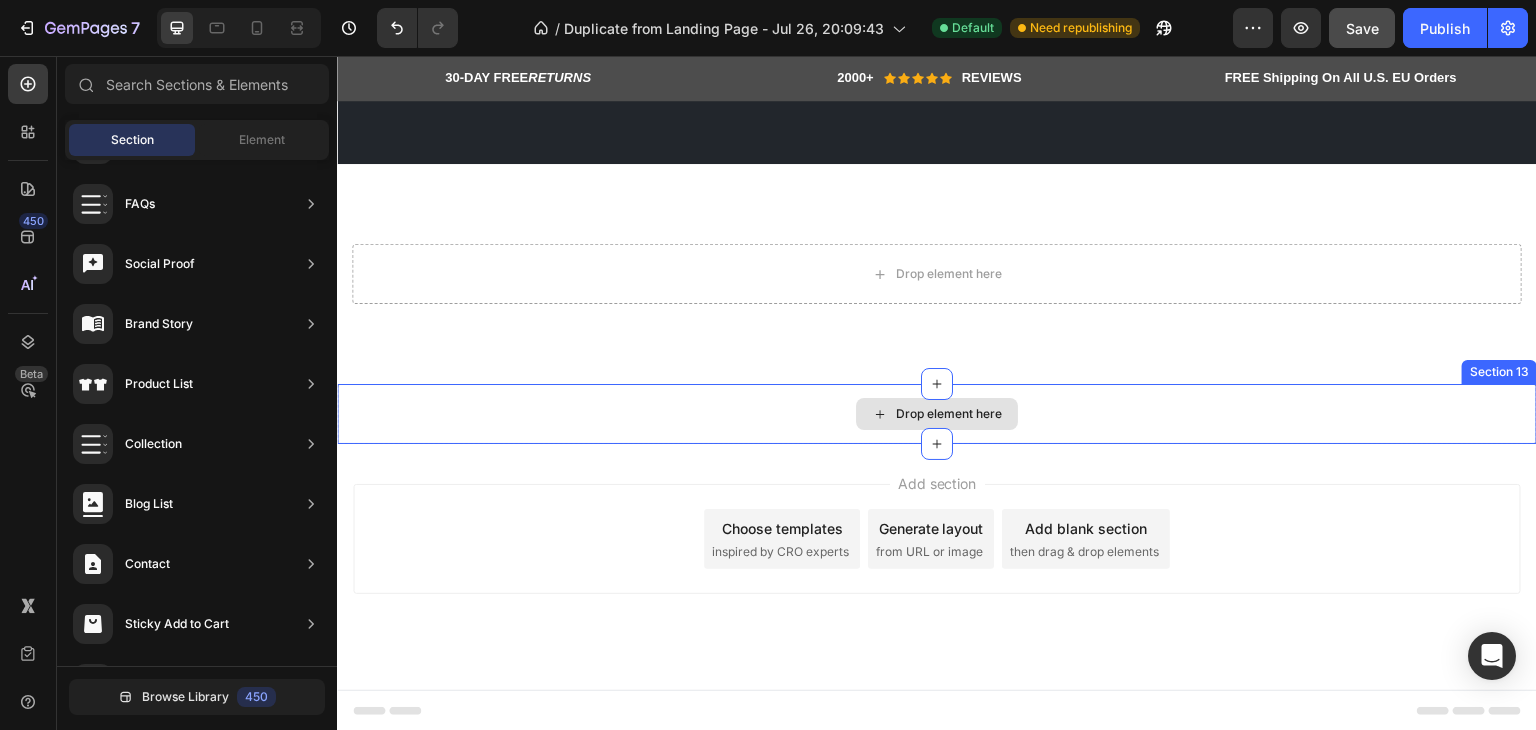 click on "Drop element here" at bounding box center [937, 414] 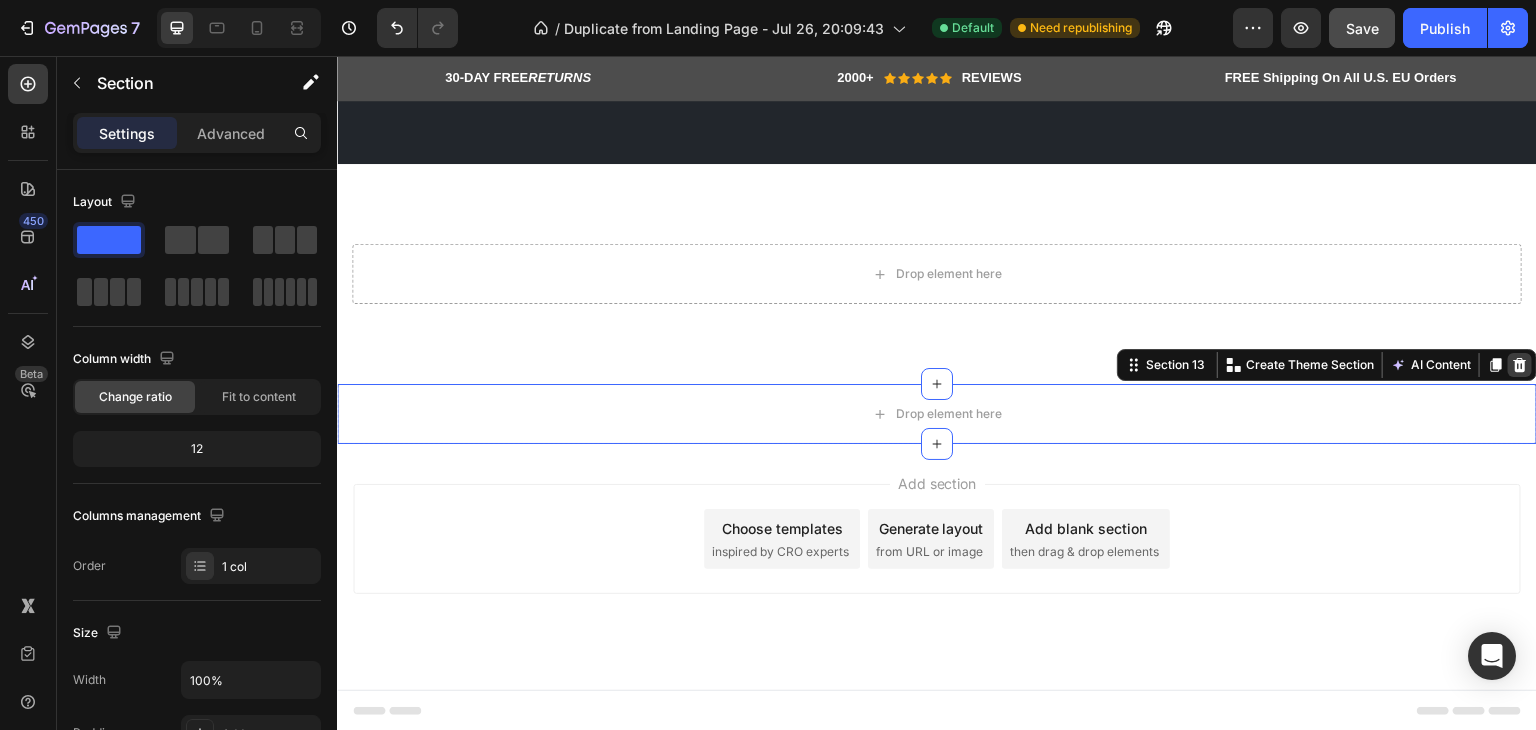 click 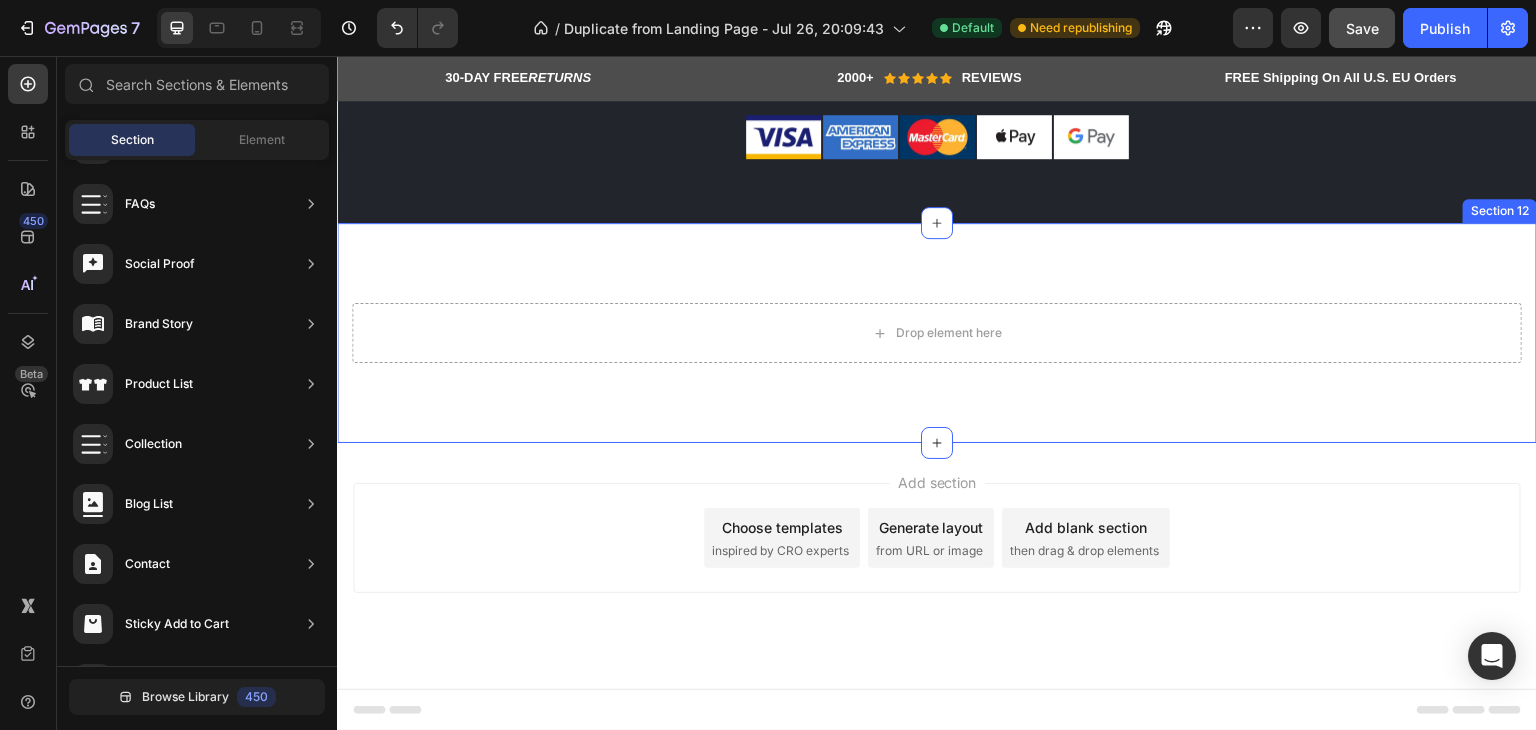 scroll, scrollTop: 8674, scrollLeft: 0, axis: vertical 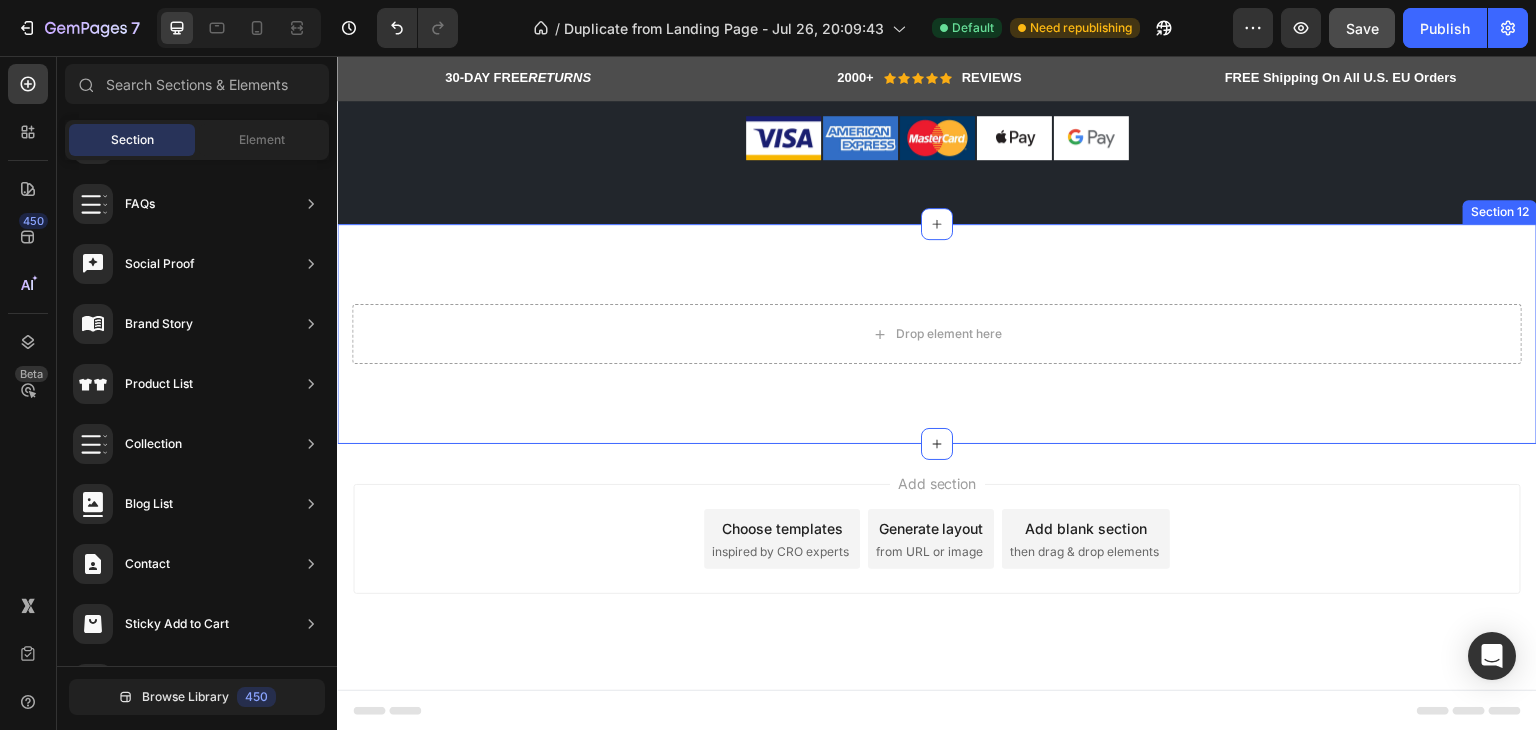 click on "Drop element here Section 12" at bounding box center (937, 334) 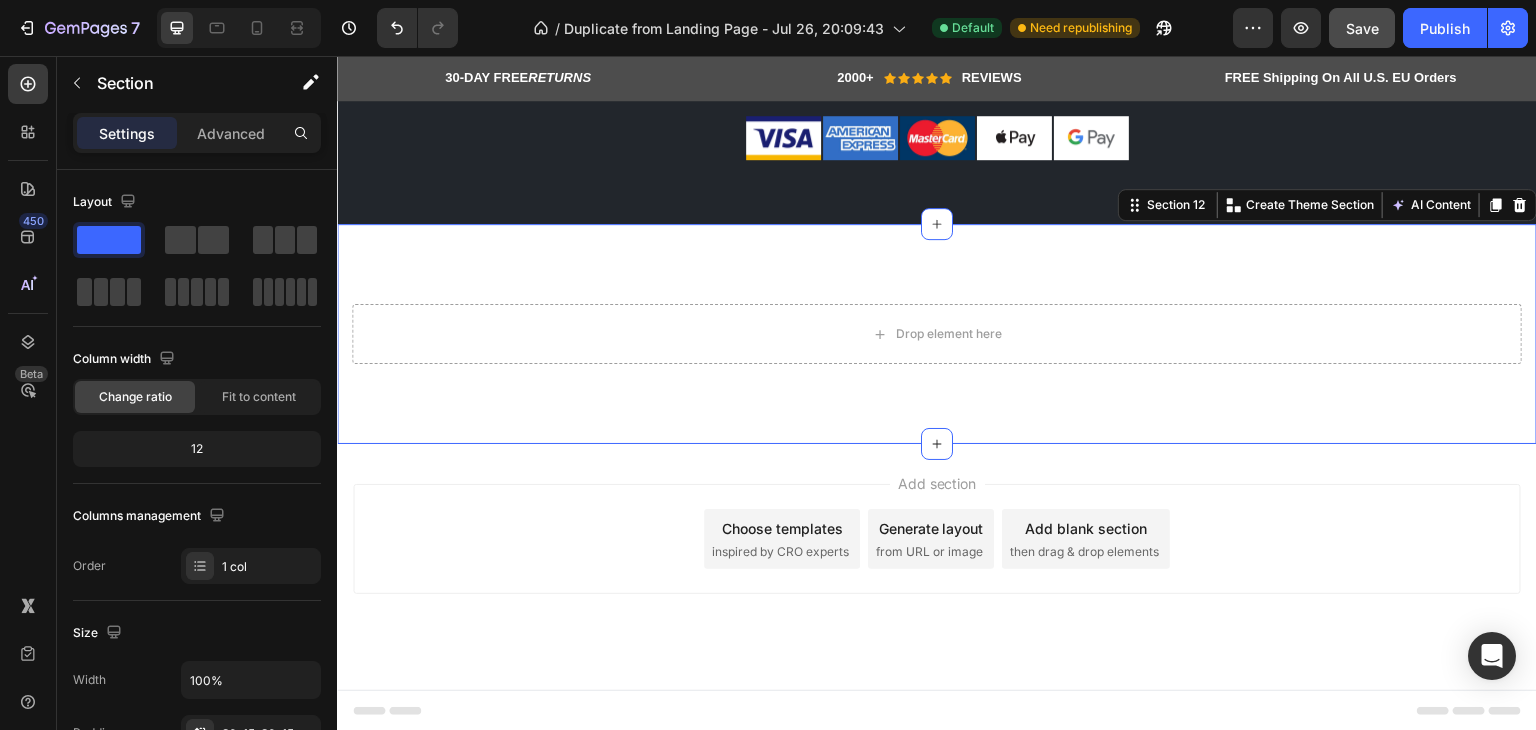 scroll, scrollTop: 8474, scrollLeft: 0, axis: vertical 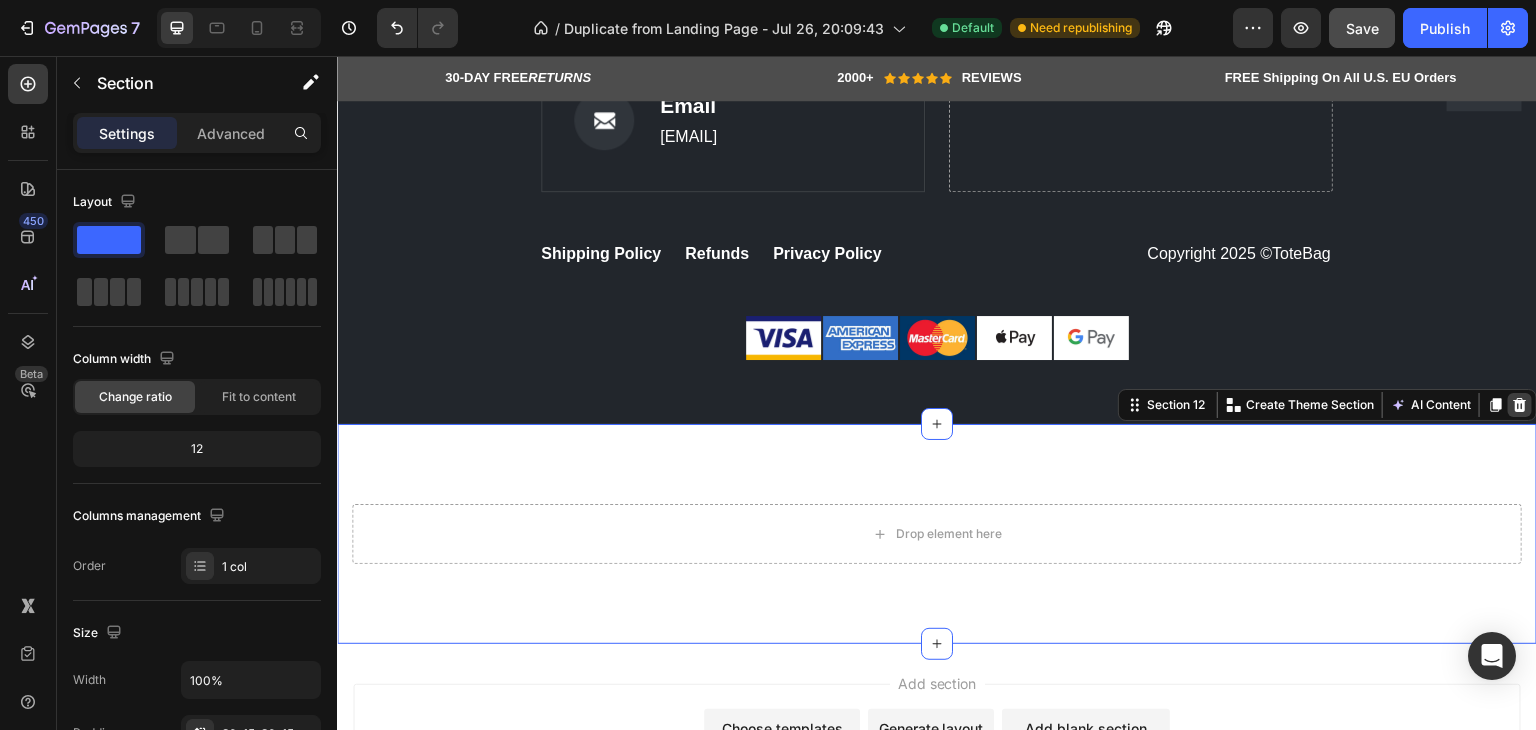 click 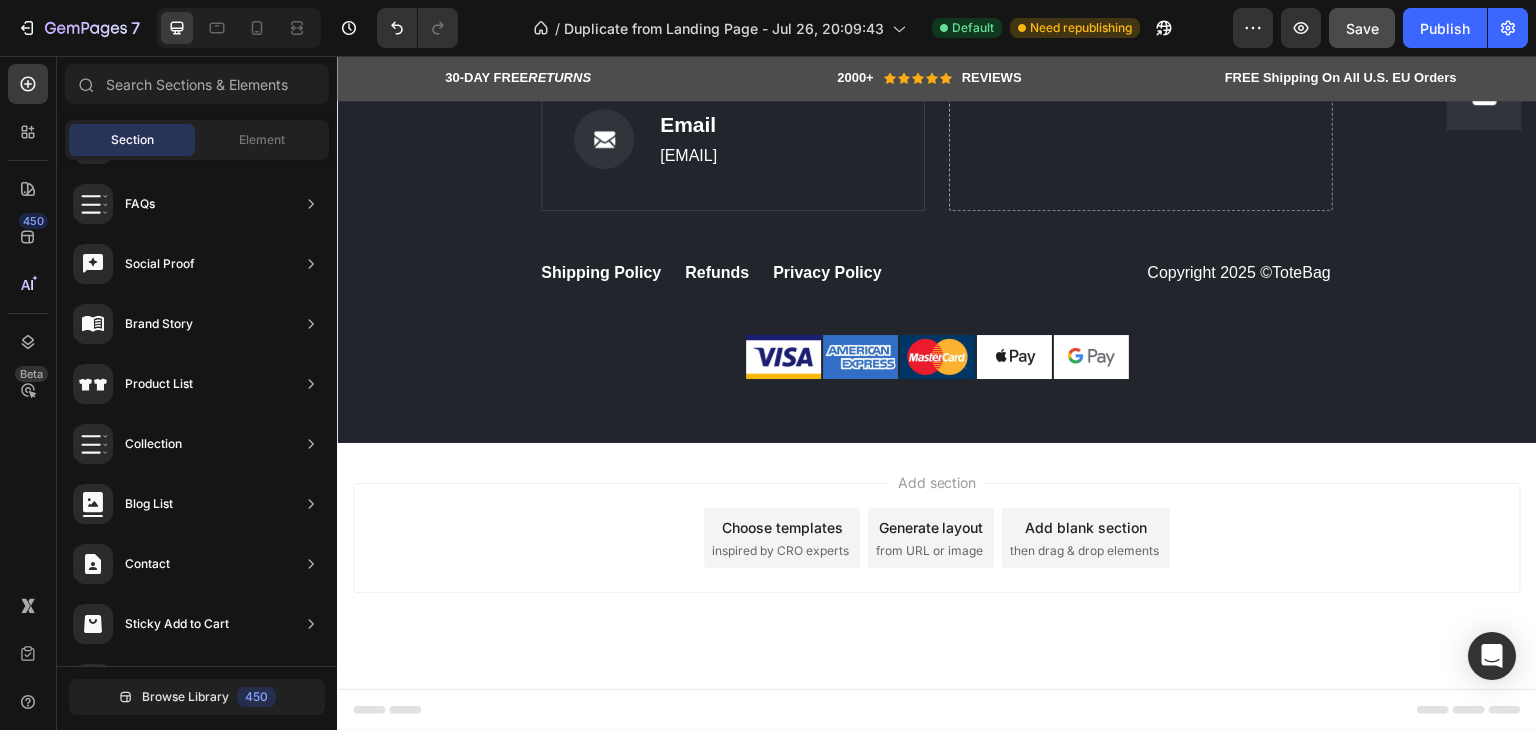 scroll, scrollTop: 8454, scrollLeft: 0, axis: vertical 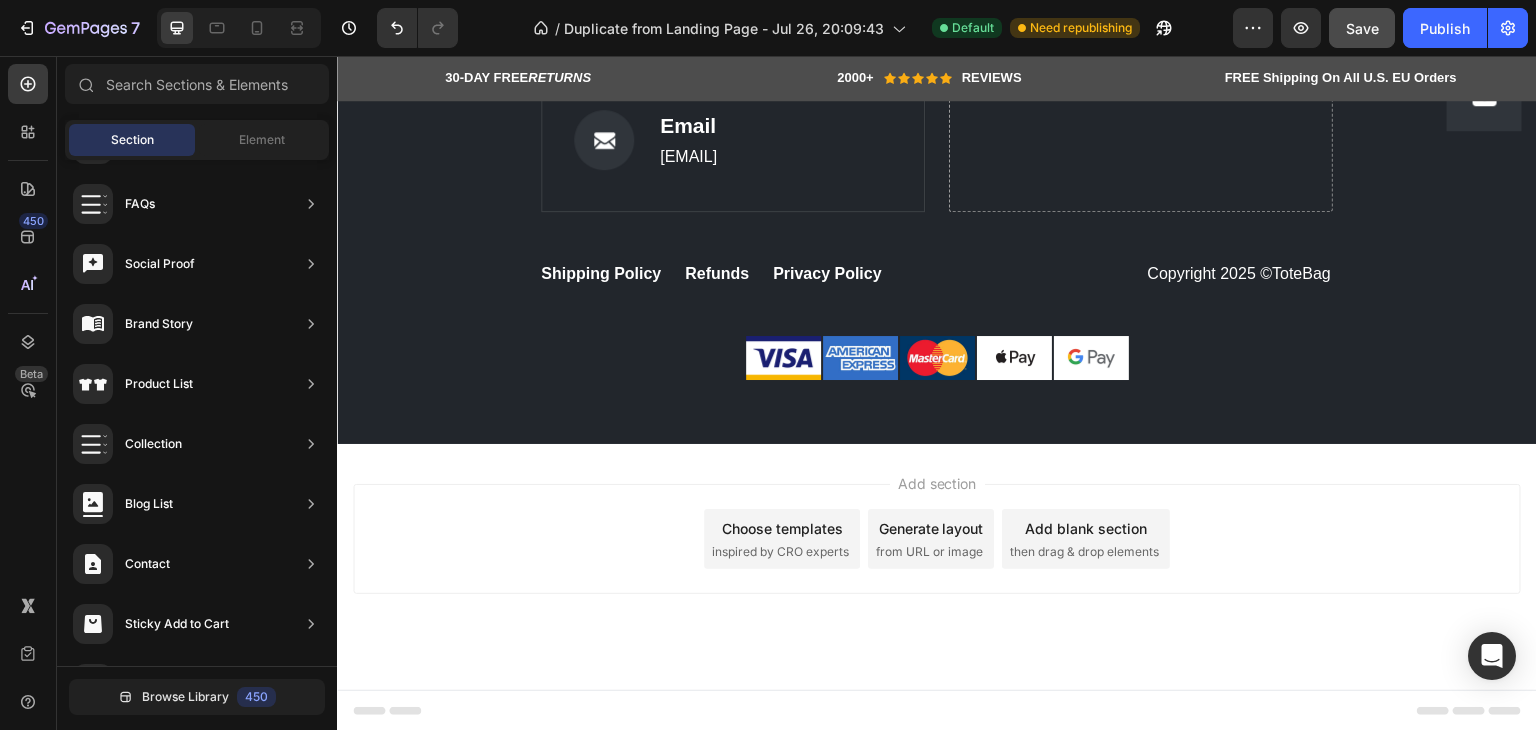 click on "Add section" at bounding box center [937, 483] 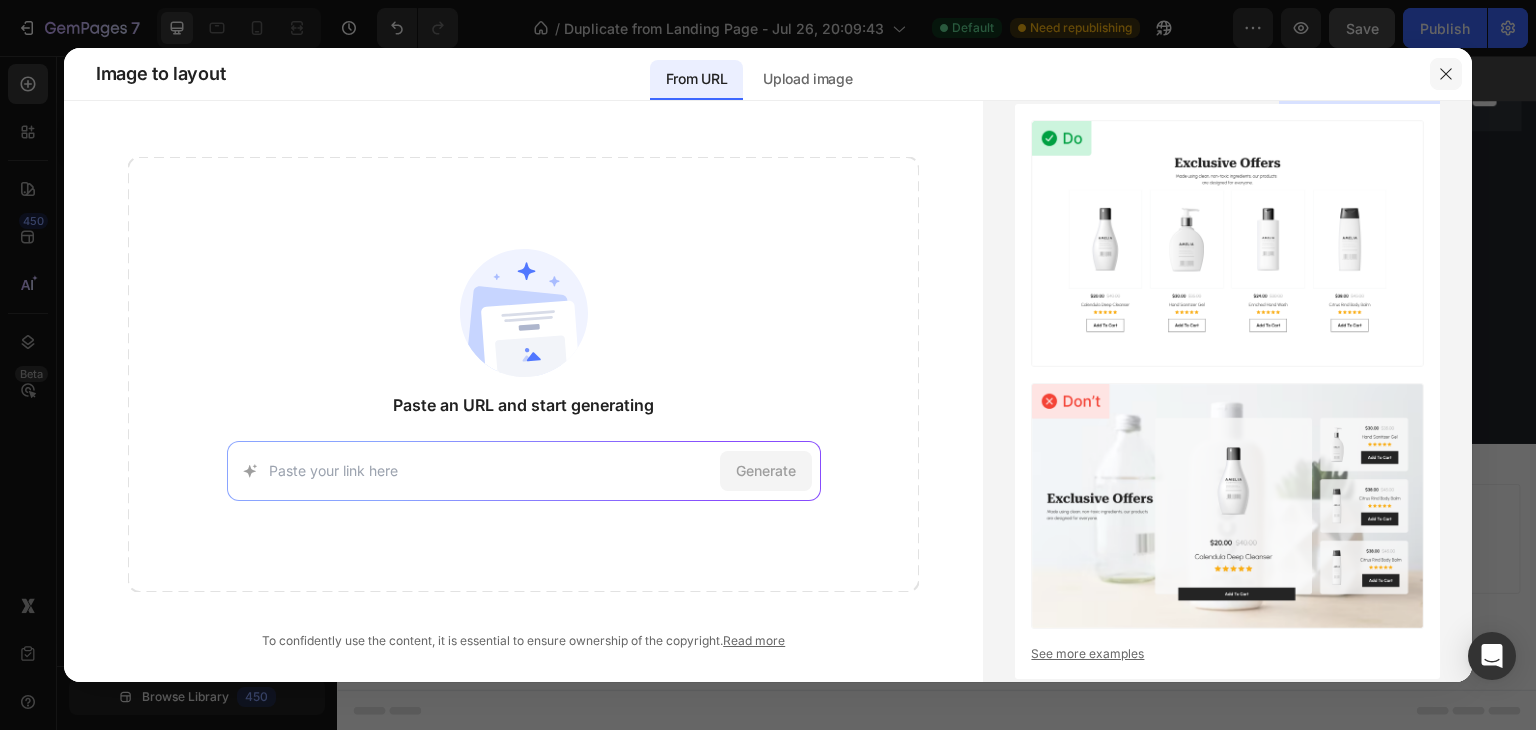 click 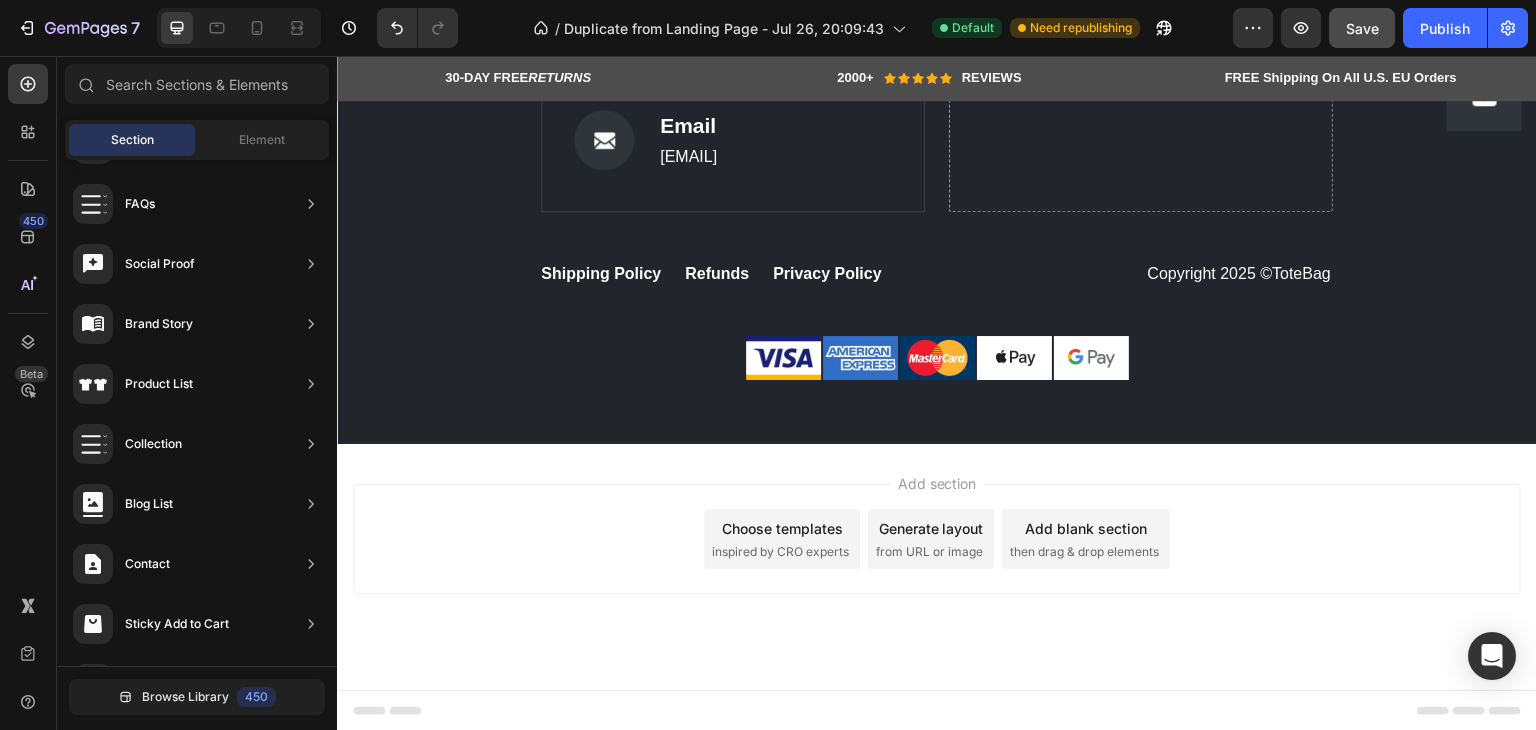 click on "then drag & drop elements" at bounding box center (1084, 552) 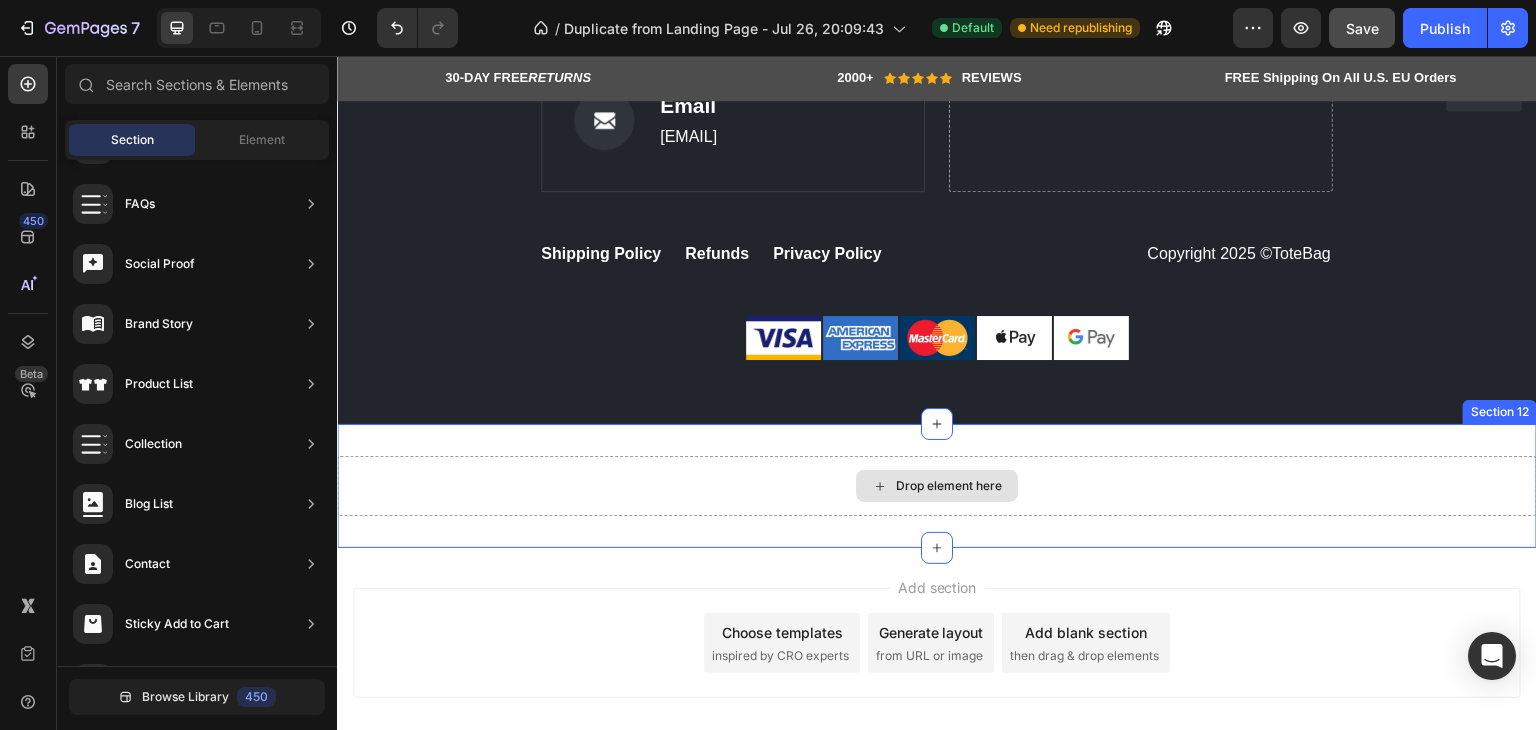 click on "Drop element here" at bounding box center [937, 486] 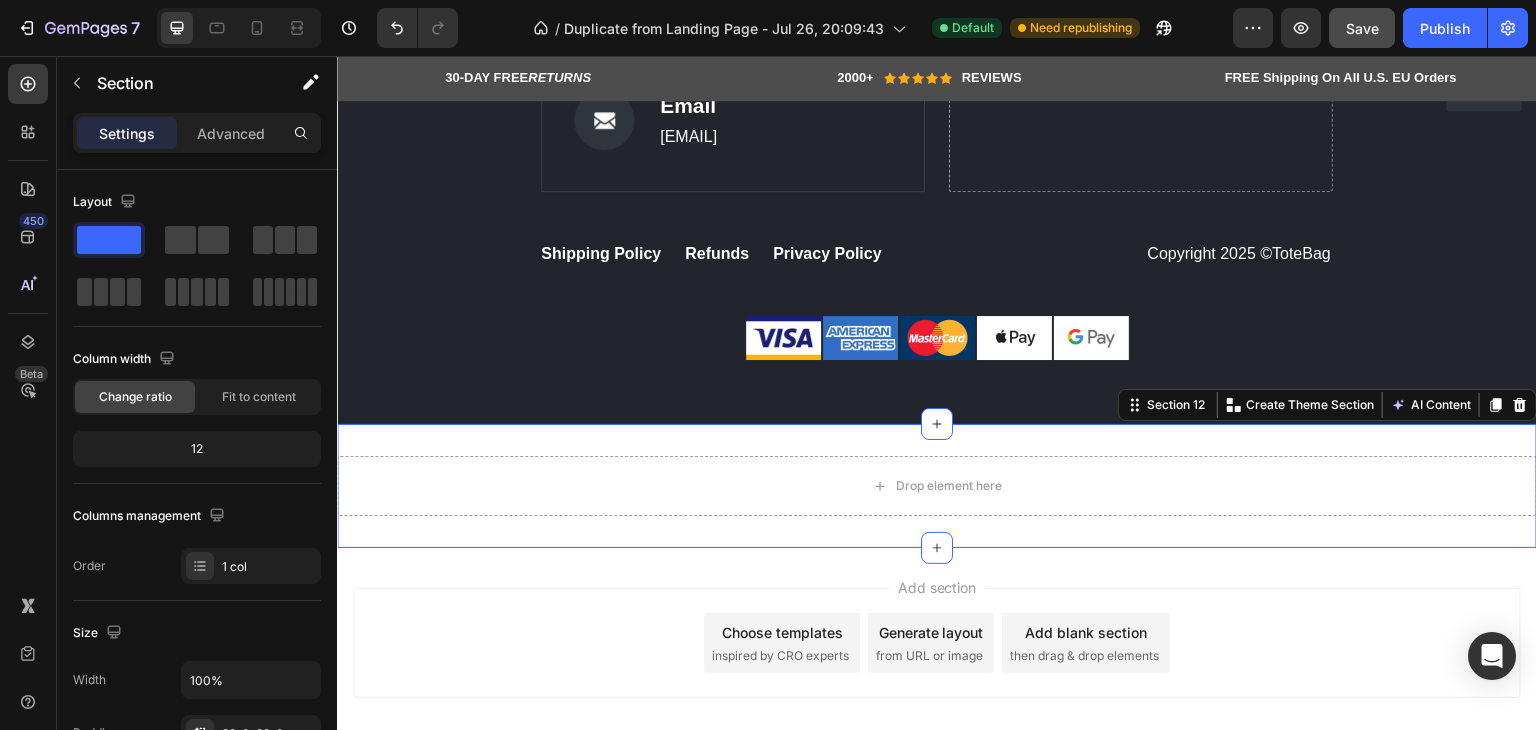 click 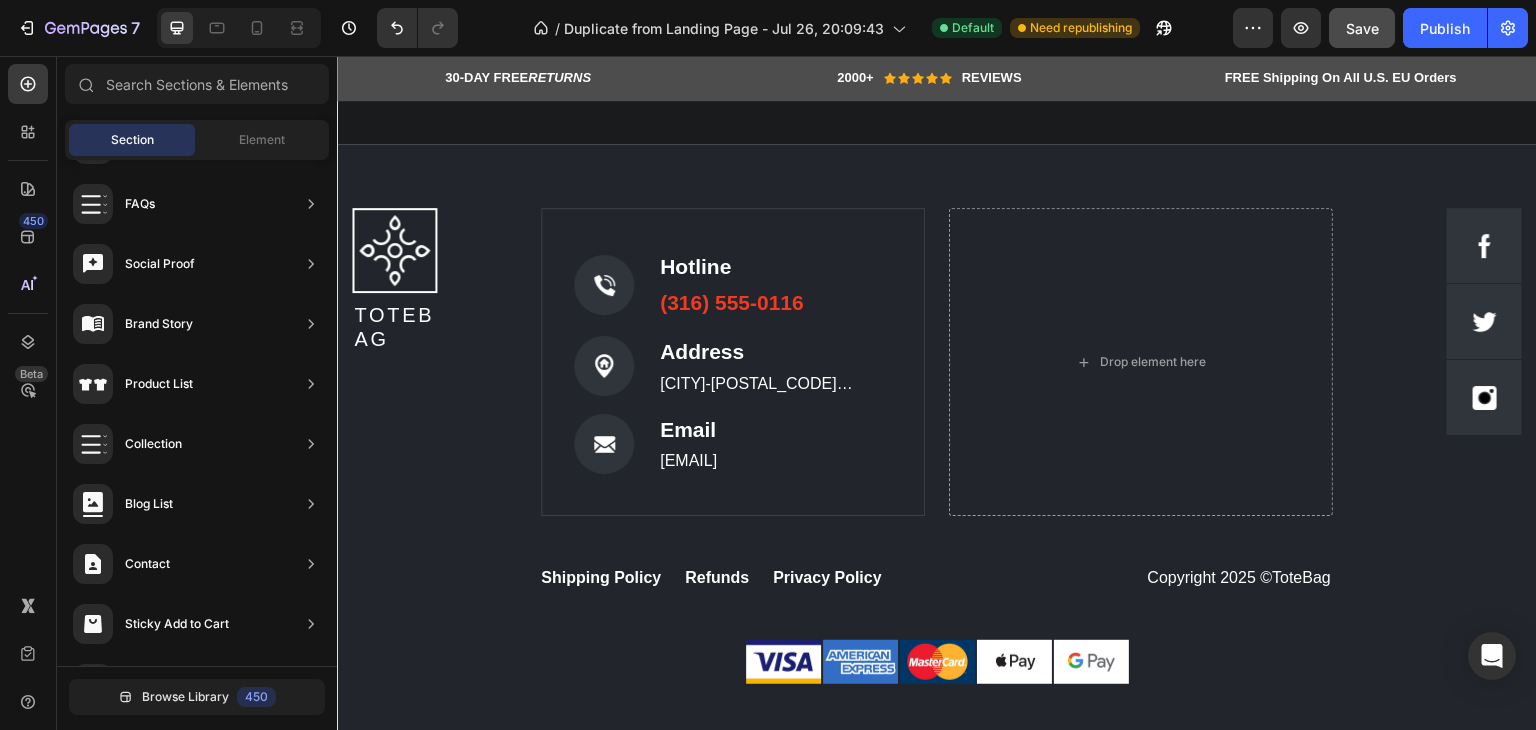 scroll, scrollTop: 8054, scrollLeft: 0, axis: vertical 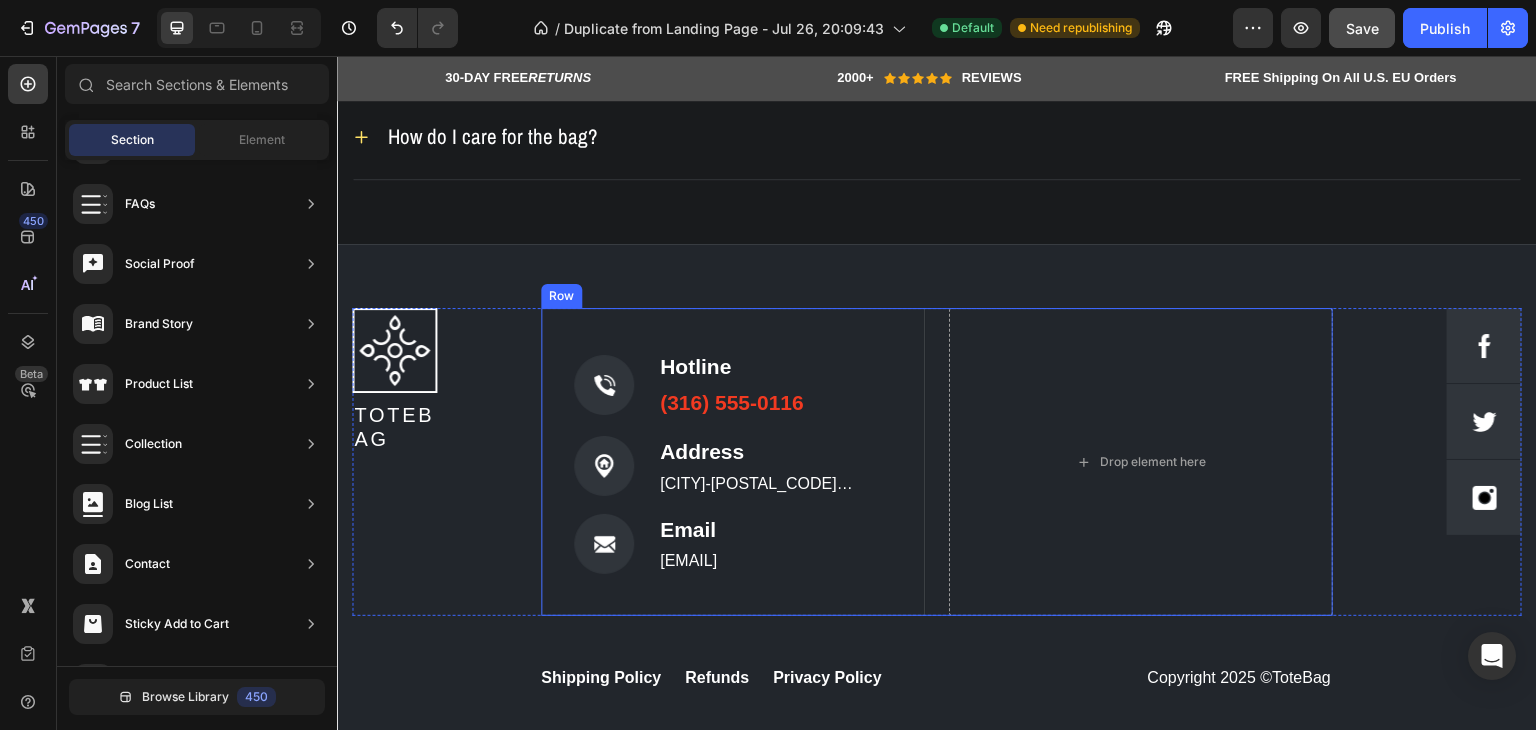click on "Image Hotline Text block ([PHONE]) Text block Row Image Address Text block [CITY]-[POSTAL_CODE] [NUMBER] [STREET], Office [NUMBER] [STATE], [STATE] [POSTAL_CODE] Text block Row Image Email Text block [EMAIL] Text block Row Row
Drop element here Row" at bounding box center [937, 462] 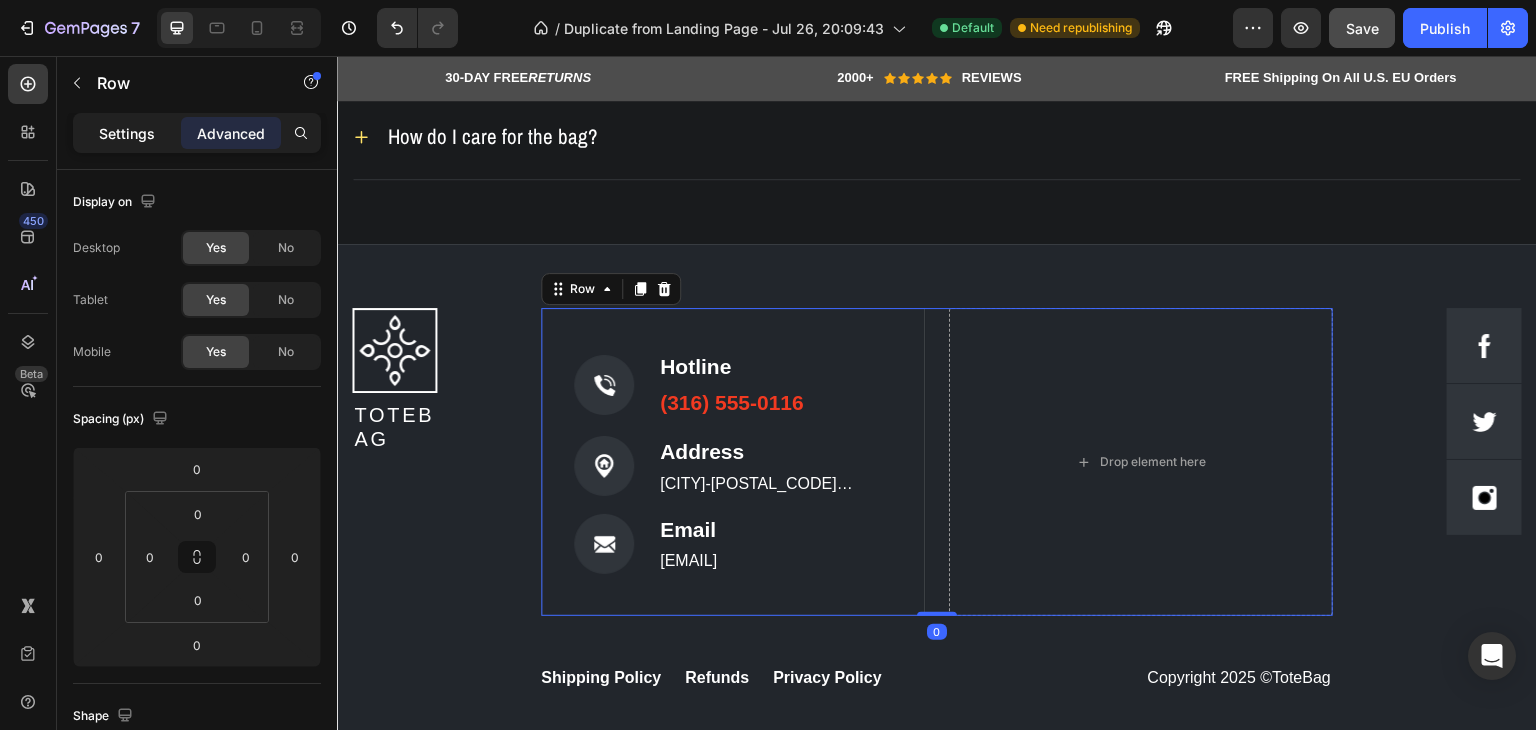 click on "Settings" at bounding box center [127, 133] 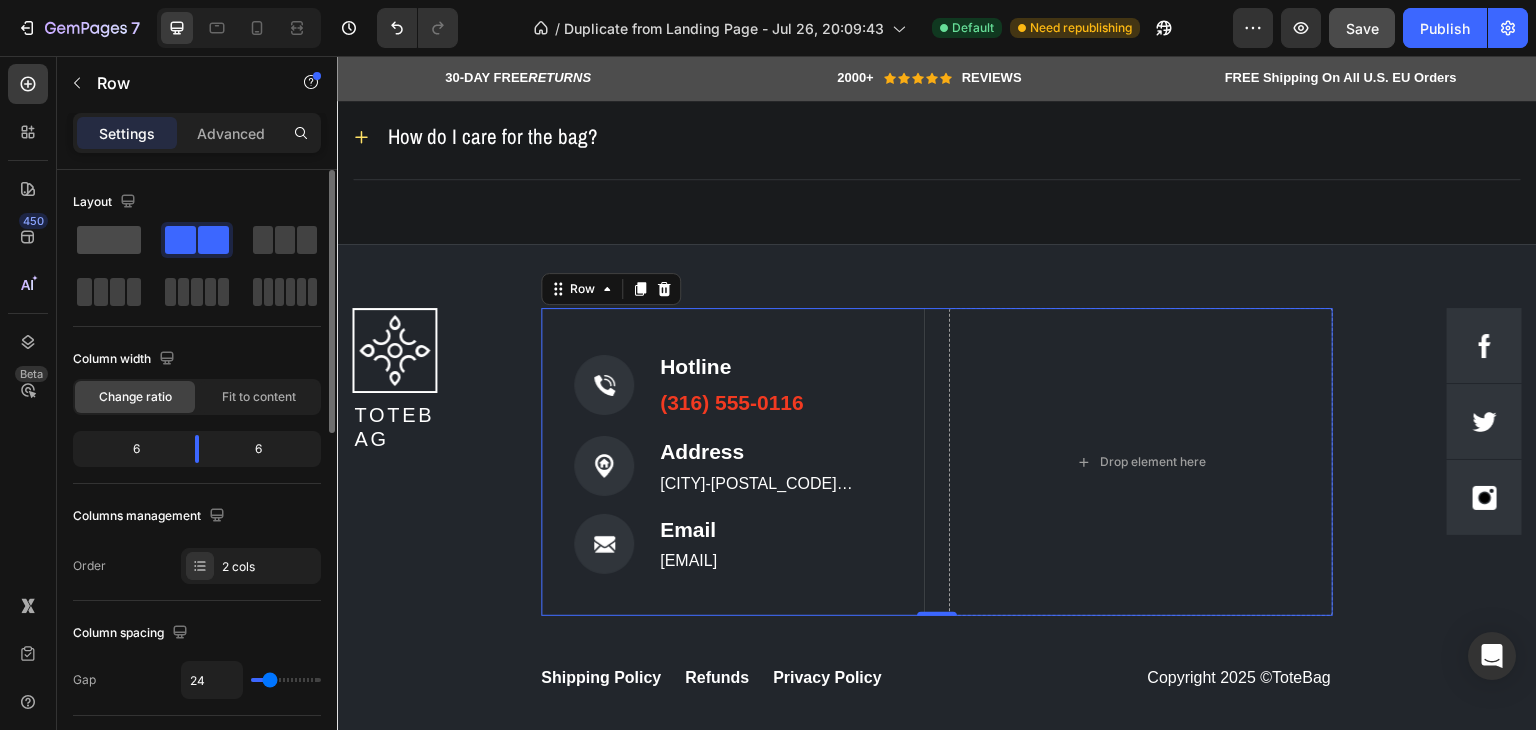 click 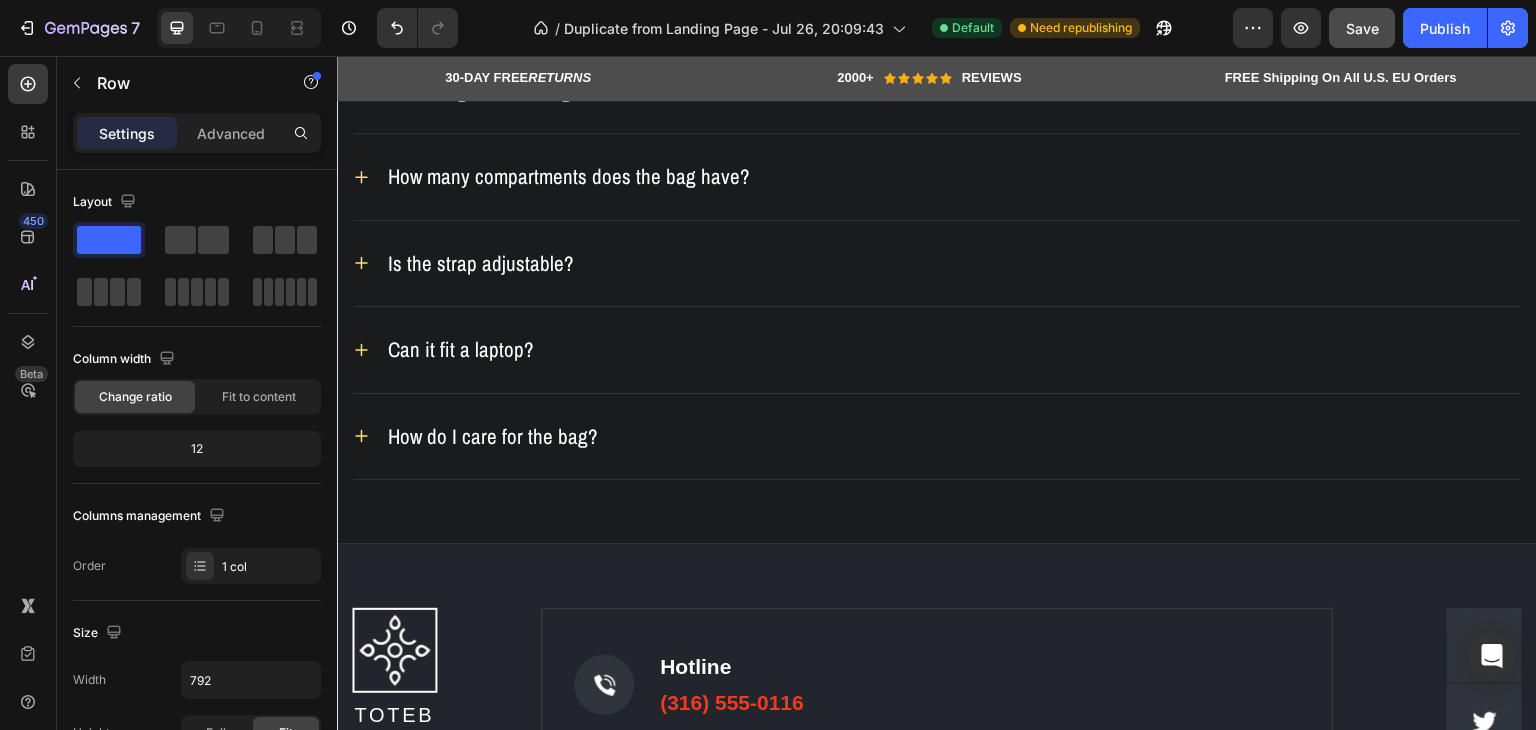 scroll, scrollTop: 8018, scrollLeft: 0, axis: vertical 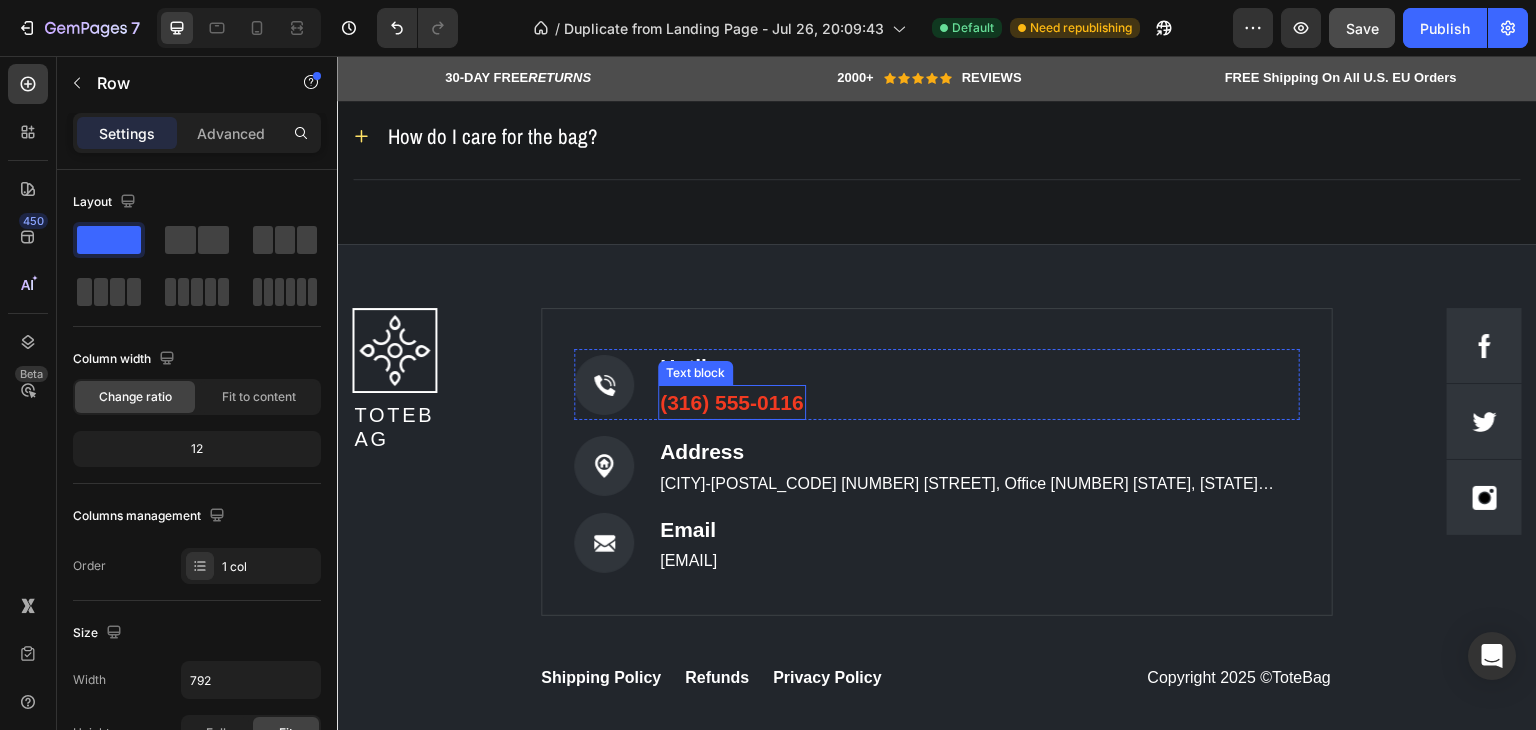 click on "(316) 555-0116" at bounding box center (732, 403) 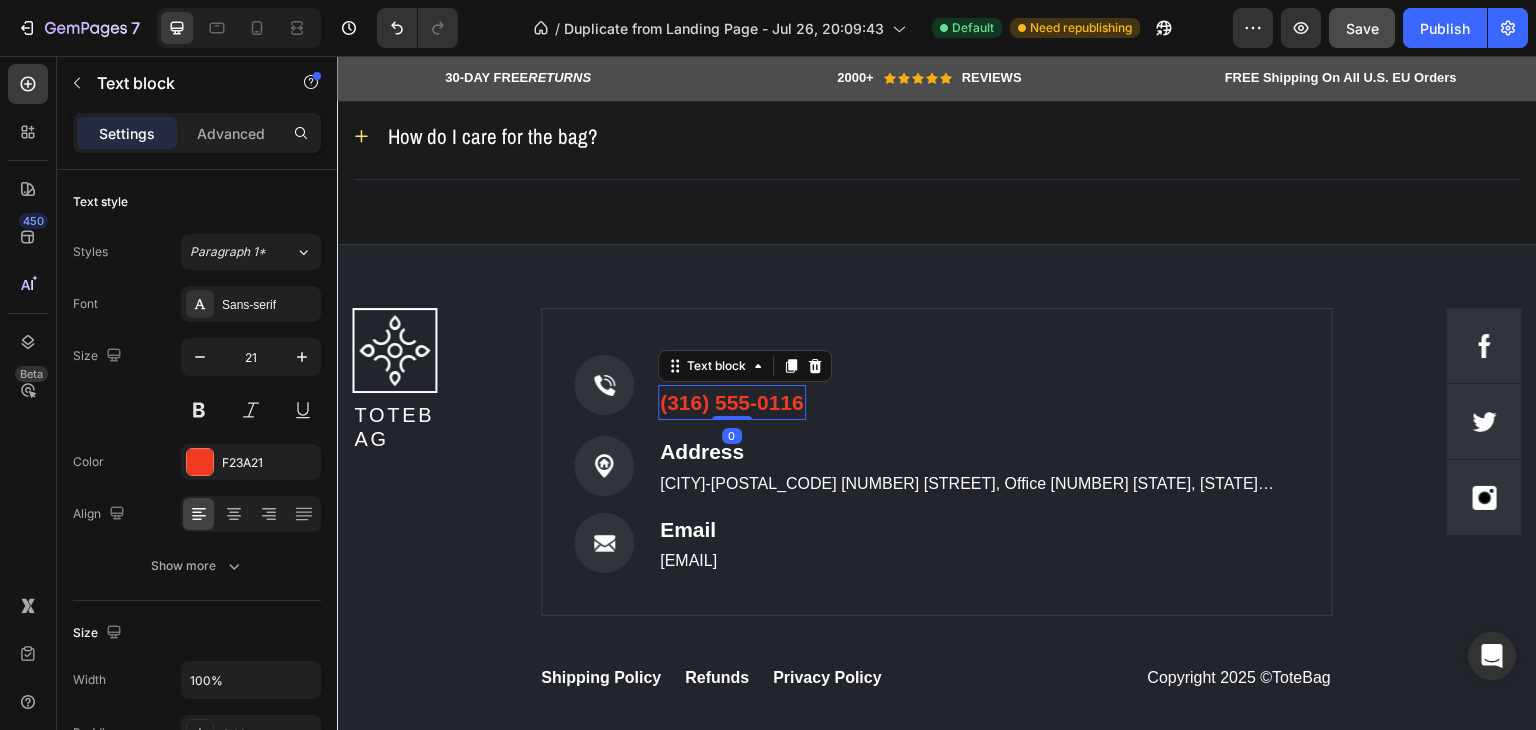 click on "(316) 555-0116" at bounding box center (732, 403) 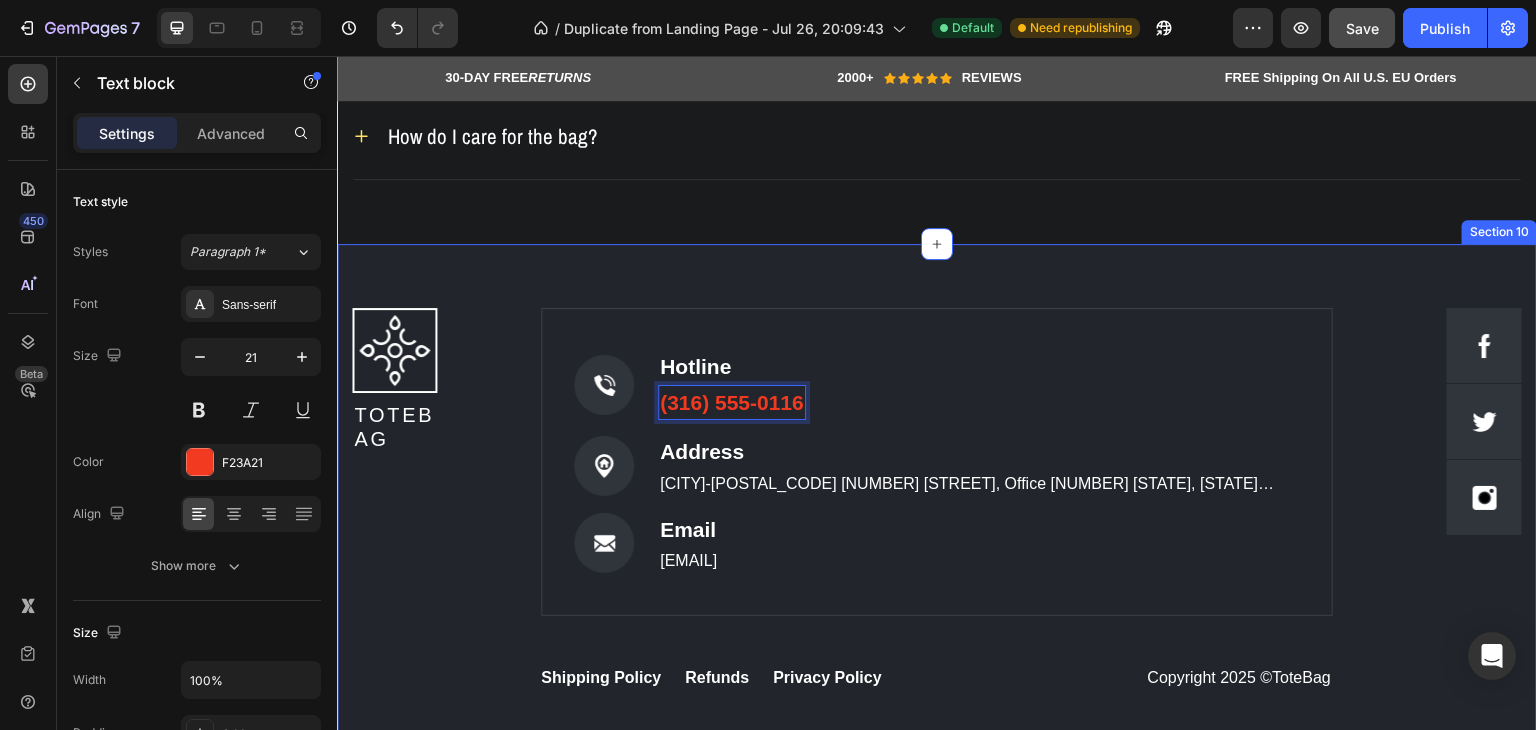 click on "Image Totebag Heading Image Hotline Text block ([PHONE]) Text block 0 Row Image Address Text block [CITY]-[POSTAL_CODE] [NUMBER] [STREET], Office [NUMBER] [STATE], [STATE] [POSTAL_CODE] Text block Row Image Email Text block [EMAIL] Text block Row Row Row Image Image Image Row Image Image Image Row Shipping Policy Button Refunds Button Privacy Policy Button Row Row Copyright 2025 ©ToteBag Text block Row Row Image Image Image Image Image Row" at bounding box center (937, 546) 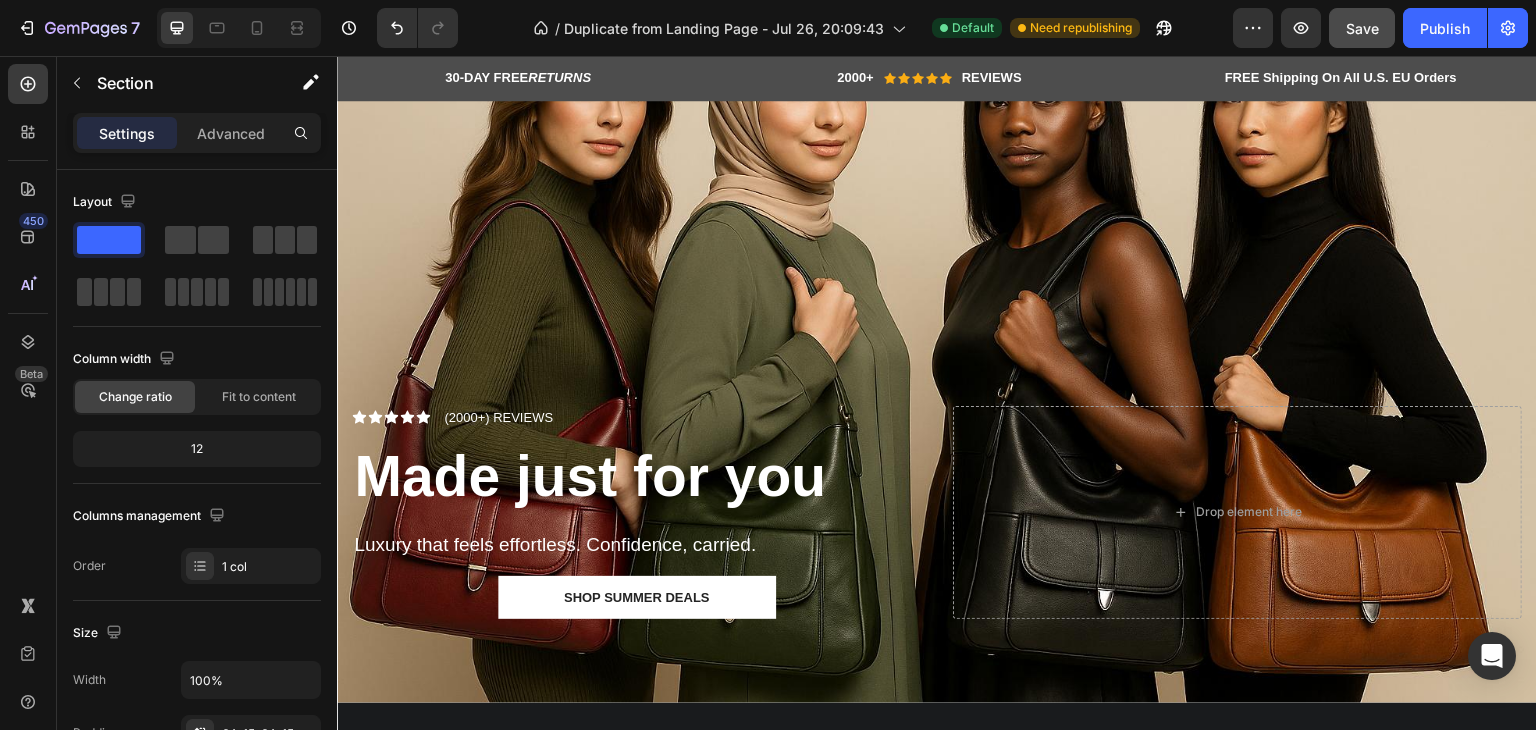 scroll, scrollTop: 4945, scrollLeft: 0, axis: vertical 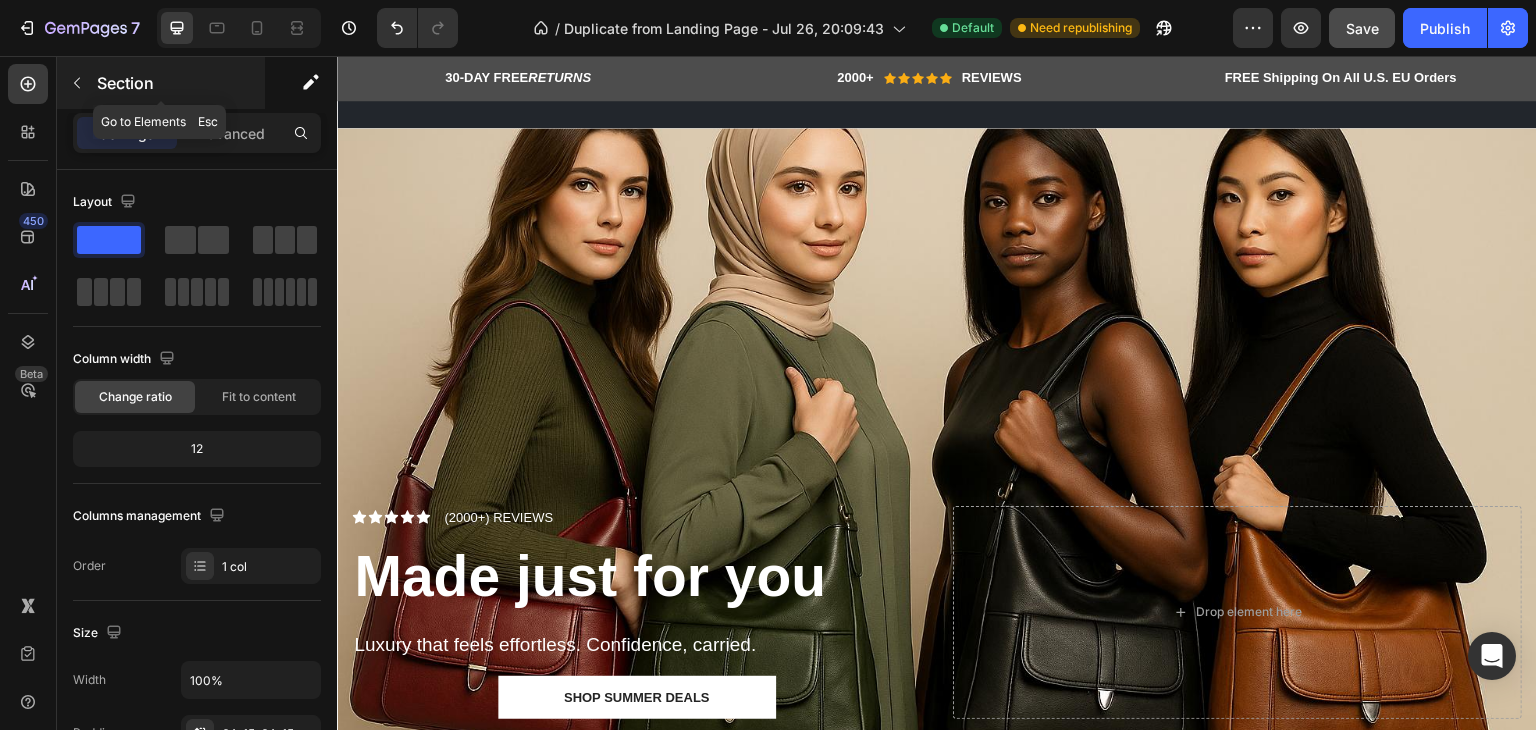 click at bounding box center (77, 83) 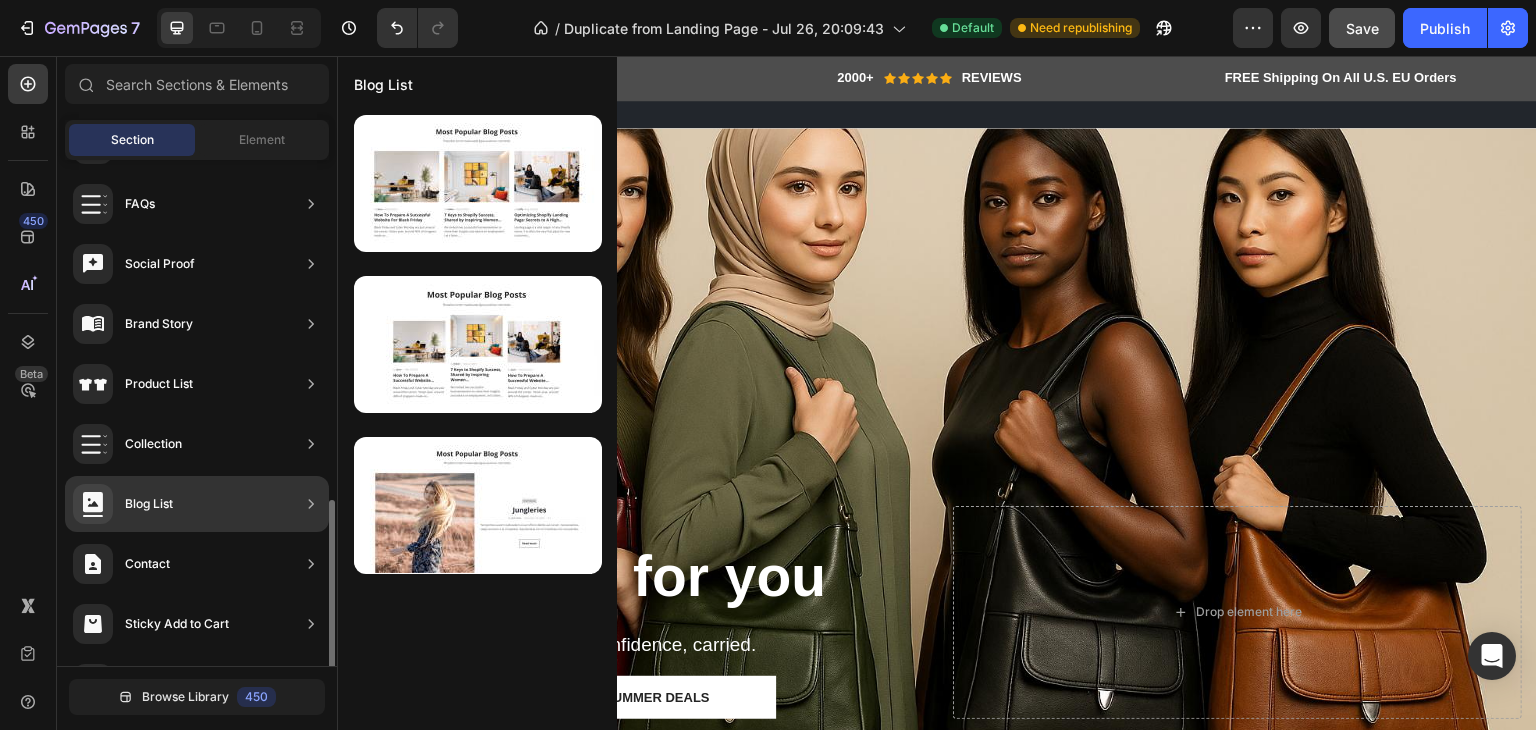 scroll, scrollTop: 654, scrollLeft: 0, axis: vertical 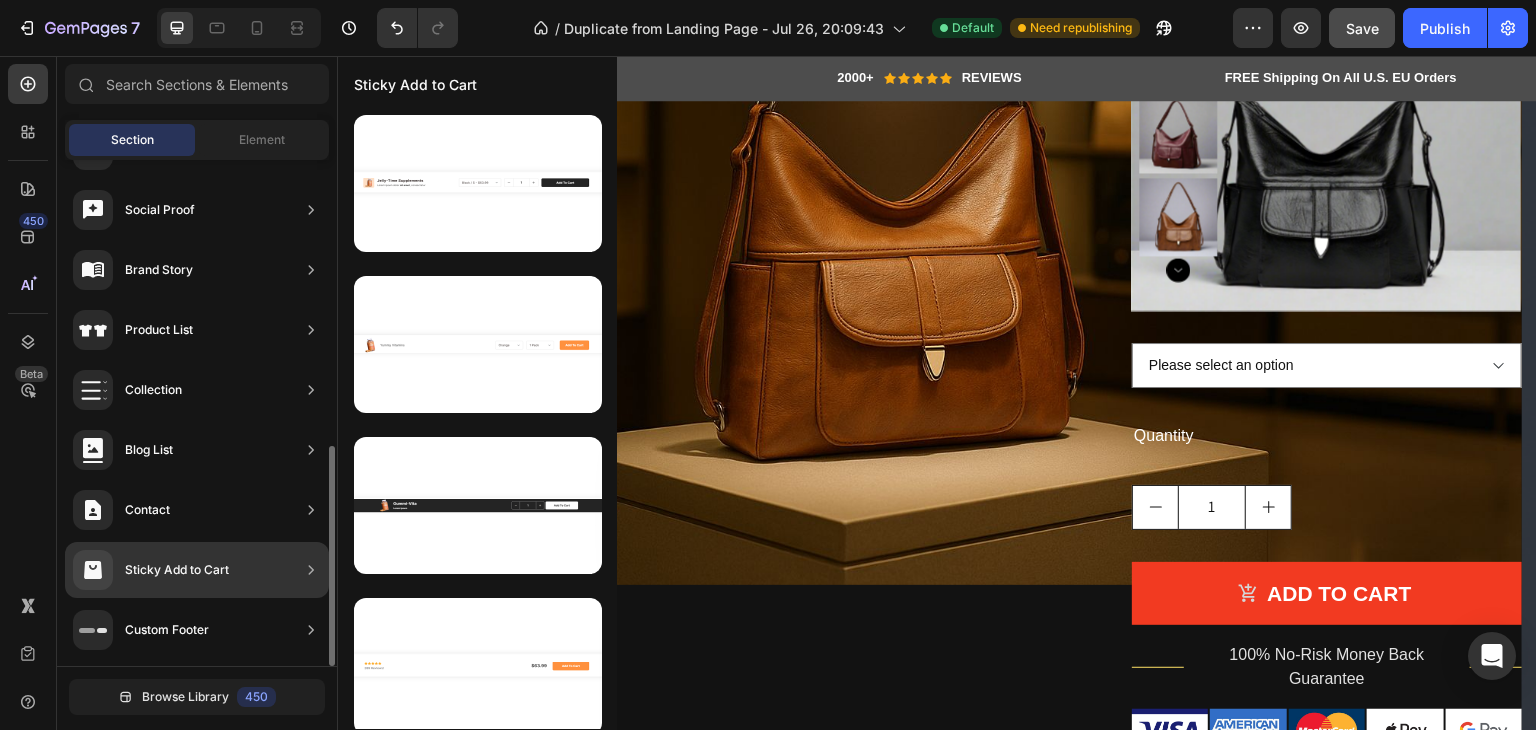 click on "Sticky Add to Cart" at bounding box center (177, 570) 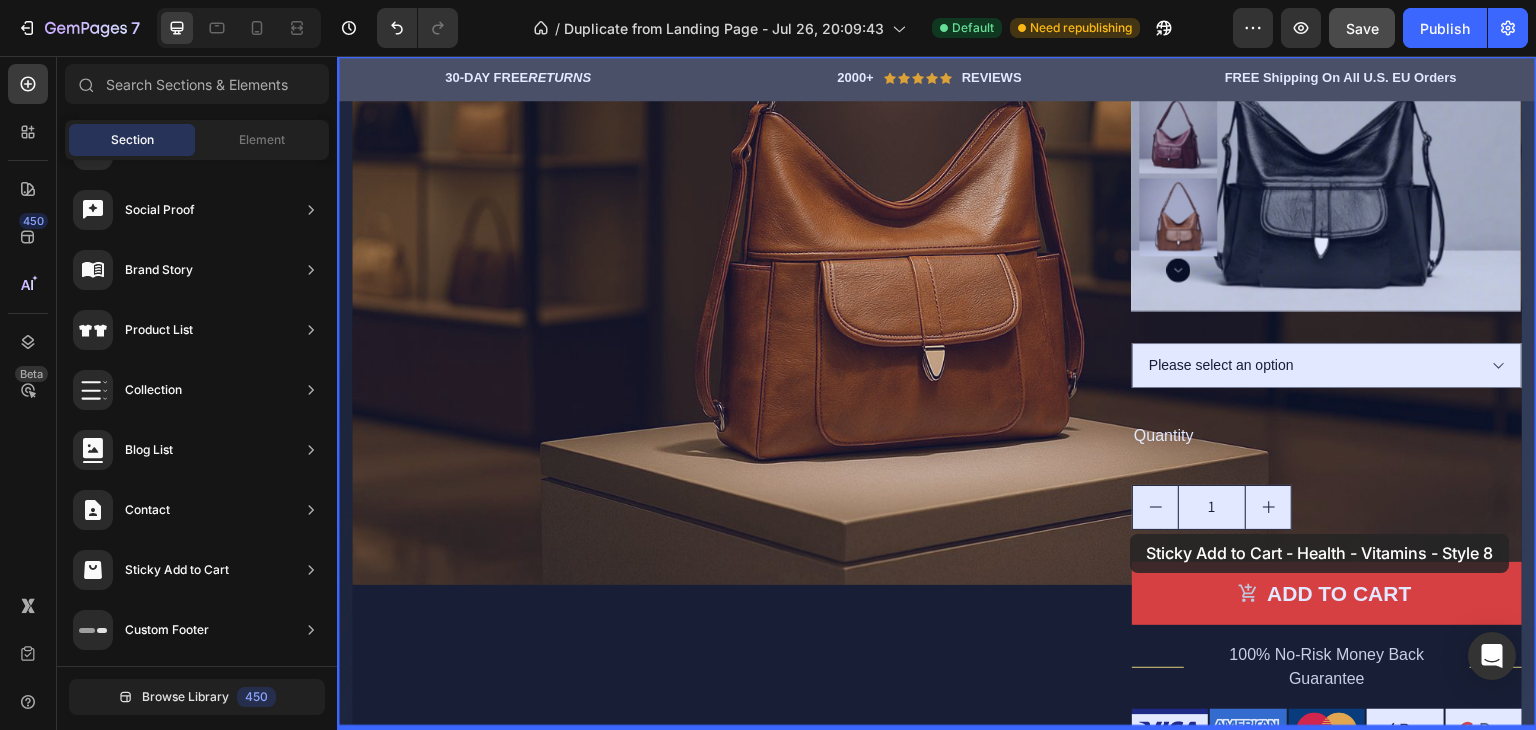 drag, startPoint x: 777, startPoint y: 275, endPoint x: 1131, endPoint y: 534, distance: 438.63083 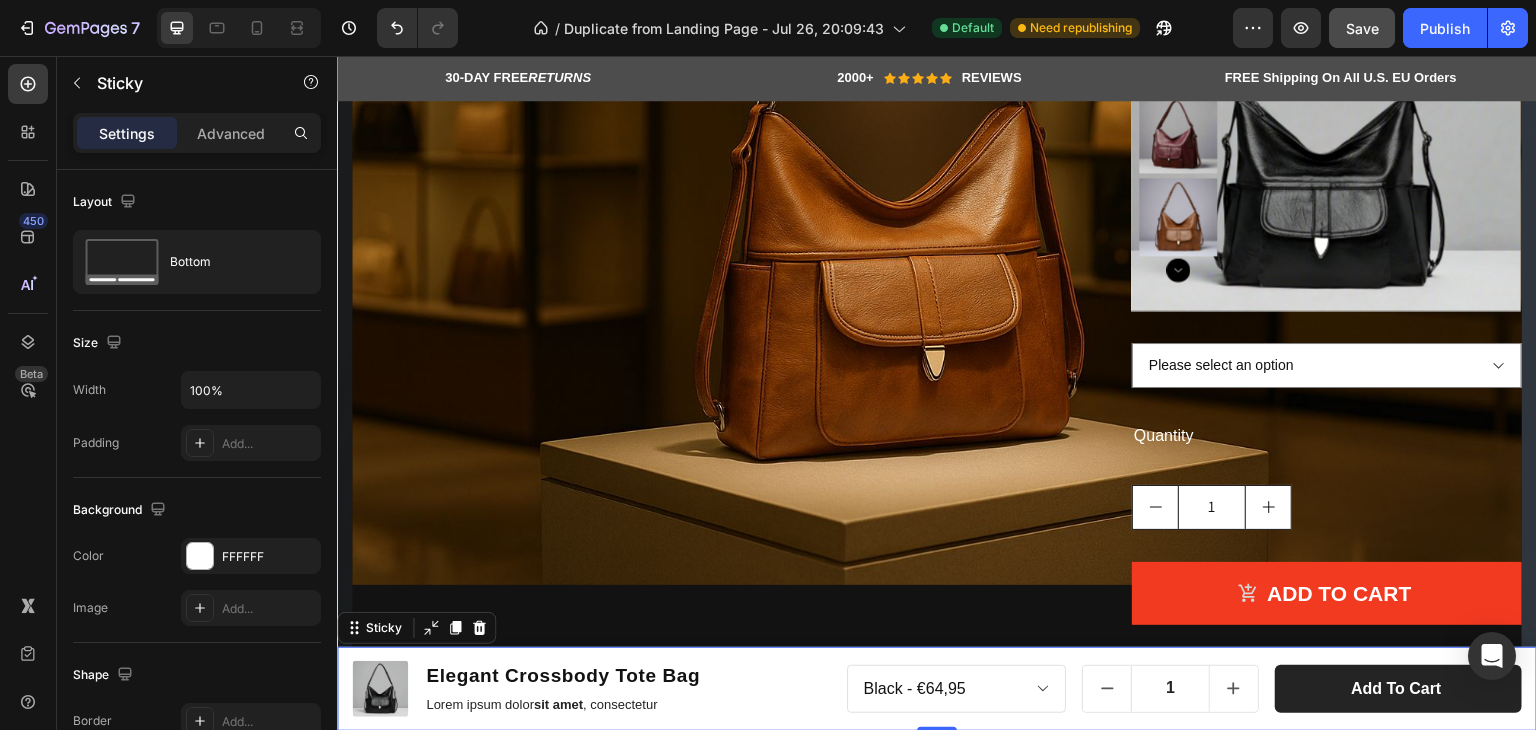 scroll, scrollTop: 1100, scrollLeft: 0, axis: vertical 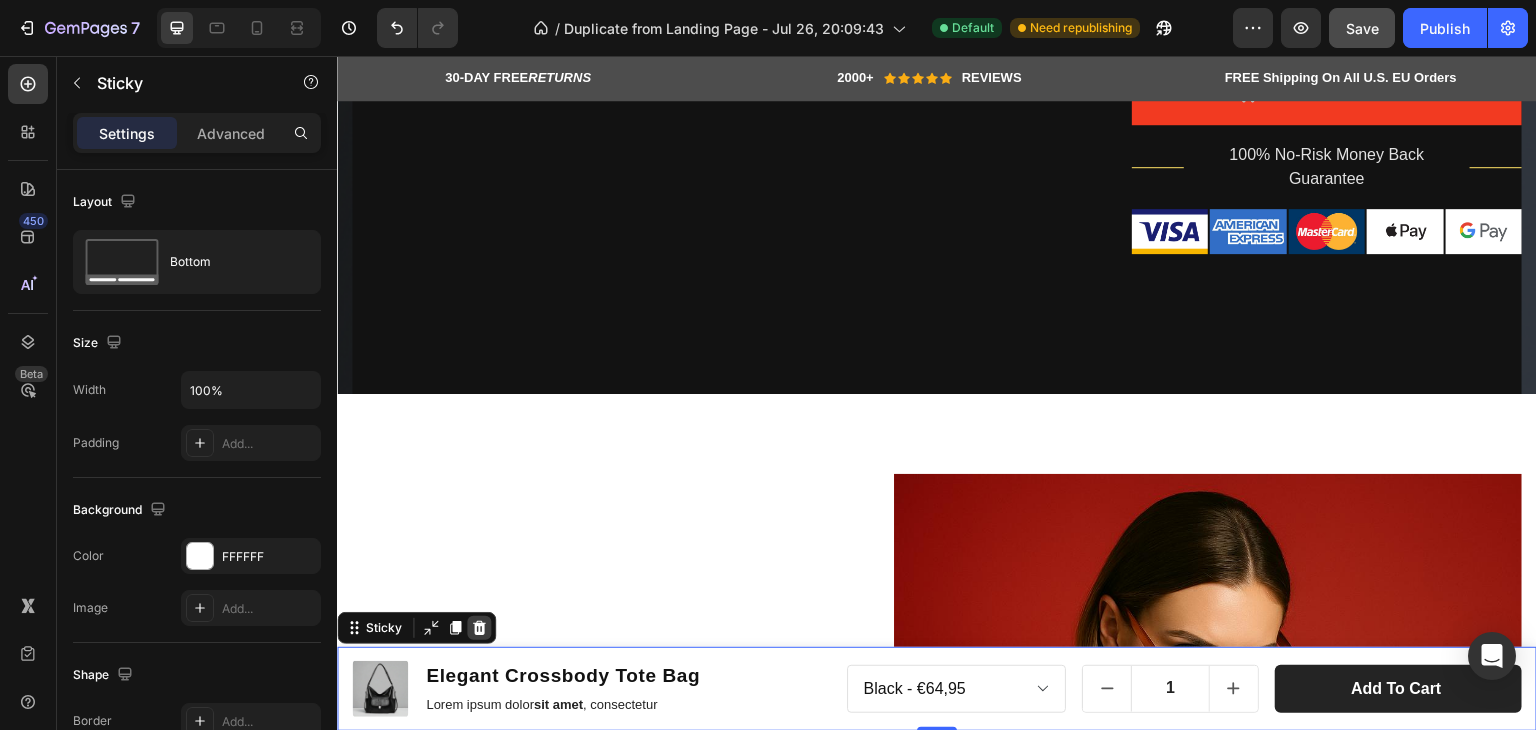 click 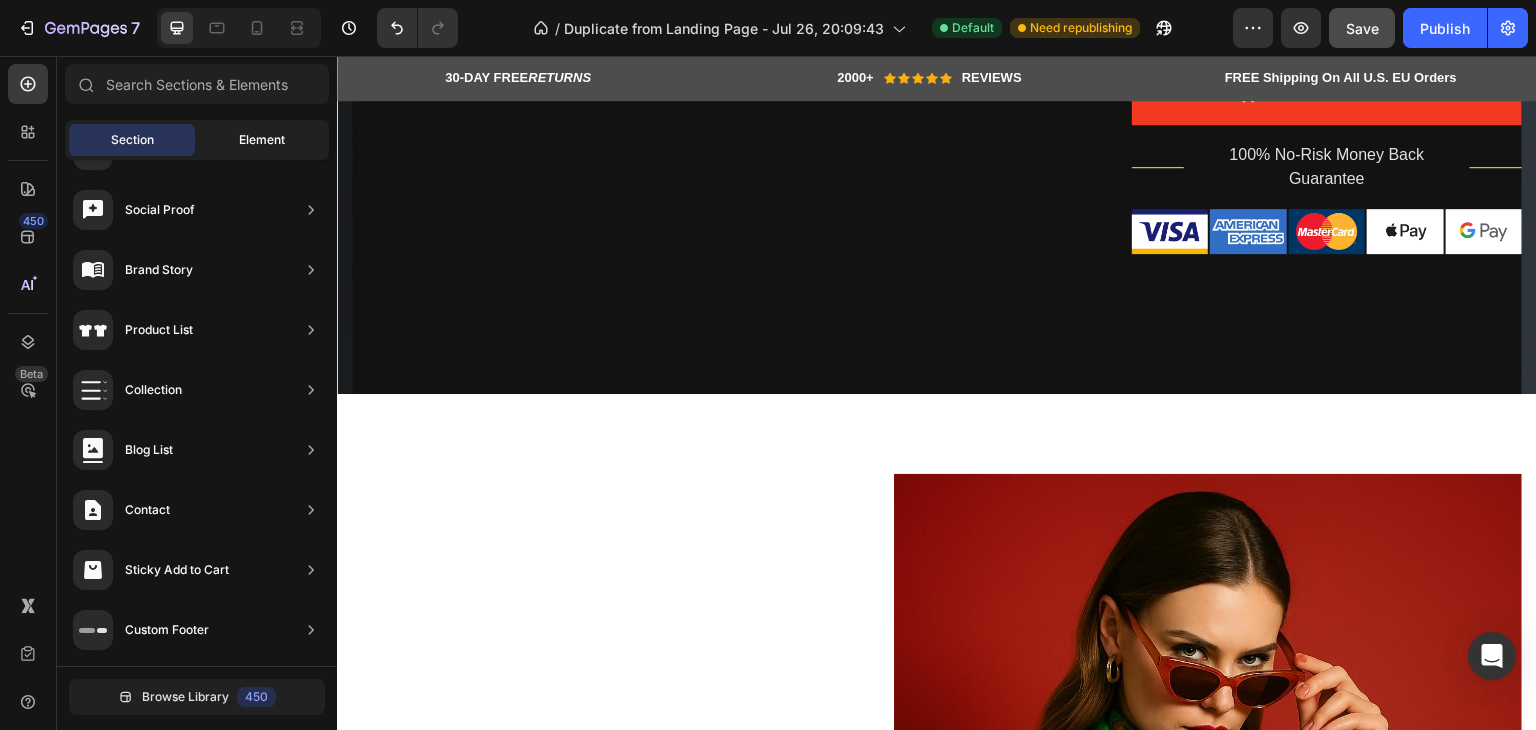 click on "Element" 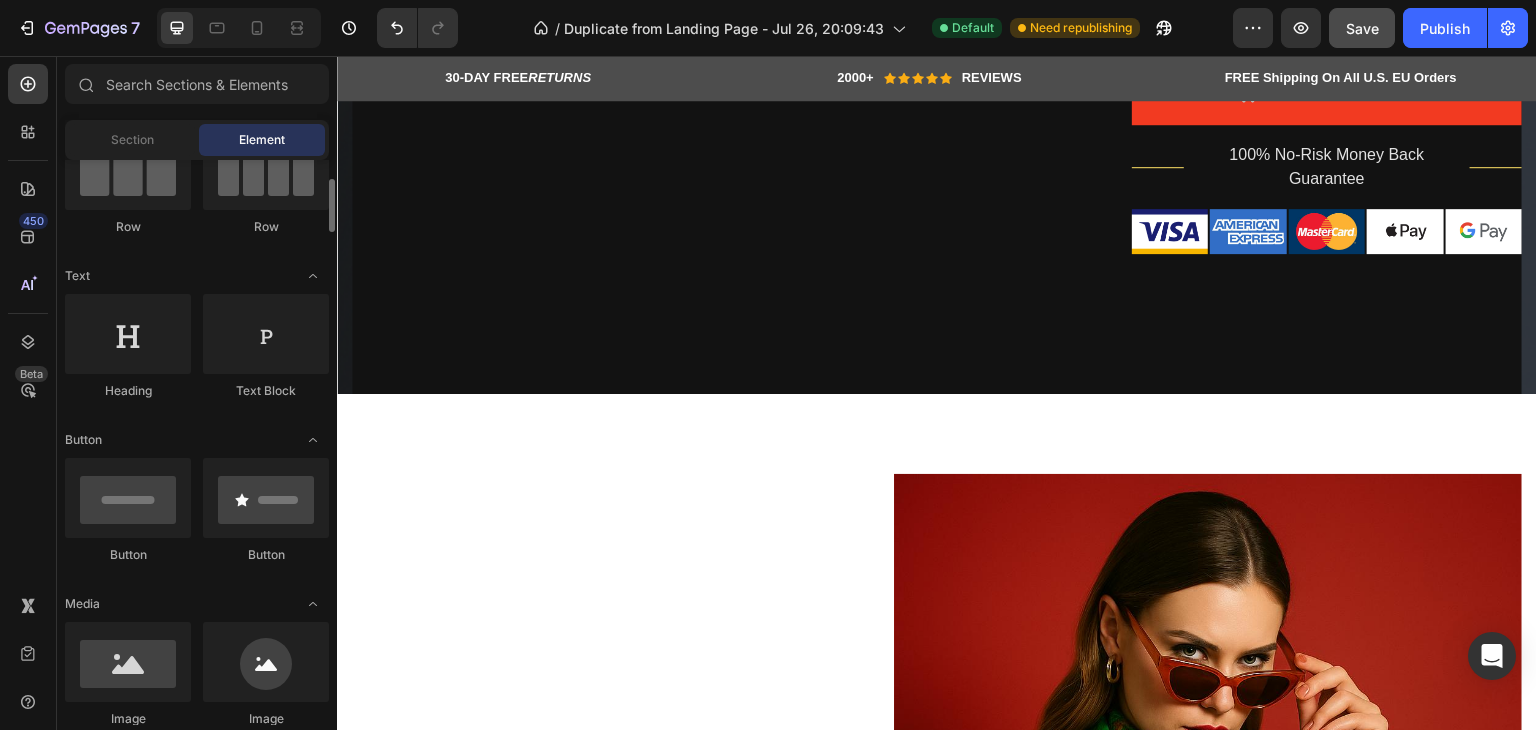 scroll, scrollTop: 0, scrollLeft: 0, axis: both 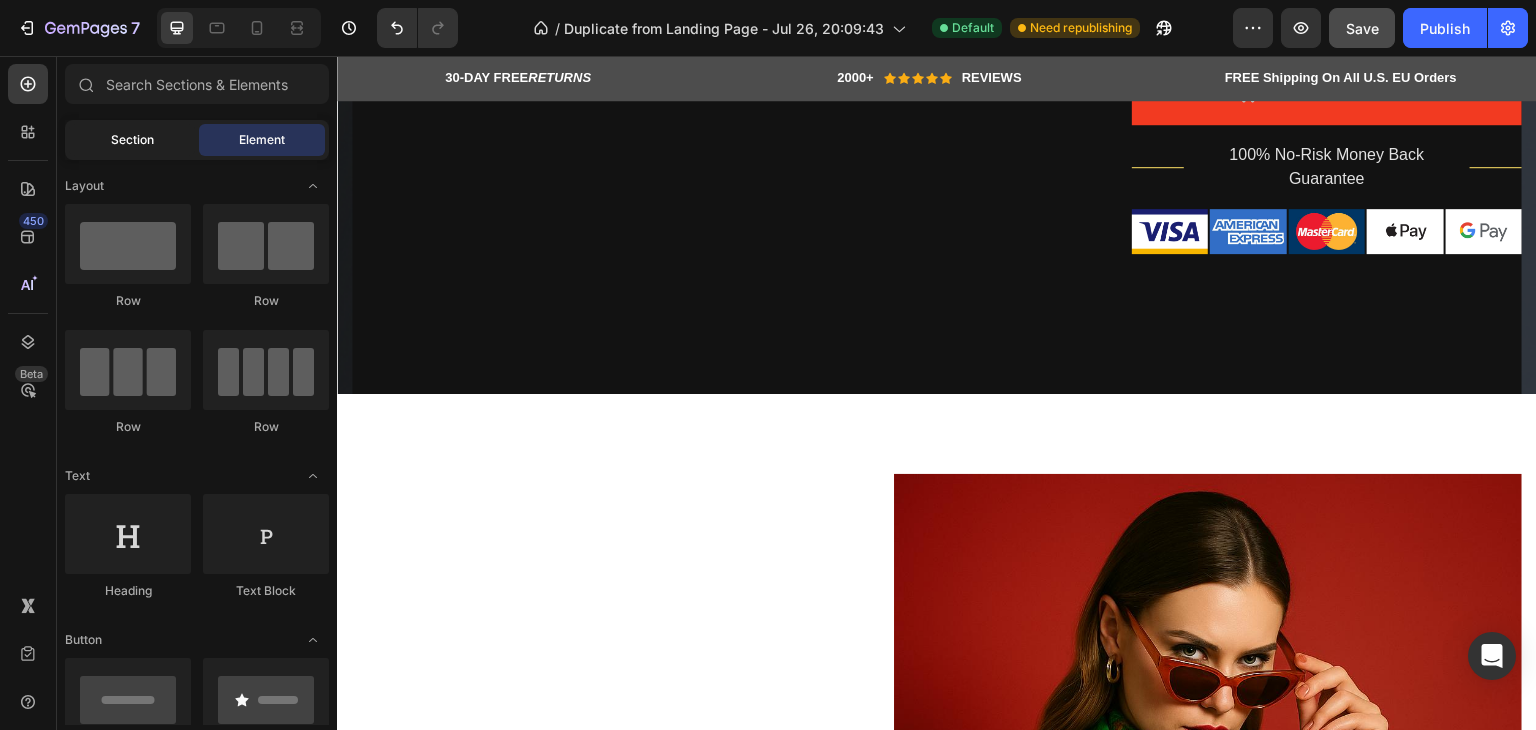 click on "Section" 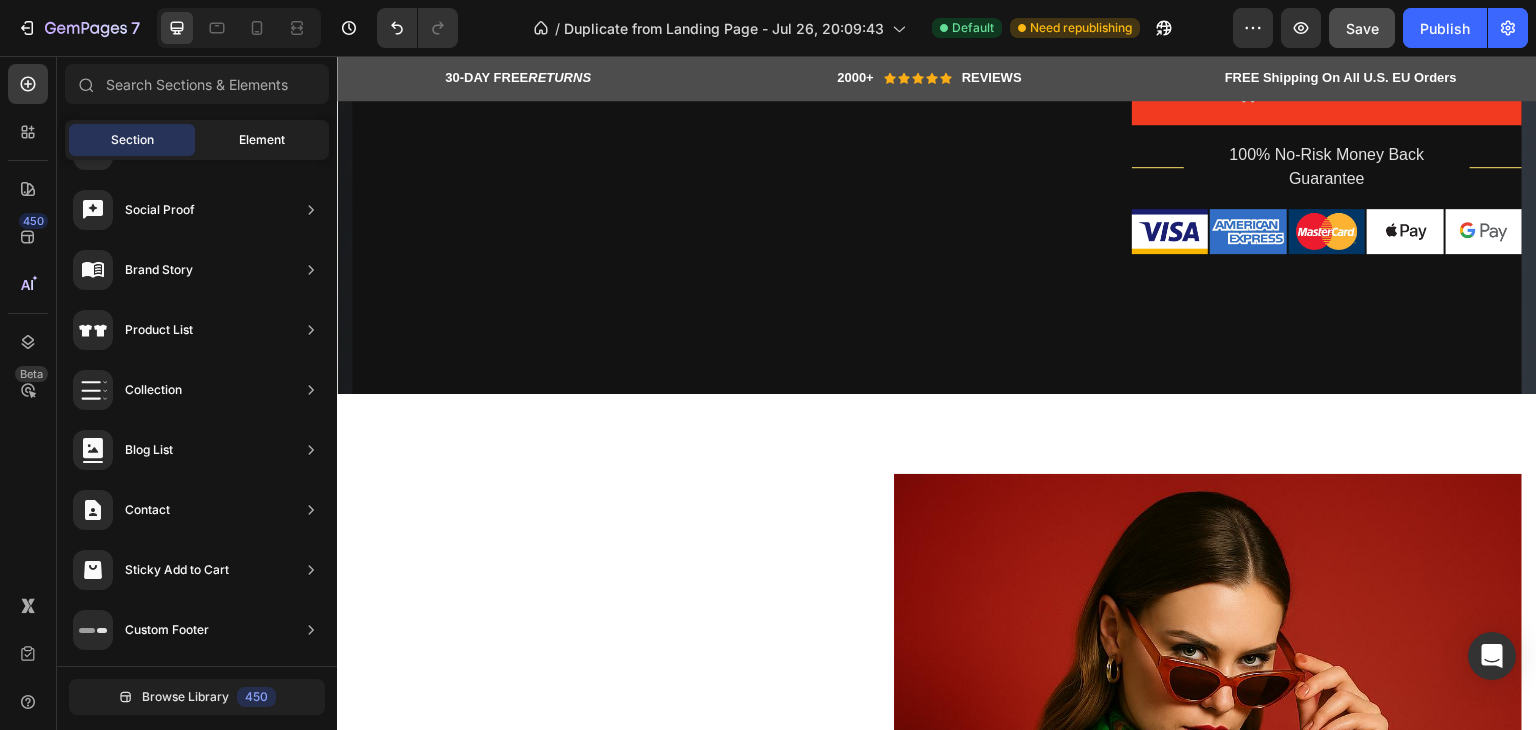 click on "Element" at bounding box center [262, 140] 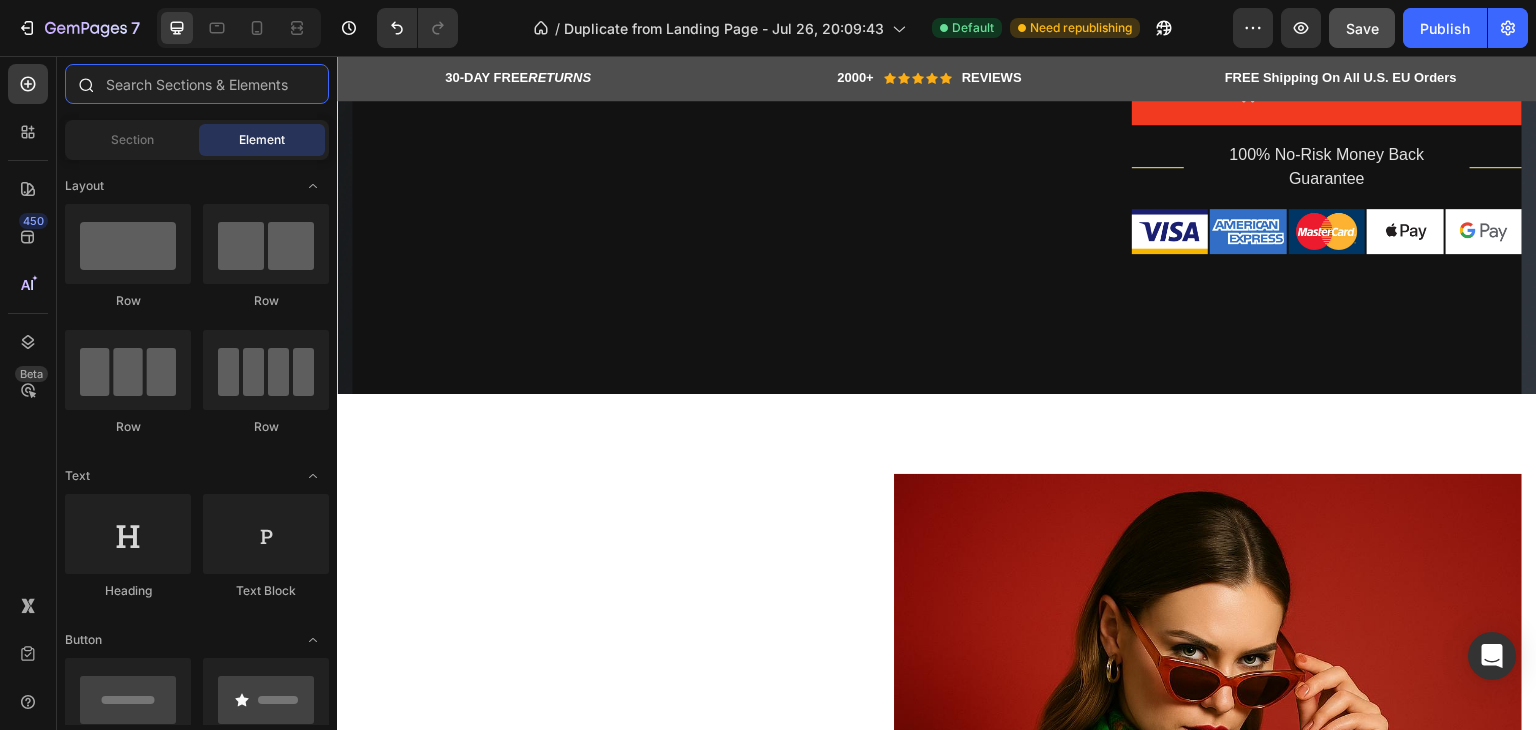 click at bounding box center [197, 84] 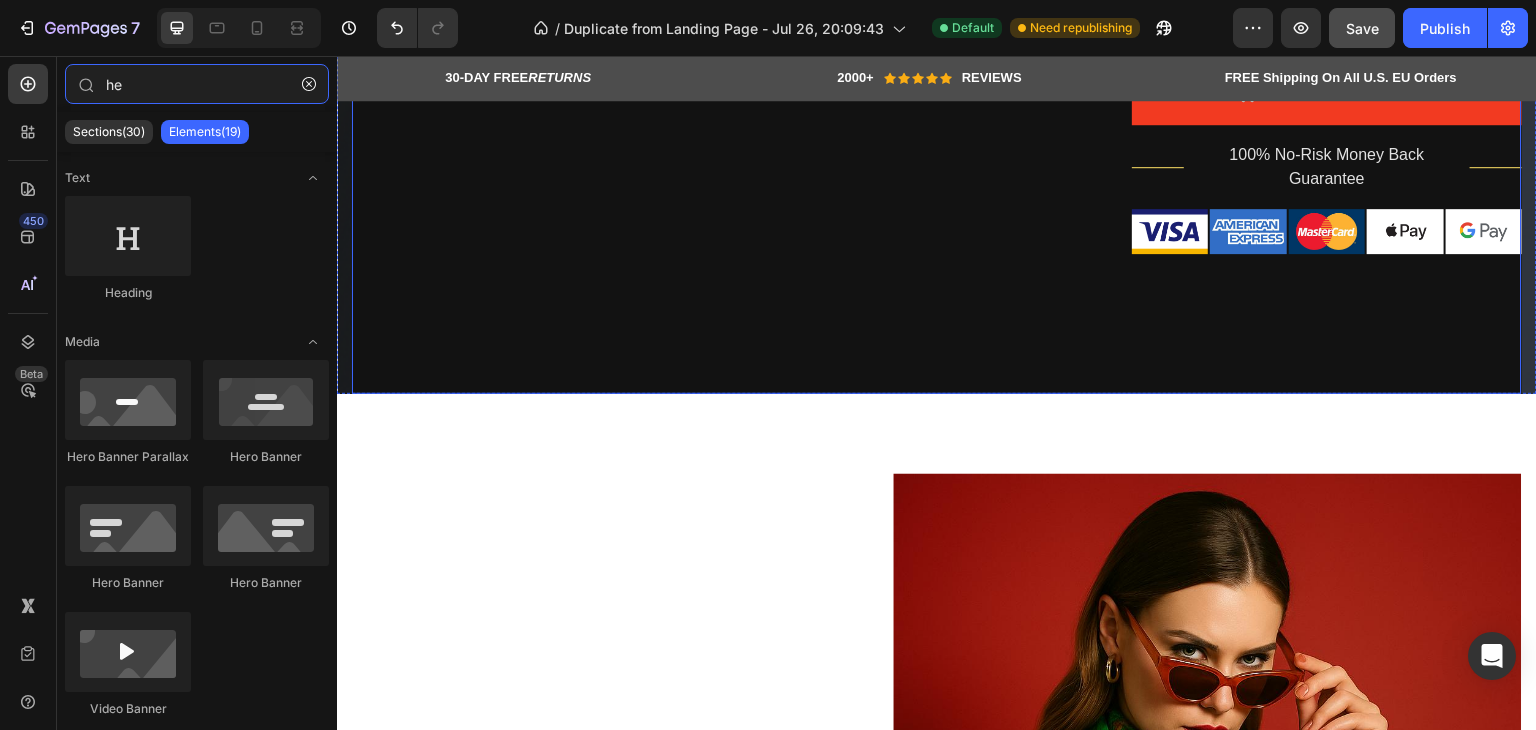 scroll, scrollTop: 800, scrollLeft: 0, axis: vertical 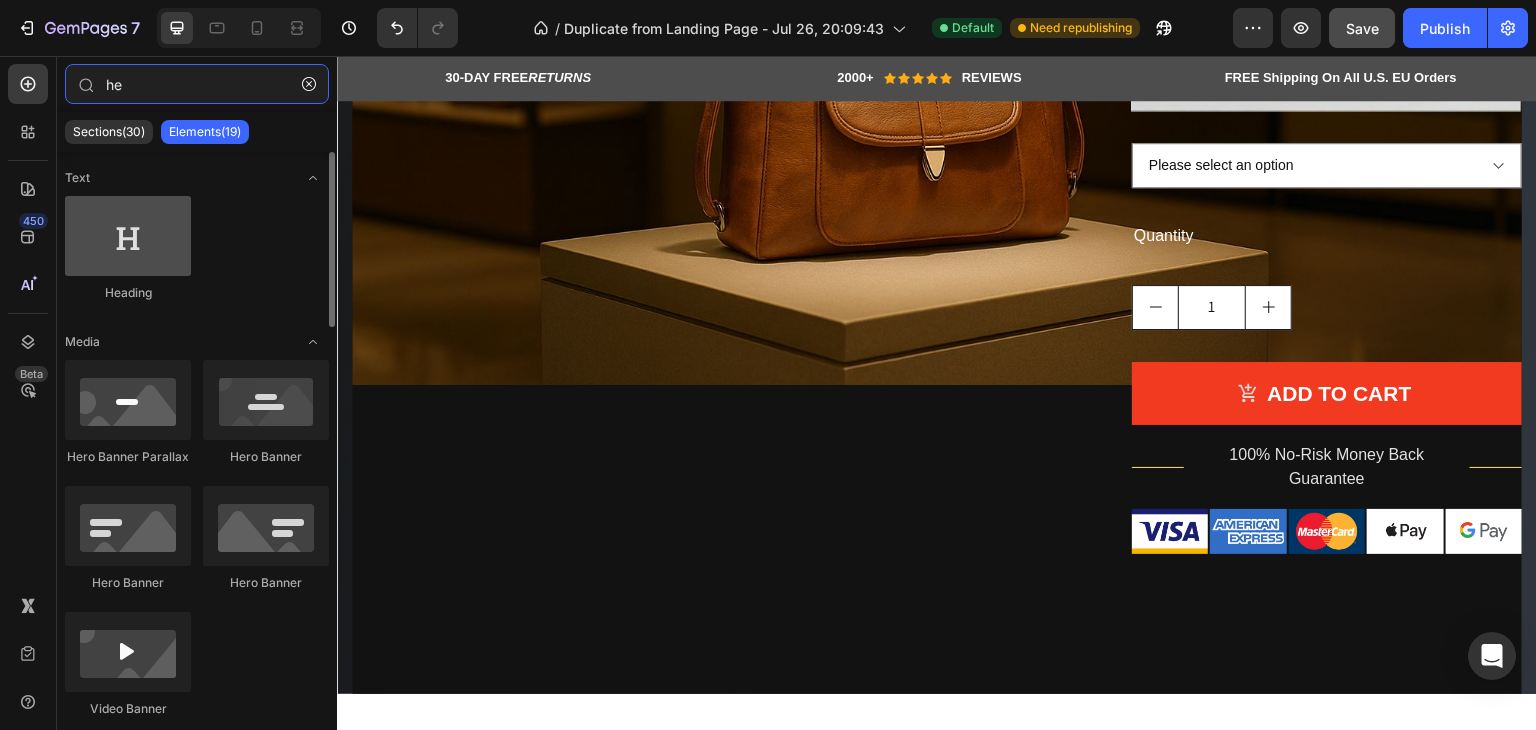 type on "he" 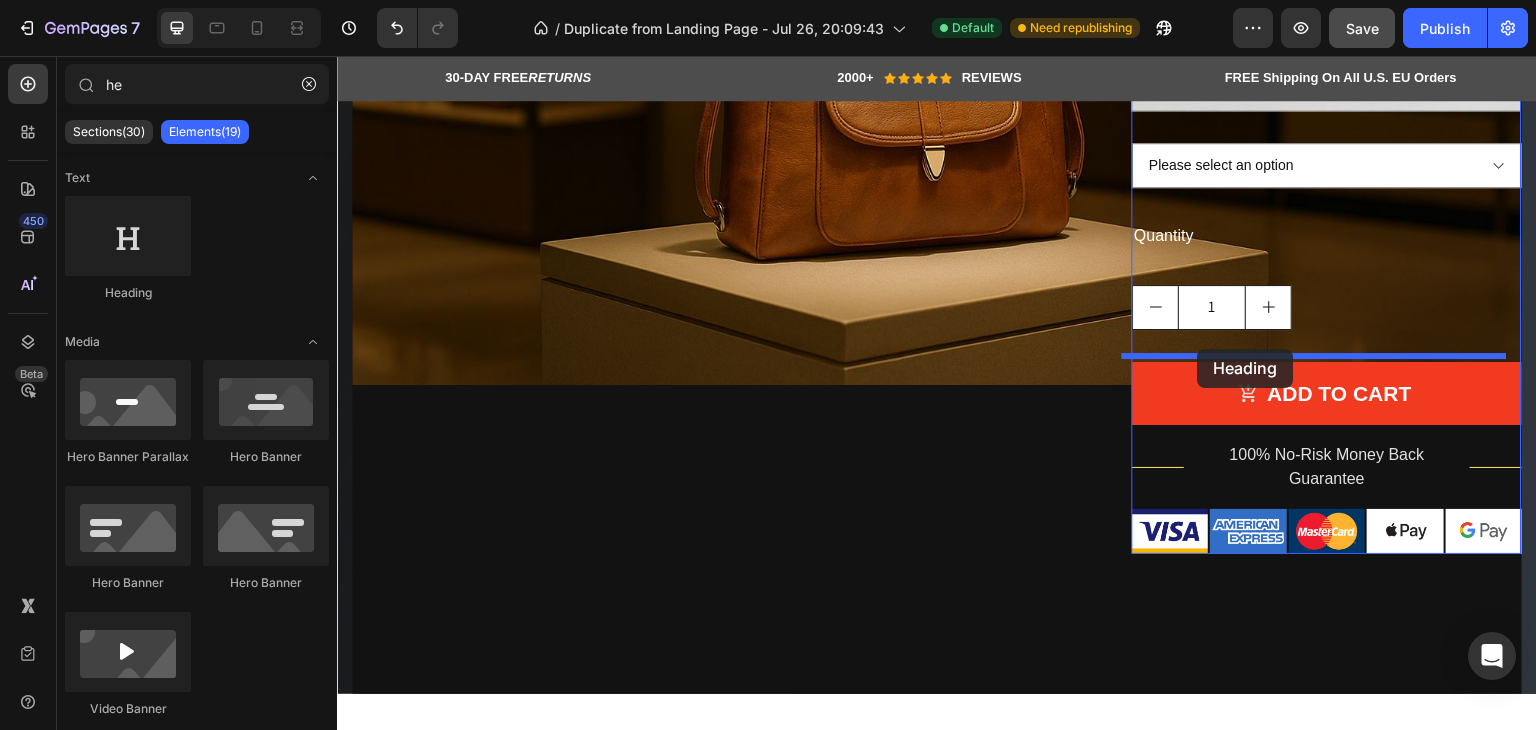 drag, startPoint x: 461, startPoint y: 302, endPoint x: 1198, endPoint y: 349, distance: 738.49713 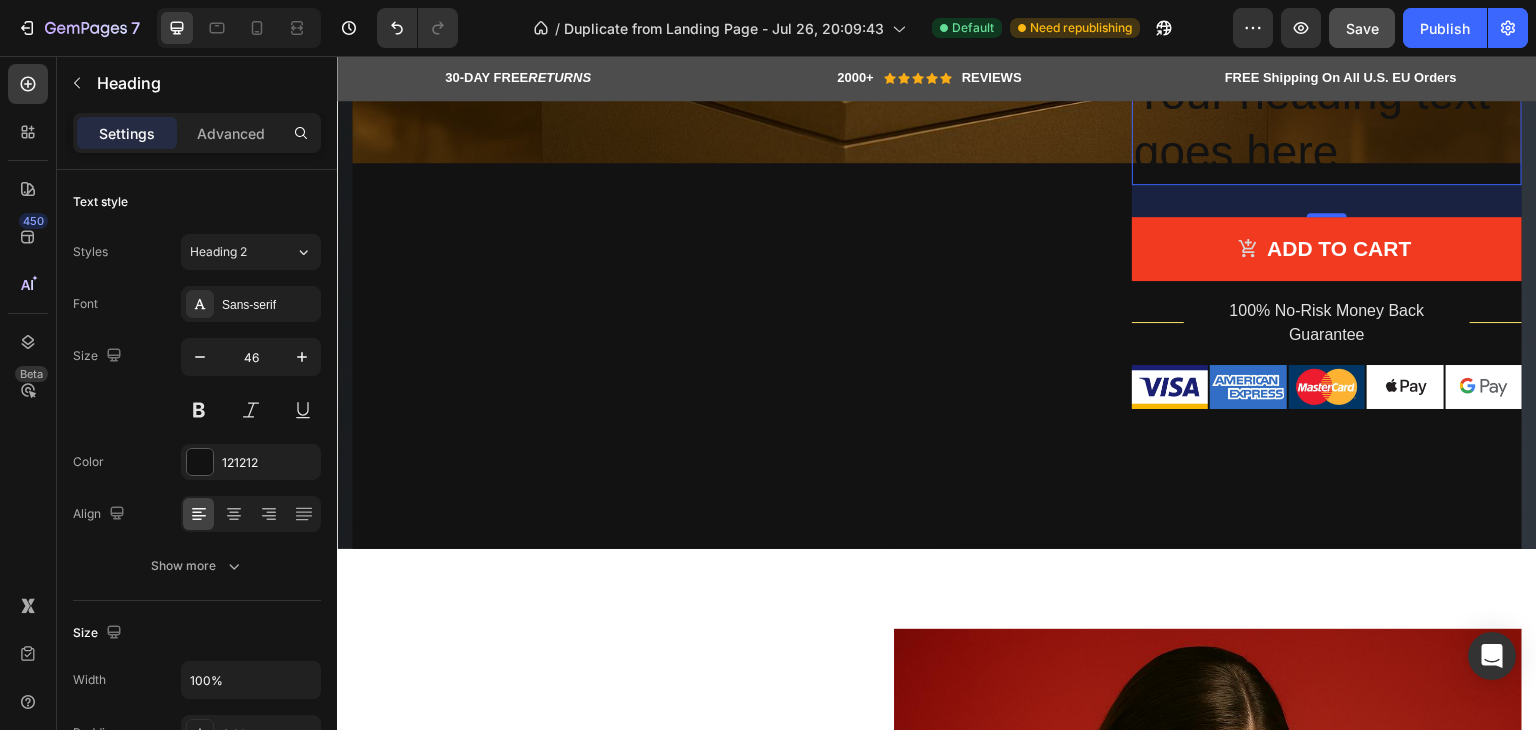 scroll, scrollTop: 900, scrollLeft: 0, axis: vertical 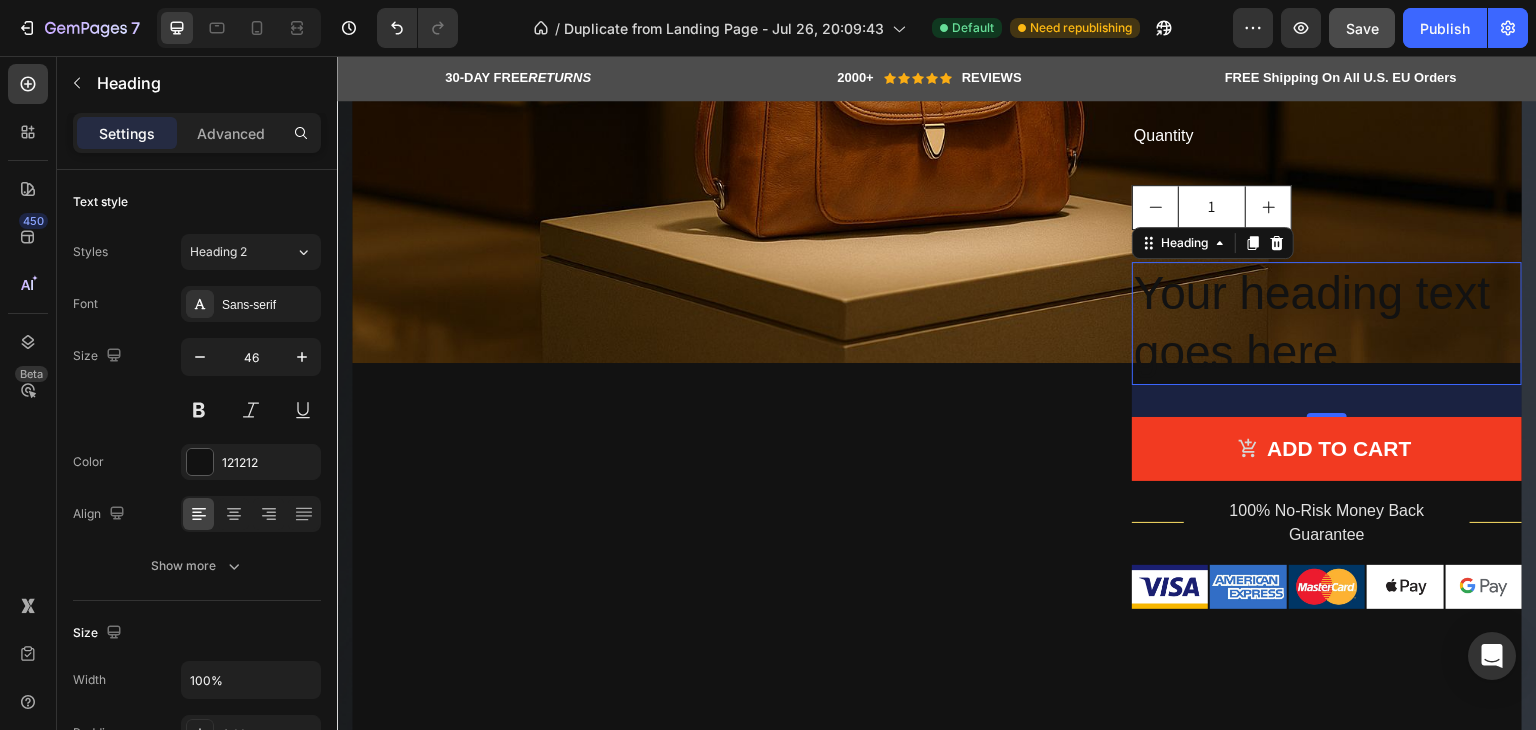 click on "Your heading text goes here" at bounding box center (1327, 324) 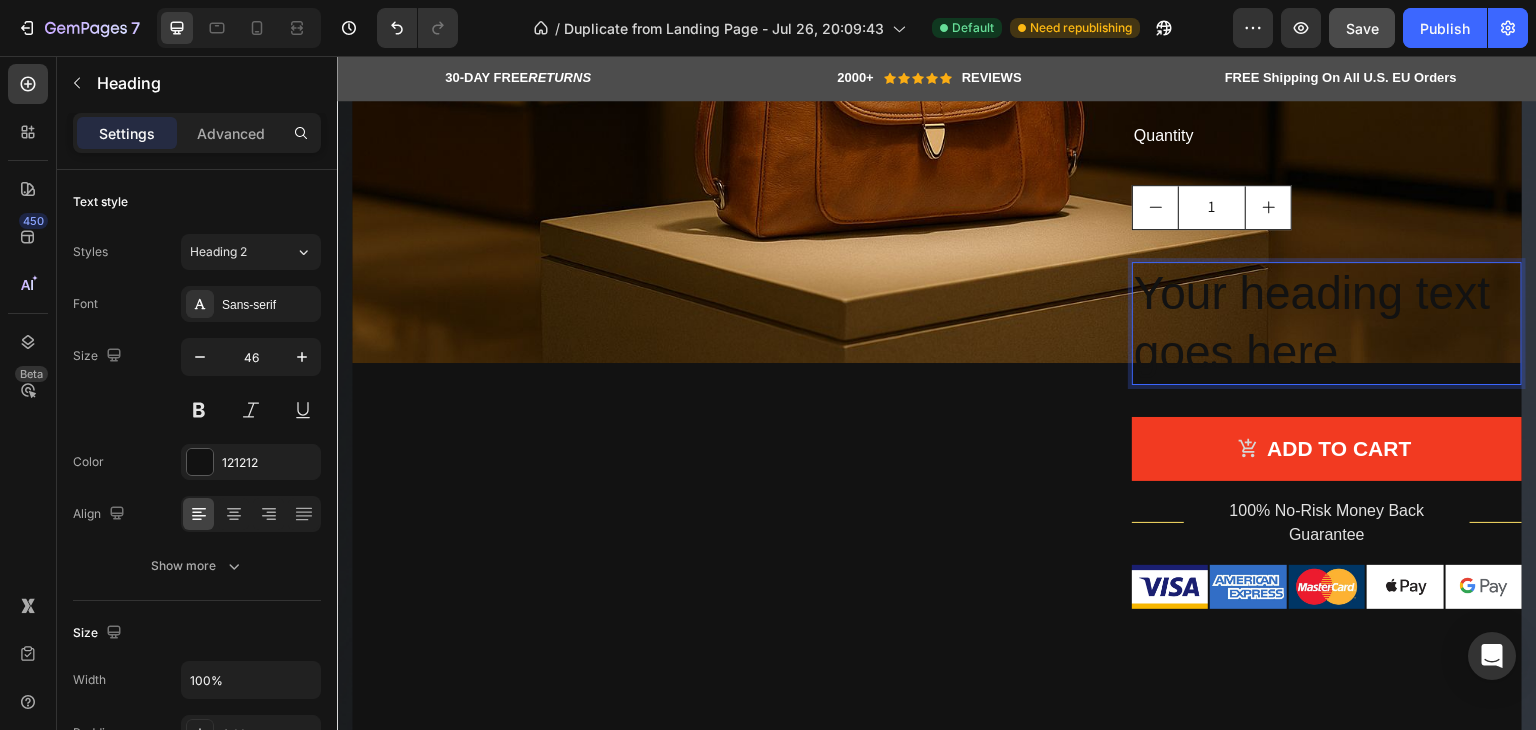 click on "Your heading text goes here" at bounding box center (1327, 324) 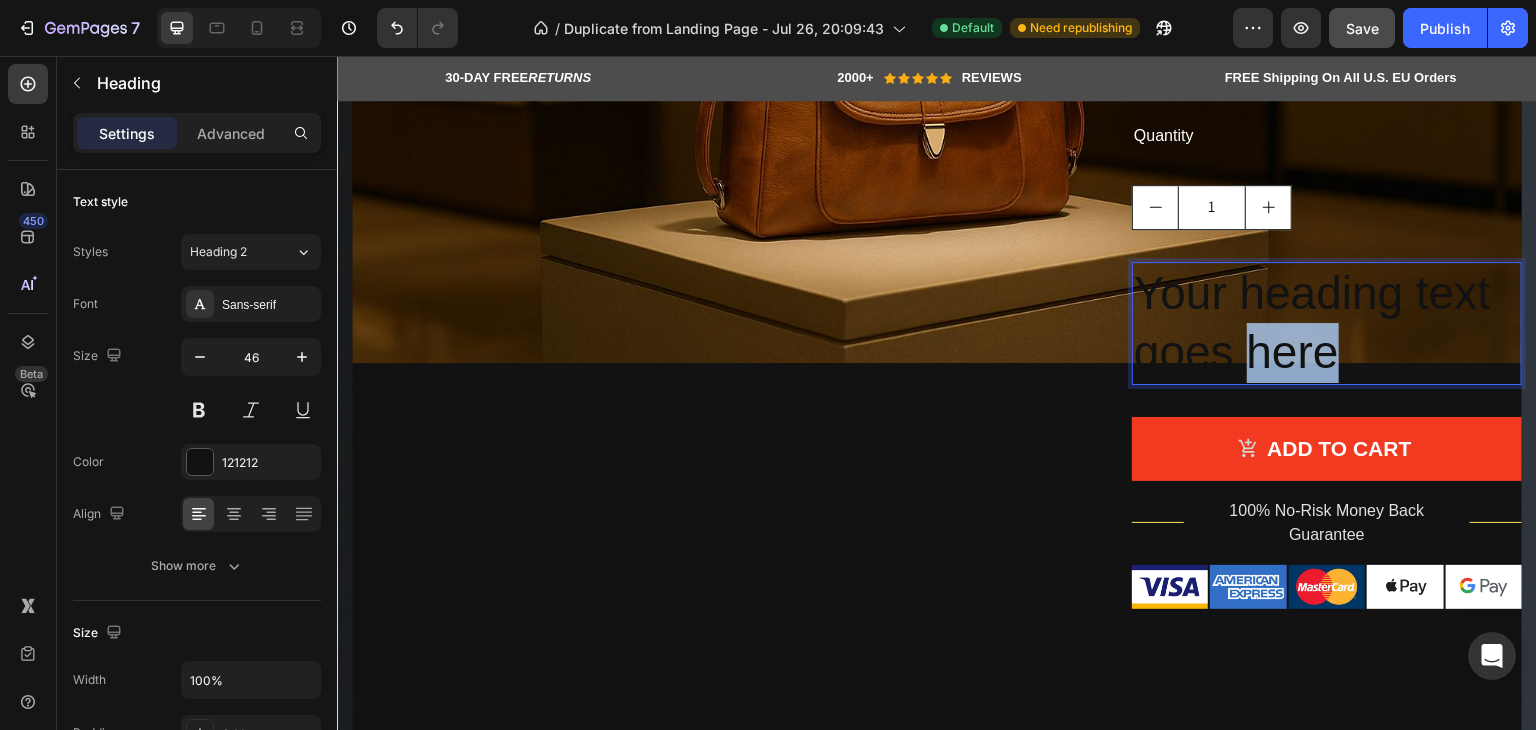 click on "Your heading text goes here" at bounding box center [1327, 324] 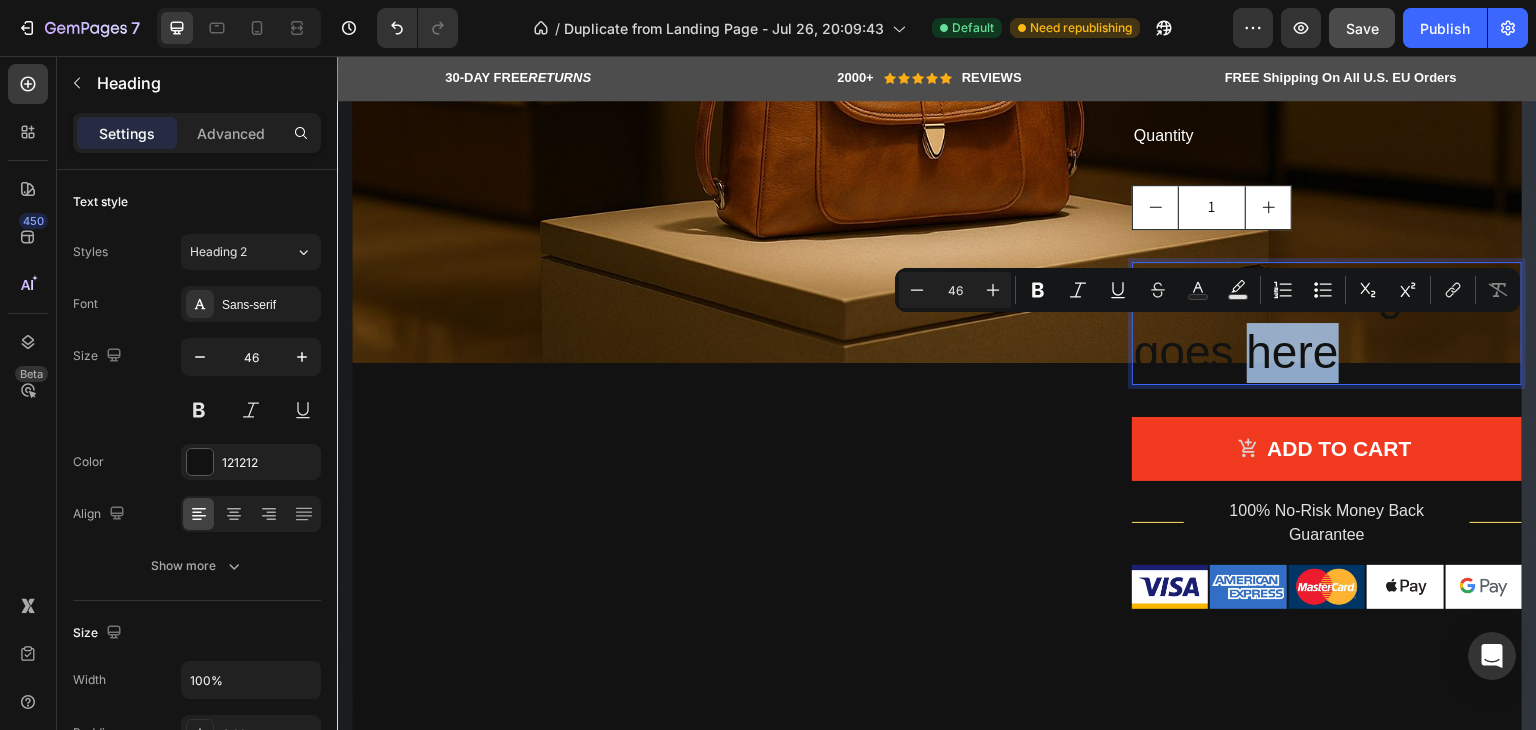 click on "Your heading text goes here" at bounding box center (1327, 324) 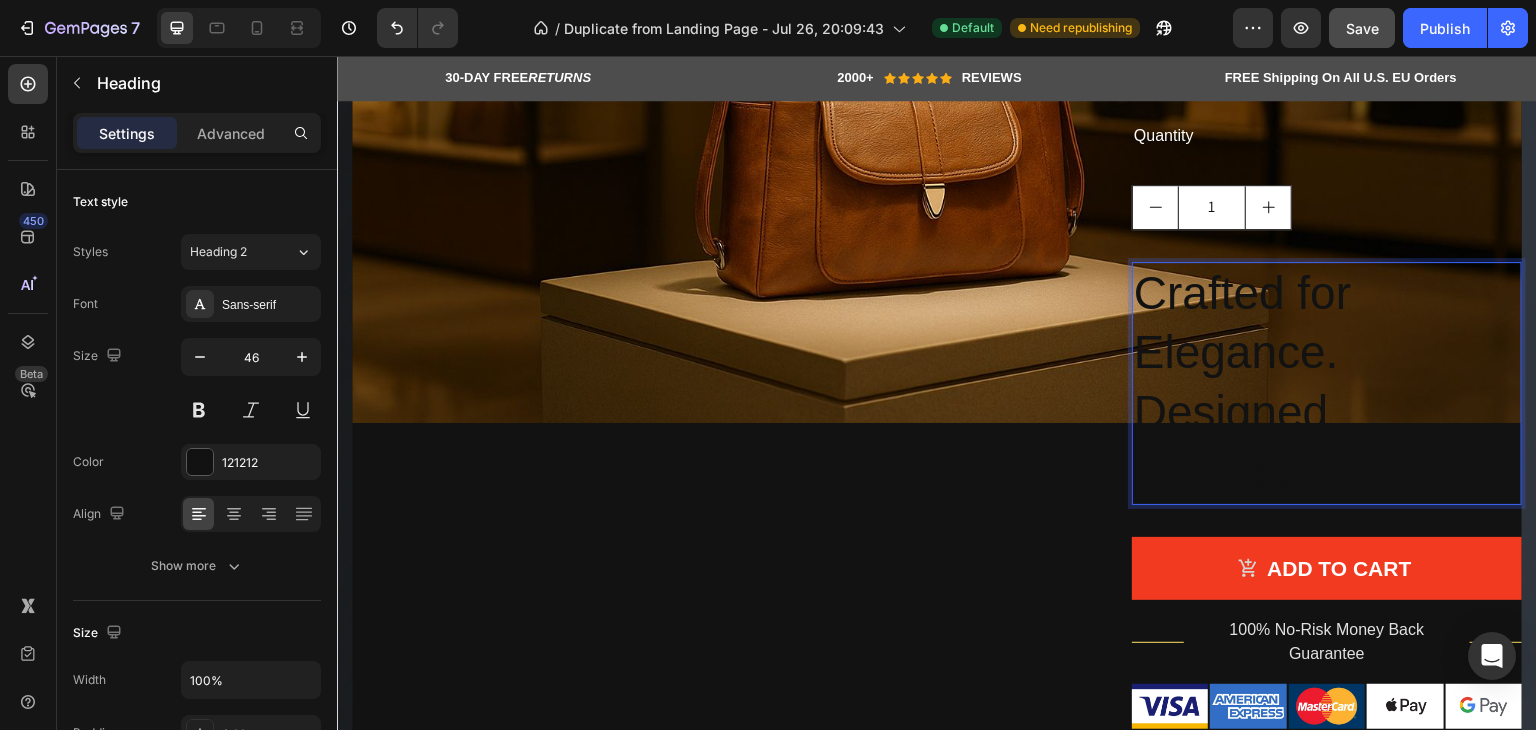 click on "Crafted for Elegance. Designed to Endure." at bounding box center (1327, 383) 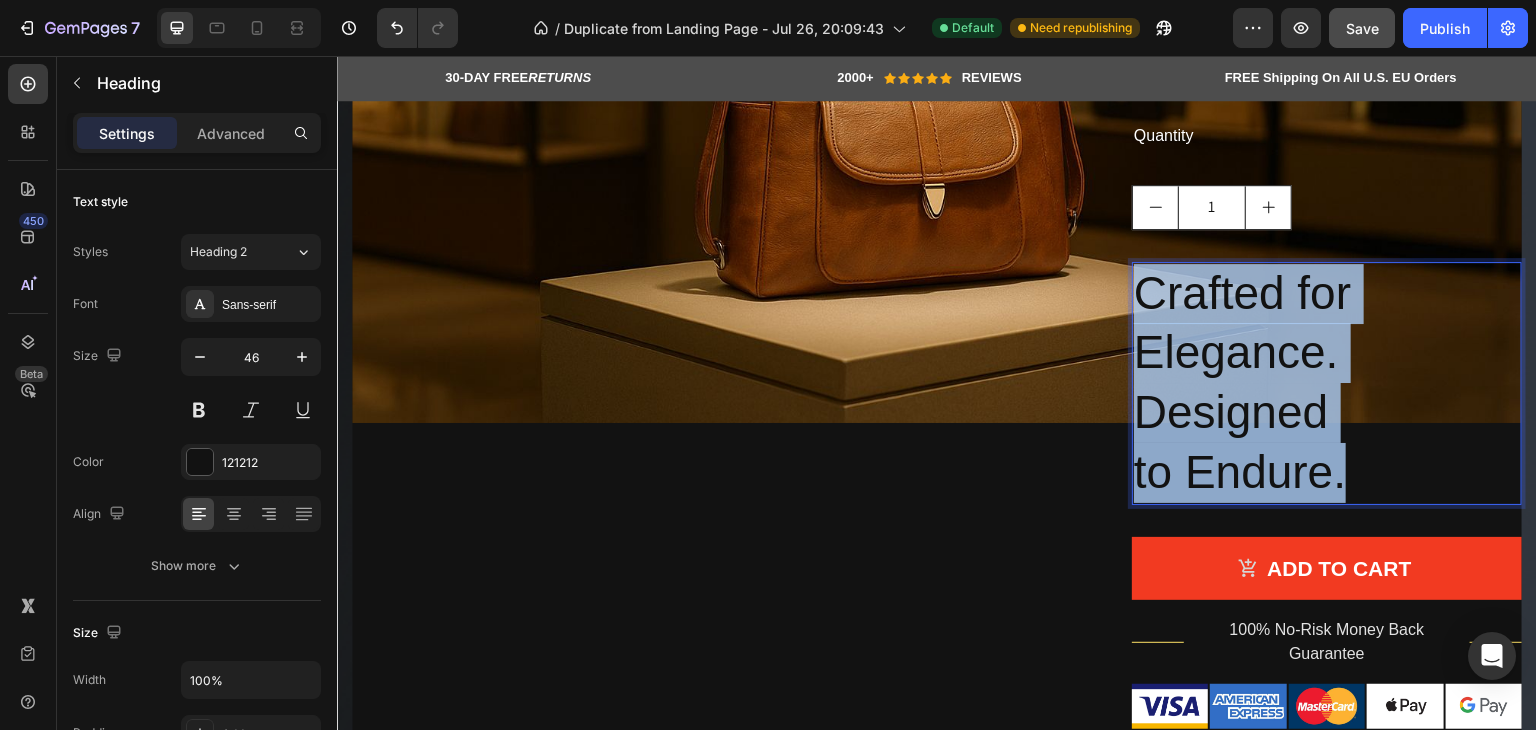 click on "Crafted for Elegance. Designed to Endure." at bounding box center (1327, 383) 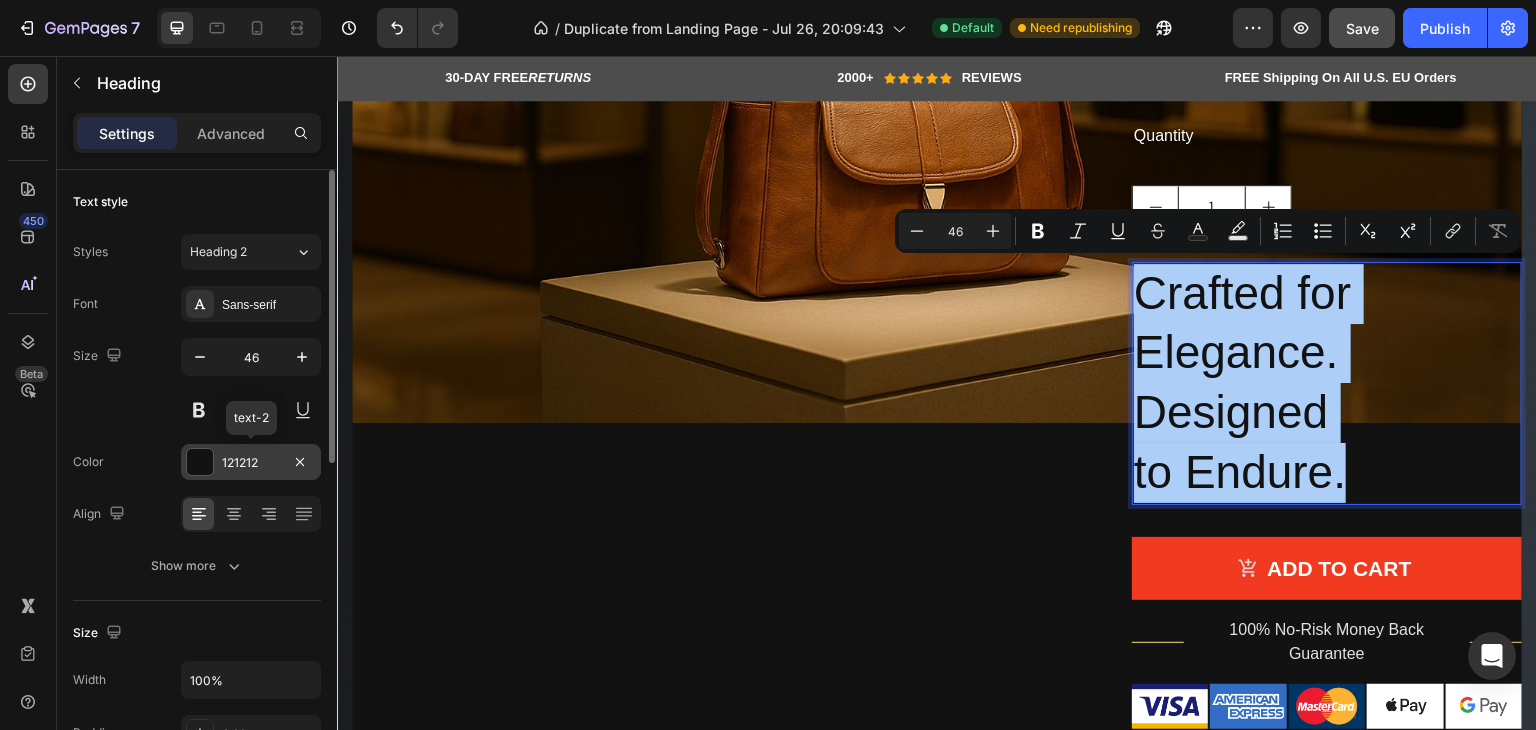 click on "121212" at bounding box center (251, 462) 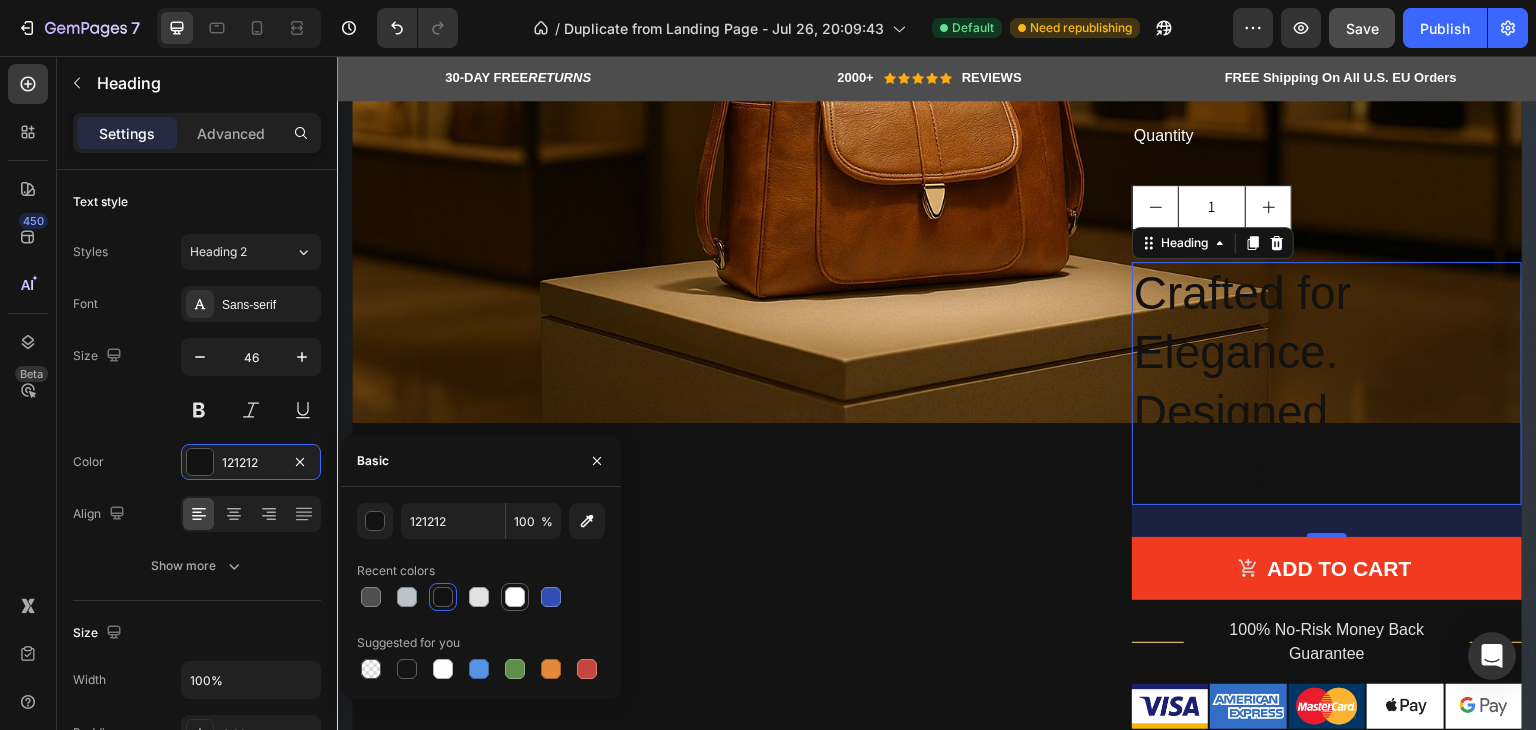 click at bounding box center [515, 597] 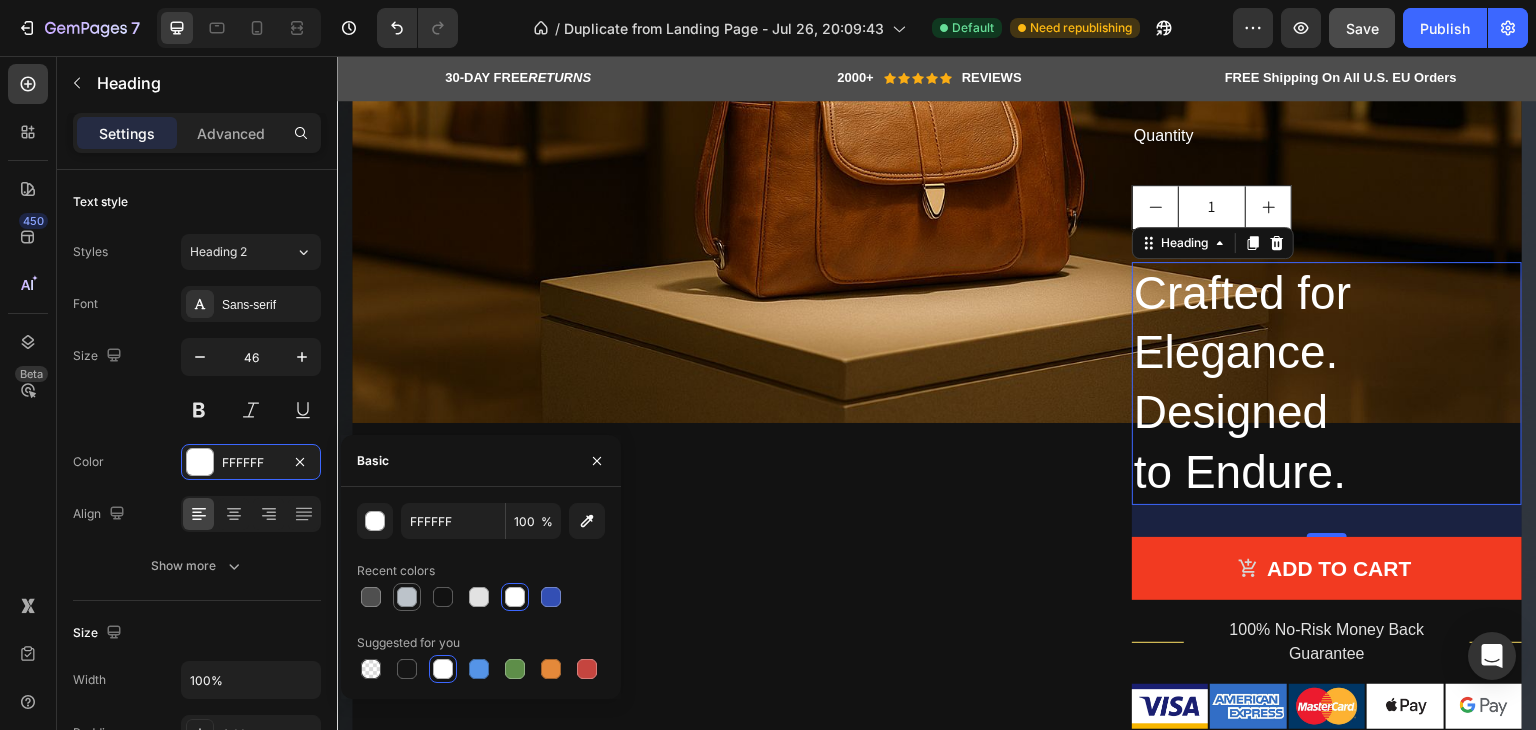 click at bounding box center [407, 597] 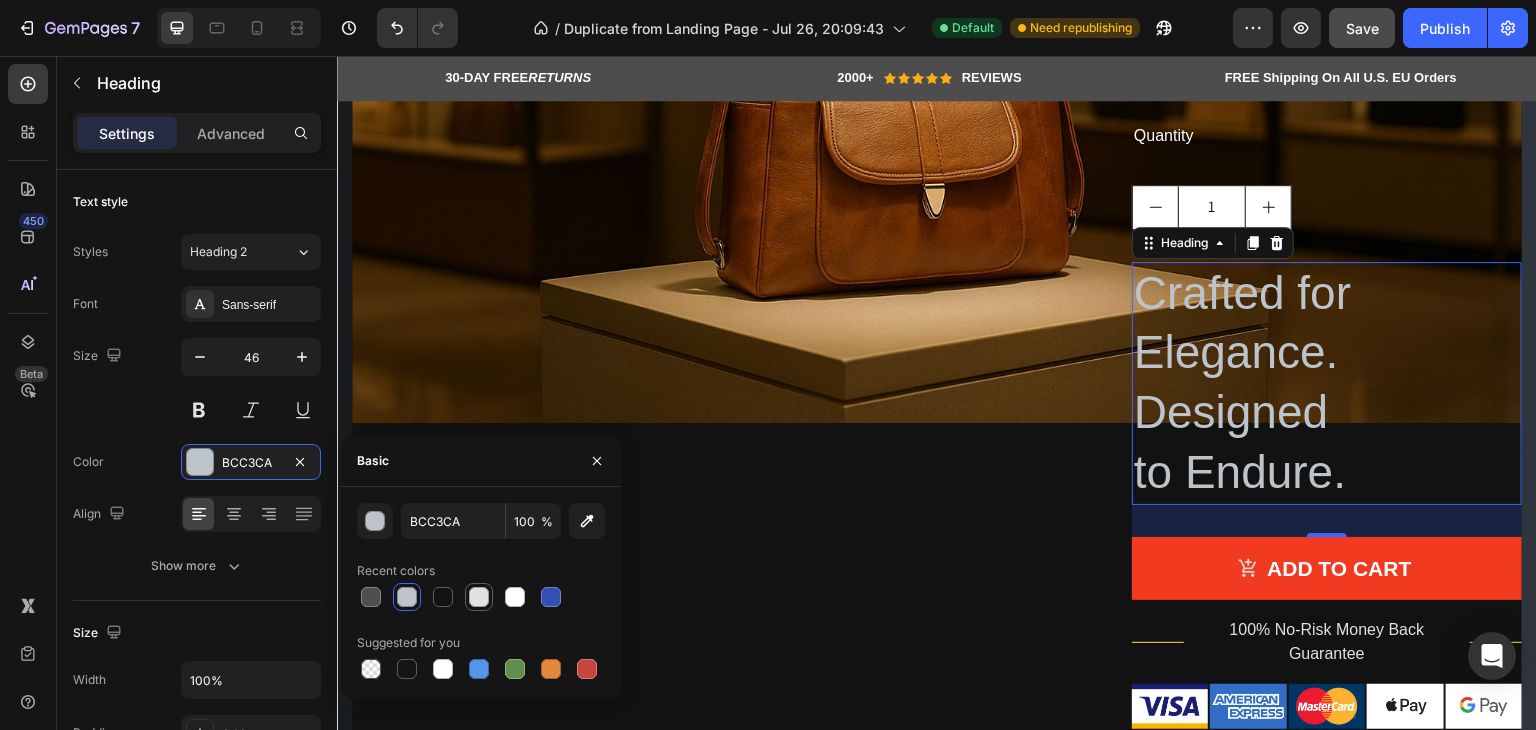 click at bounding box center [479, 597] 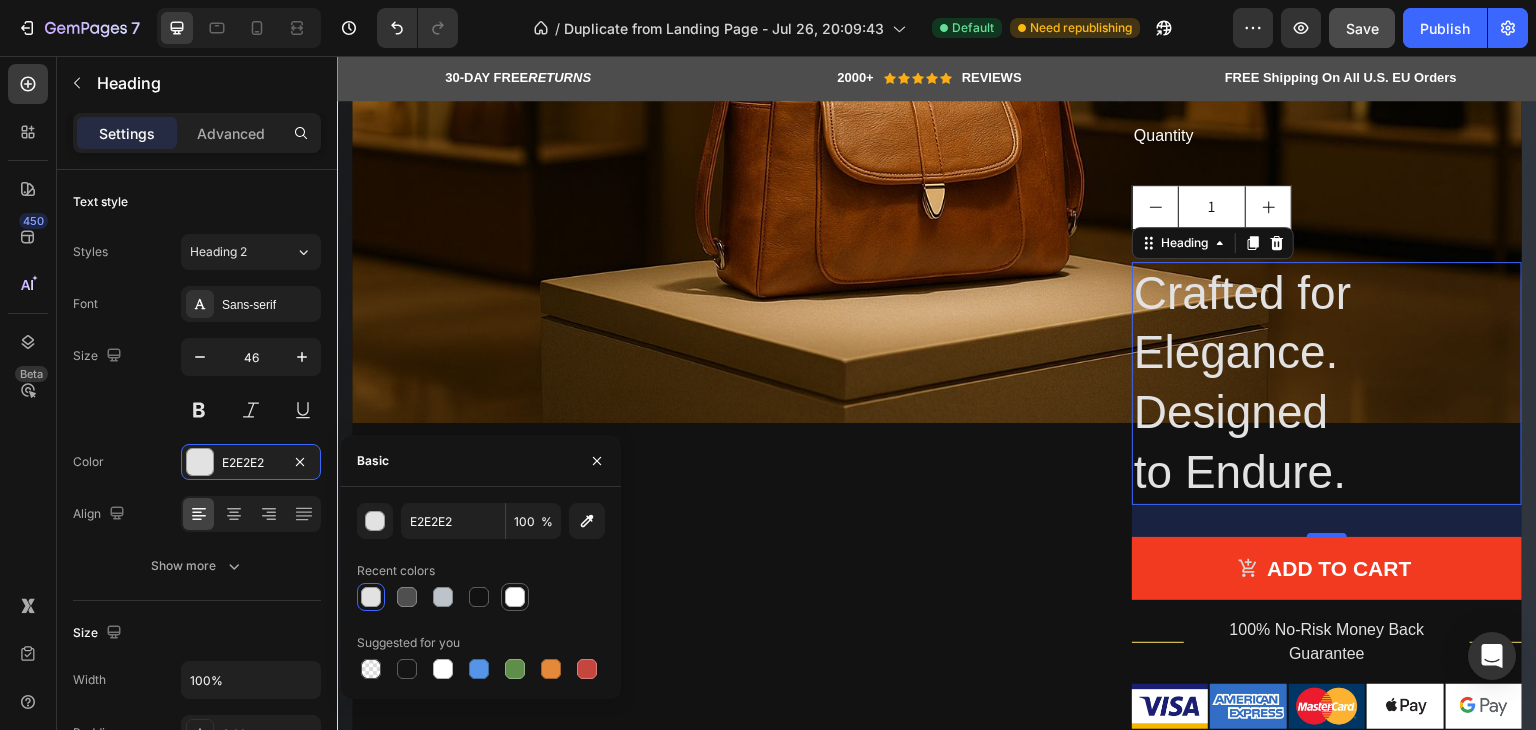 click at bounding box center [515, 597] 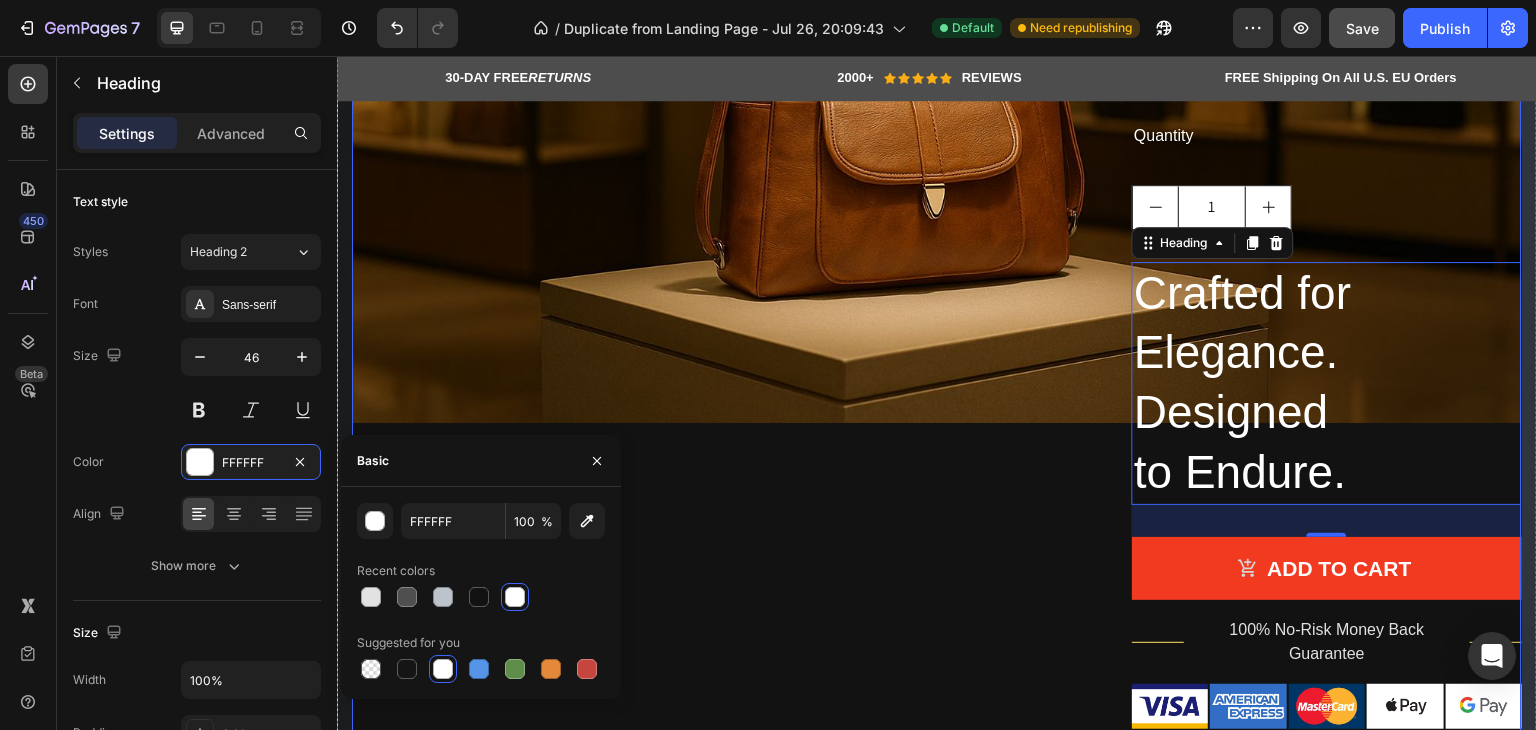 click on "Image Totebag Heading" at bounding box center (742, -5) 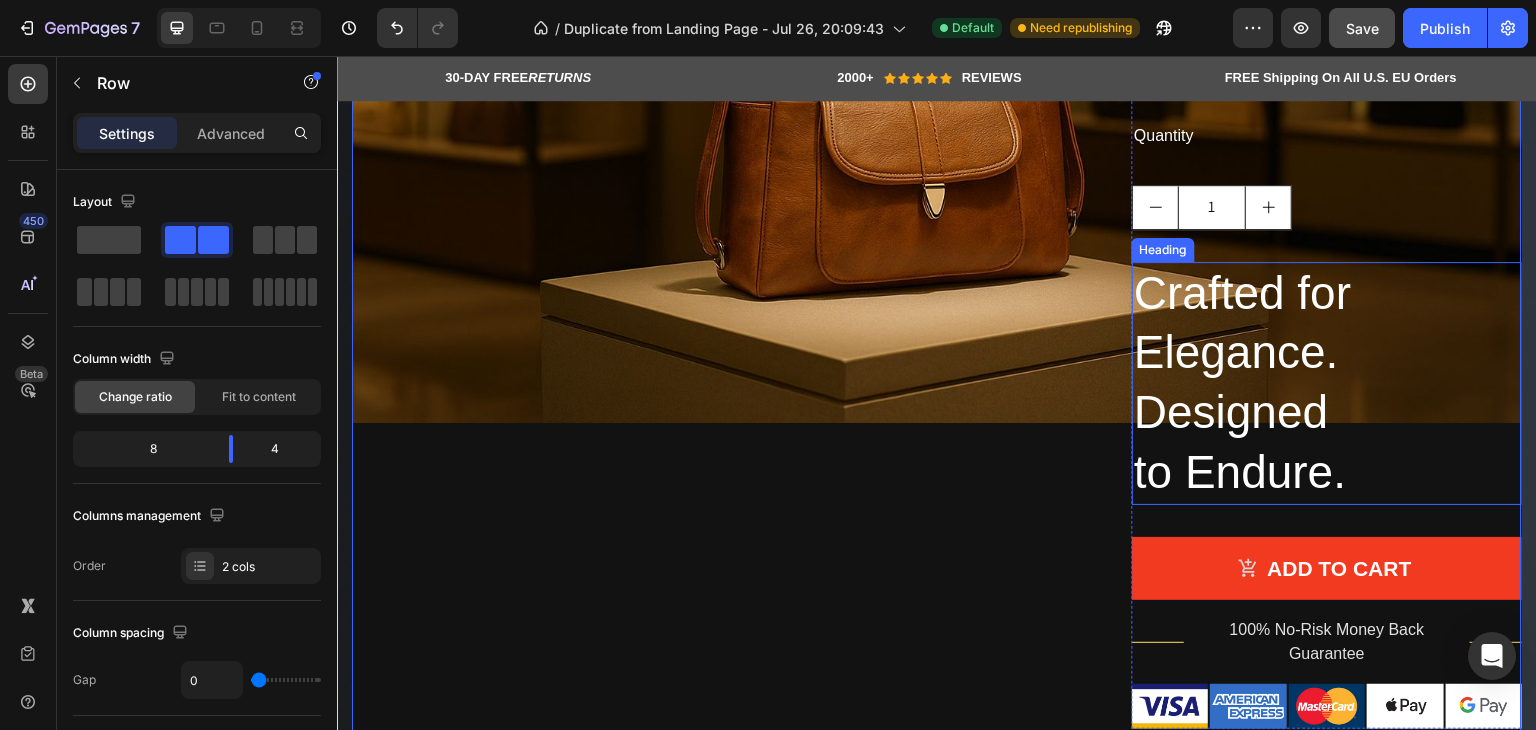 click on "Crafted for Elegance. Designed to Endure." at bounding box center [1327, 383] 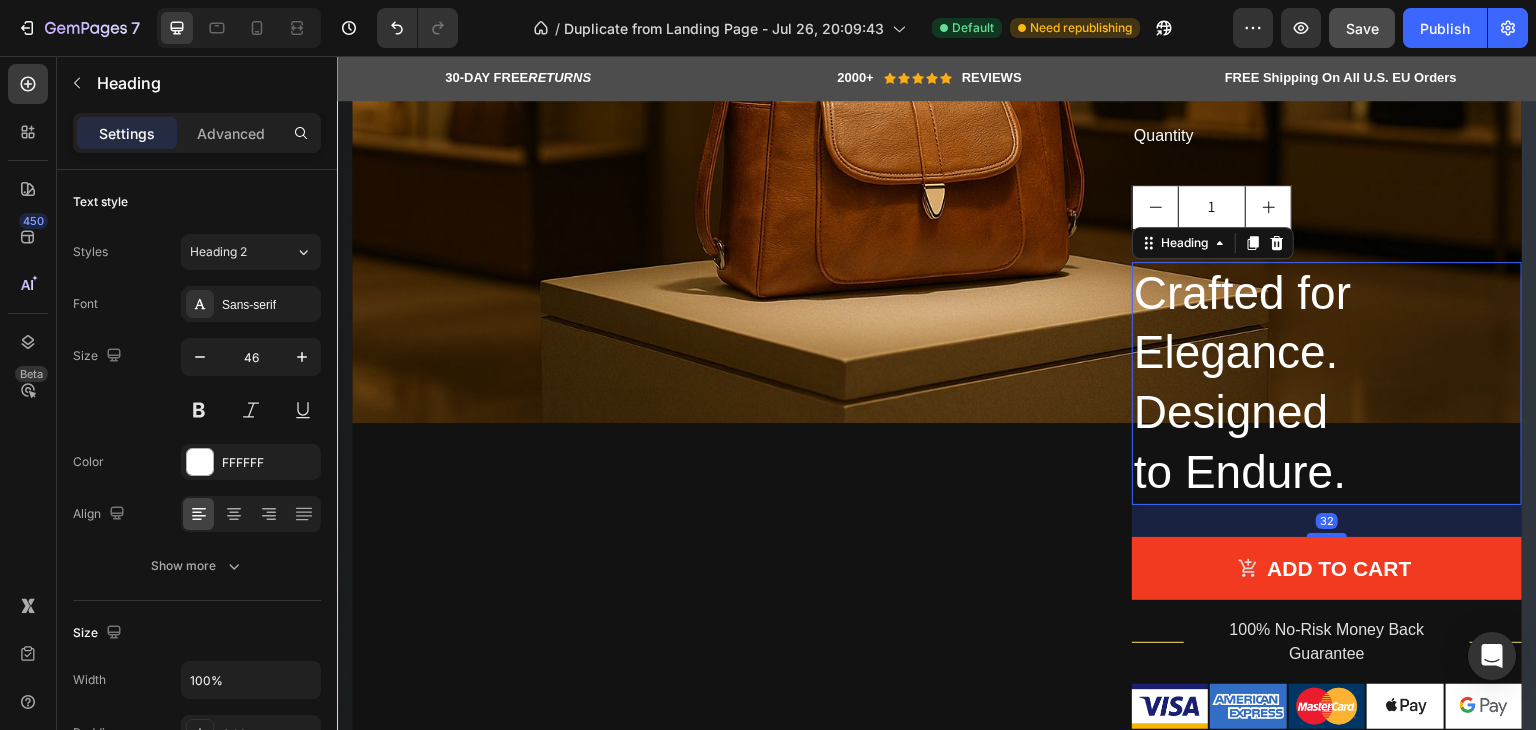 click on "Crafted for Elegance. Designed to Endure." at bounding box center [1327, 383] 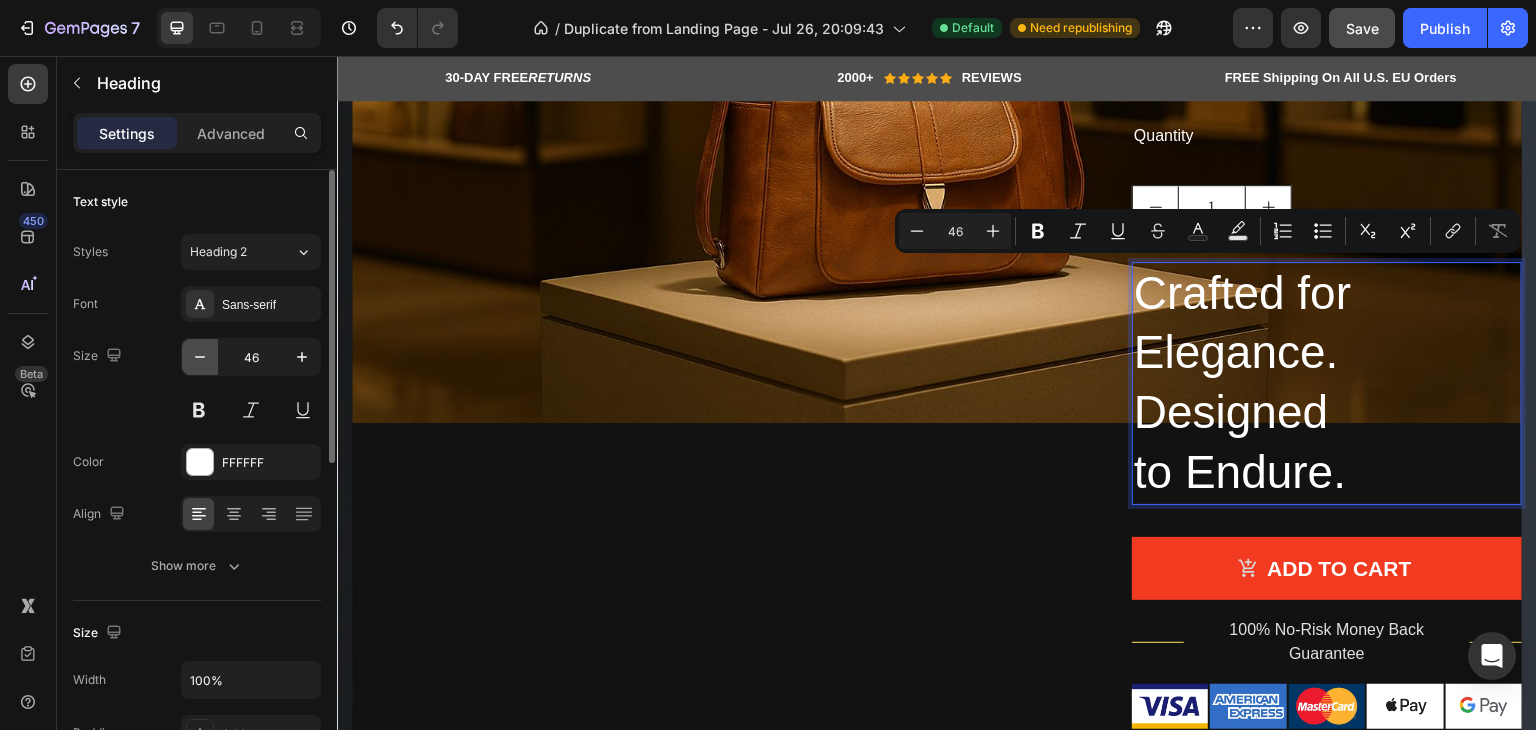 click 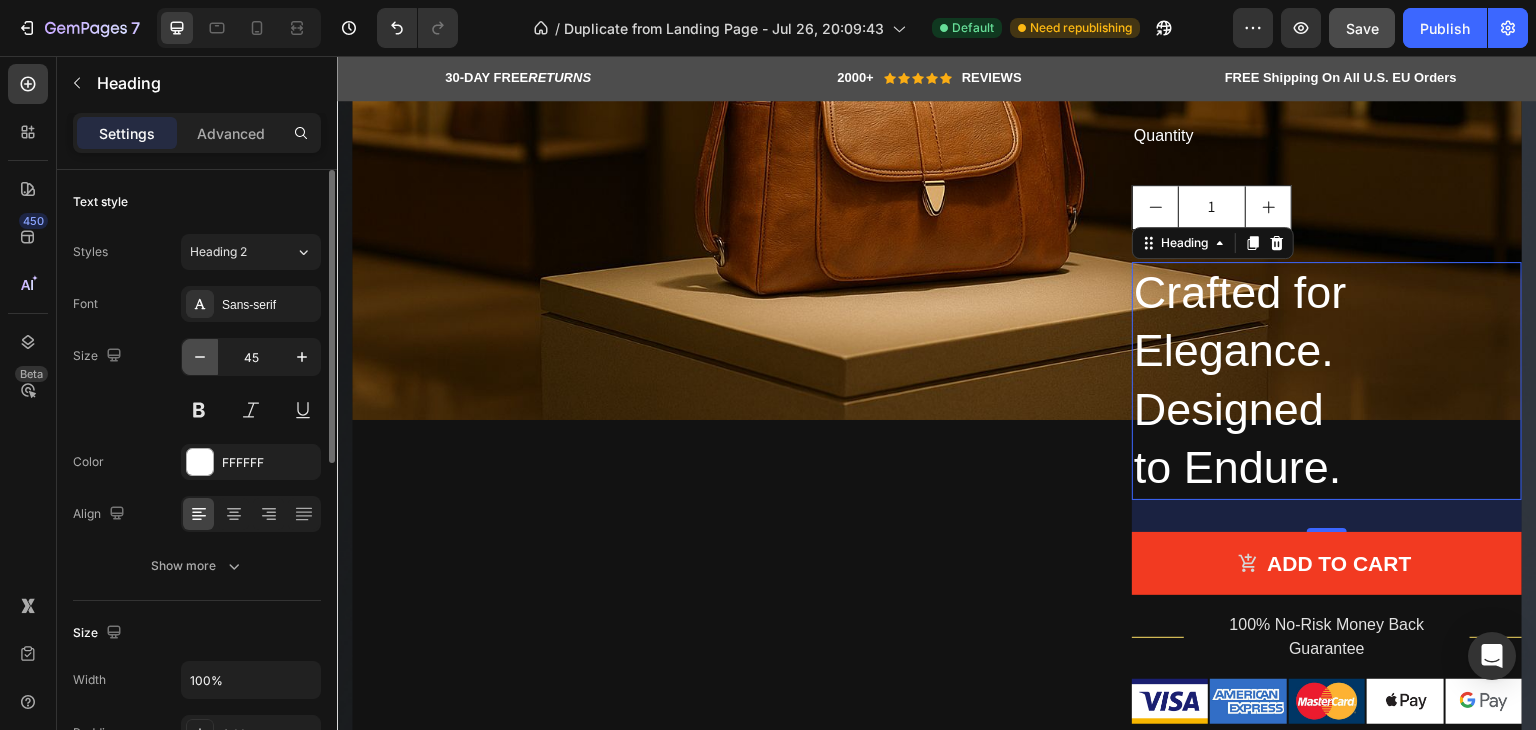 click 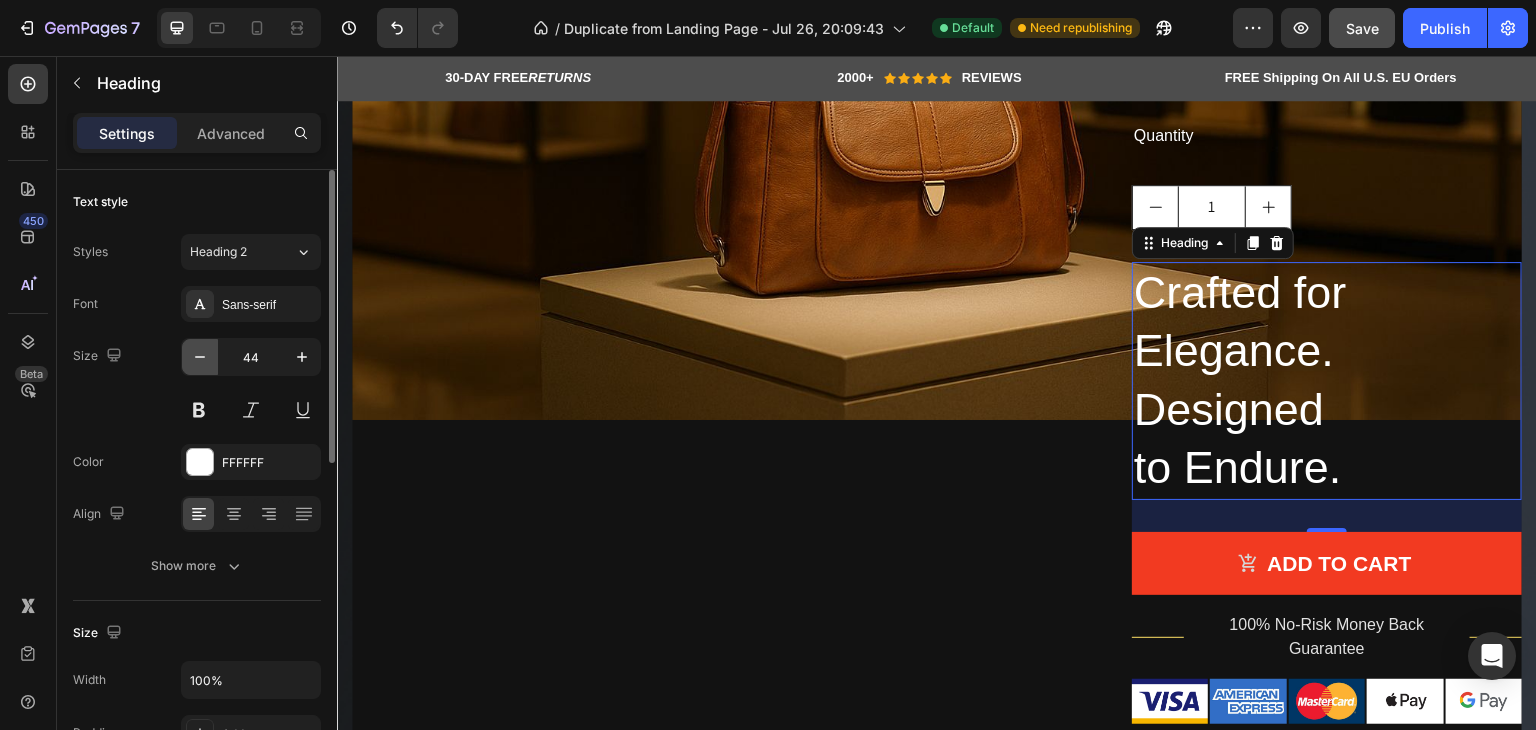 click 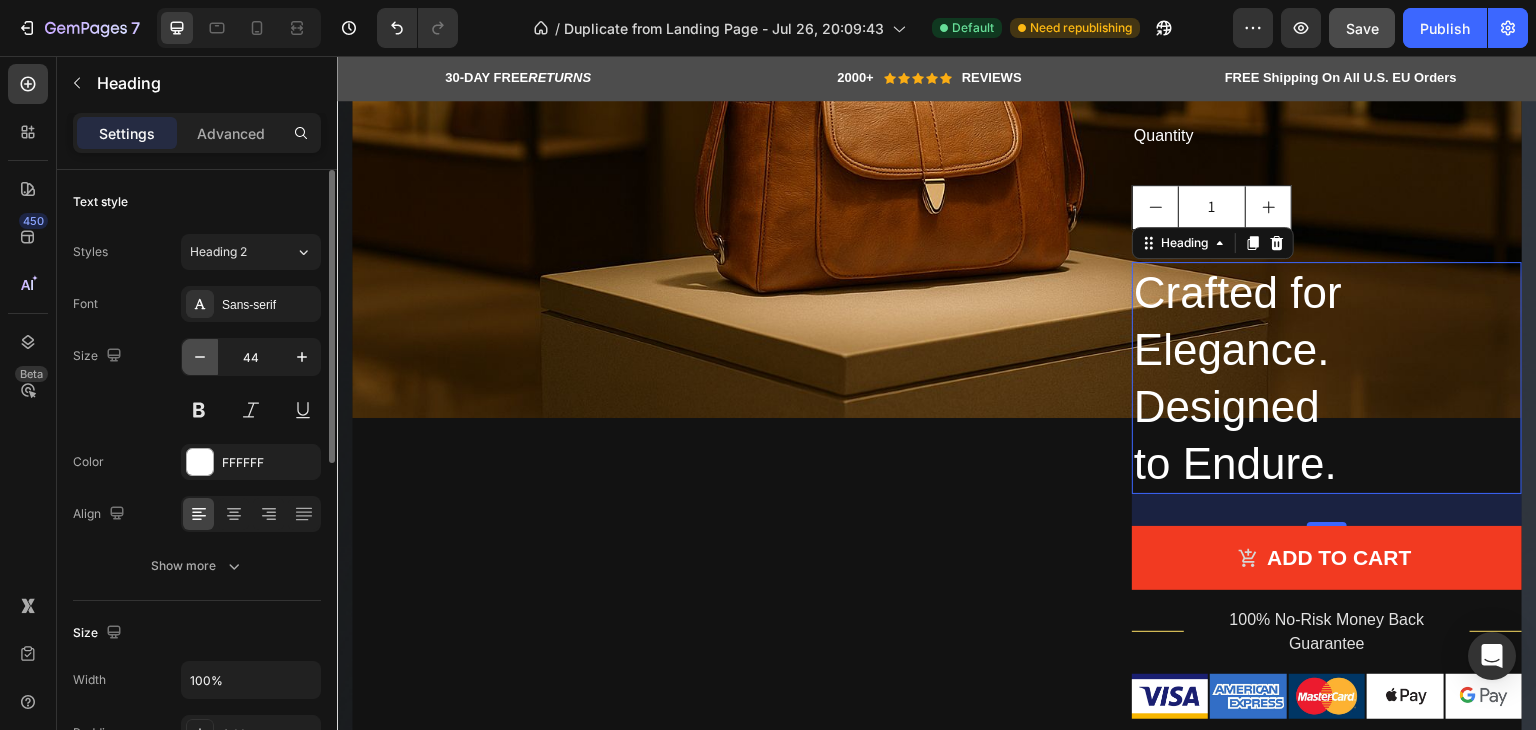 click 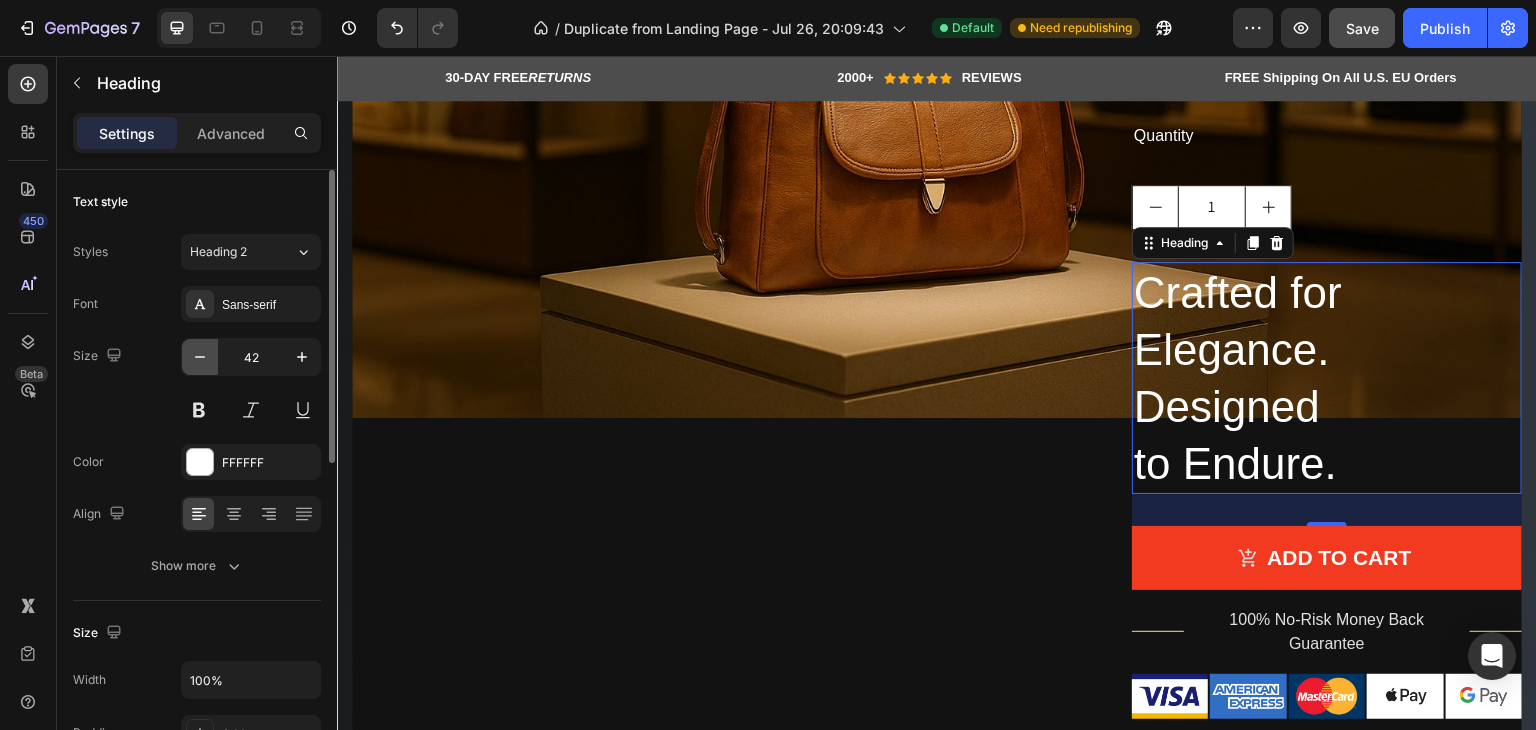 click 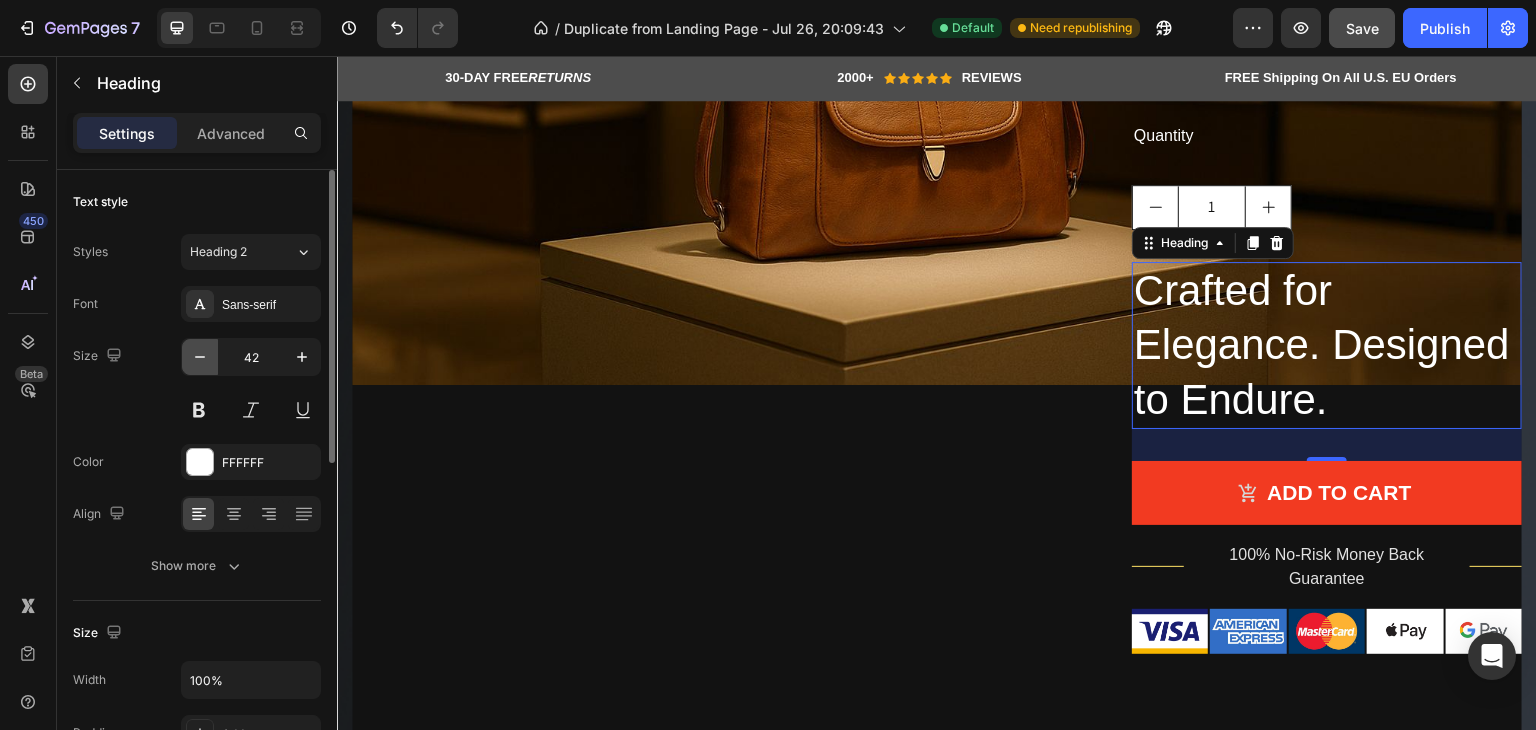 click 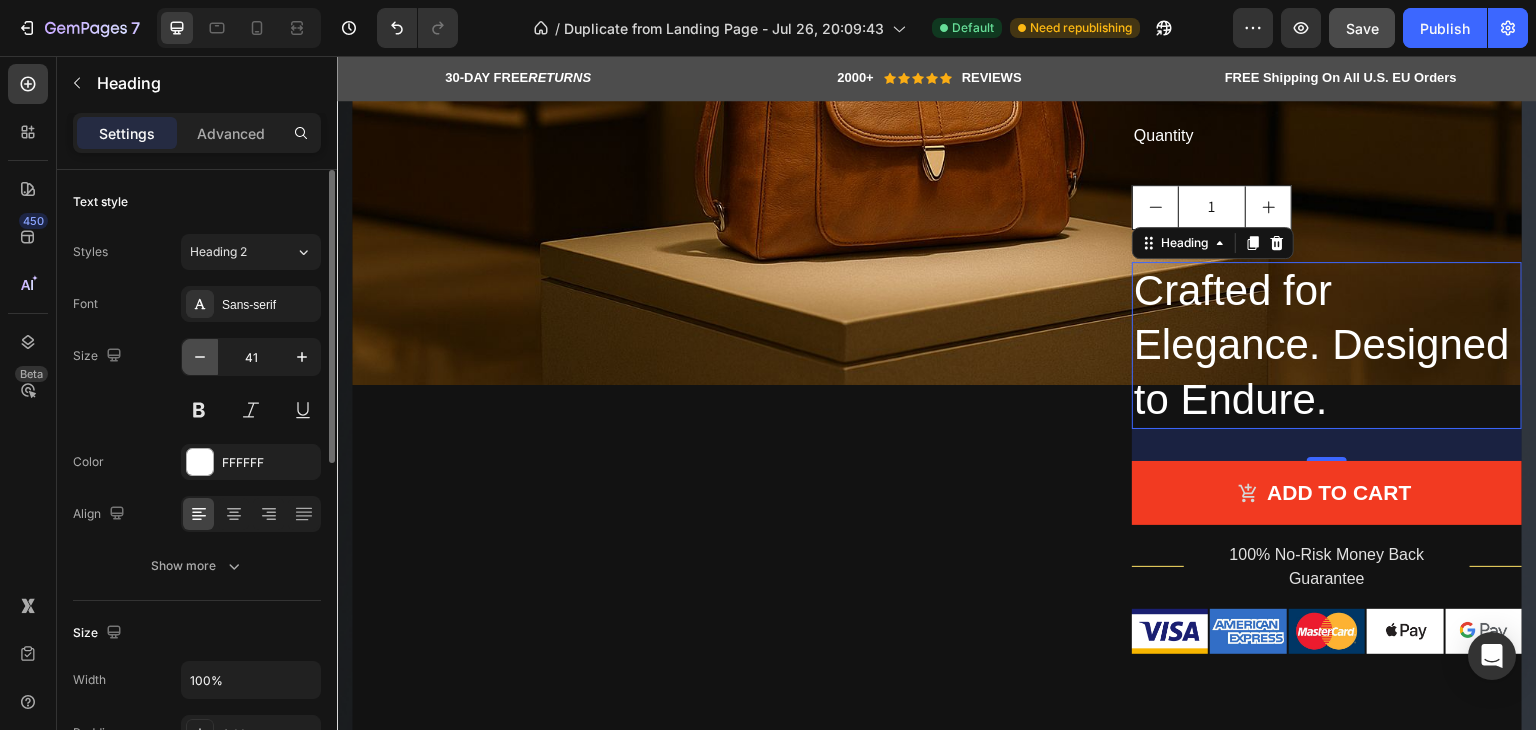 click 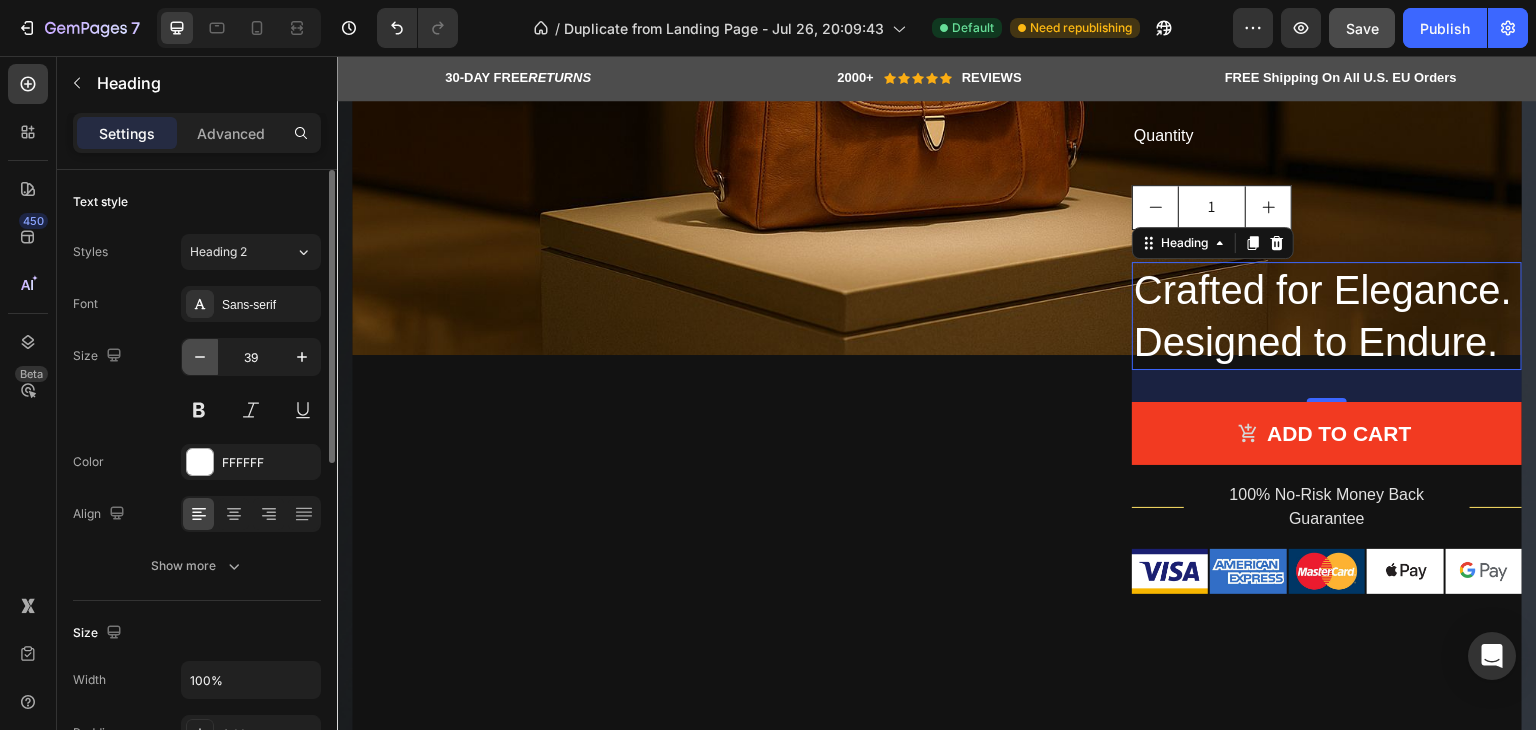 click 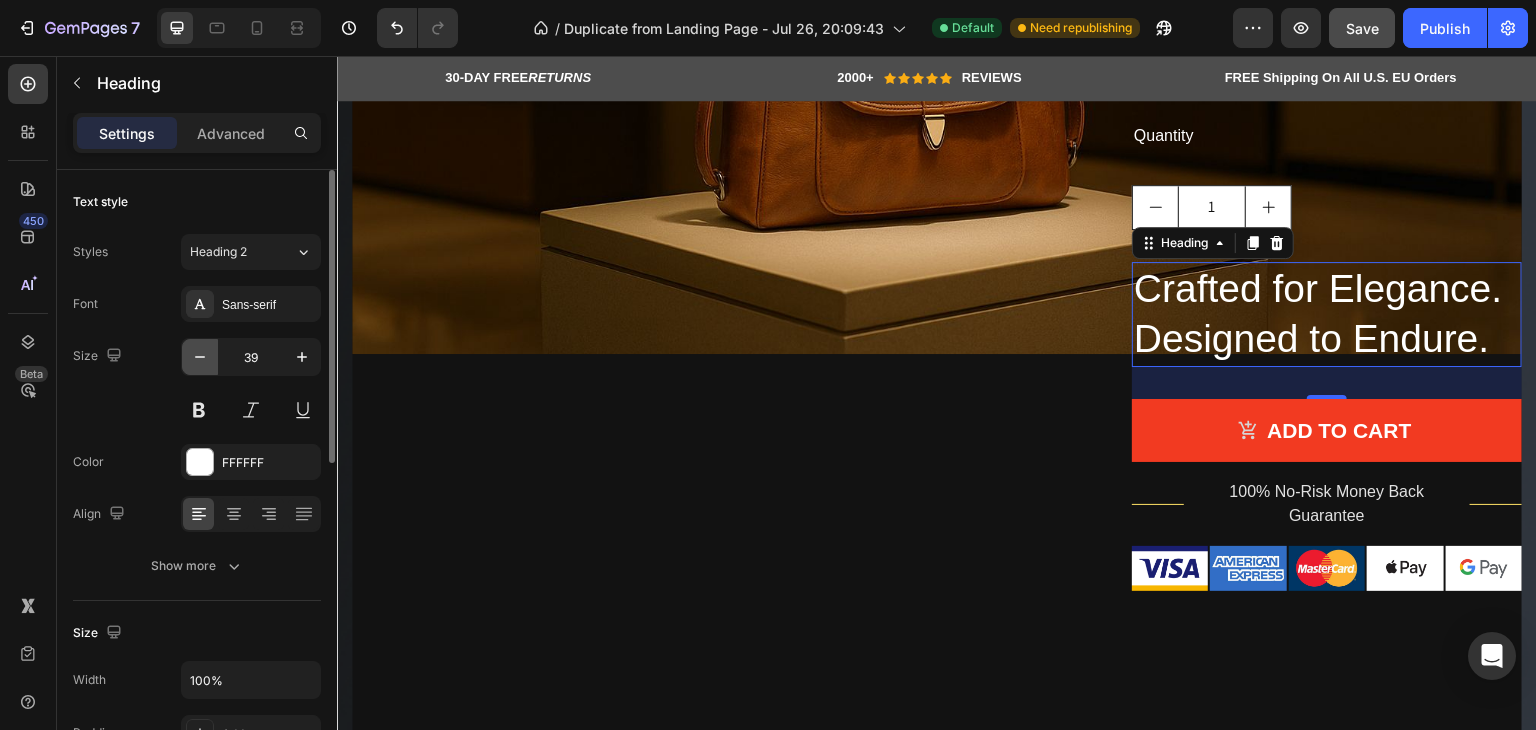 click 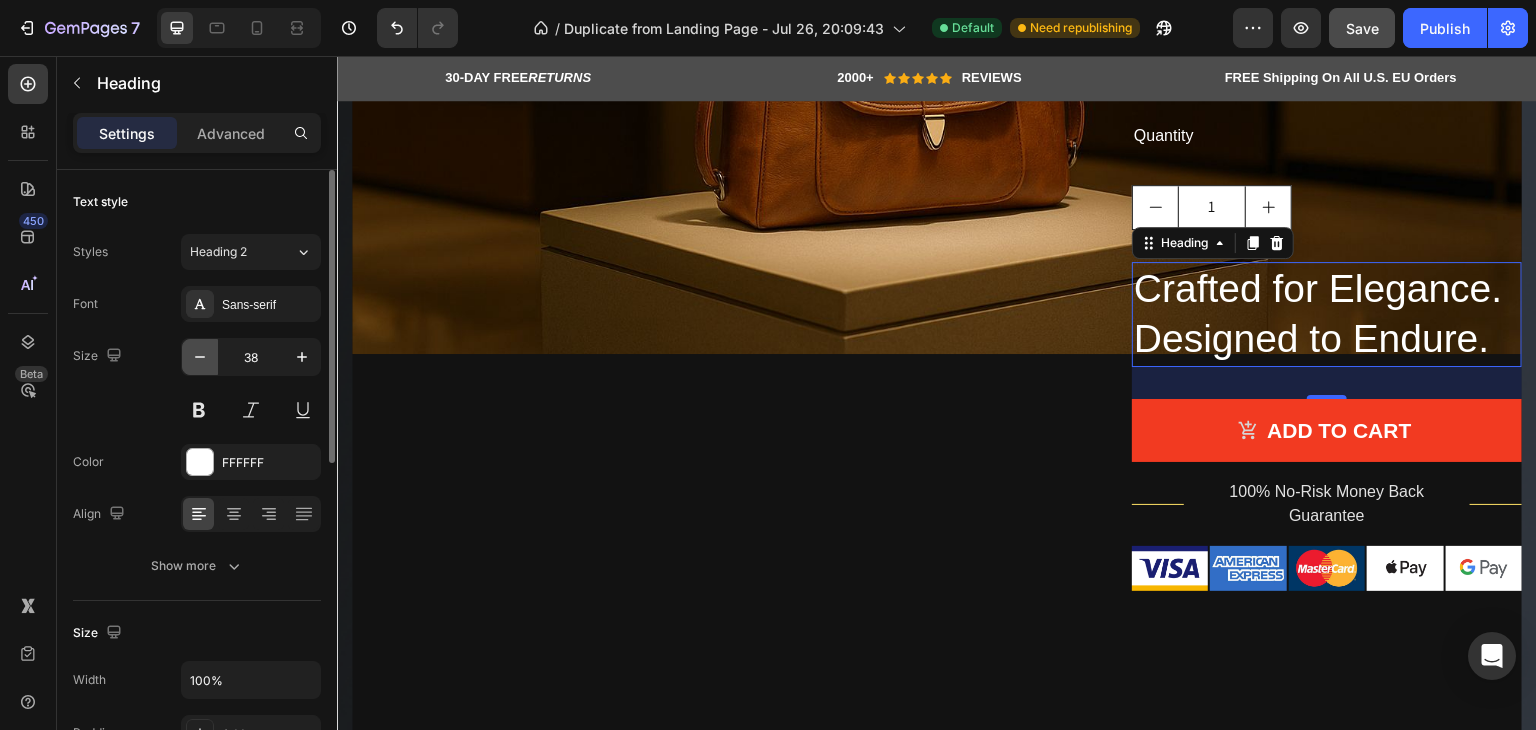 click 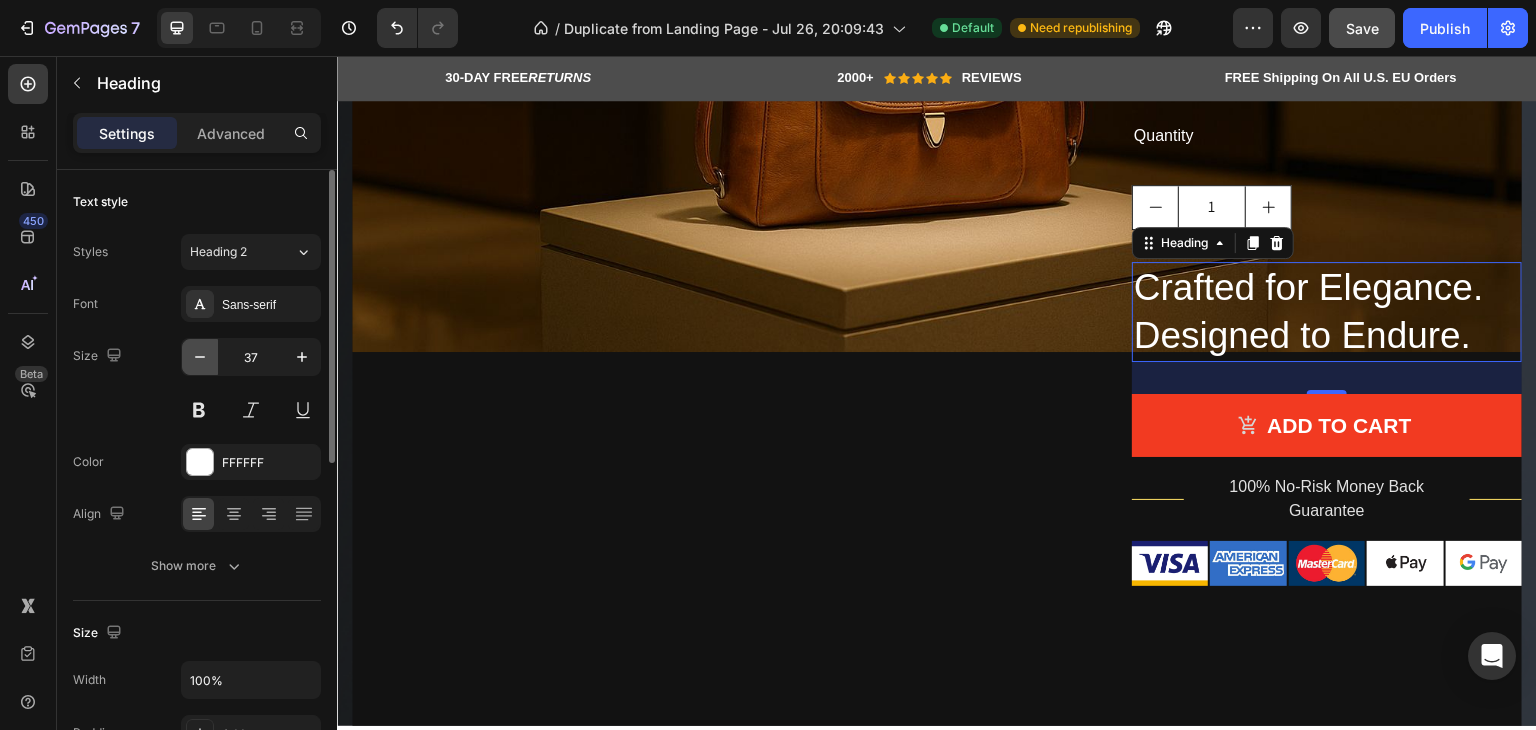 click 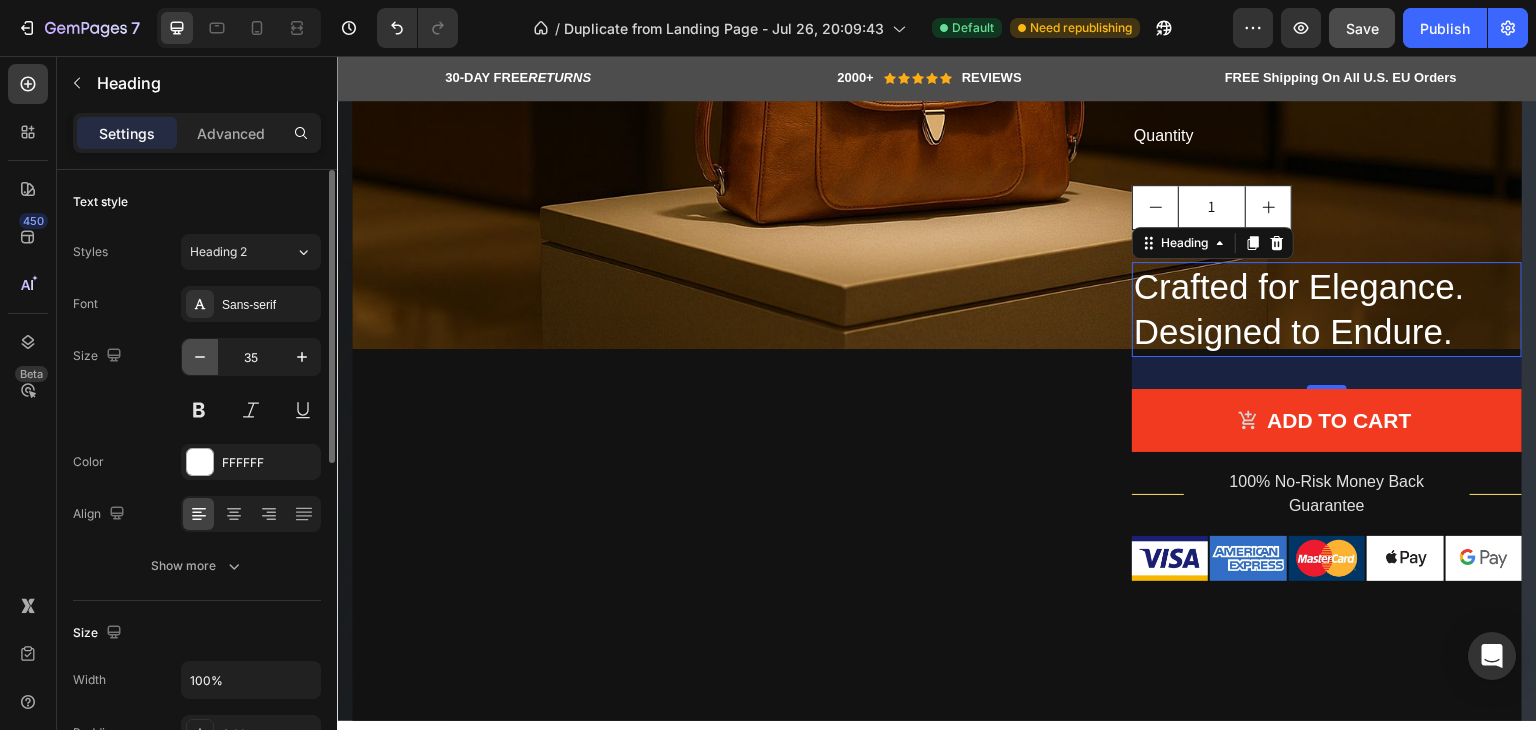 click 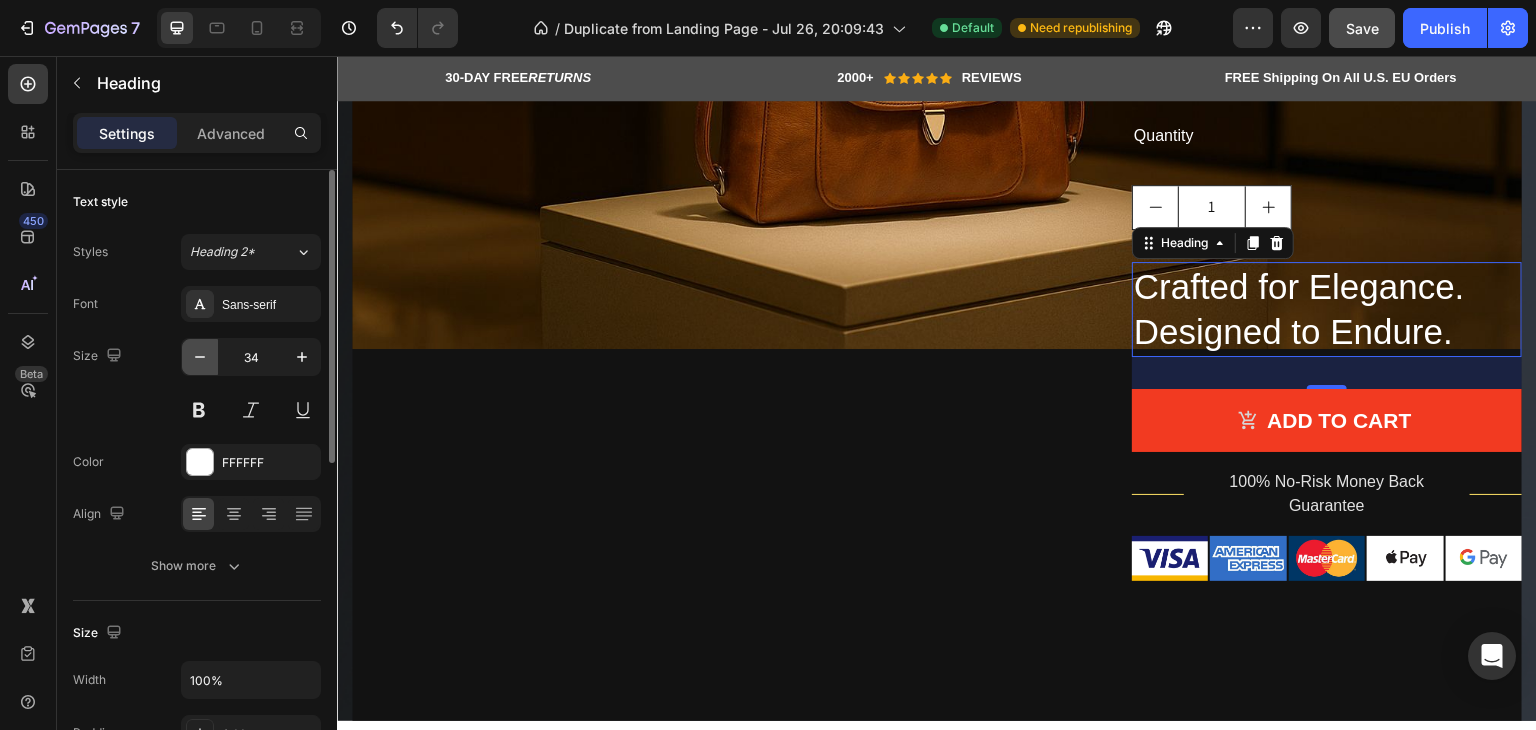 click 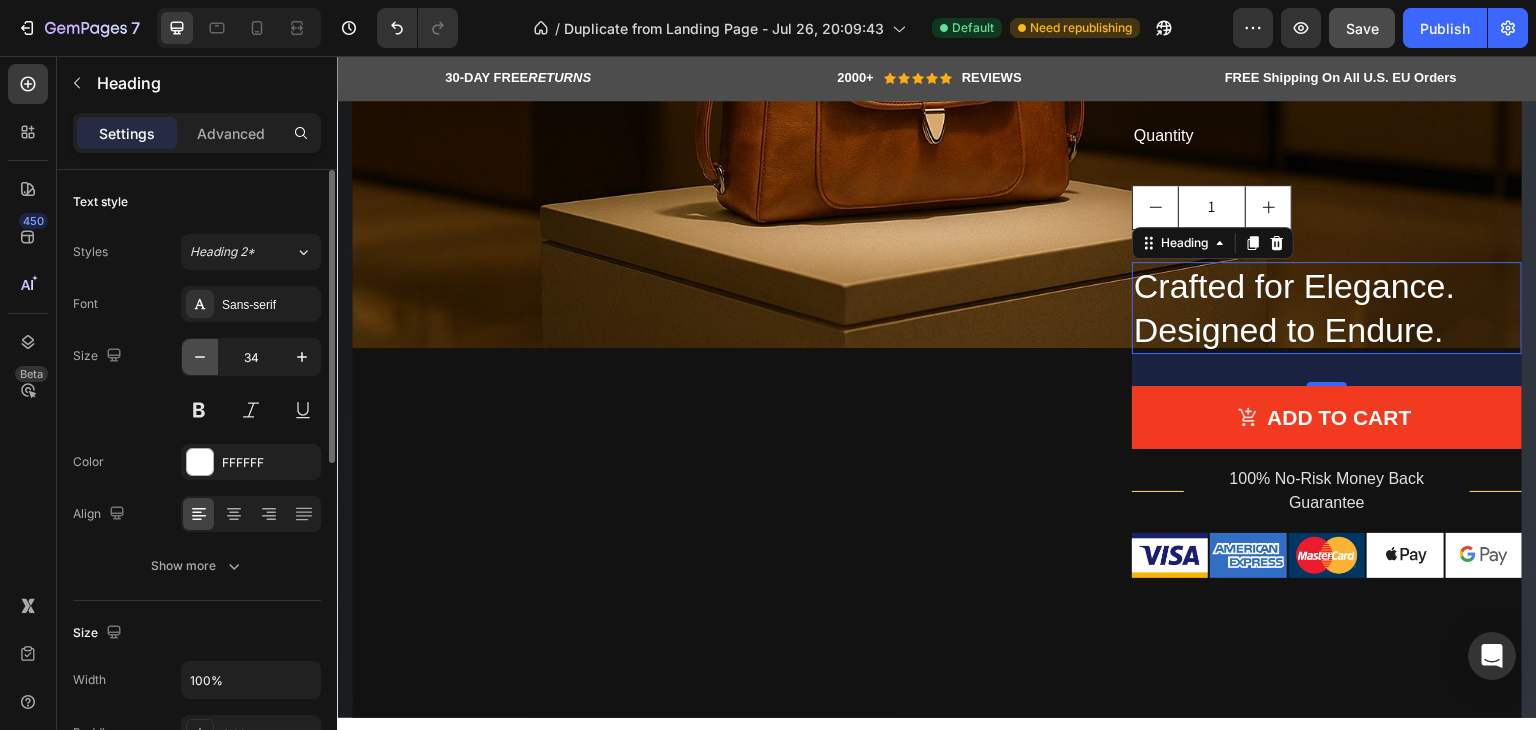 click 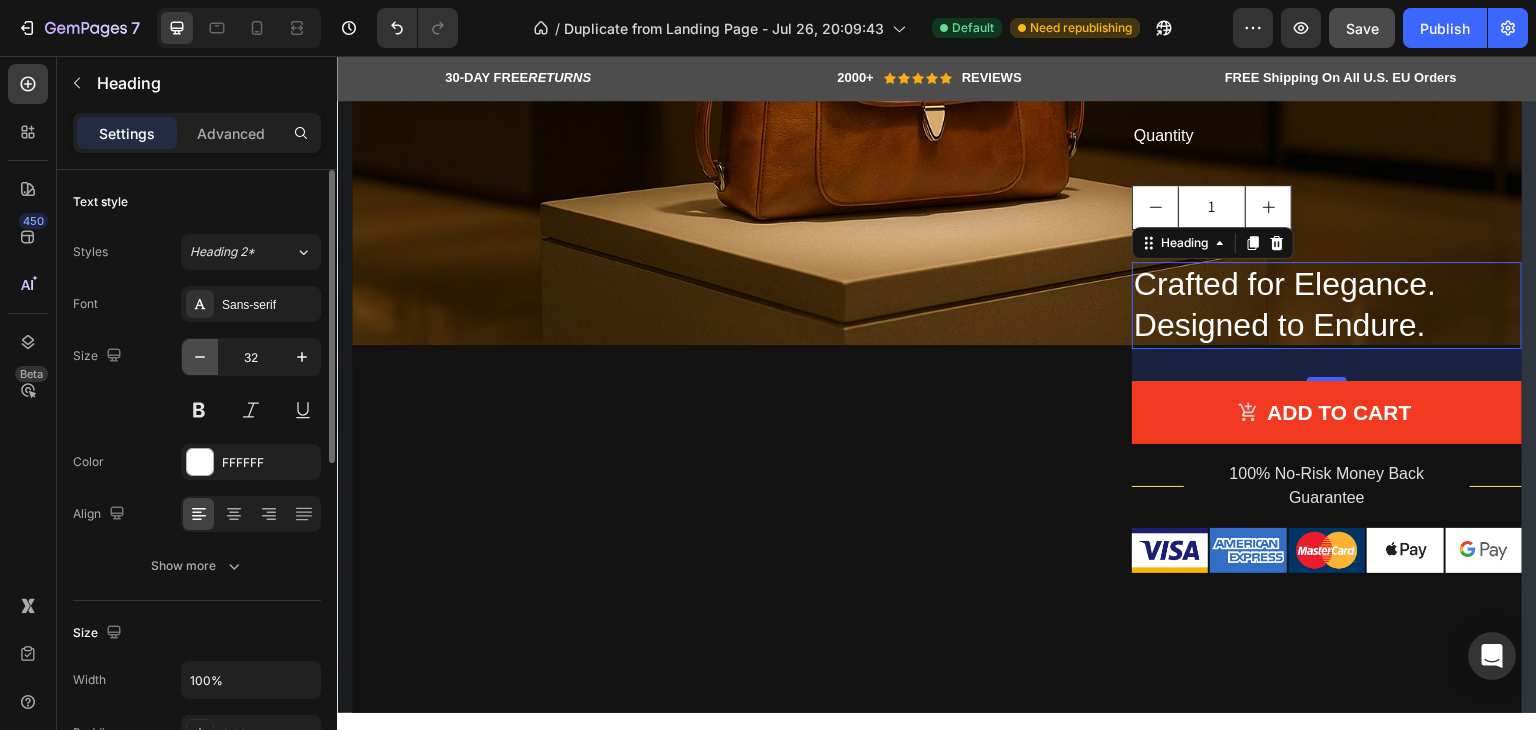 click 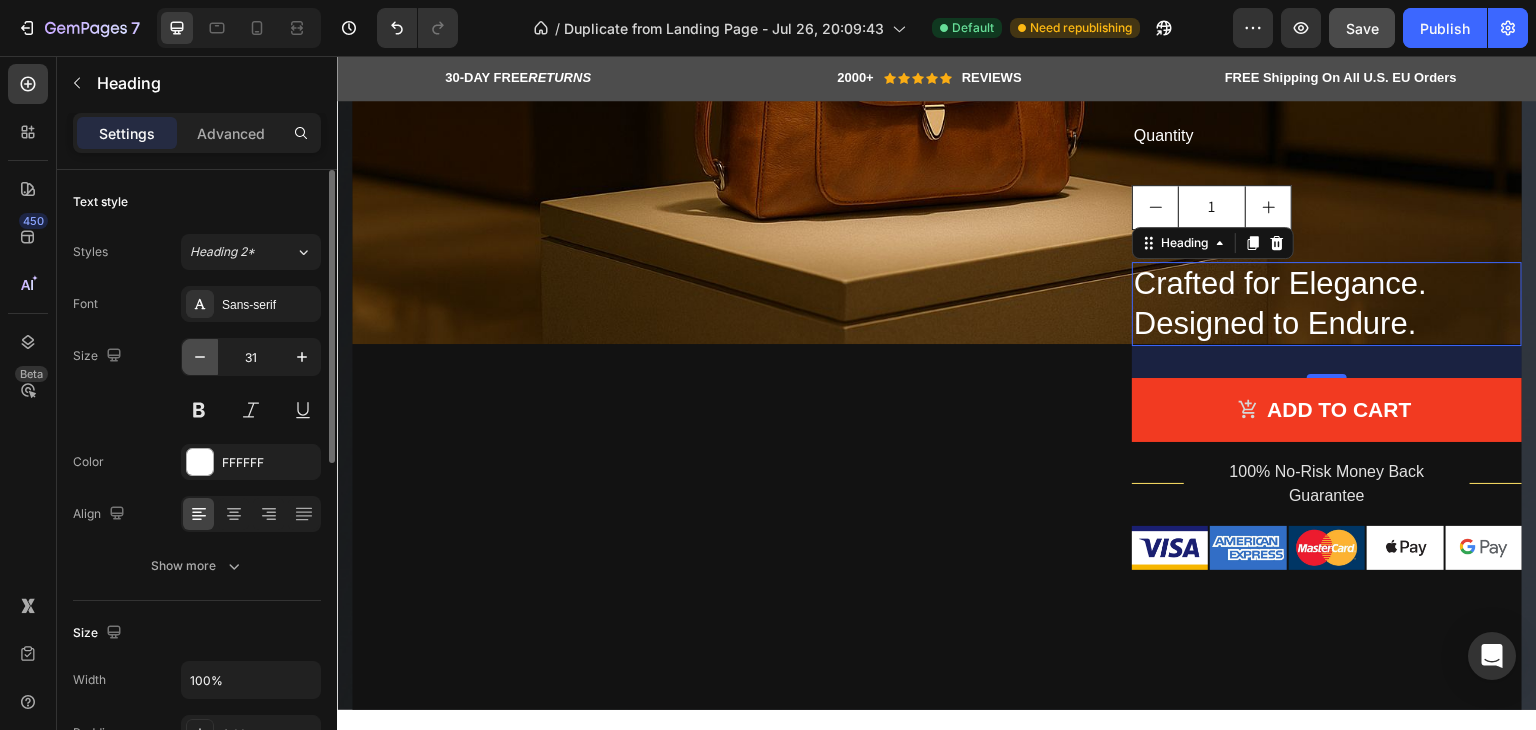 click 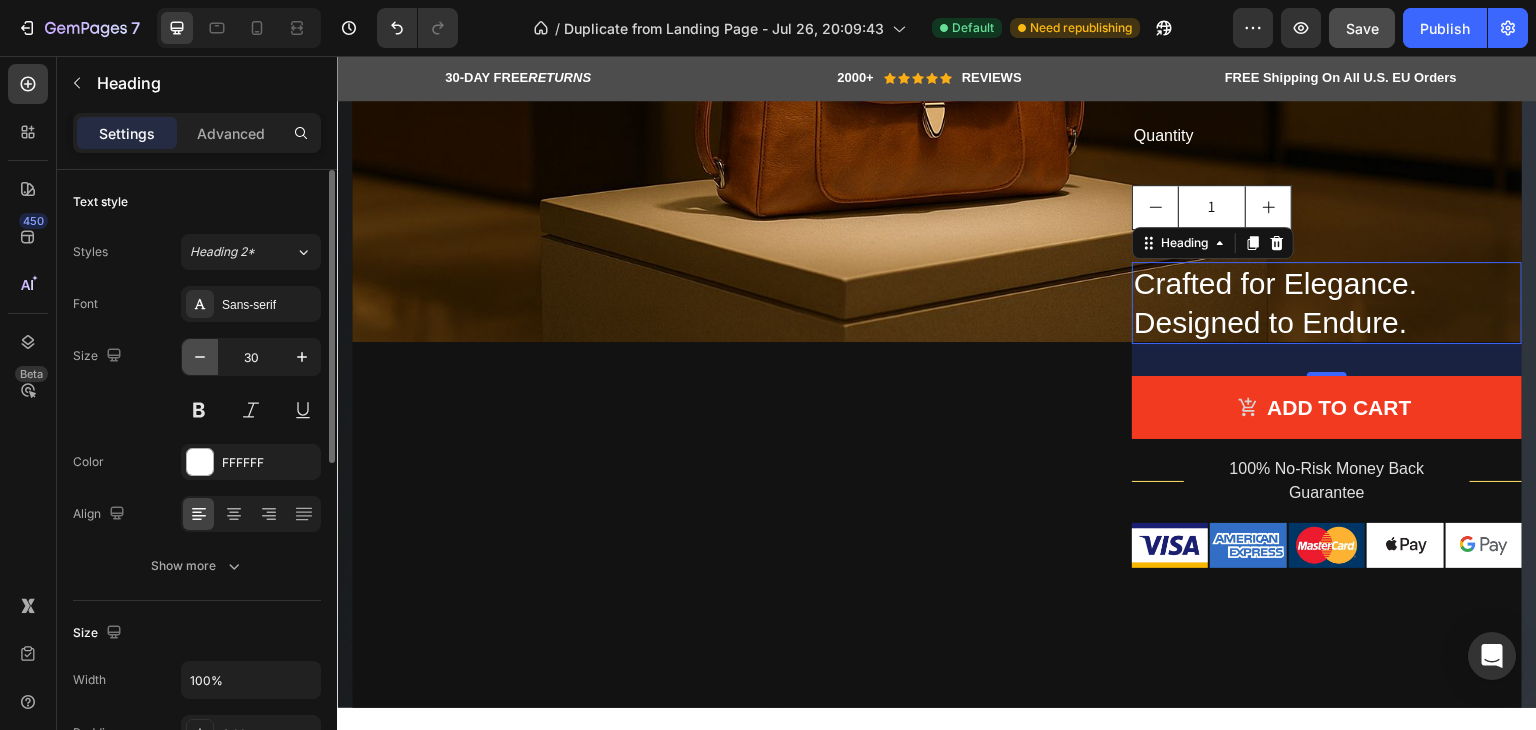 click 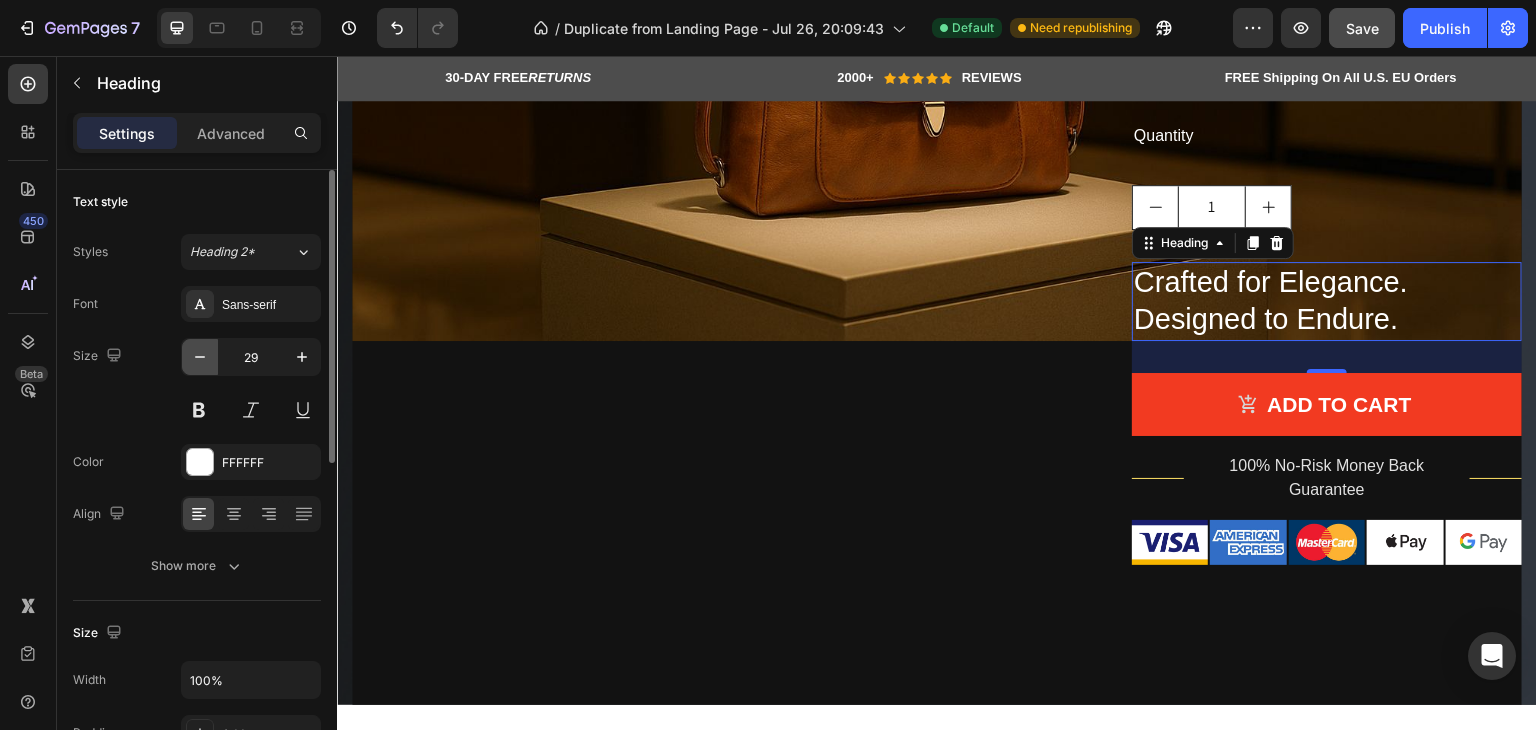 click 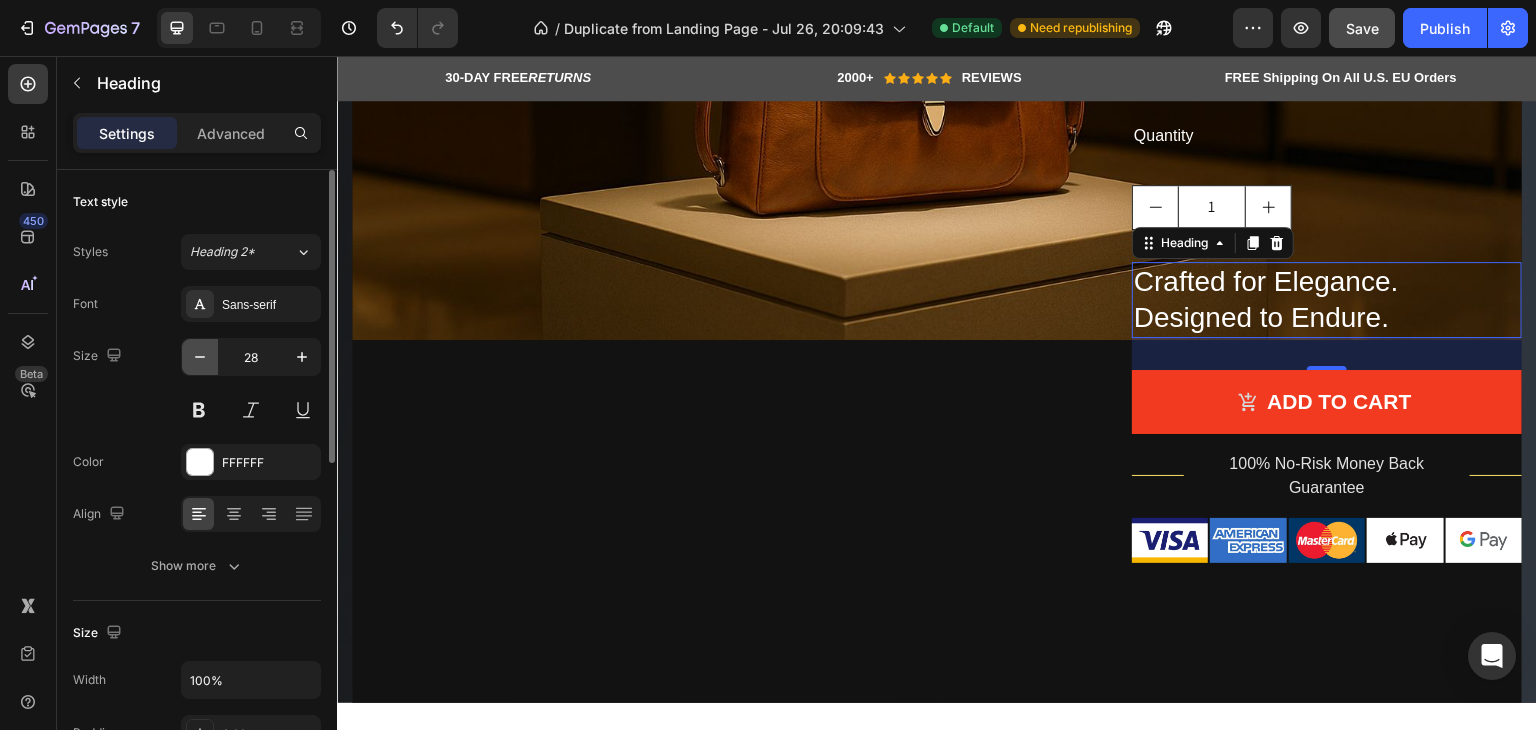 click 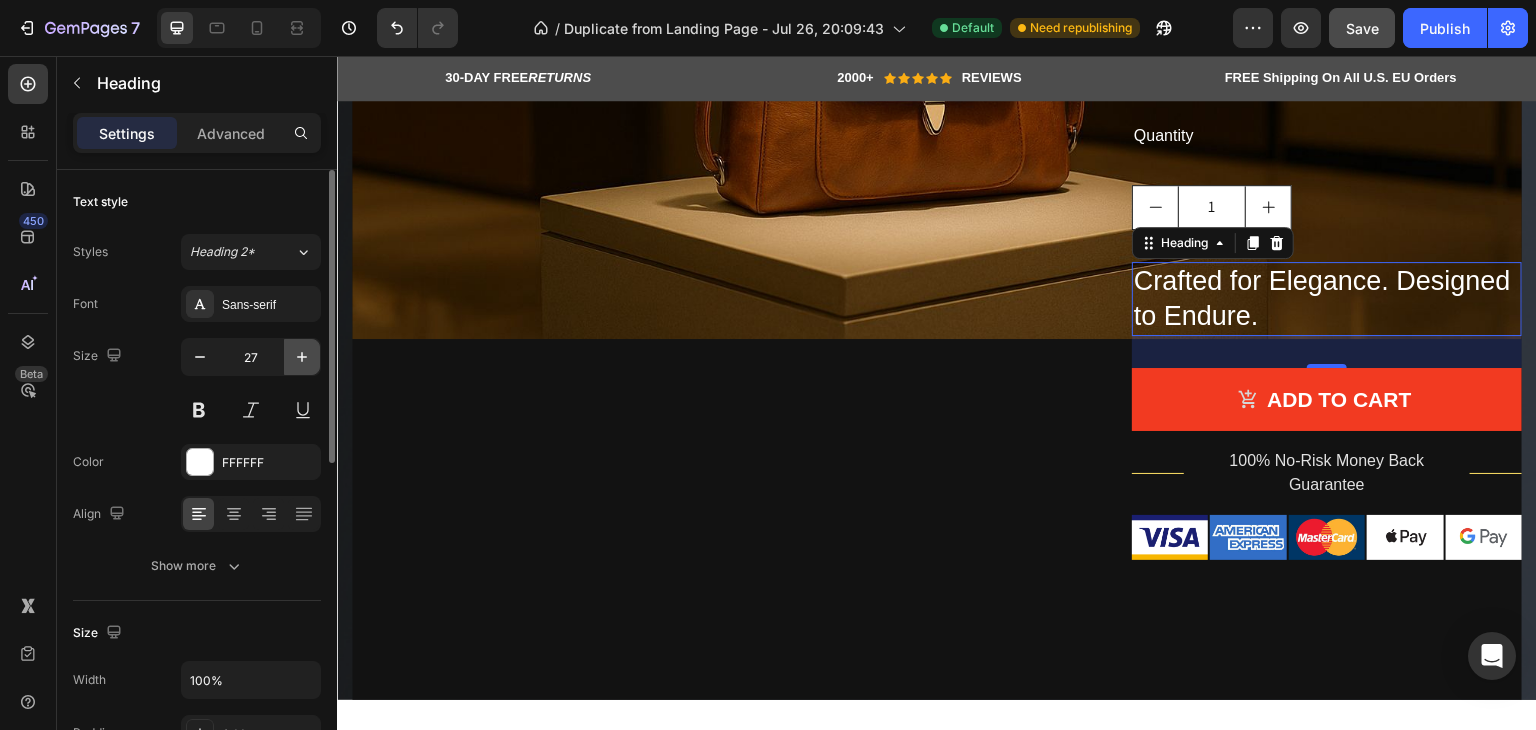 click 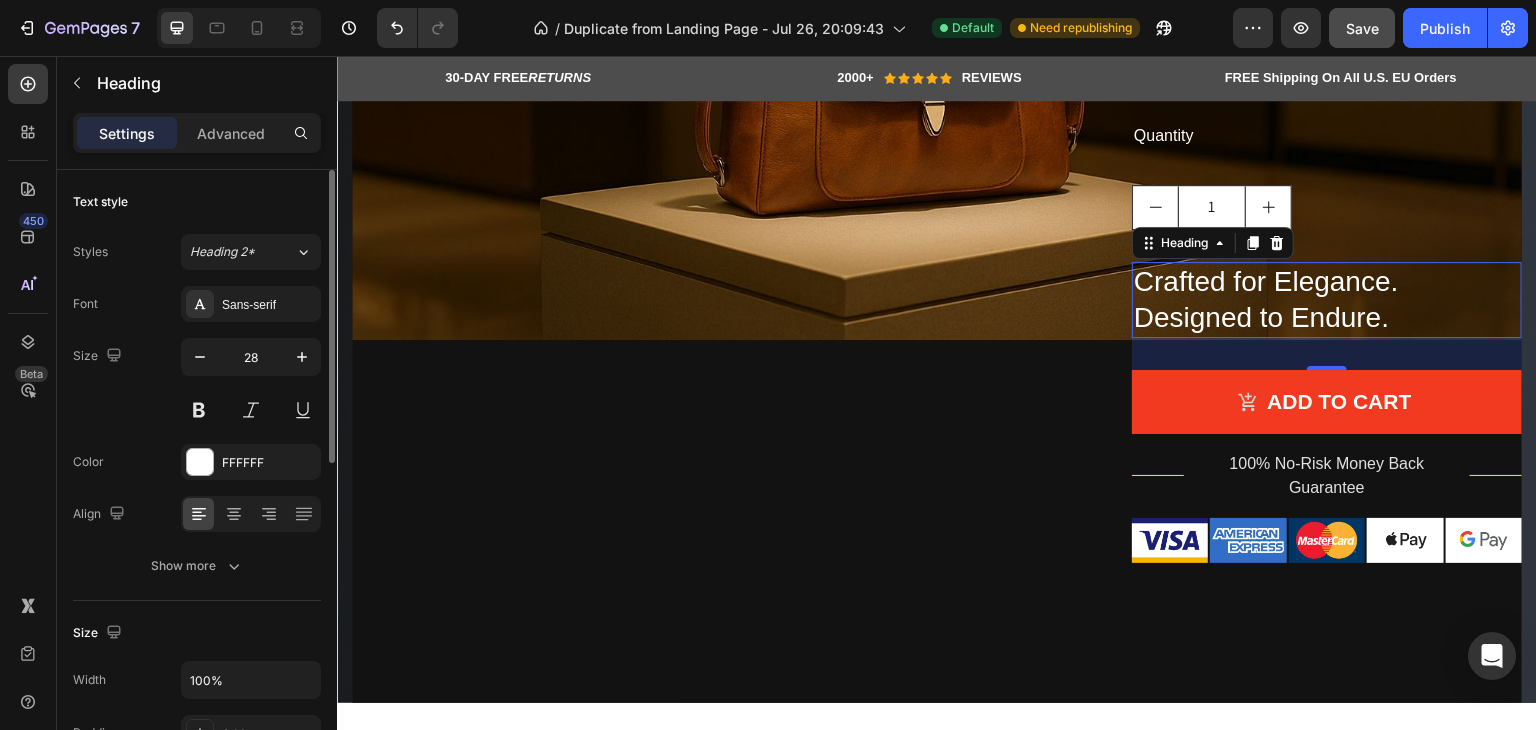 click on "Size 28" at bounding box center [197, 383] 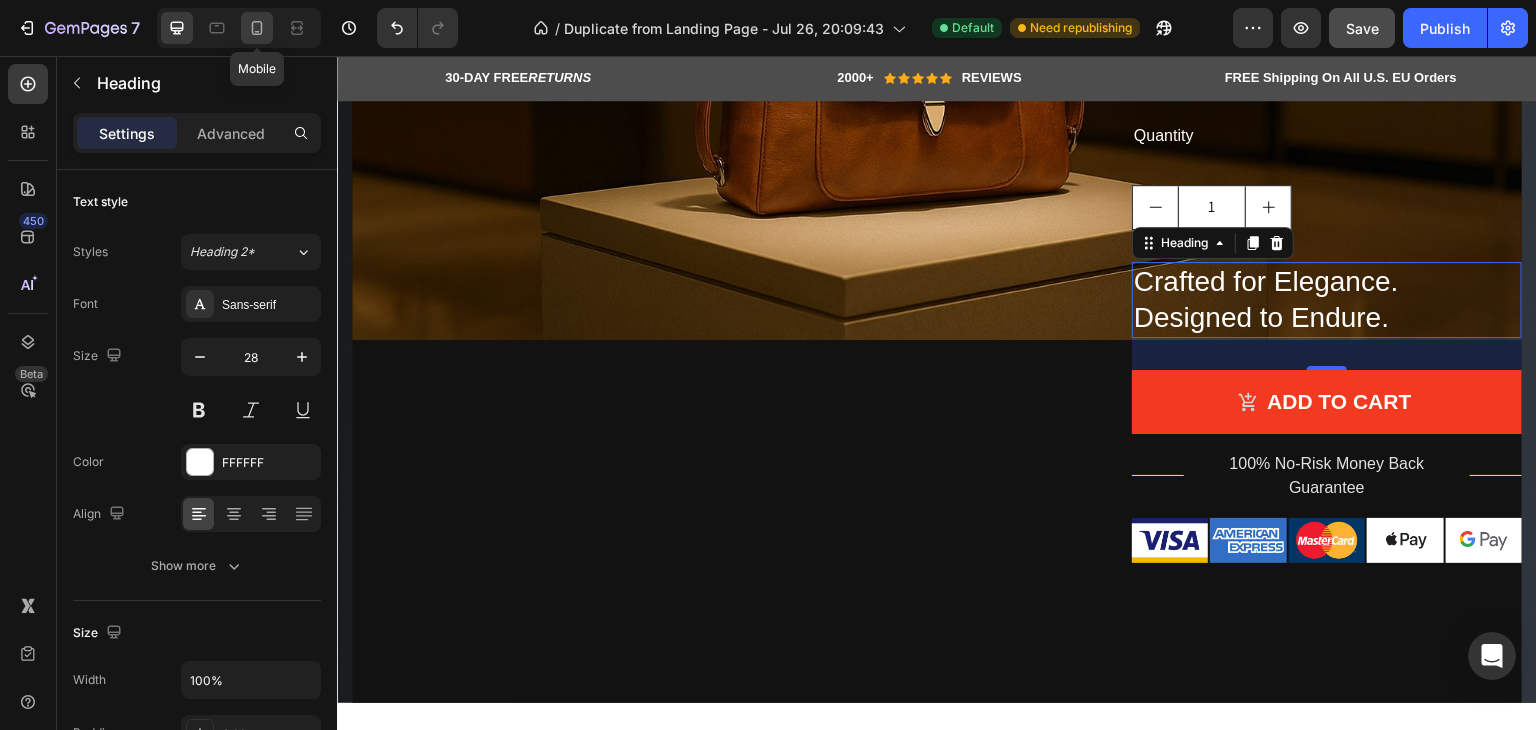 click 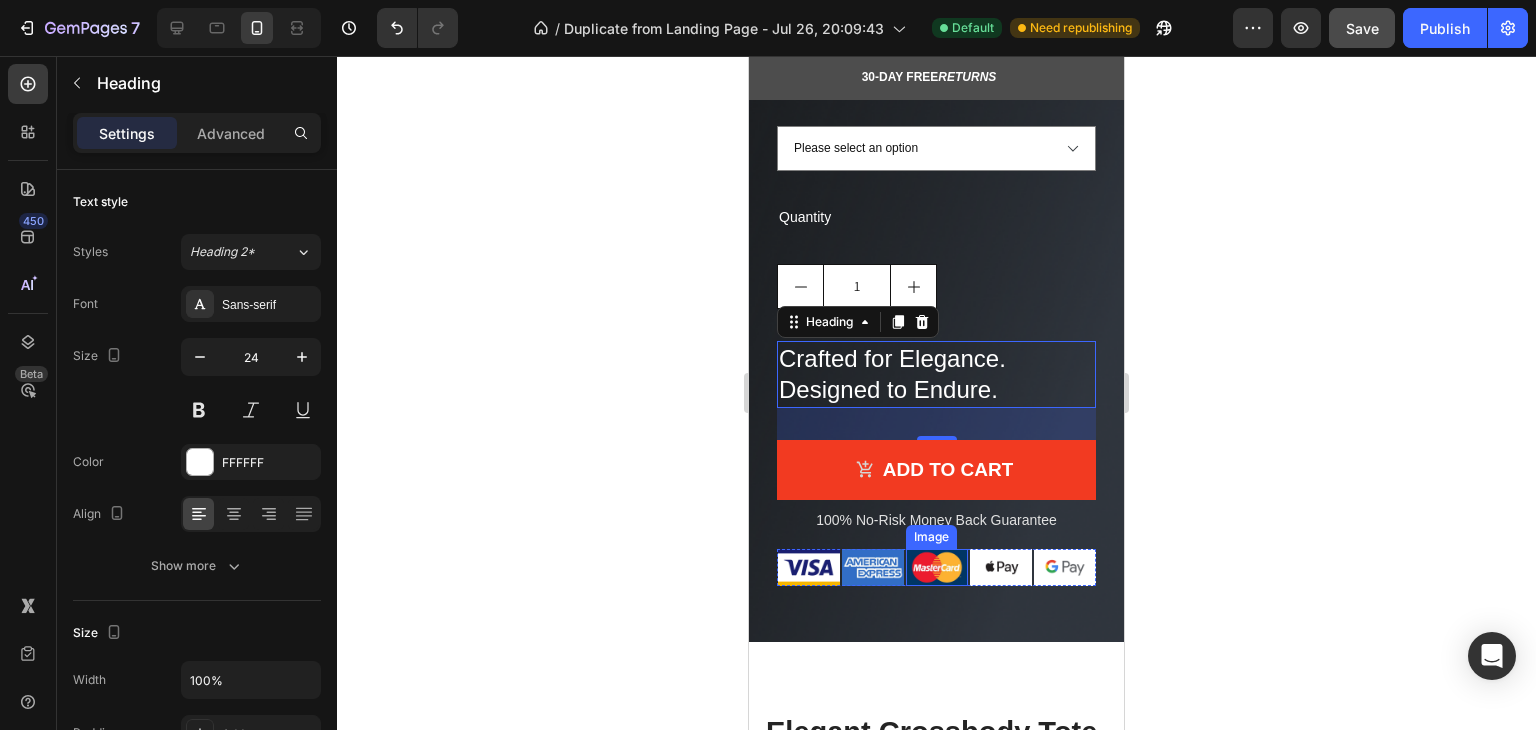 scroll, scrollTop: 584, scrollLeft: 0, axis: vertical 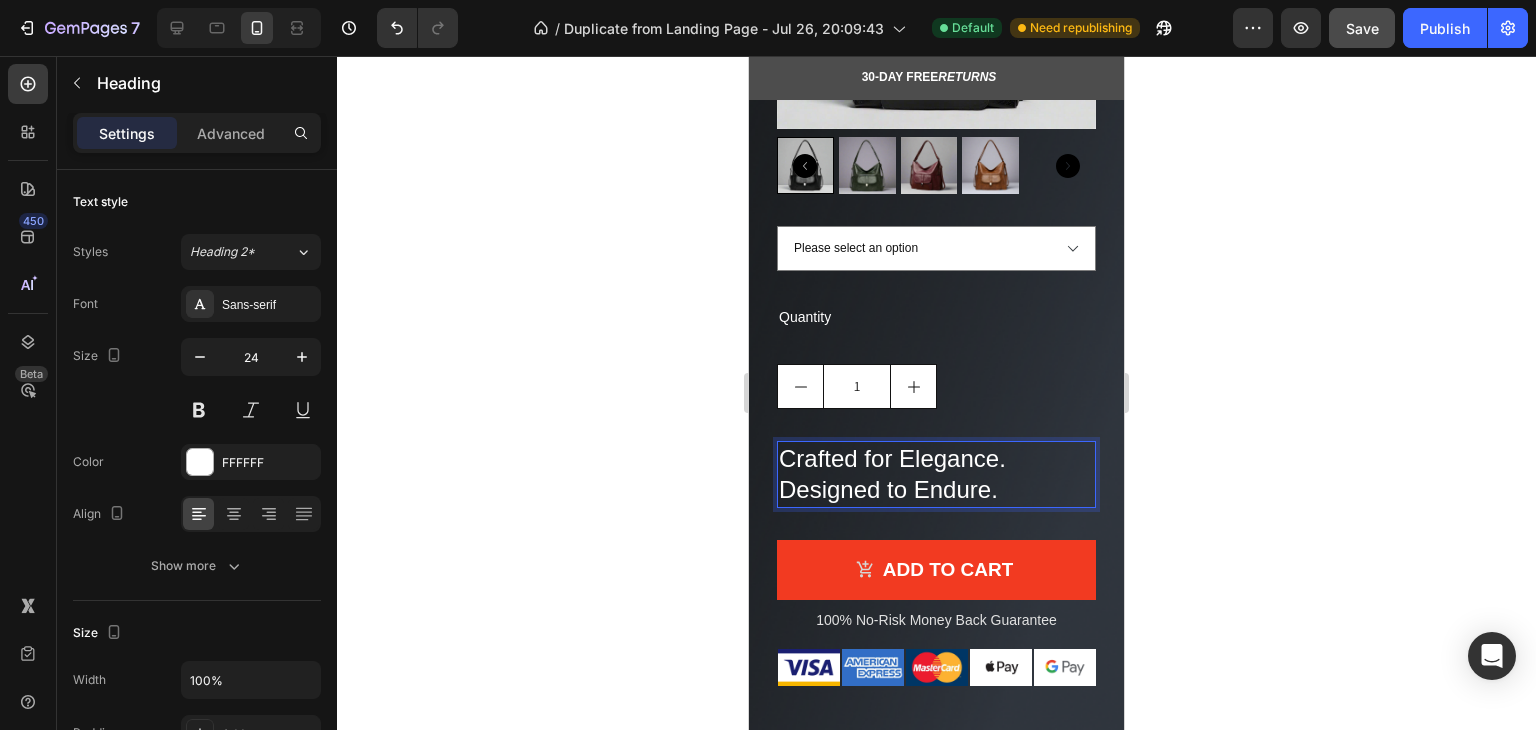 click 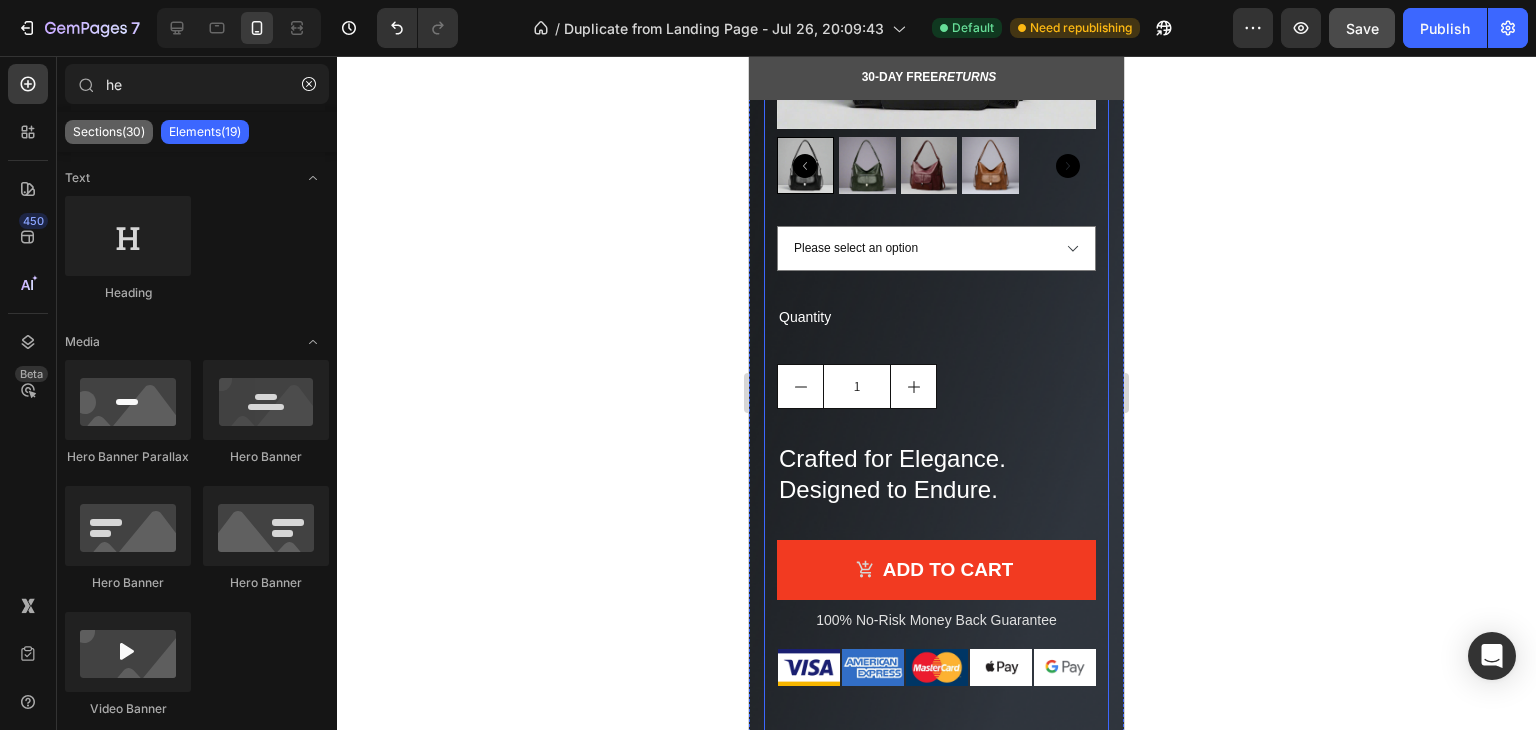 click on "Sections(30)" at bounding box center (109, 132) 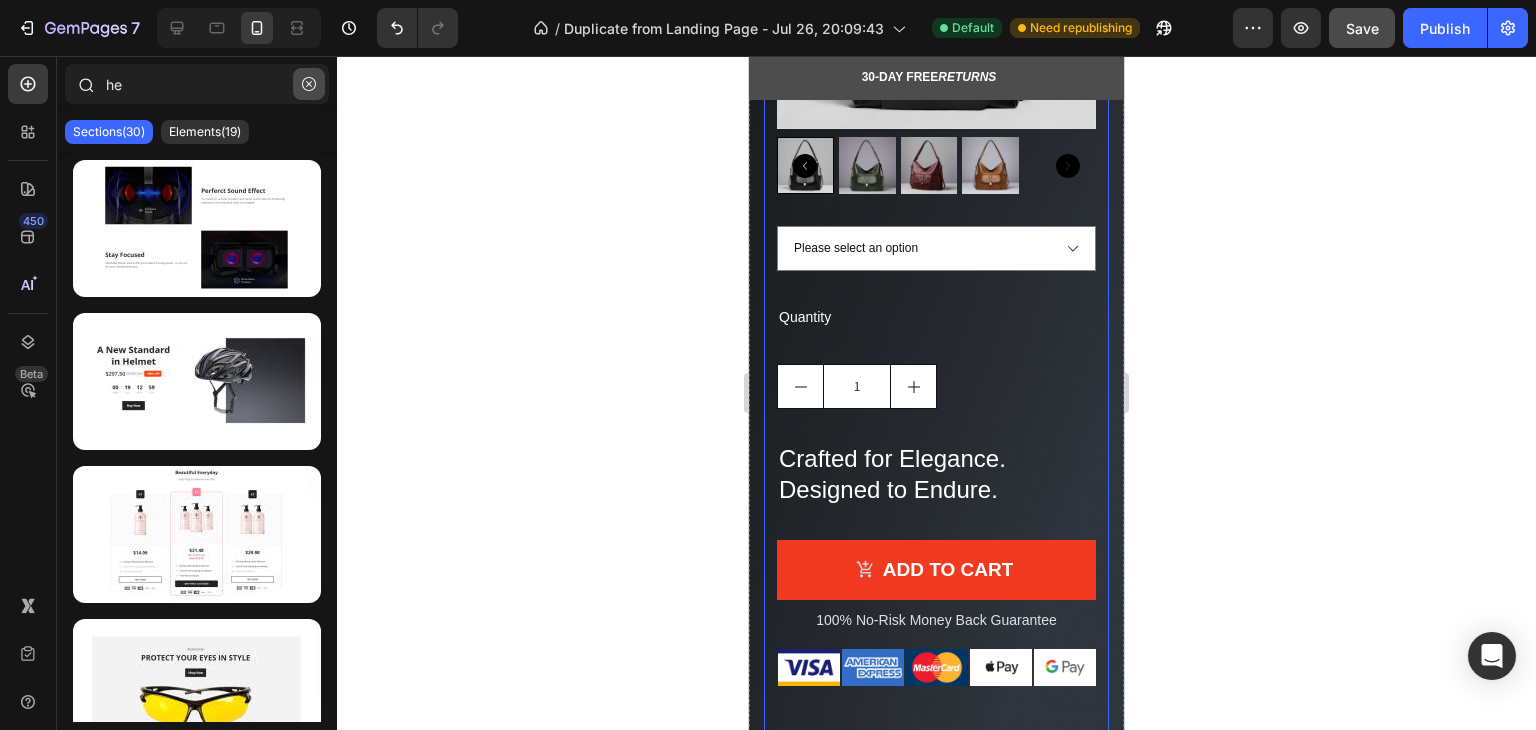 click at bounding box center (309, 84) 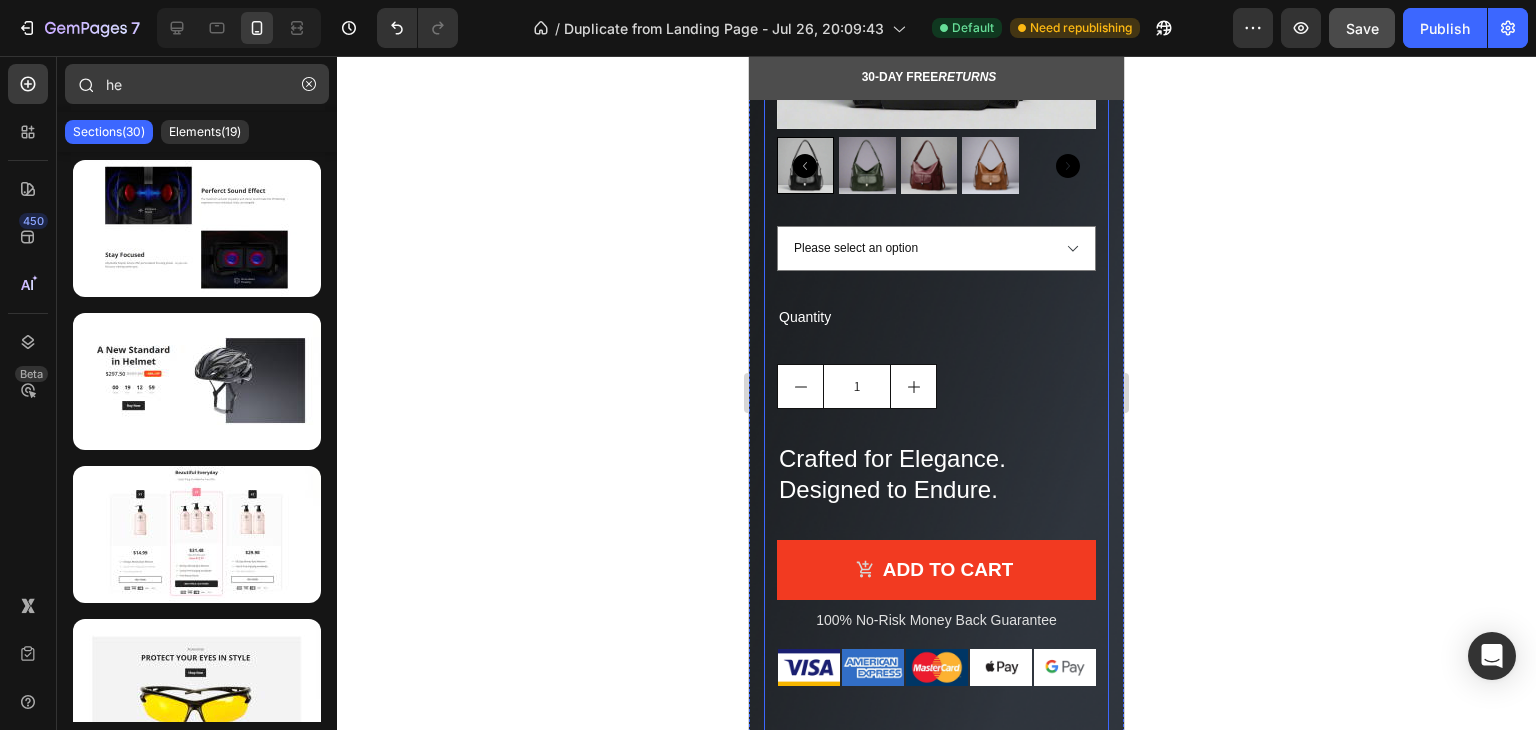 type 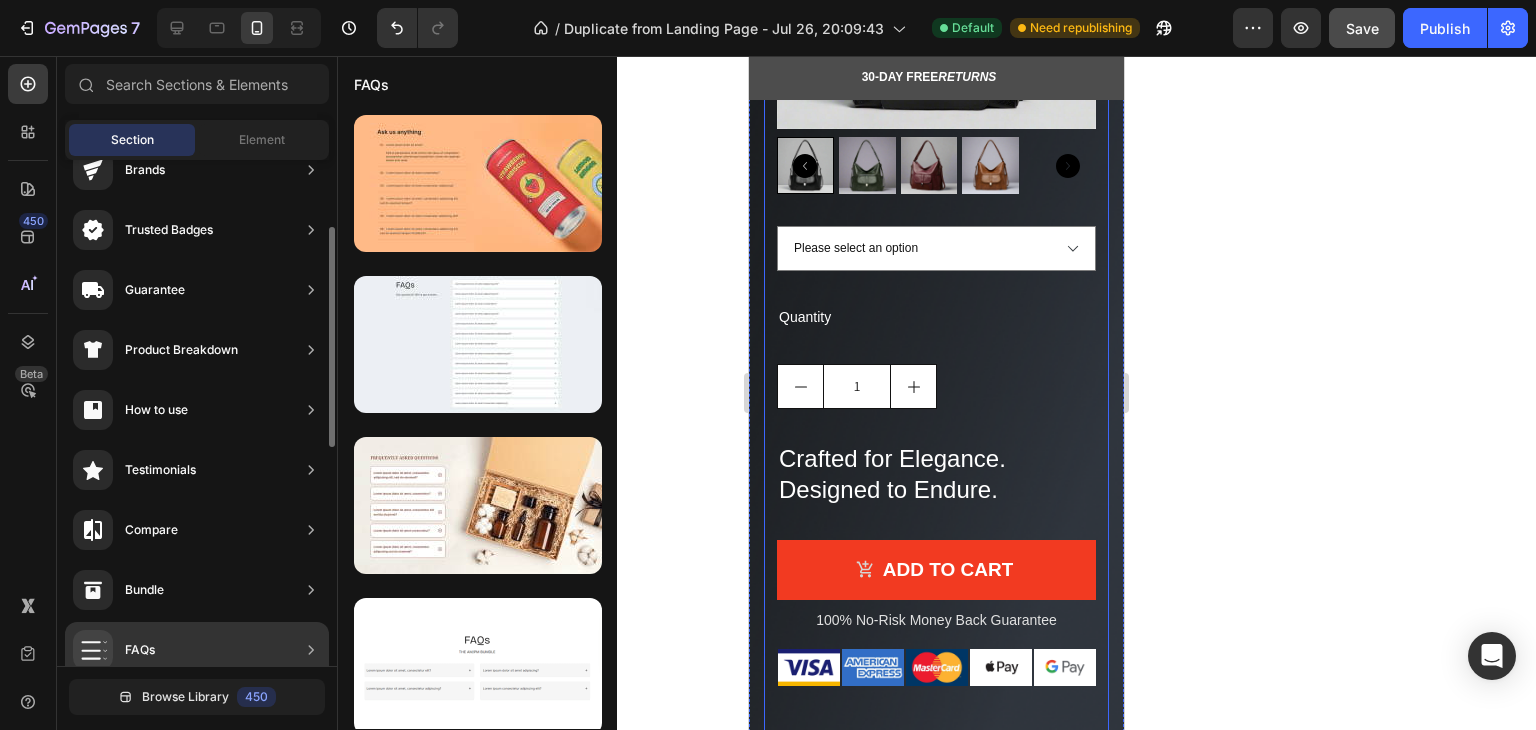 scroll, scrollTop: 54, scrollLeft: 0, axis: vertical 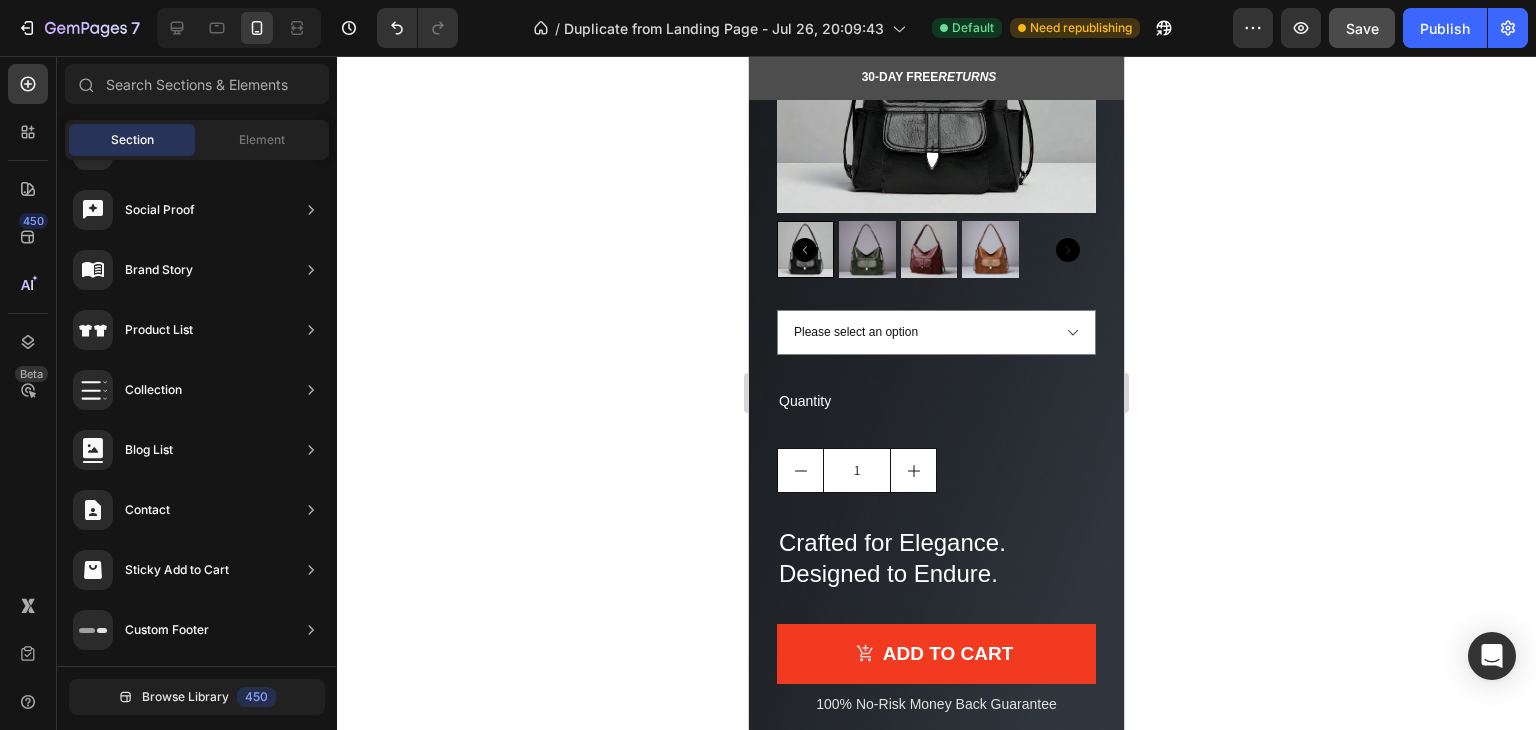 drag, startPoint x: 211, startPoint y: 566, endPoint x: 611, endPoint y: 617, distance: 403.23813 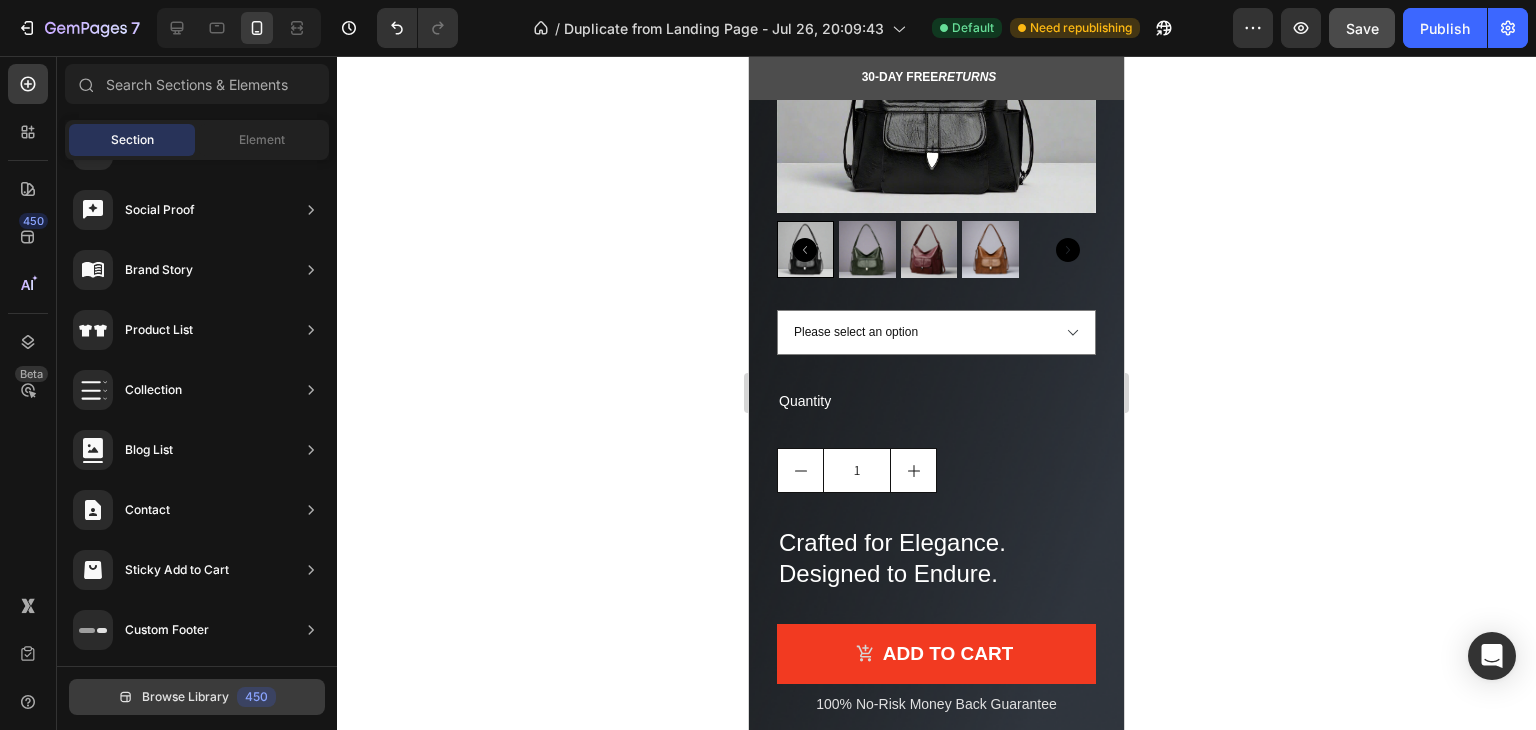 drag, startPoint x: 508, startPoint y: 215, endPoint x: 217, endPoint y: 694, distance: 560.4659 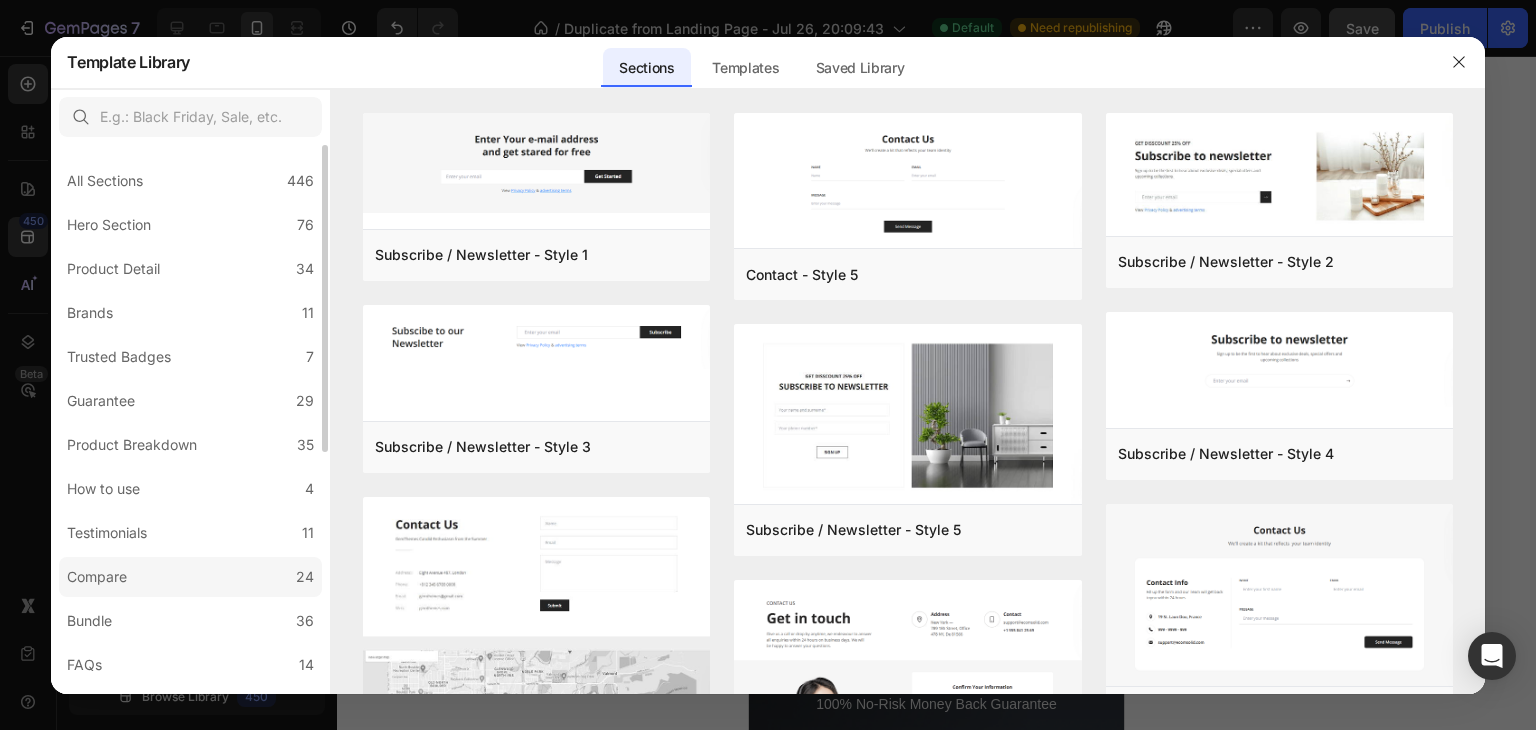 scroll, scrollTop: 431, scrollLeft: 0, axis: vertical 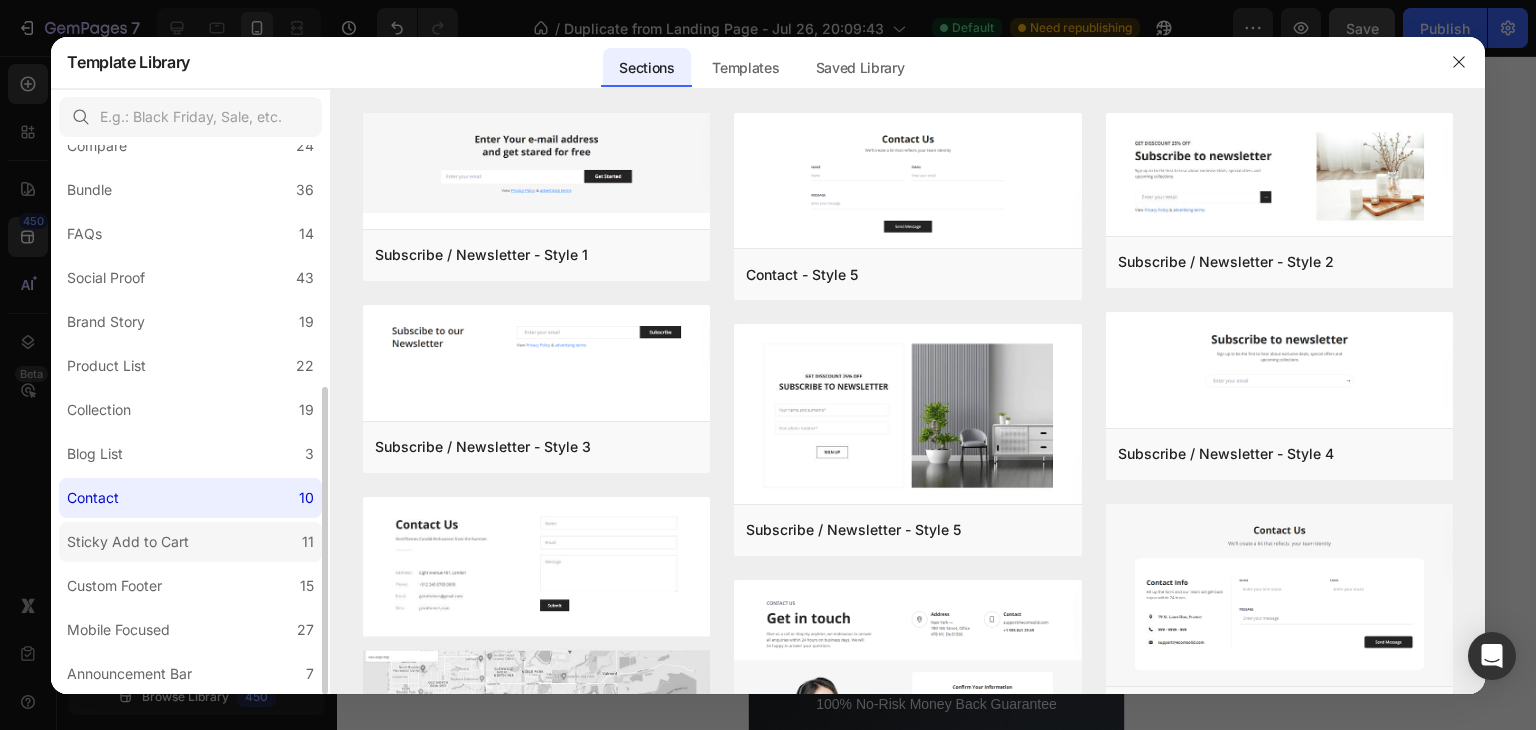 click on "Sticky Add to Cart" at bounding box center [128, 542] 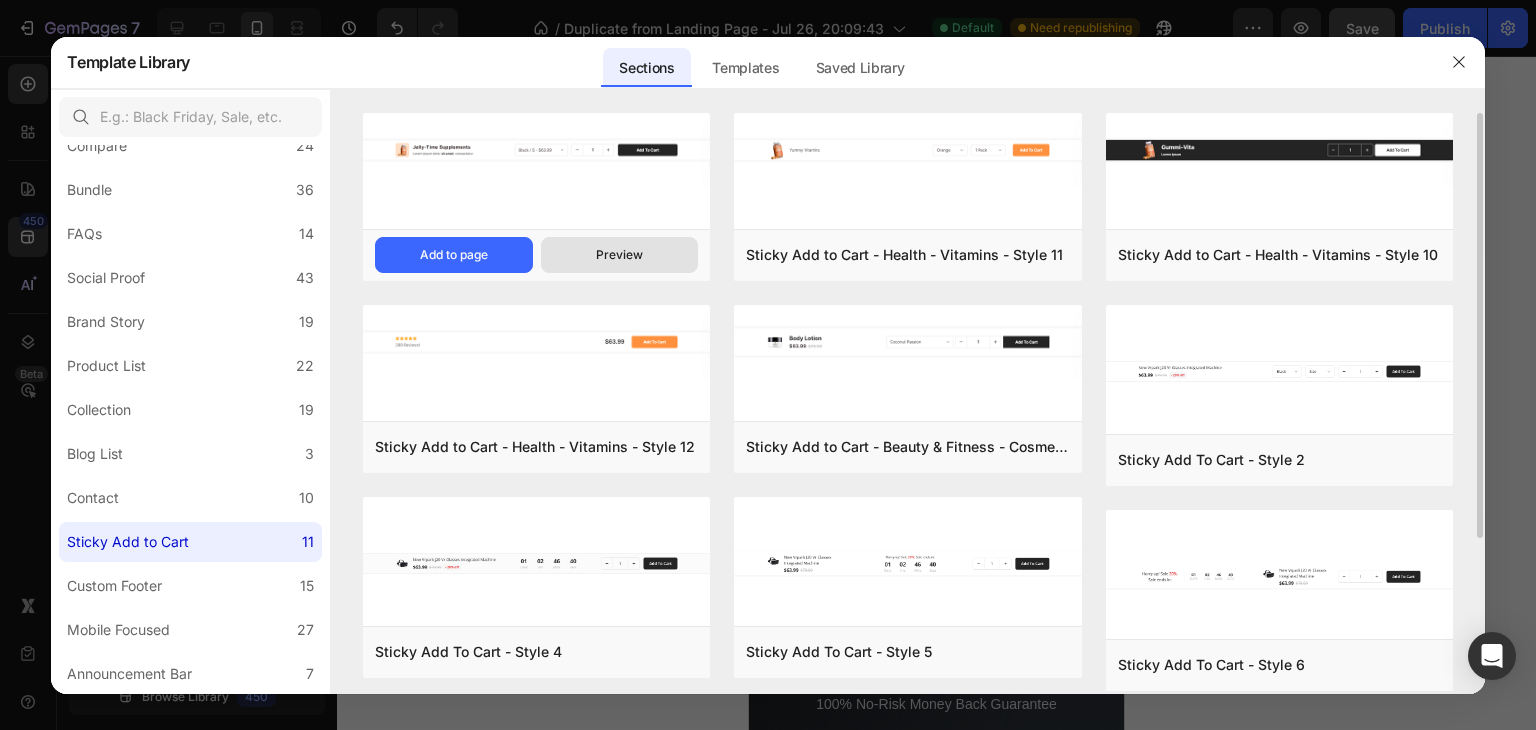 click on "Preview" at bounding box center [619, 255] 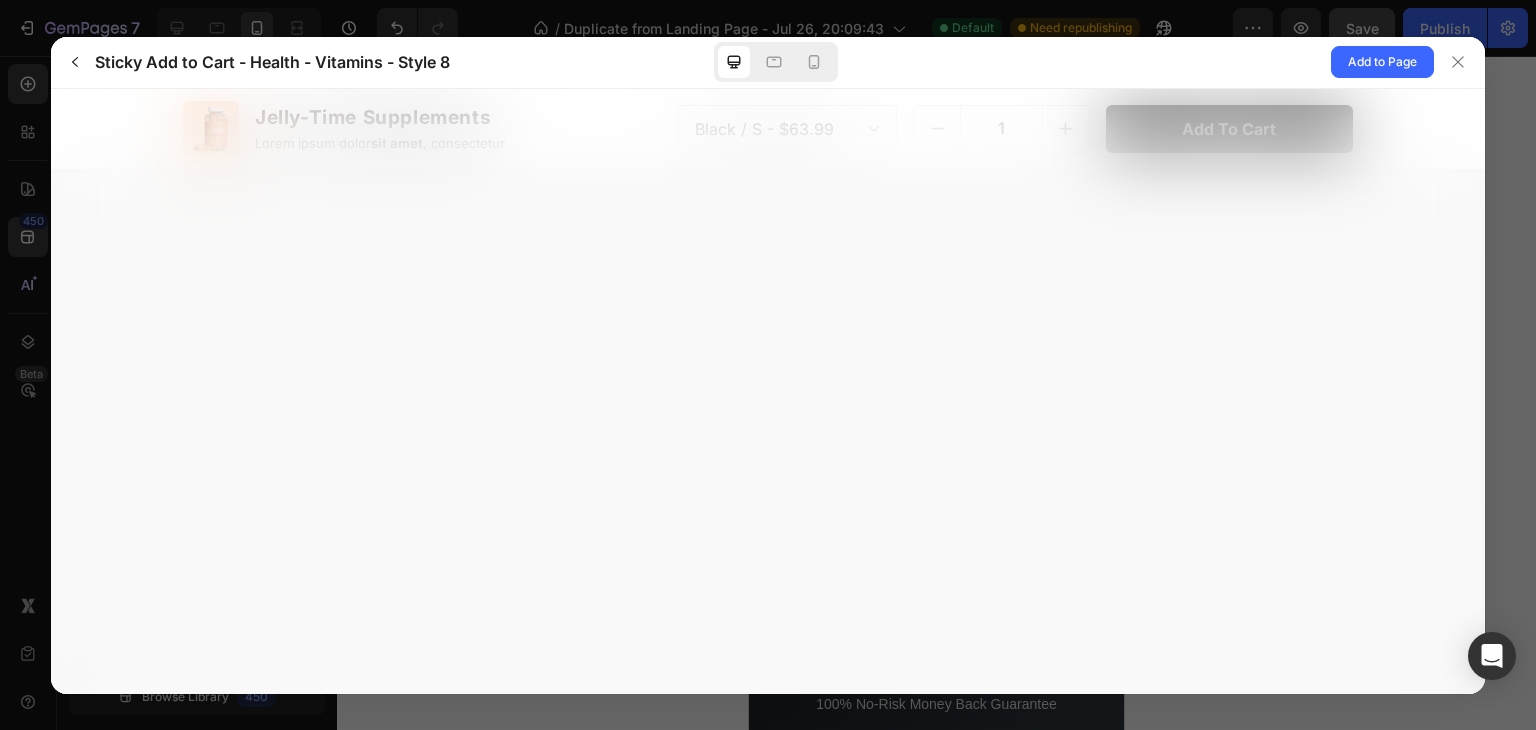 scroll, scrollTop: 0, scrollLeft: 0, axis: both 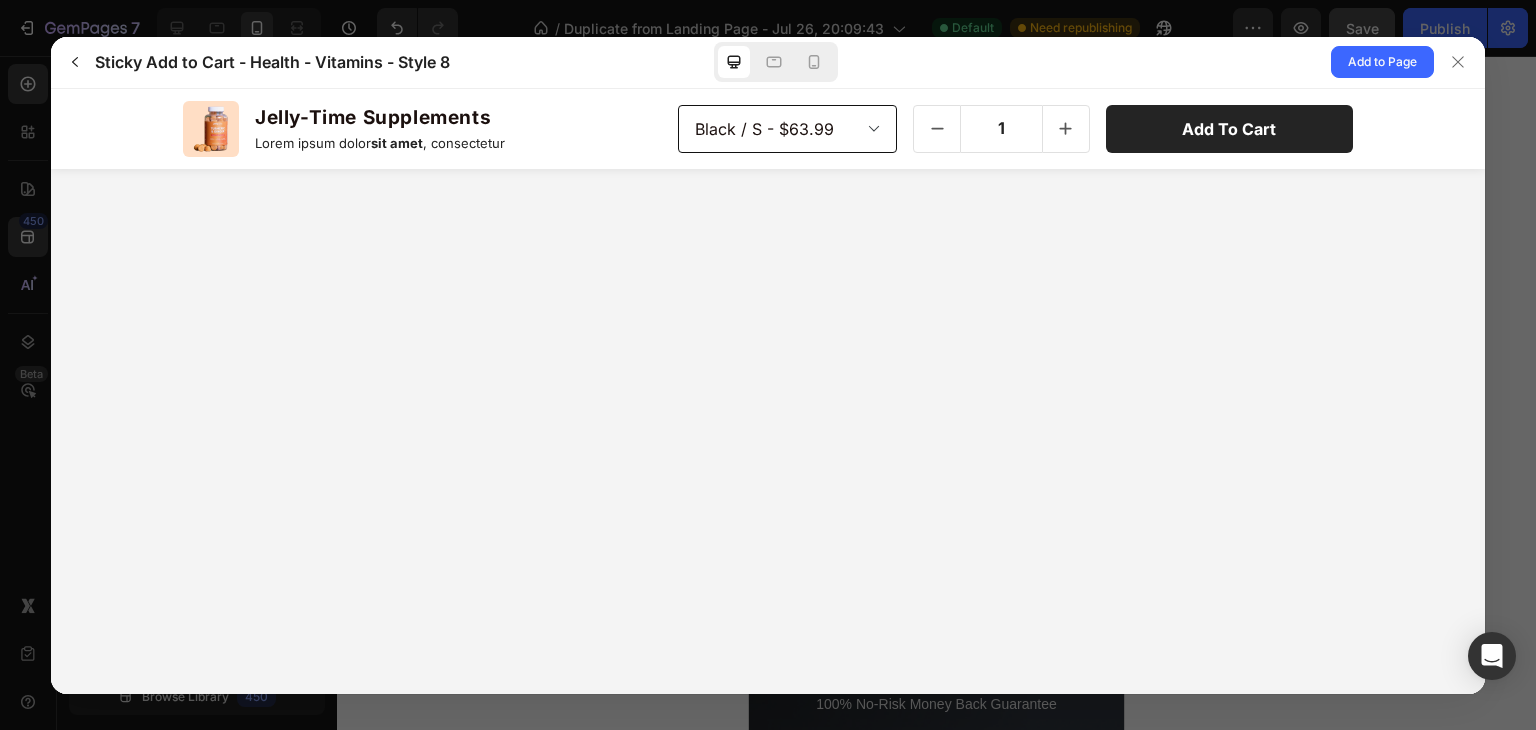 click on "Black / S - $63.99
Black / M - $63.99
Black / L - $63.99
Blue / S - $63.99
Blue / M - $63.99
Blue / L - $63.99
Green / S - $63.99
Green / M - $63.99
Green / L - $63.99" at bounding box center [788, 128] 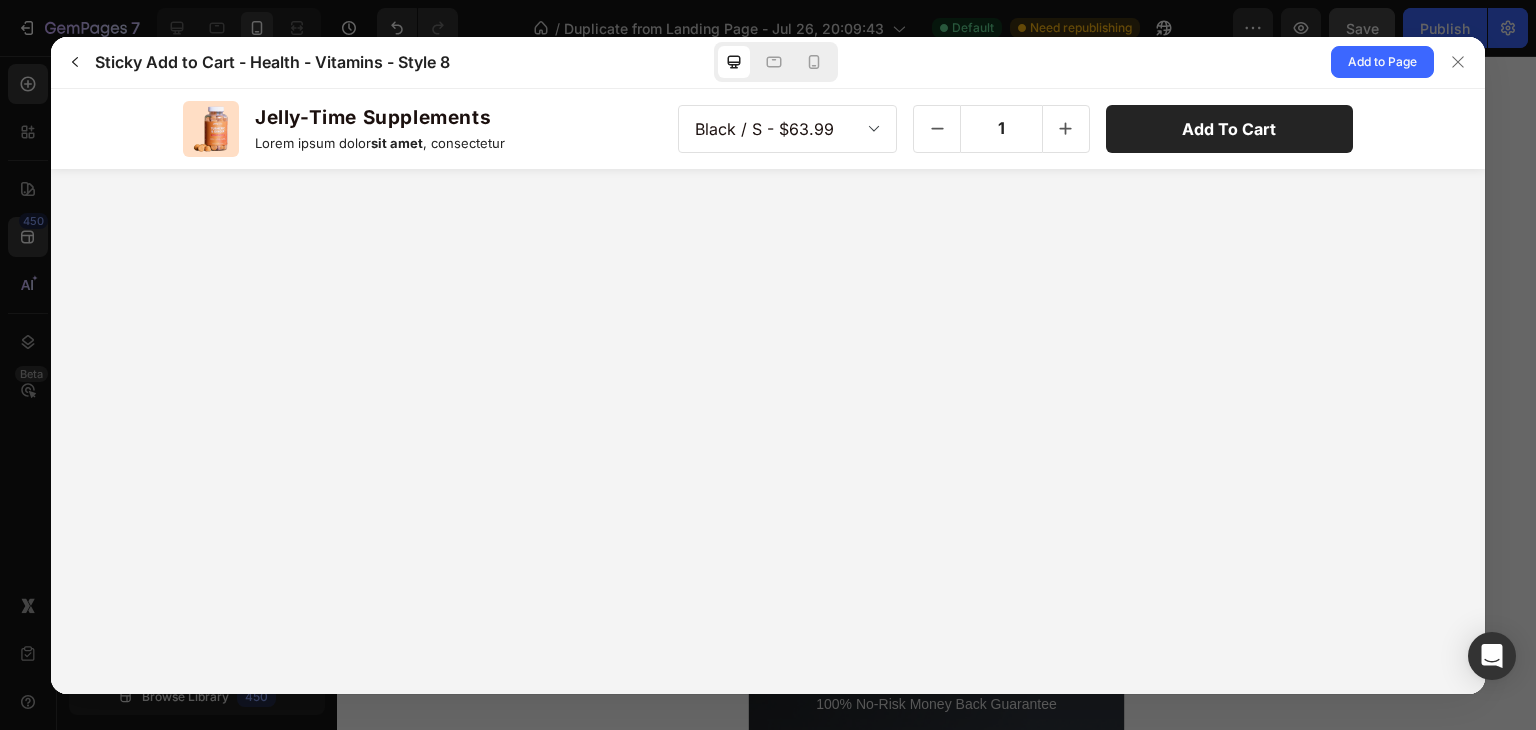 click on "Jelly-Time Supplements
Lorem ipsum dolor sit amet , consectetur
Black / S - $63.99
Black / M - $63.99
Black / L - $63.99
1" at bounding box center (768, 128) 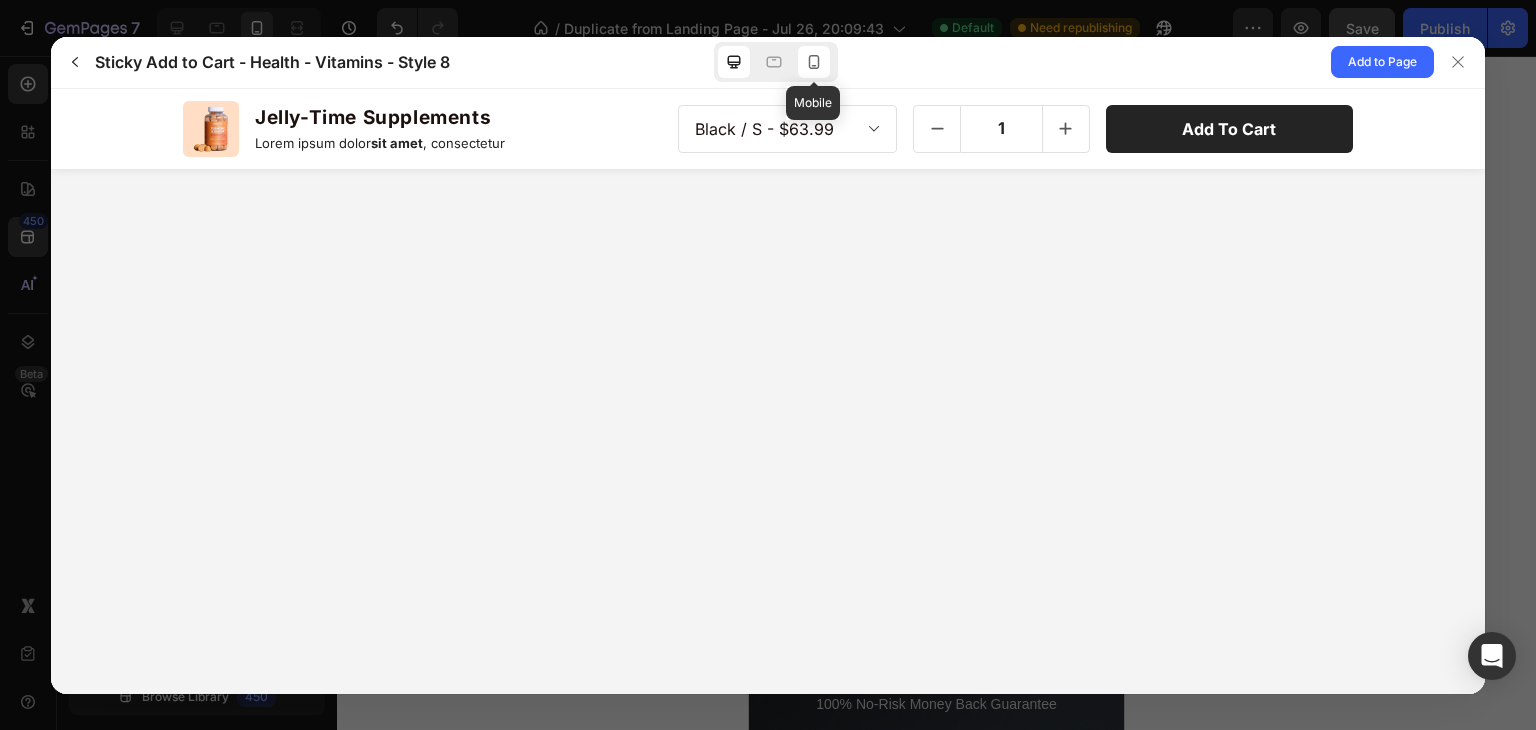 click 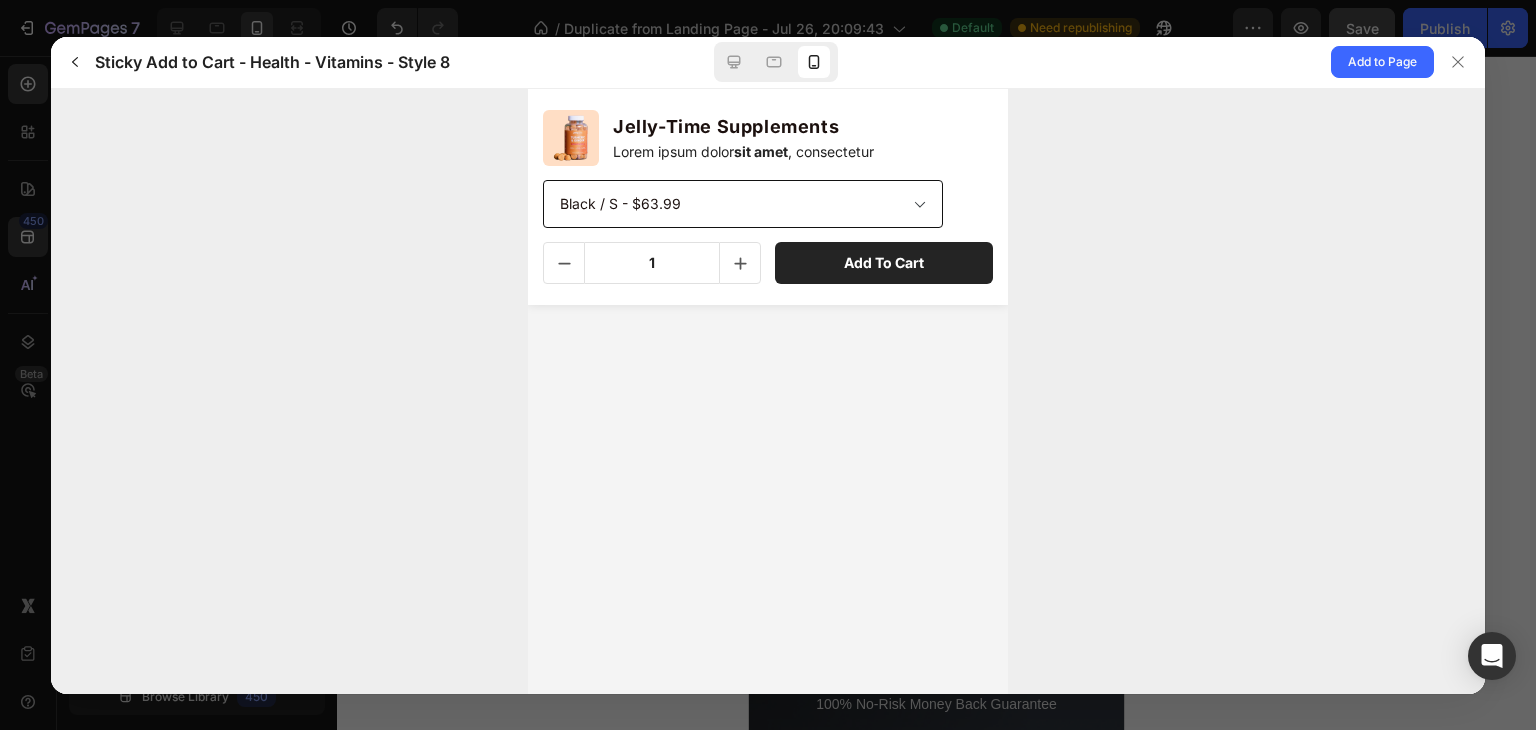 click on "Black / S - $63.99
Black / M - $63.99
Black / L - $63.99
Blue / S - $63.99
Blue / M - $63.99
Blue / L - $63.99
Green / S - $63.99
Green / M - $63.99
Green / L - $63.99" at bounding box center (743, 203) 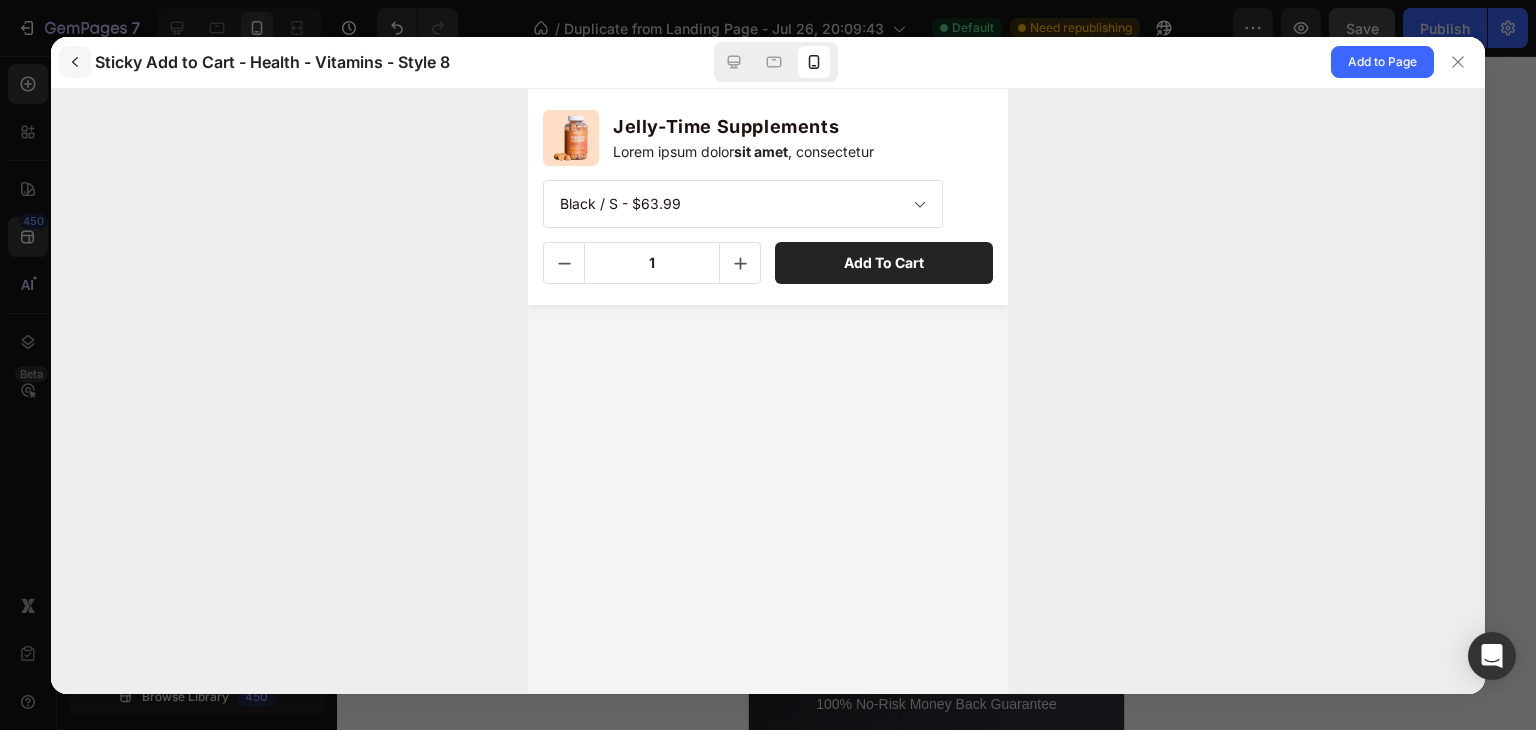 click 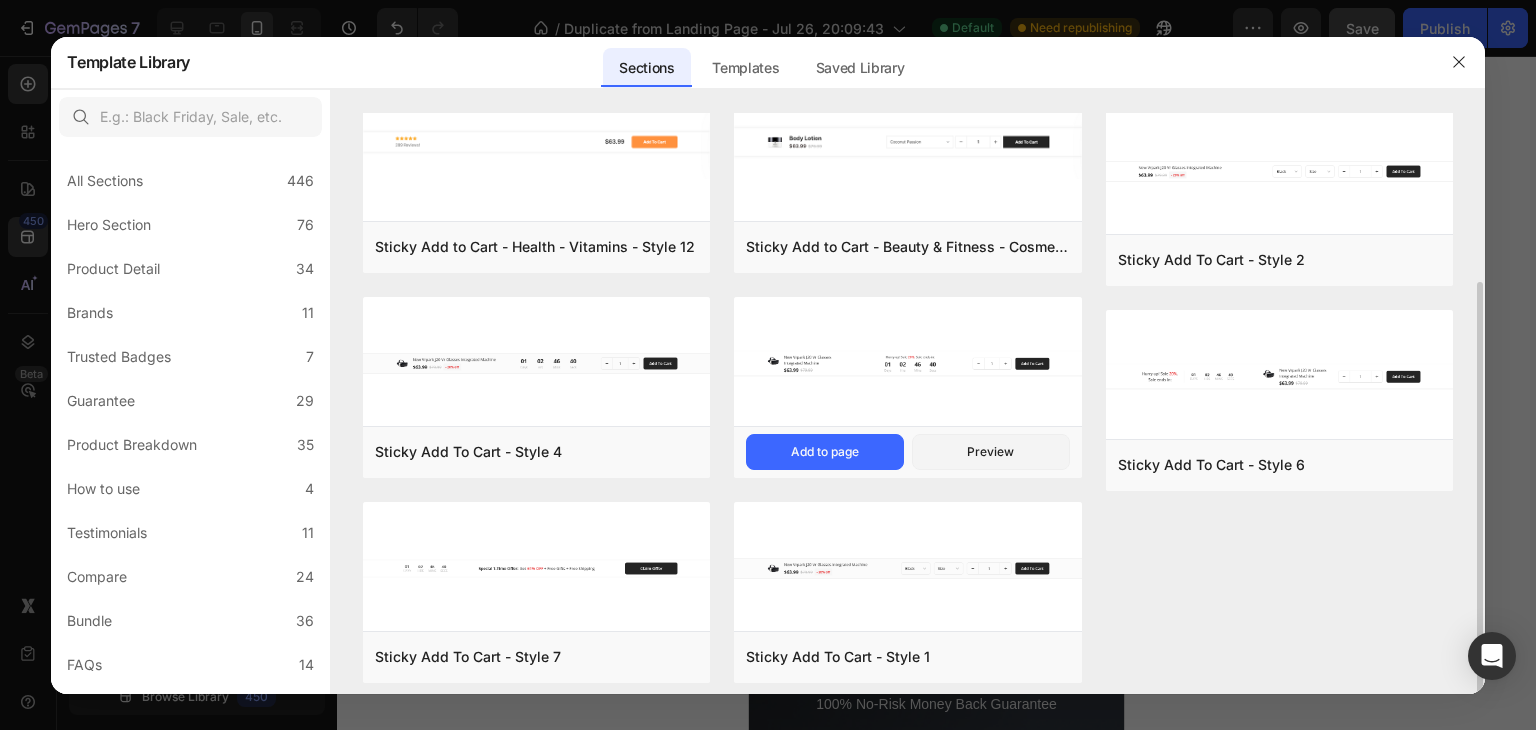 scroll, scrollTop: 213, scrollLeft: 0, axis: vertical 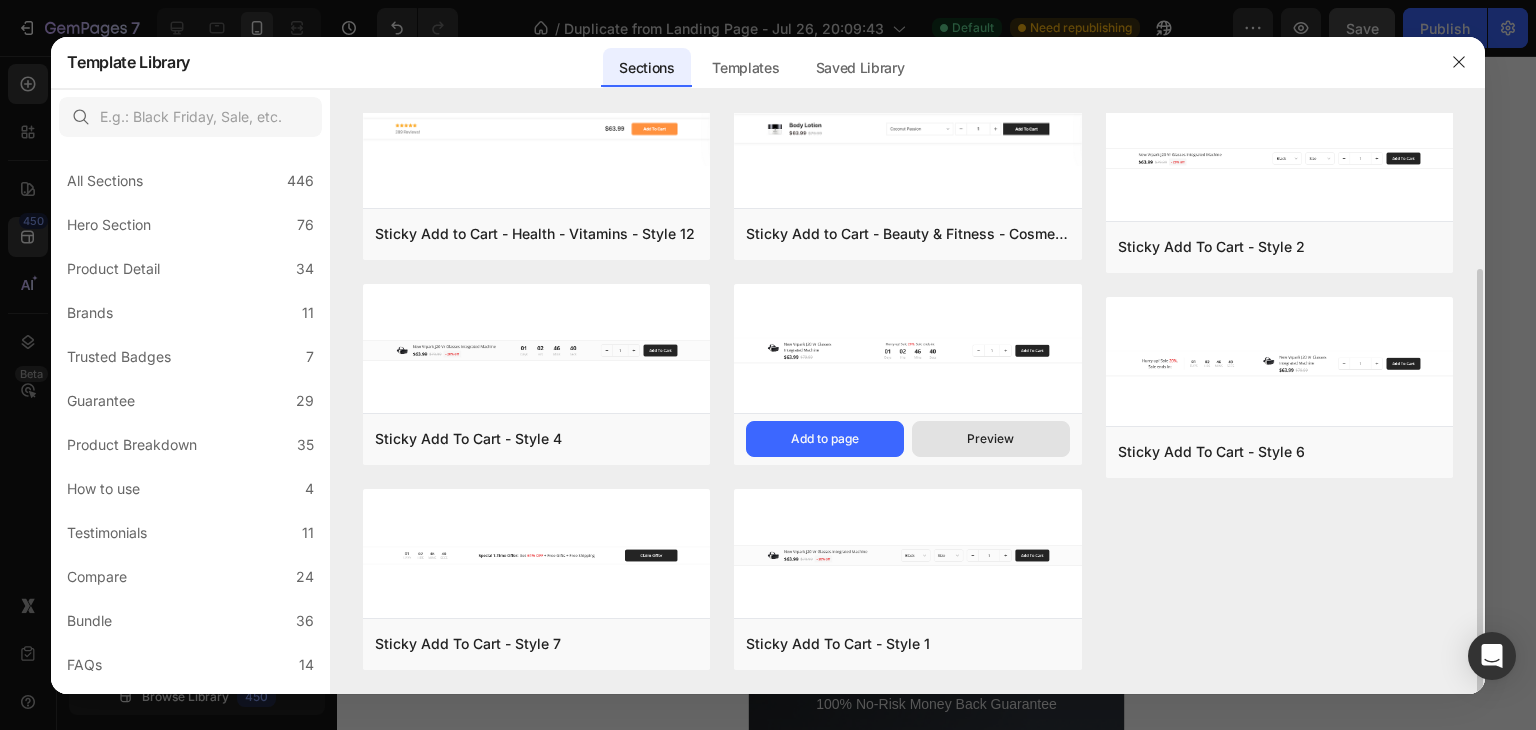 click on "Preview" at bounding box center [991, 439] 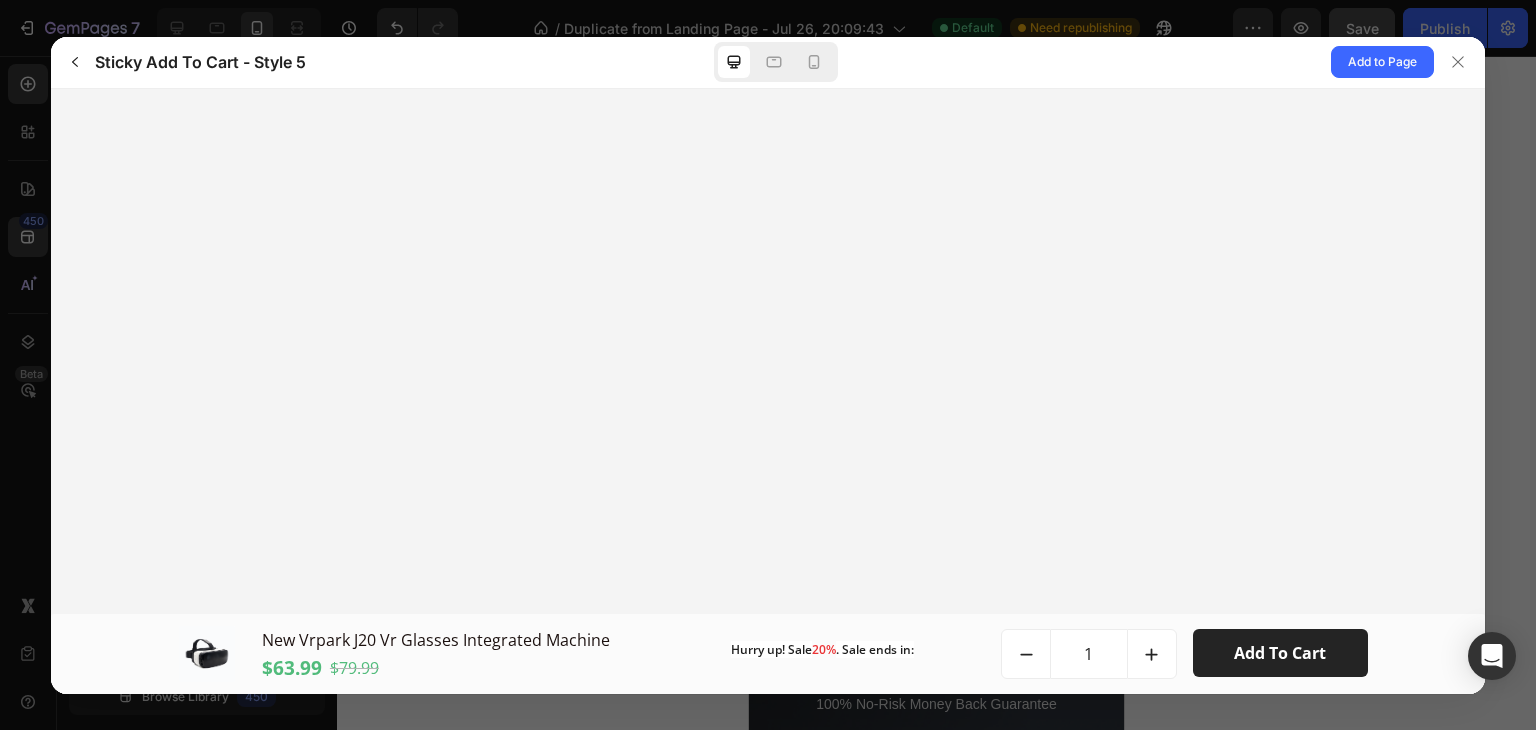 scroll, scrollTop: 0, scrollLeft: 0, axis: both 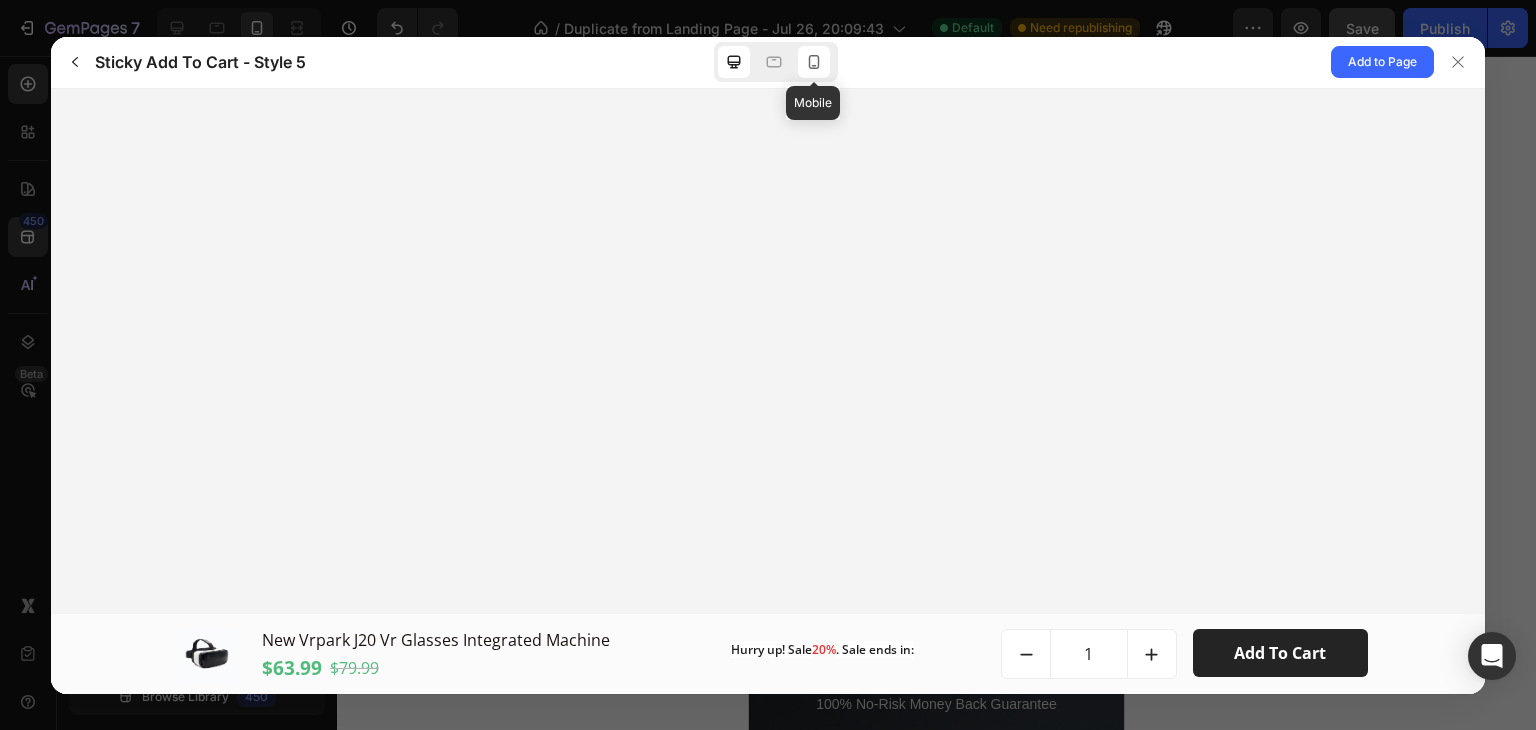 click 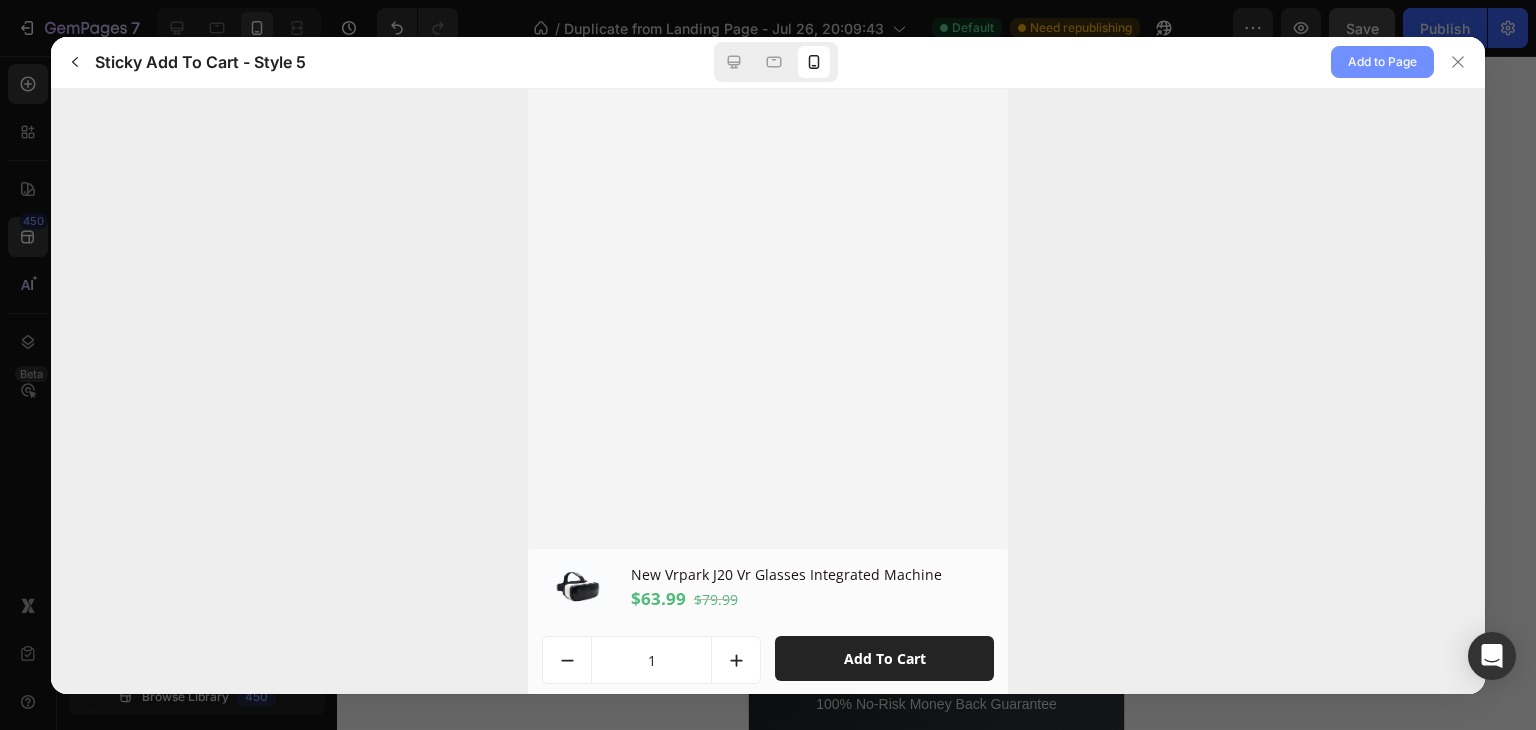 click on "Add to Page" 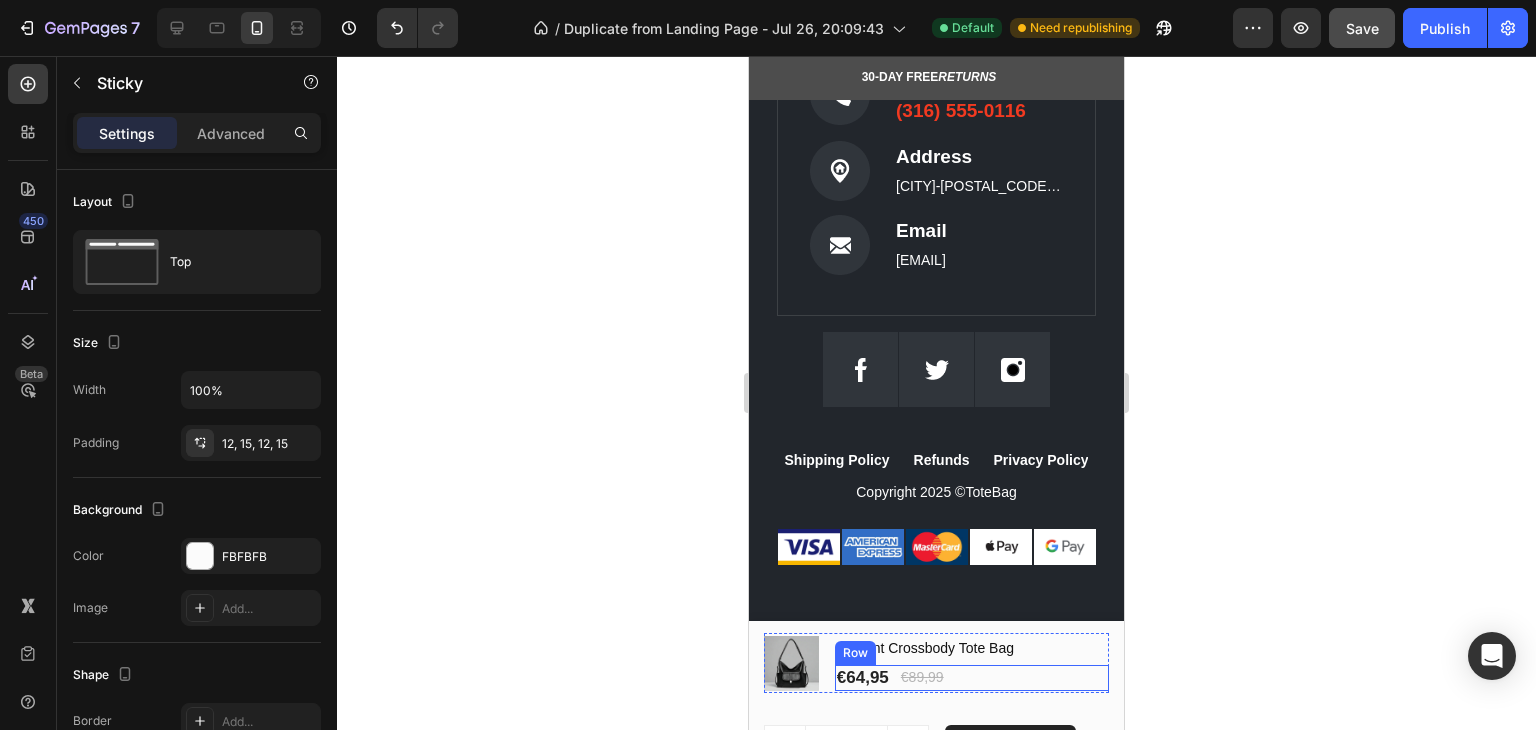 scroll, scrollTop: 8452, scrollLeft: 0, axis: vertical 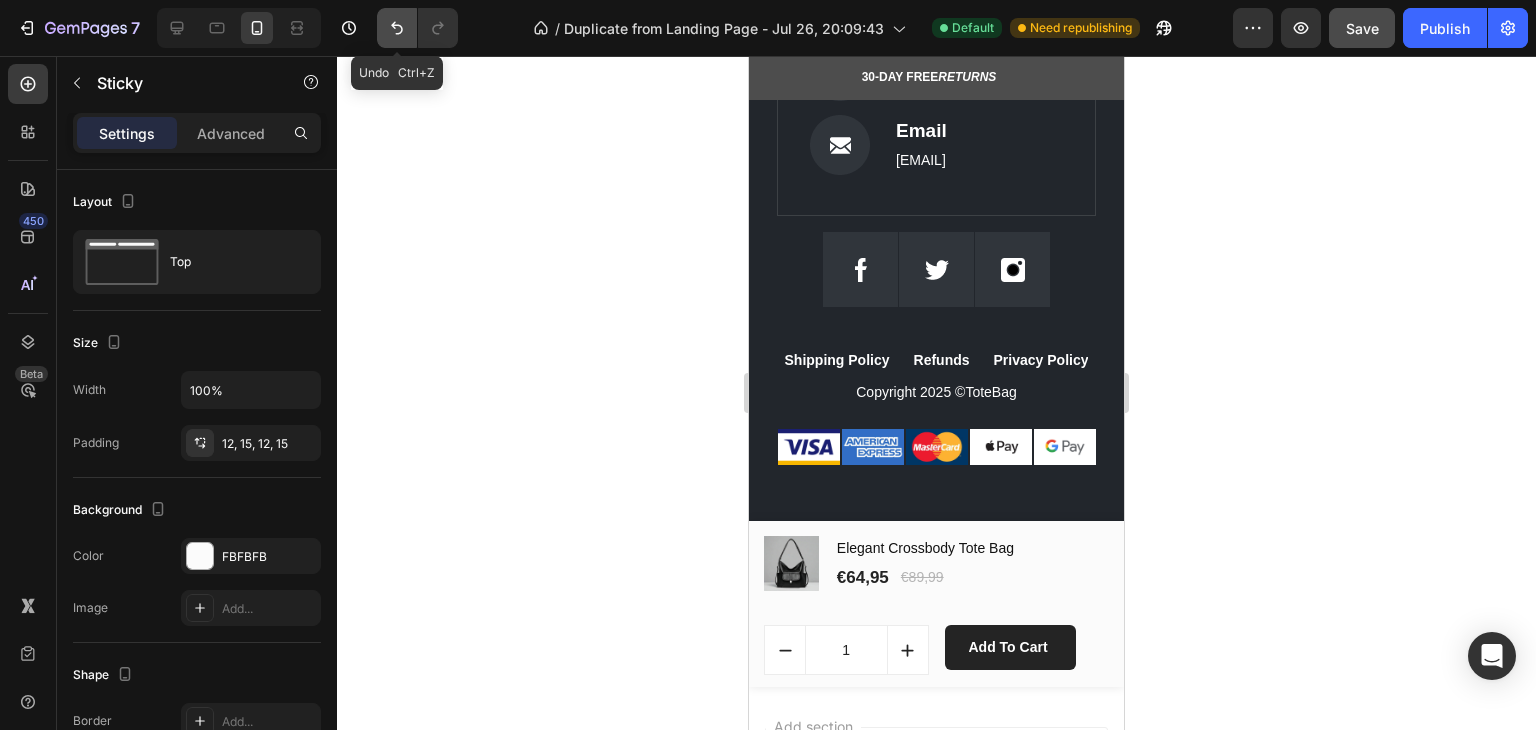click 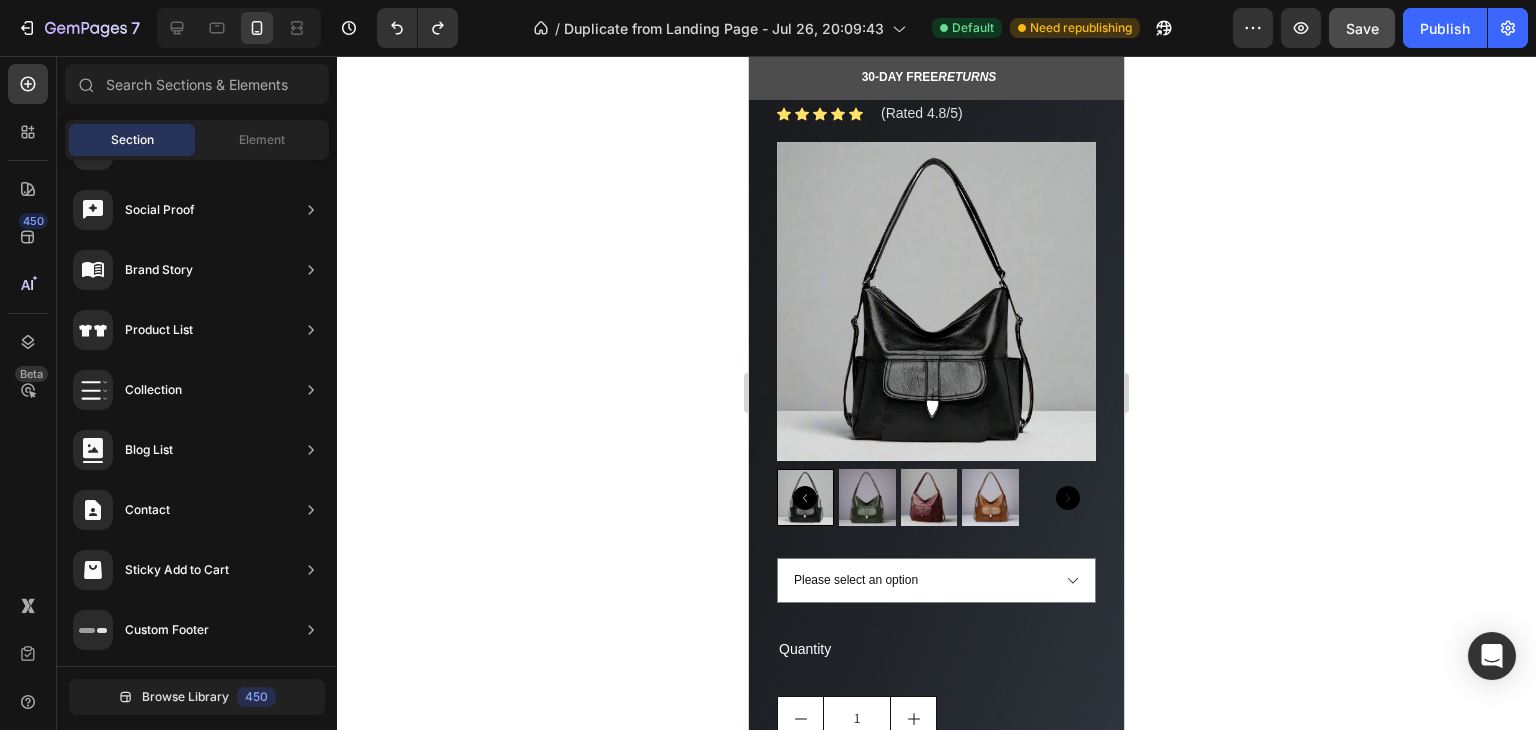 scroll, scrollTop: 0, scrollLeft: 0, axis: both 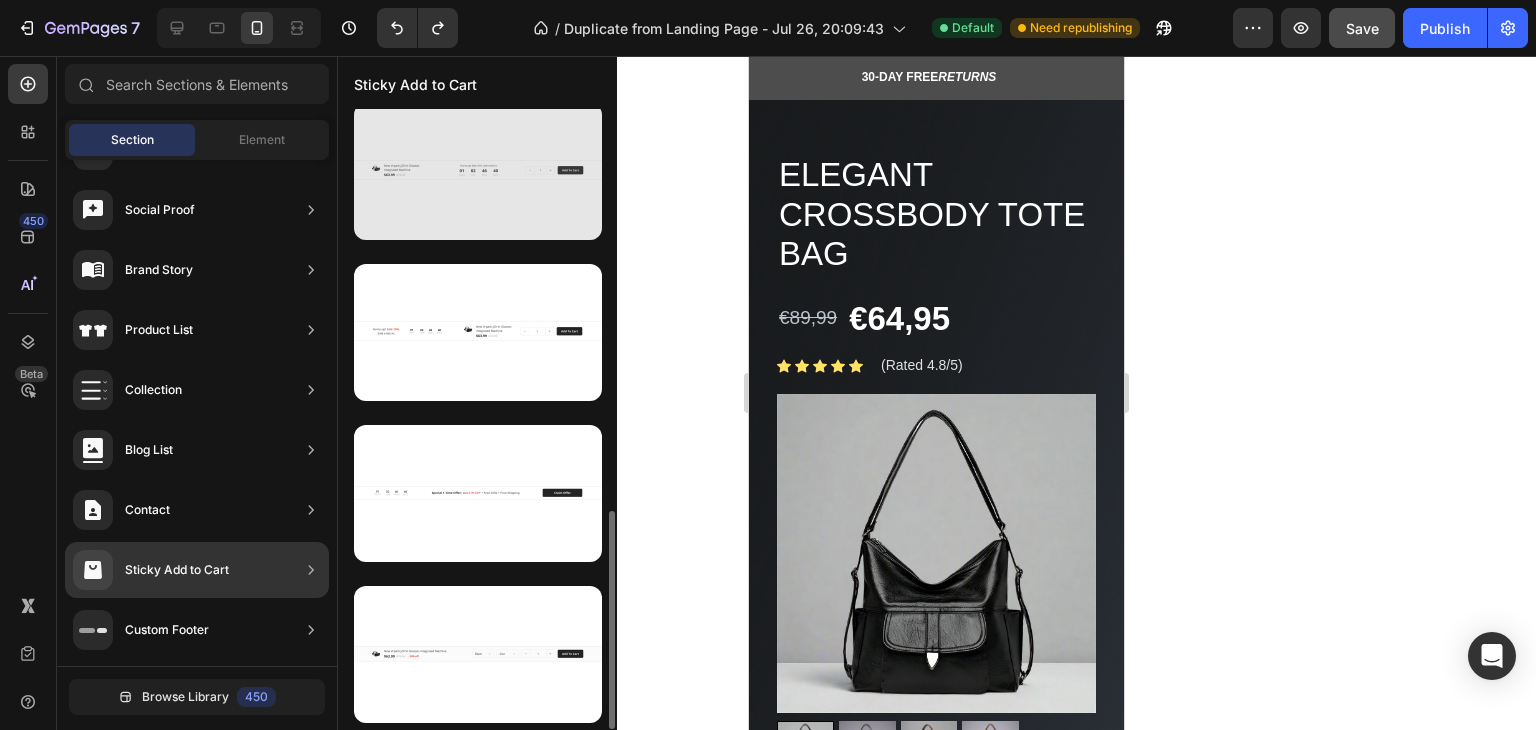 click at bounding box center (478, 171) 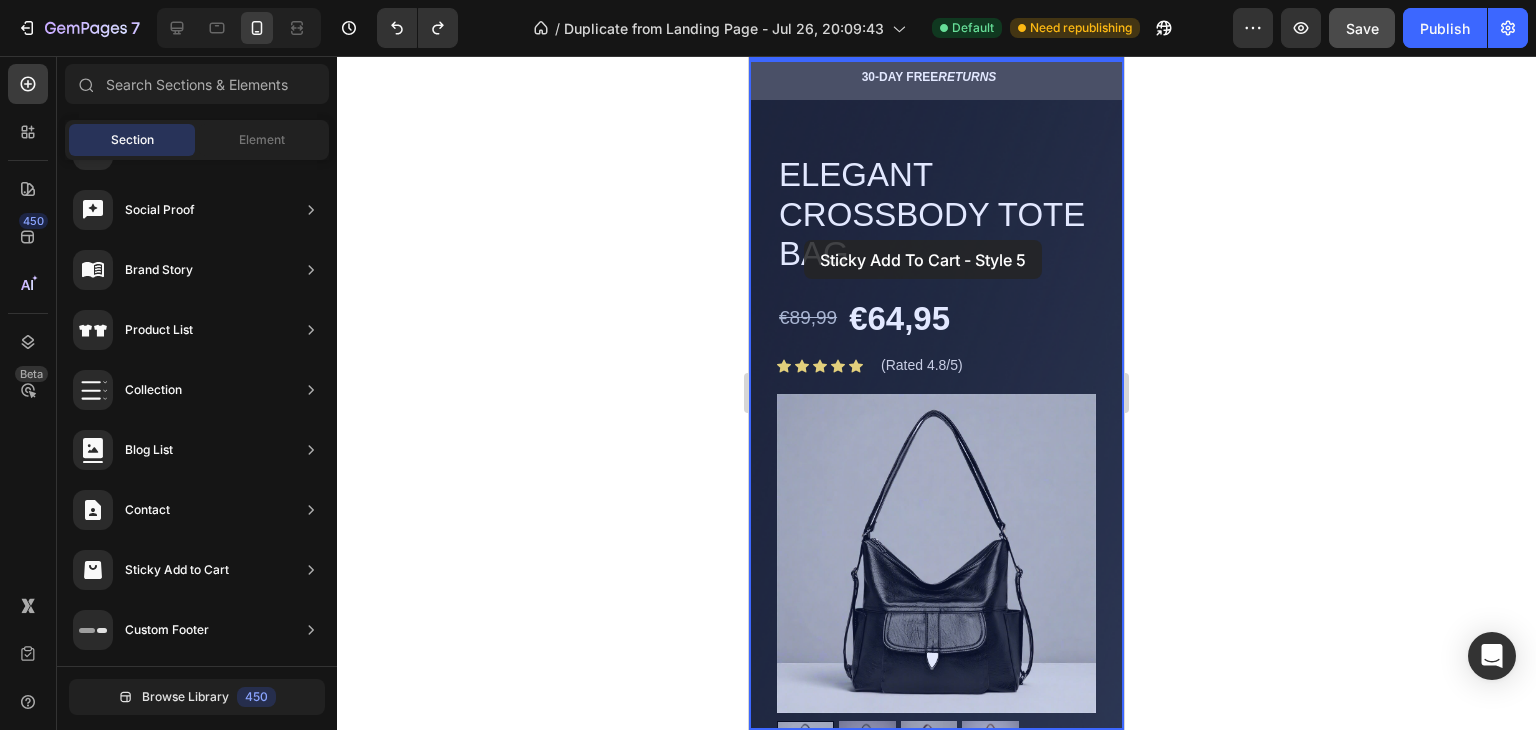 drag, startPoint x: 1228, startPoint y: 250, endPoint x: 803, endPoint y: 243, distance: 425.05765 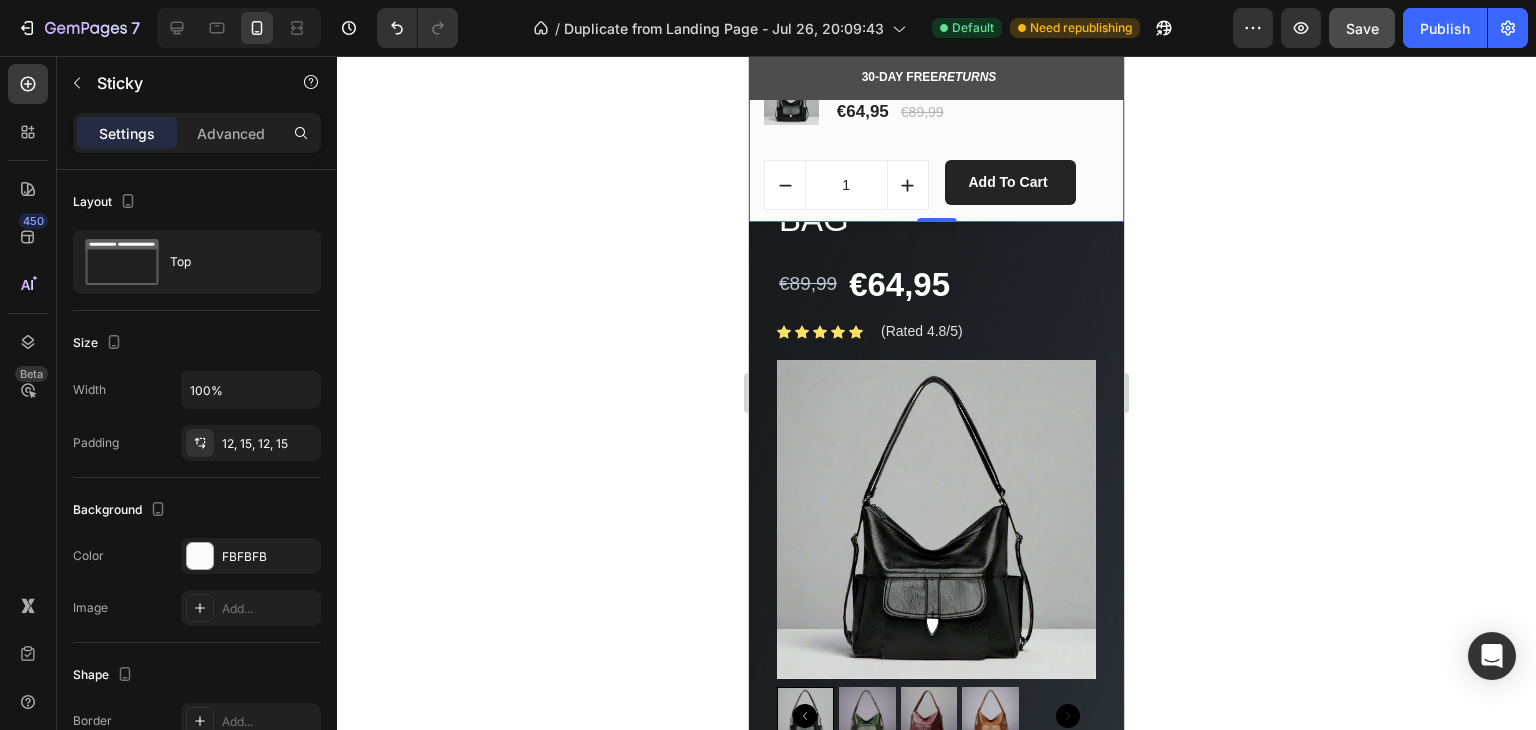 scroll, scrollTop: 0, scrollLeft: 0, axis: both 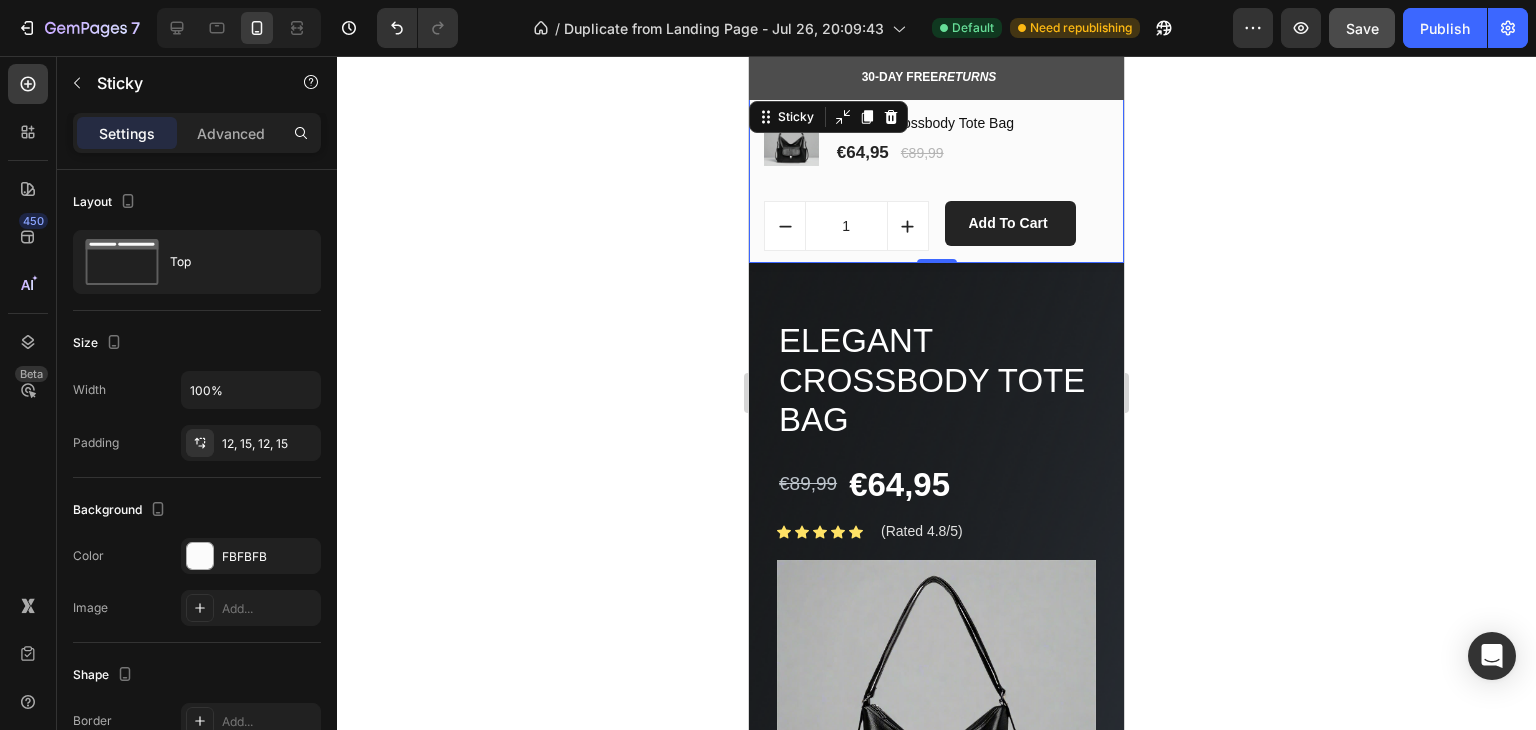 click on "Image Totebag Heading Elegant Crossbody Tote Bag (P) Title €64,95 (P) Price (P) Price €89,99 (P) Price (P) Price Row Row Hurry up! Sale 20% . Sale ends in: Text block Row 00 Days 22 Hrs 24 Mins 34 Secs CountDown Timer
1
(P) Quantity Add to Cart (P) Cart Button Row Row Product Sticky 0" at bounding box center [936, 180] 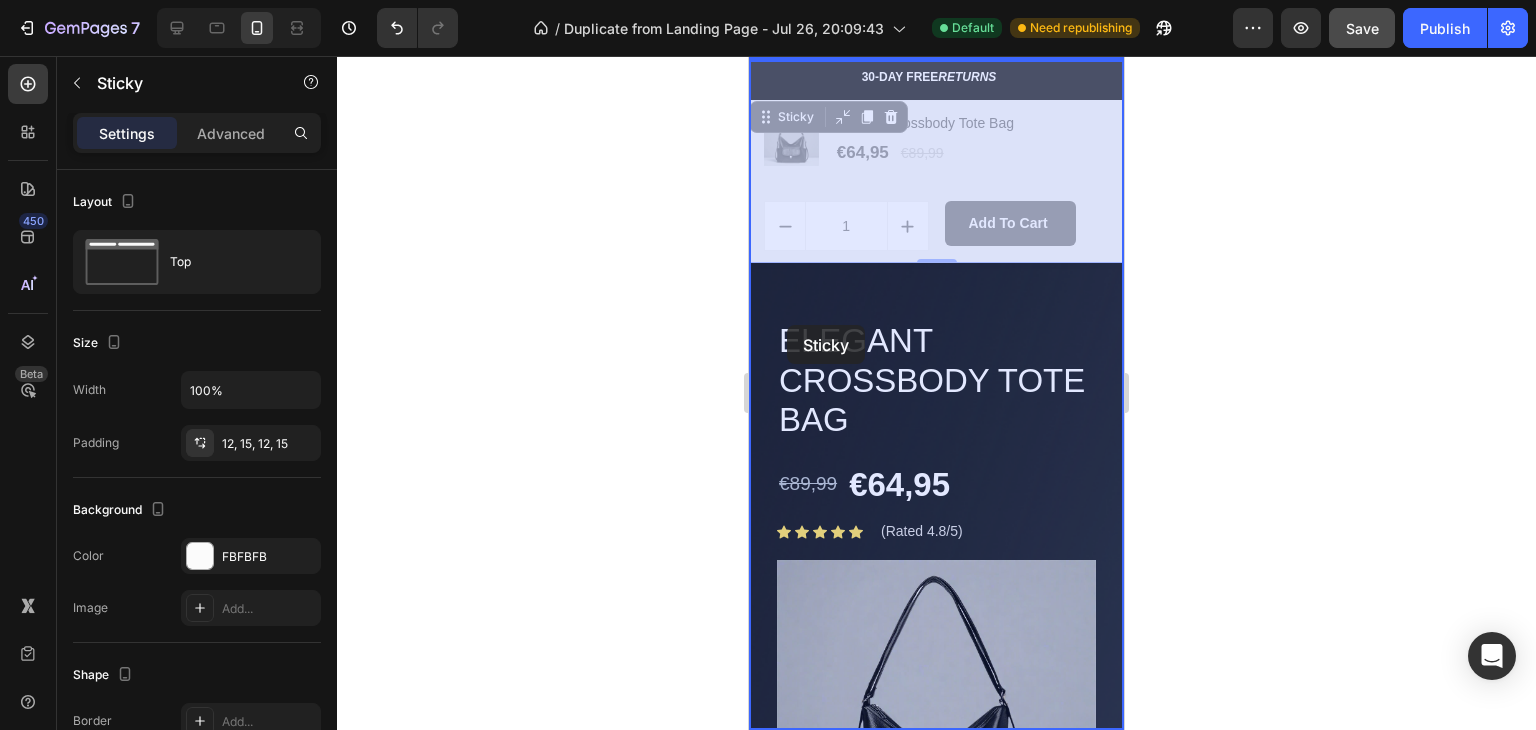drag, startPoint x: 762, startPoint y: 119, endPoint x: 787, endPoint y: 325, distance: 207.51144 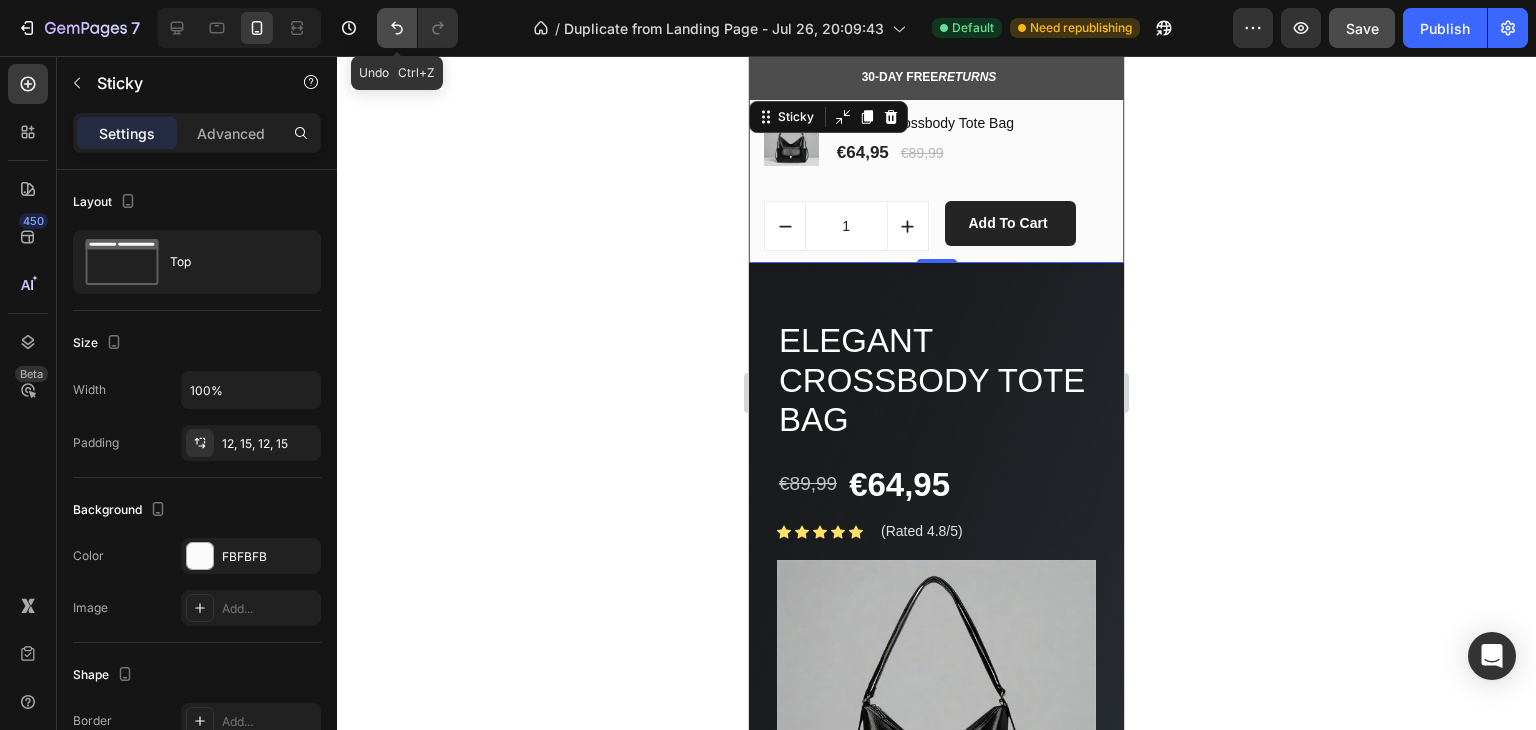 click 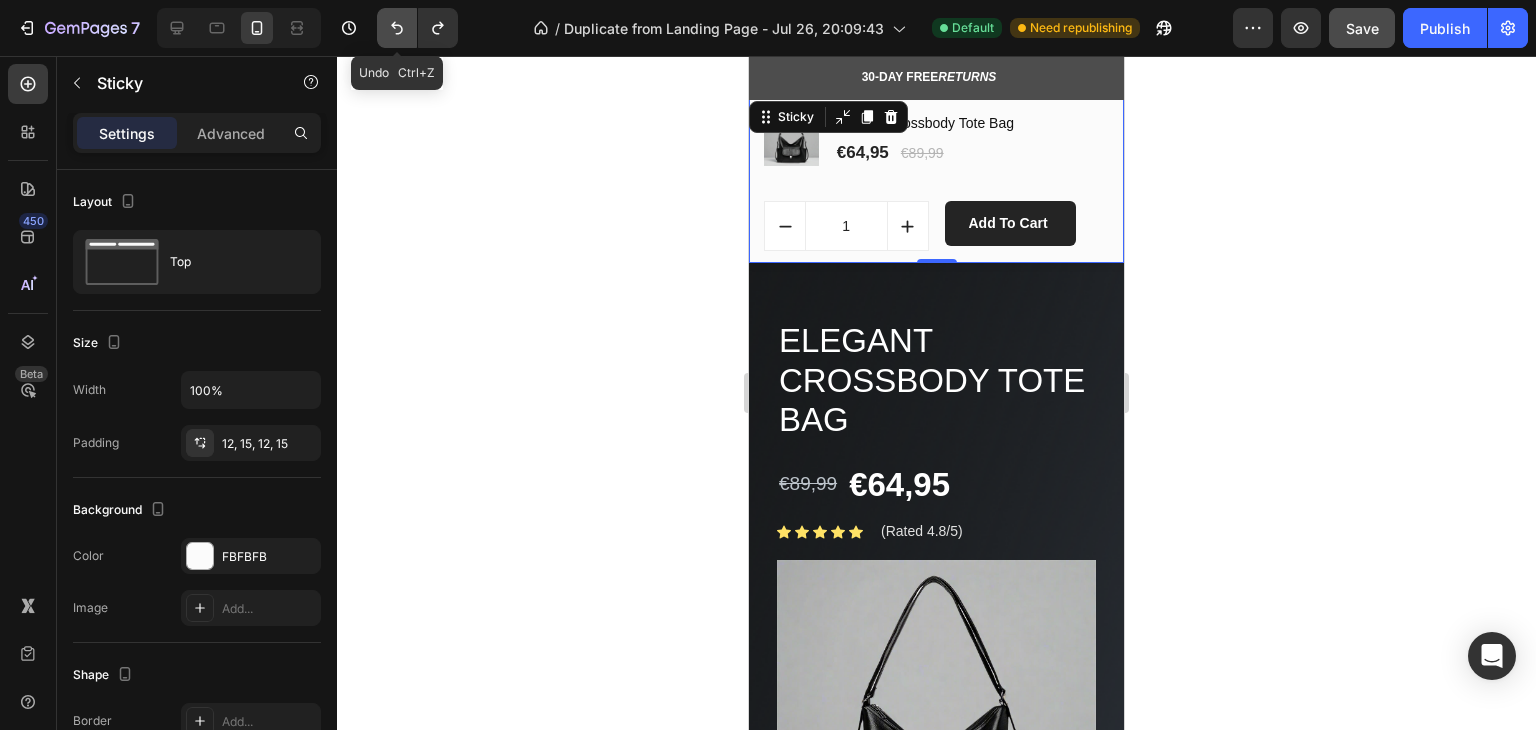 click 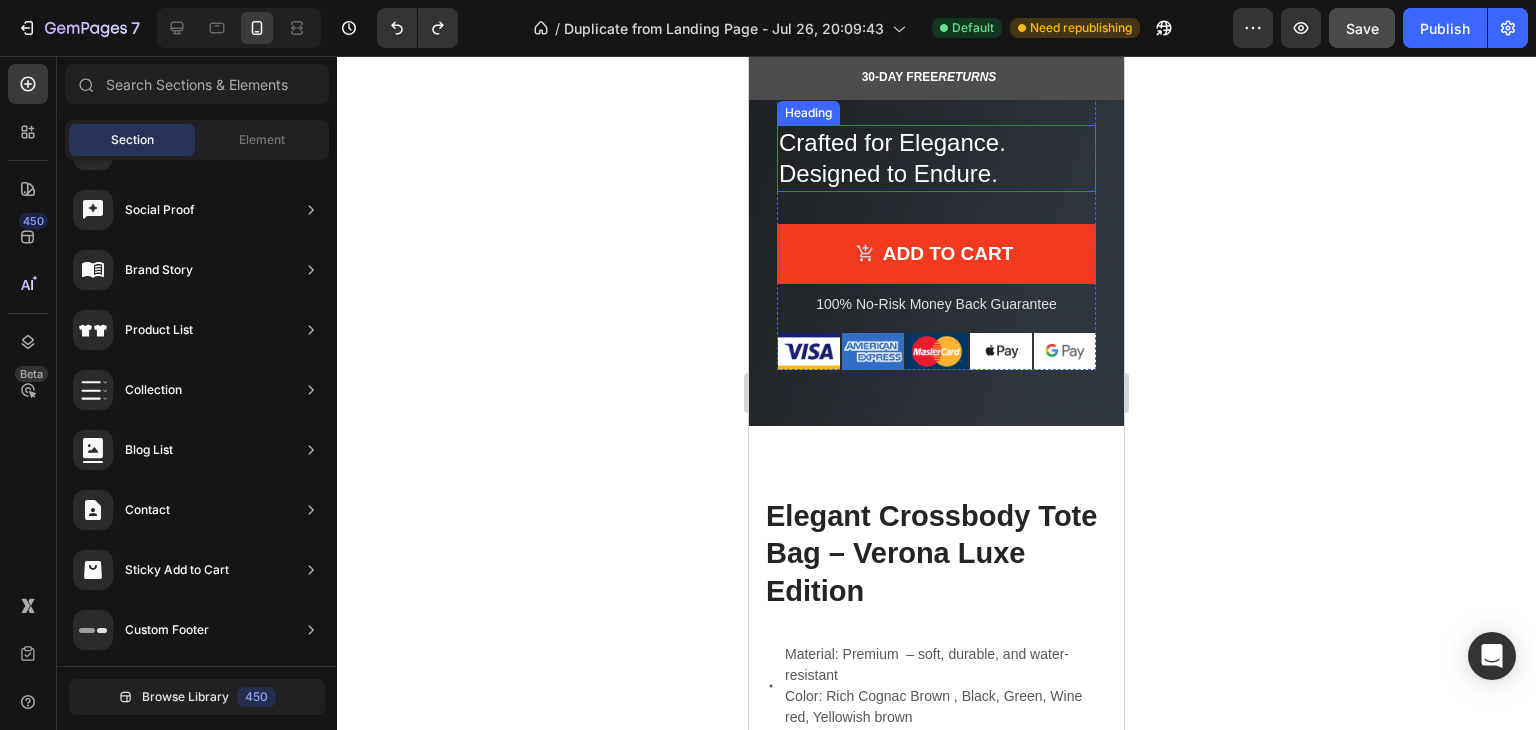 scroll, scrollTop: 1000, scrollLeft: 0, axis: vertical 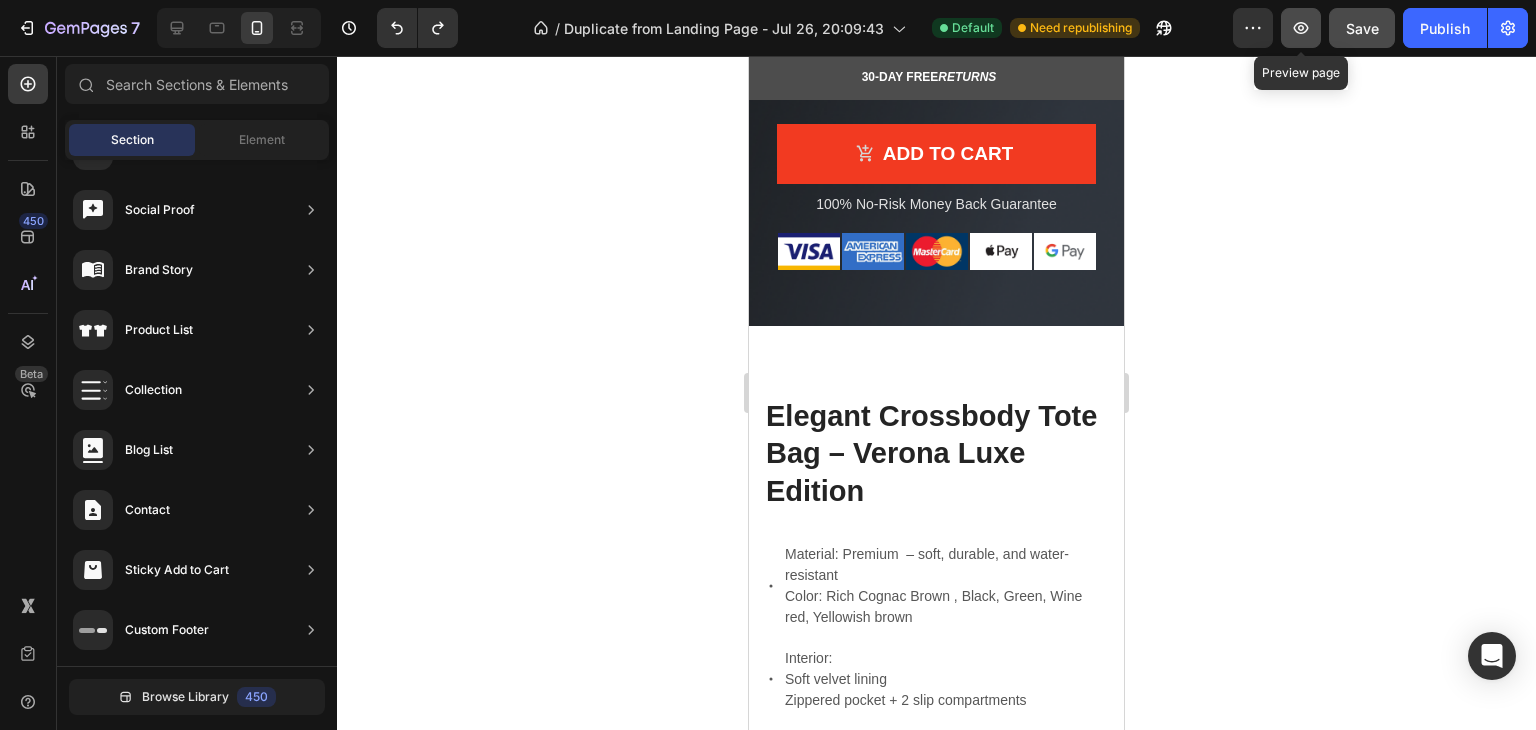 click 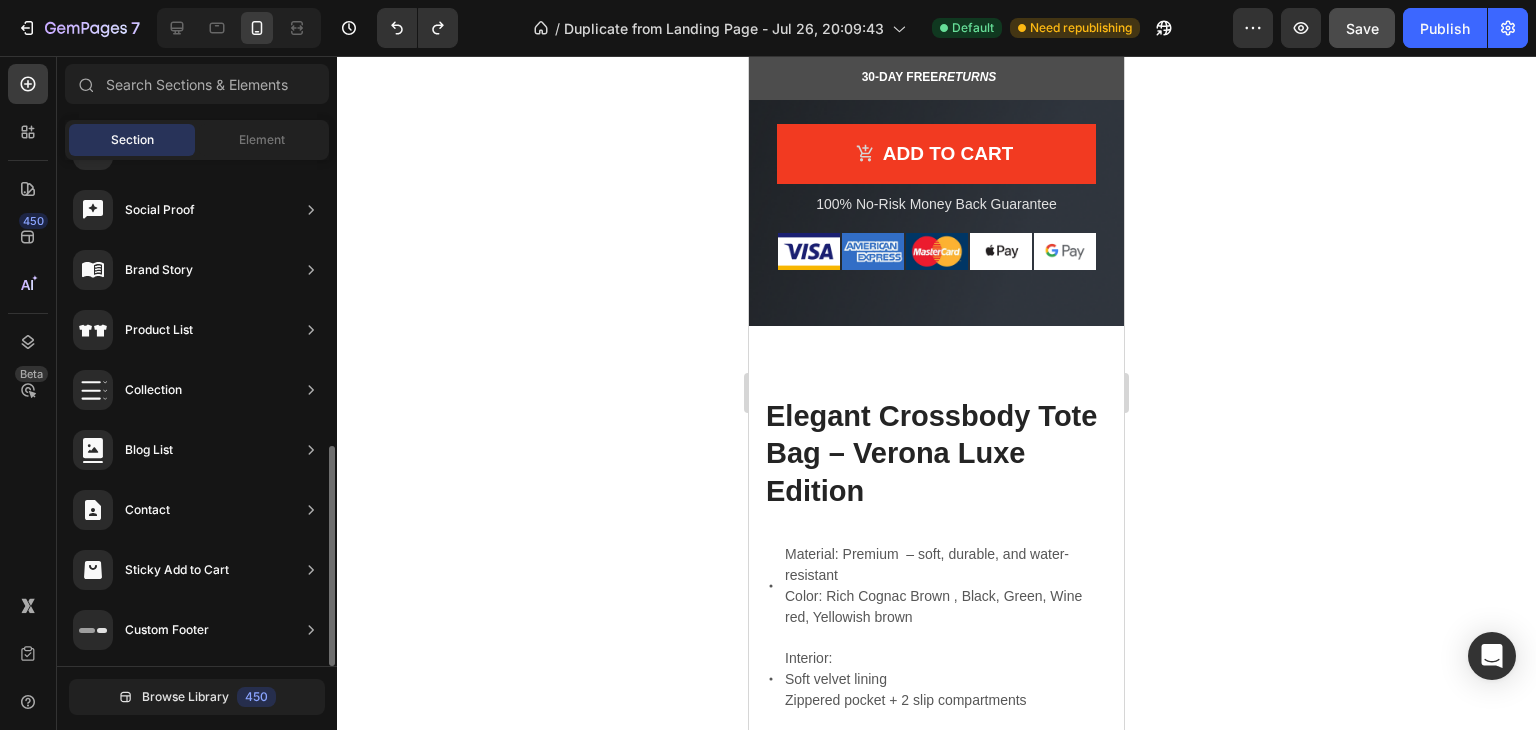 scroll, scrollTop: 978, scrollLeft: 0, axis: vertical 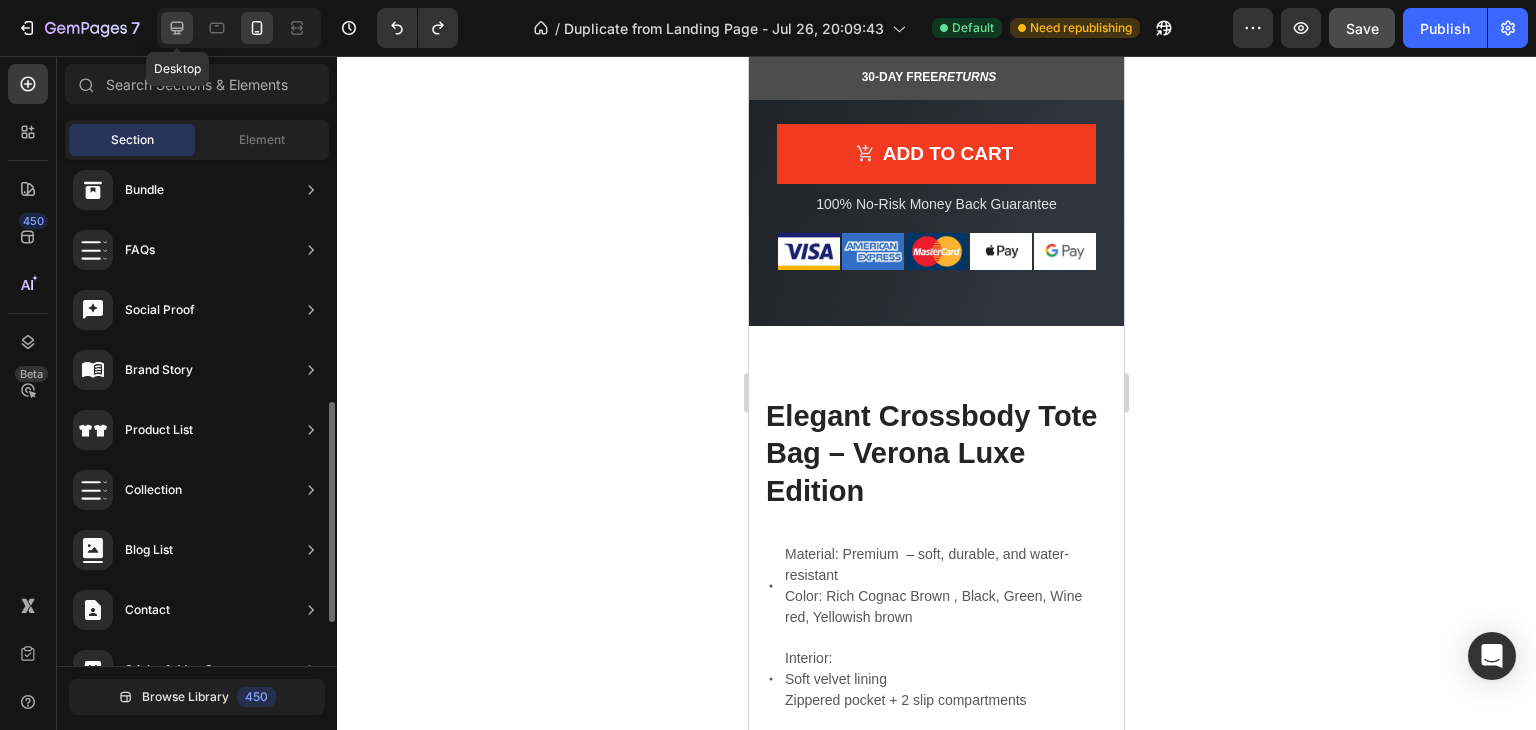 click 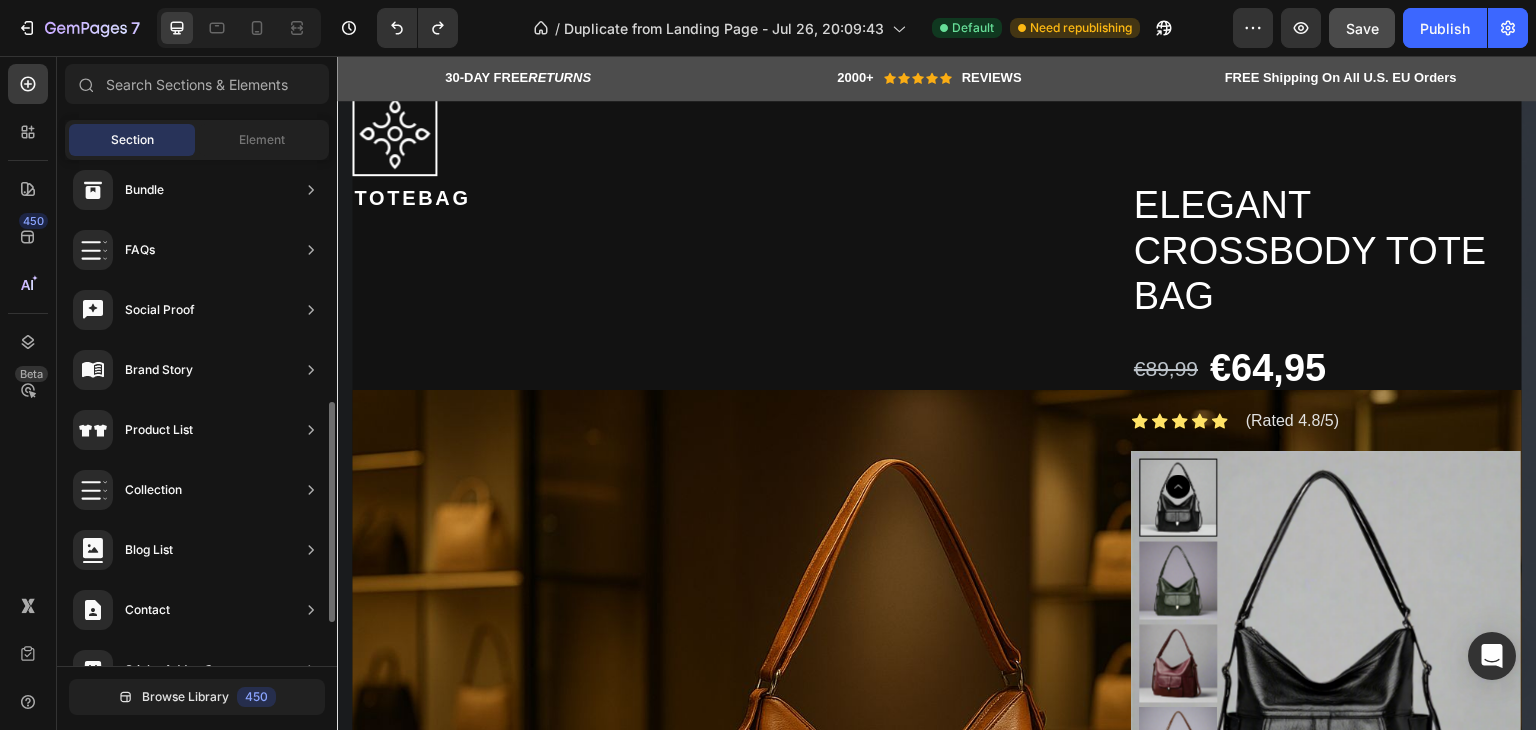 scroll, scrollTop: 270, scrollLeft: 0, axis: vertical 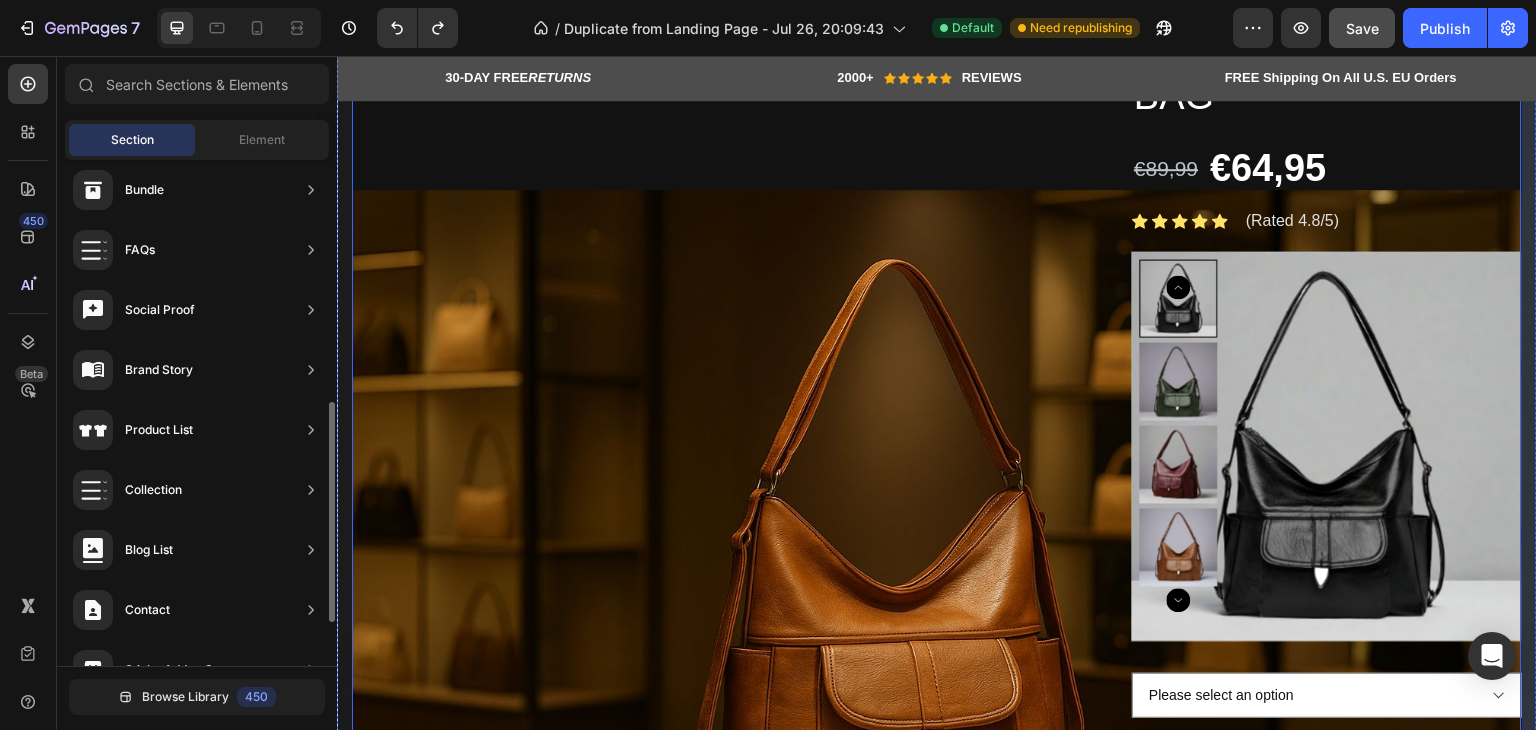 click on "Image Totebag Heading" at bounding box center (742, 542) 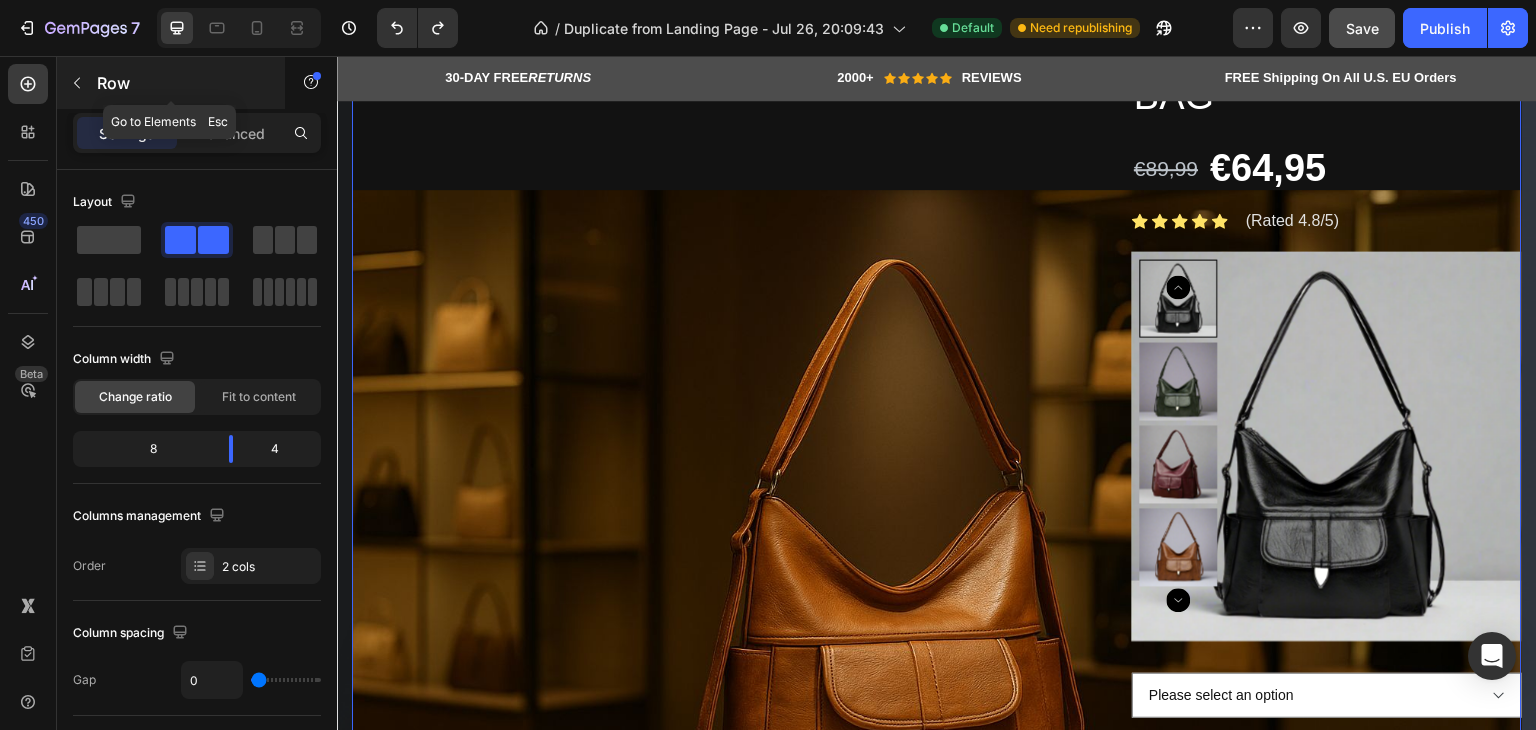 click 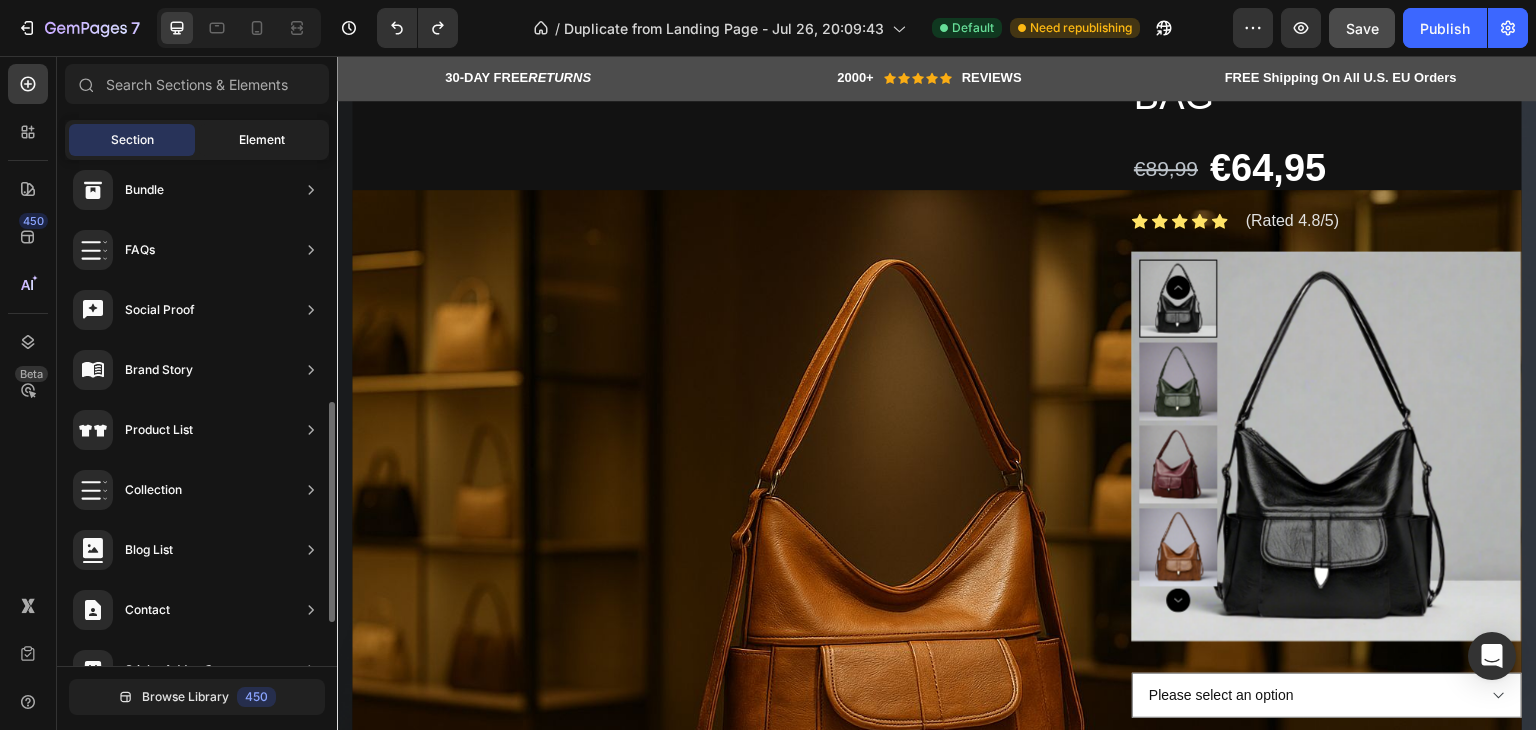 click on "Element" 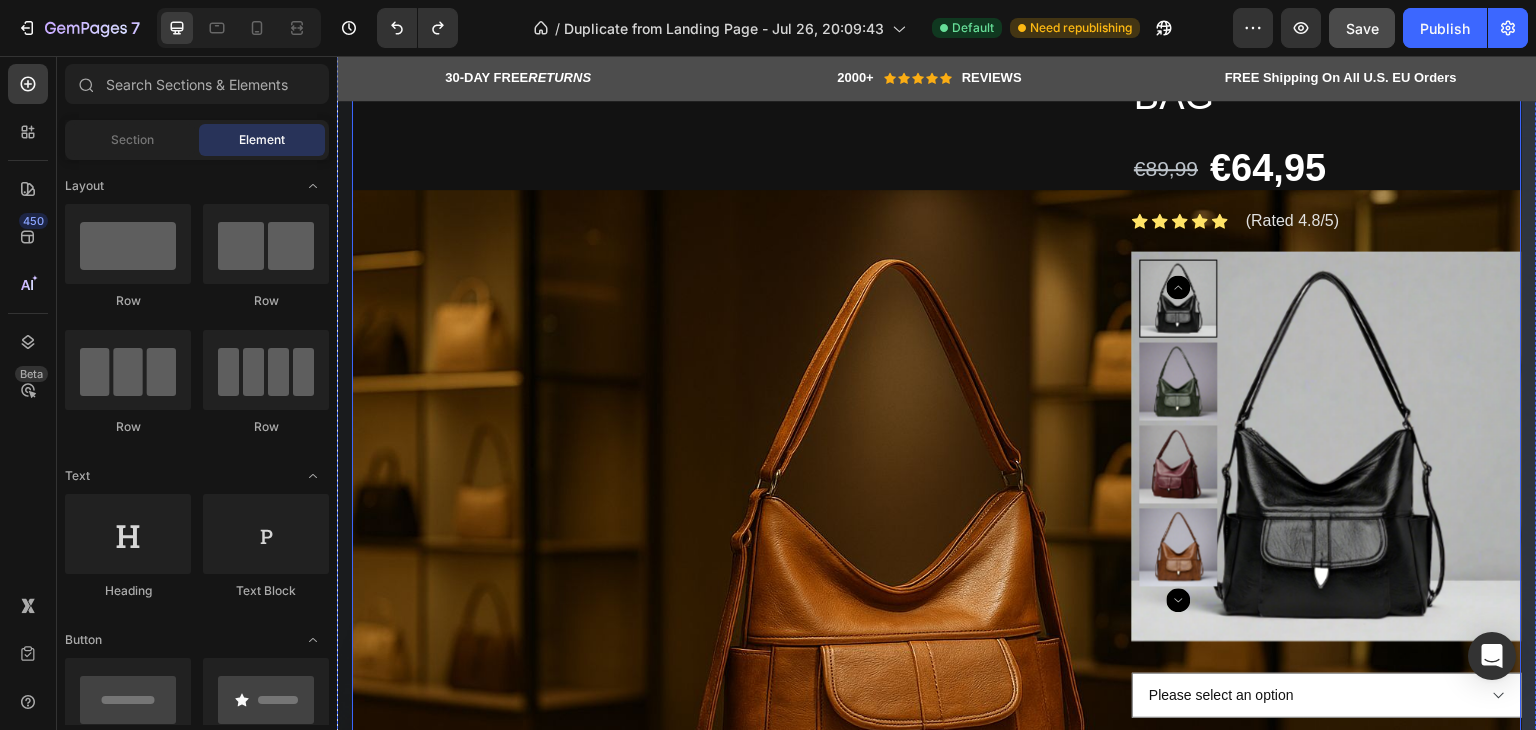 click on "Image Totebag Heading" at bounding box center (742, 542) 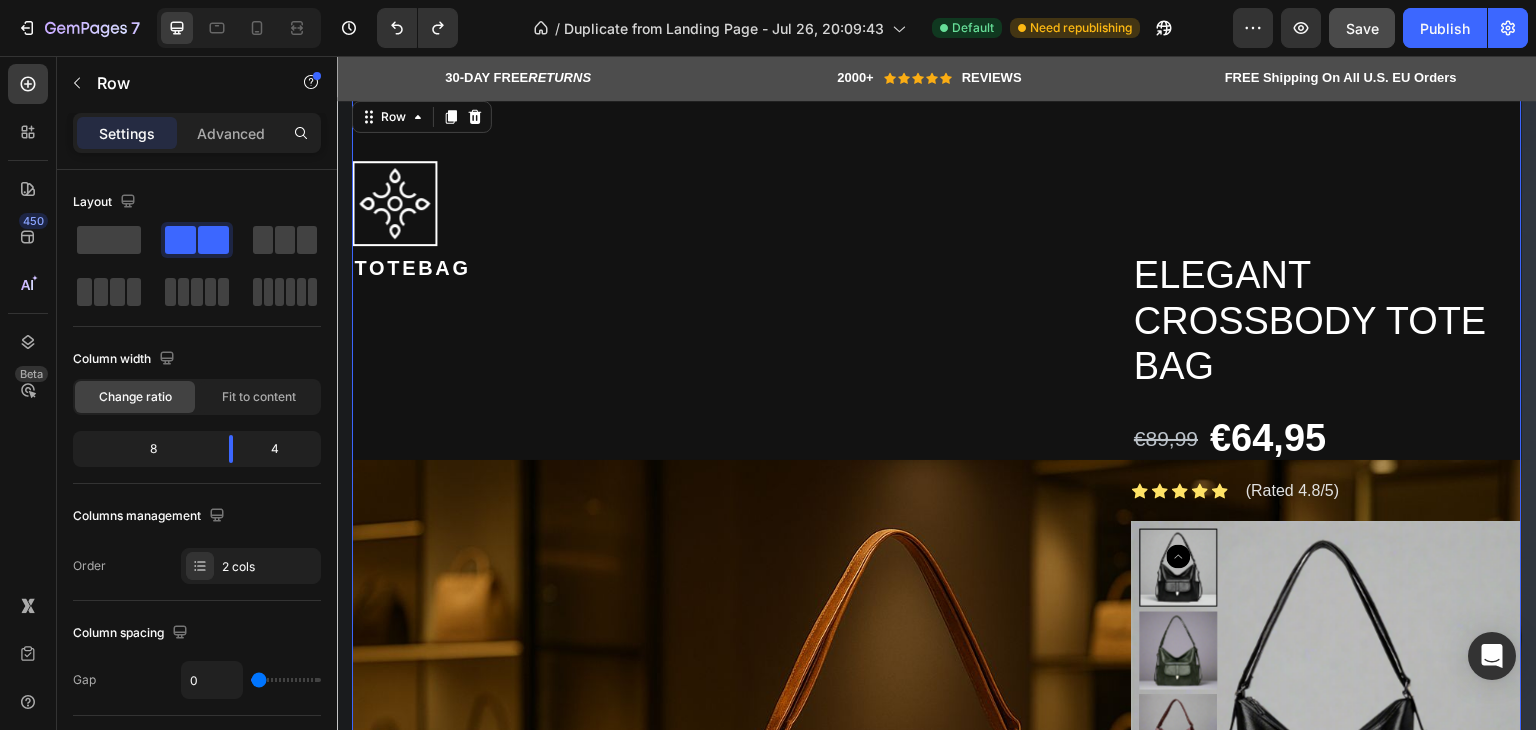 scroll, scrollTop: 100, scrollLeft: 0, axis: vertical 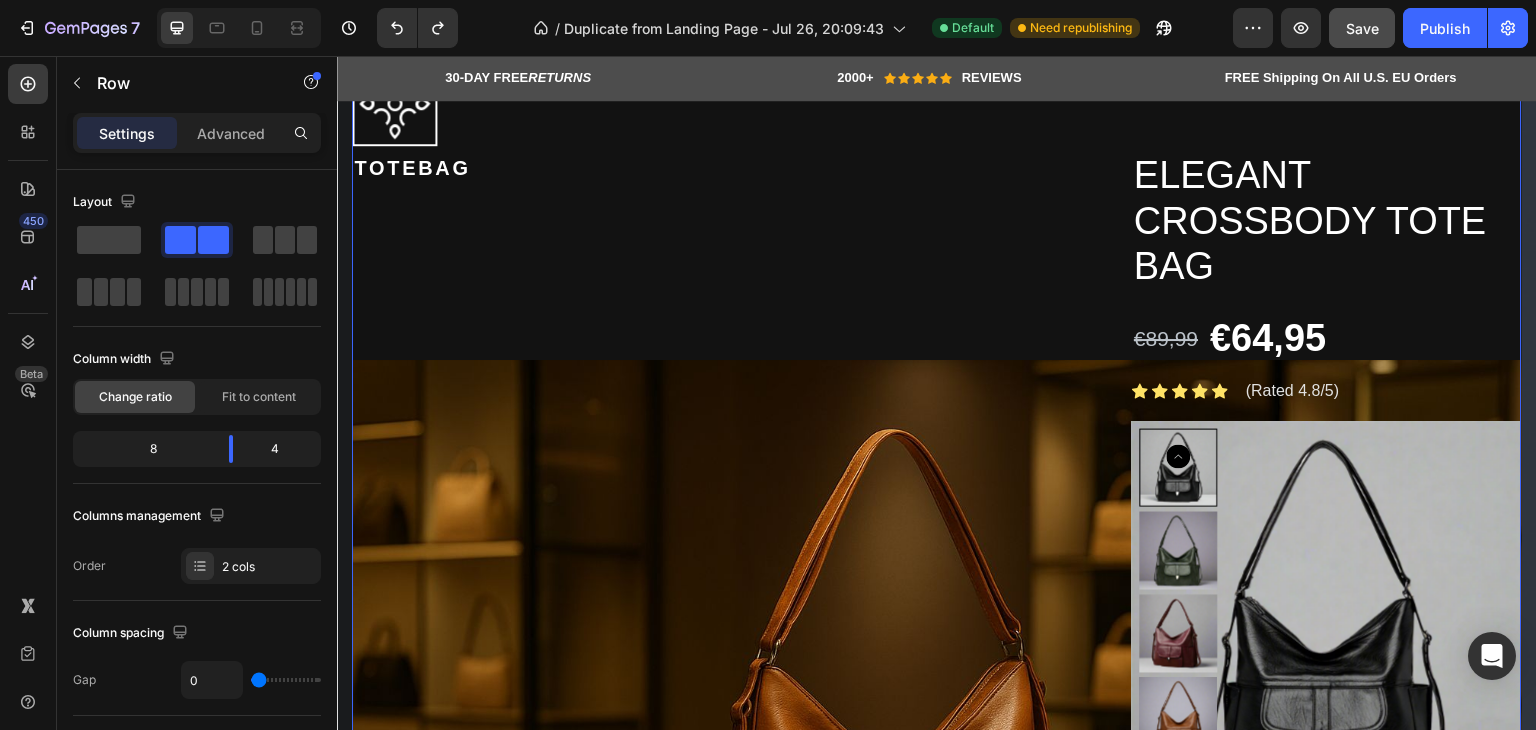 click on "Image Totebag Heading" at bounding box center [742, 712] 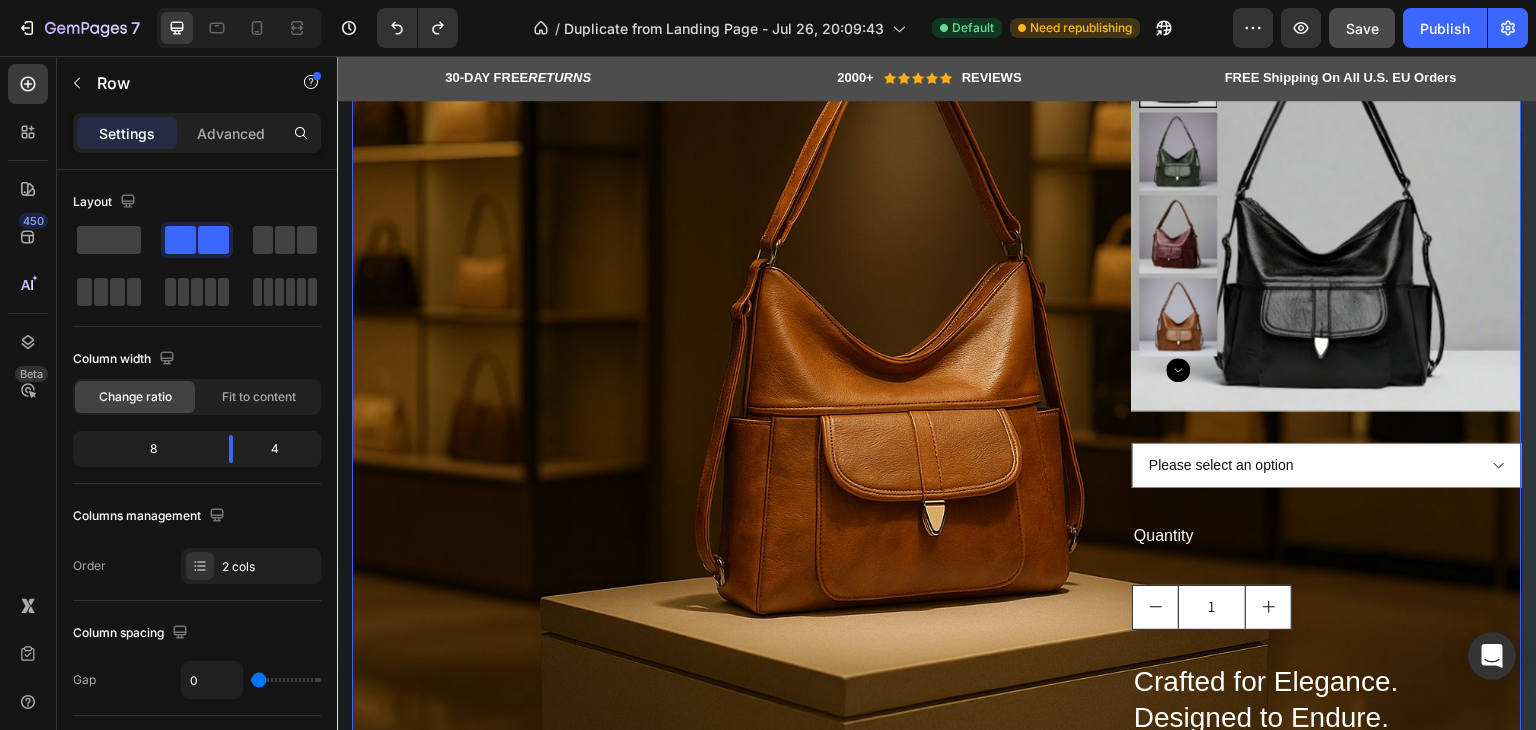 scroll, scrollTop: 600, scrollLeft: 0, axis: vertical 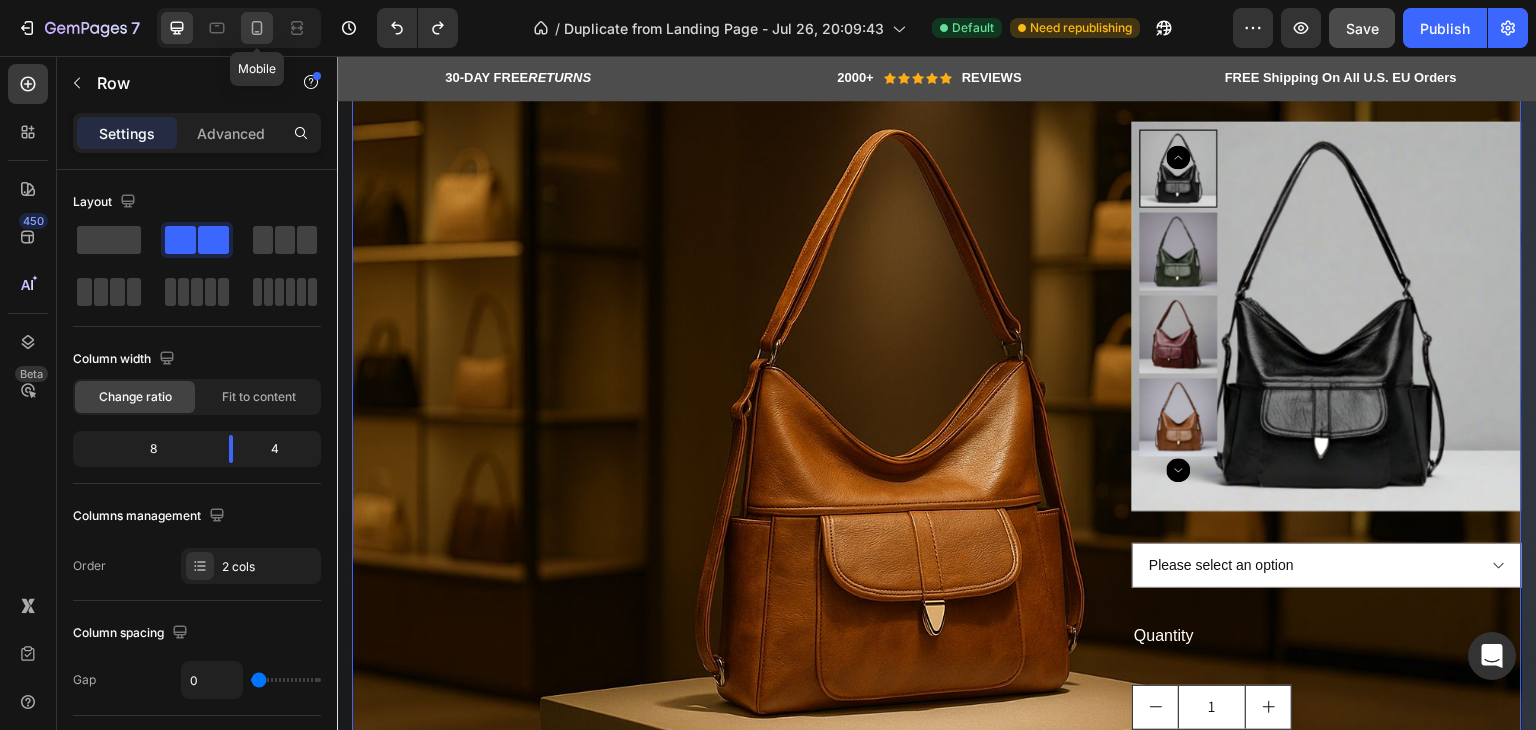click 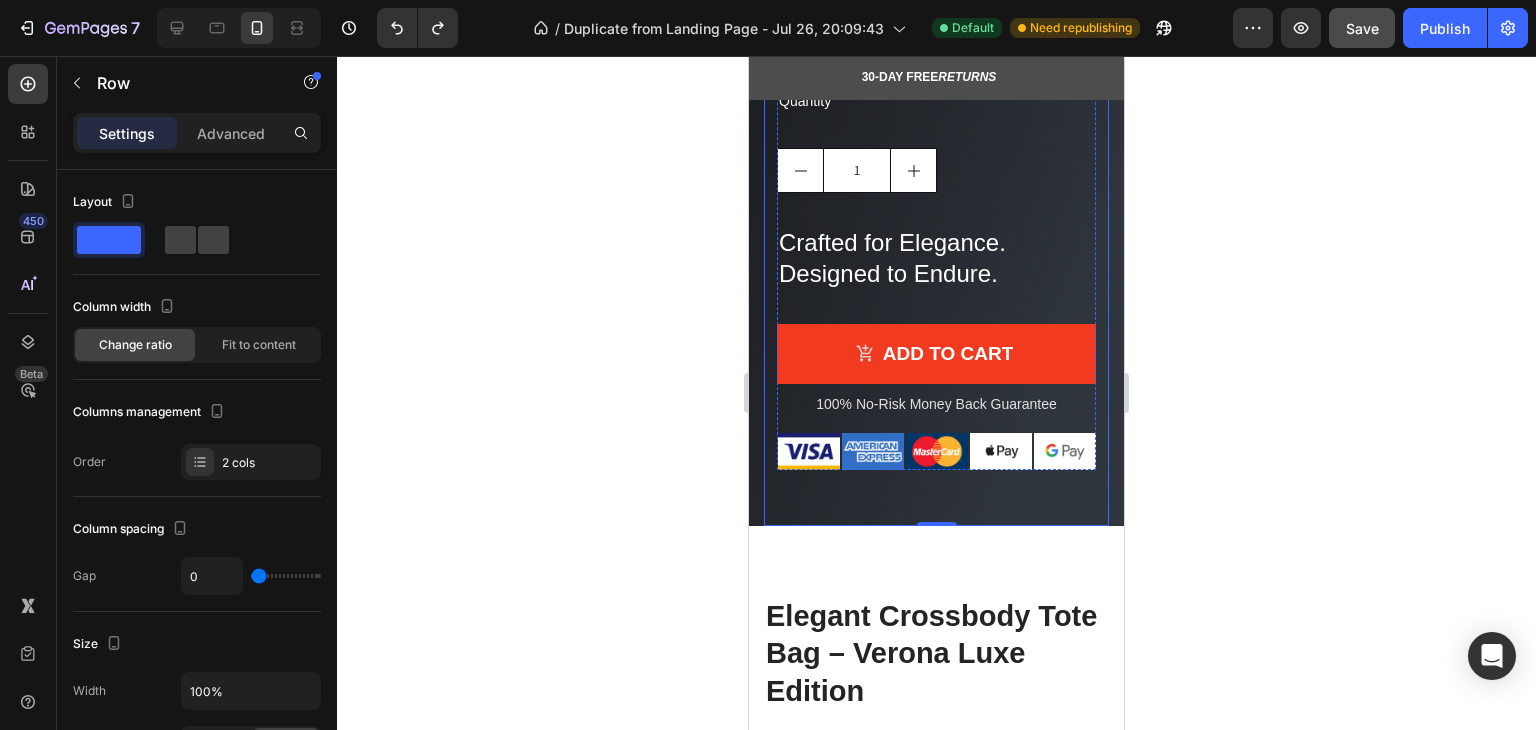 scroll, scrollTop: 700, scrollLeft: 0, axis: vertical 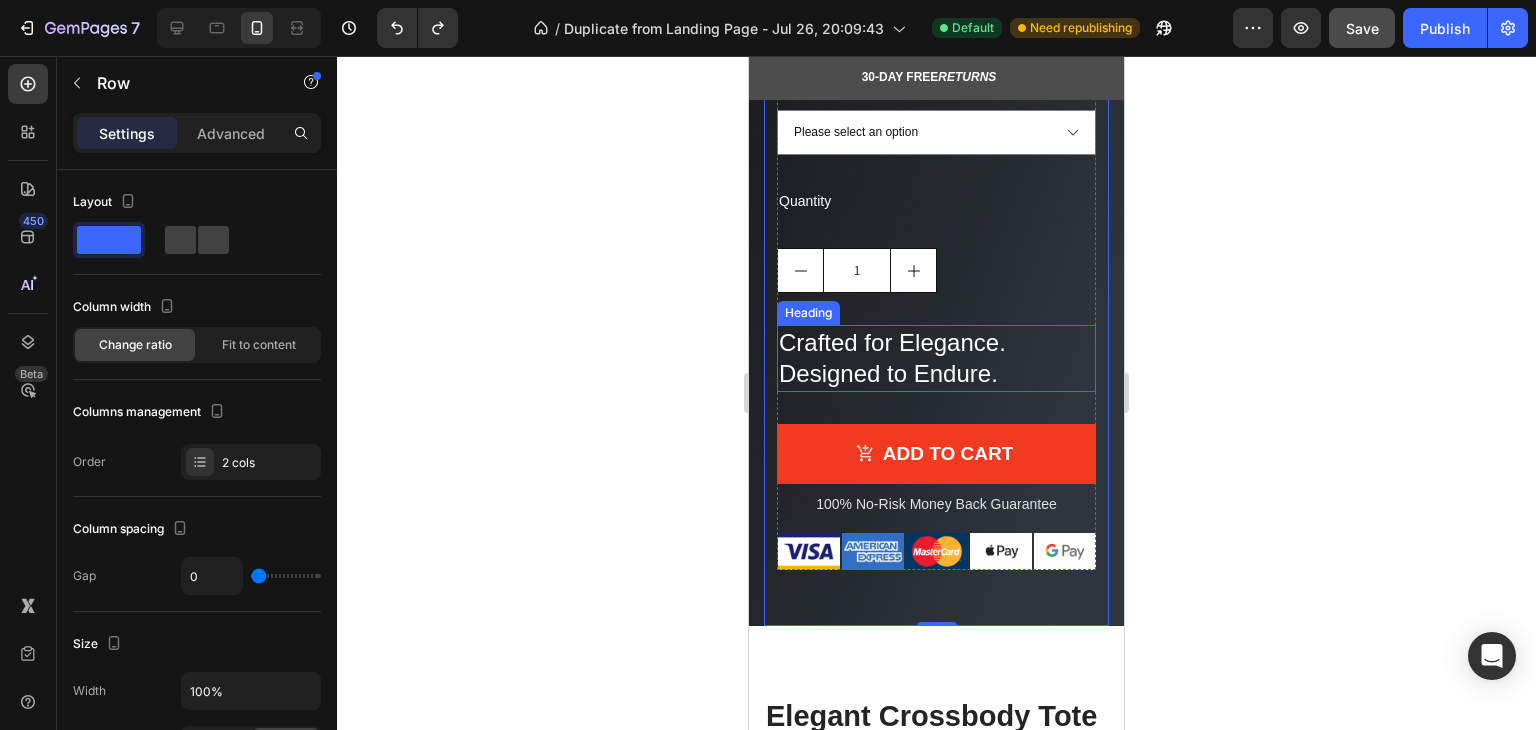 click on "Crafted for Elegance. Designed to Endure." at bounding box center (936, 358) 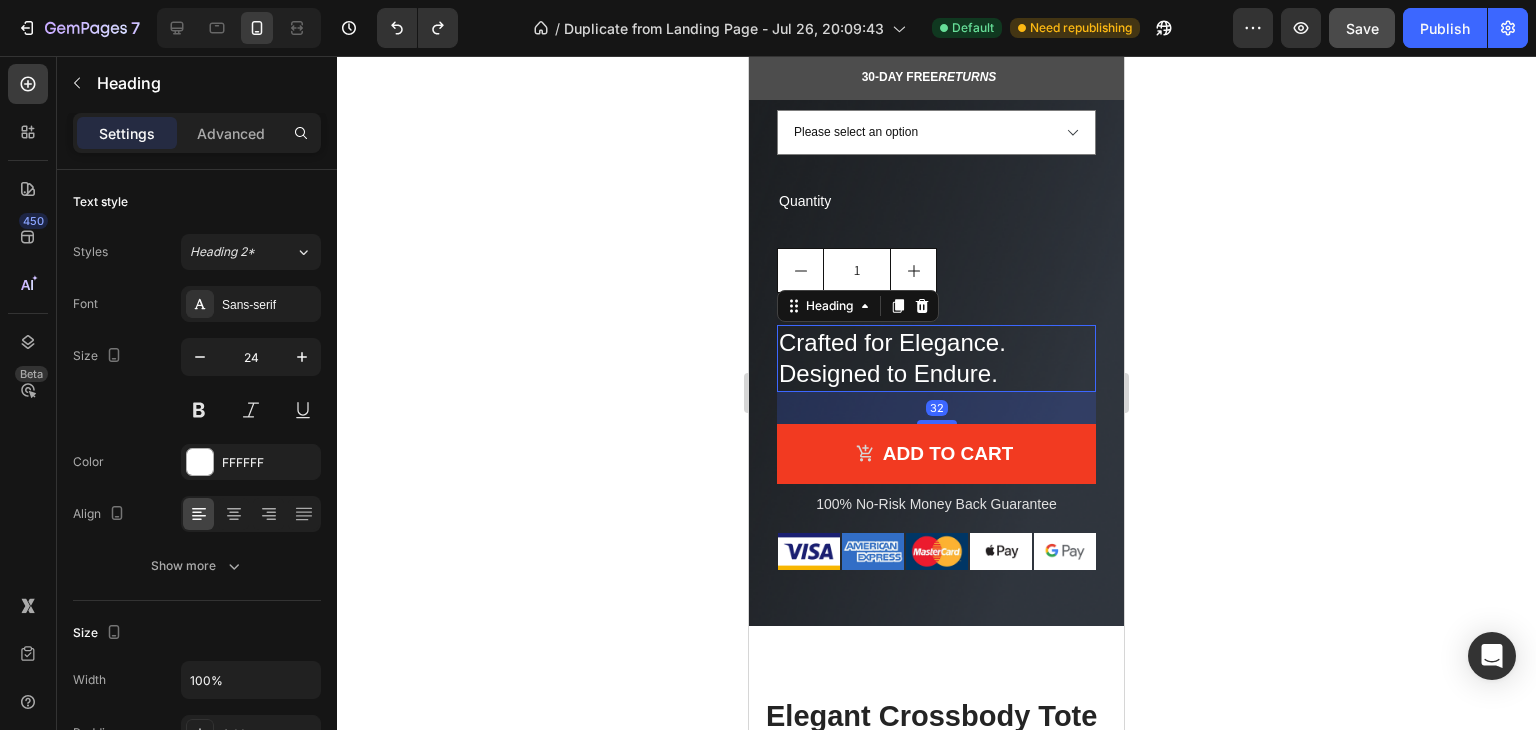 click on "Crafted for Elegance. Designed to Endure." at bounding box center [936, 358] 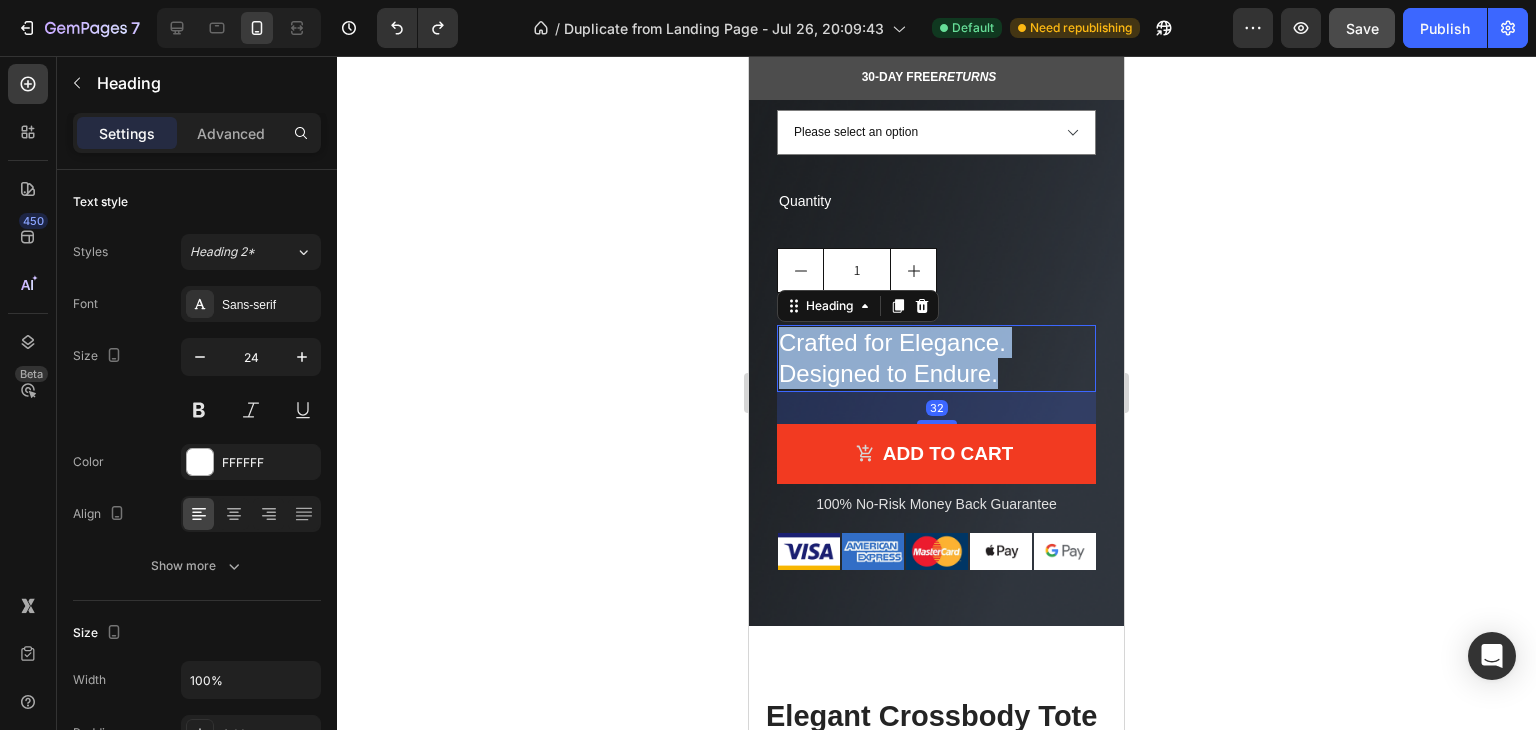 click on "Crafted for Elegance. Designed to Endure." at bounding box center (936, 358) 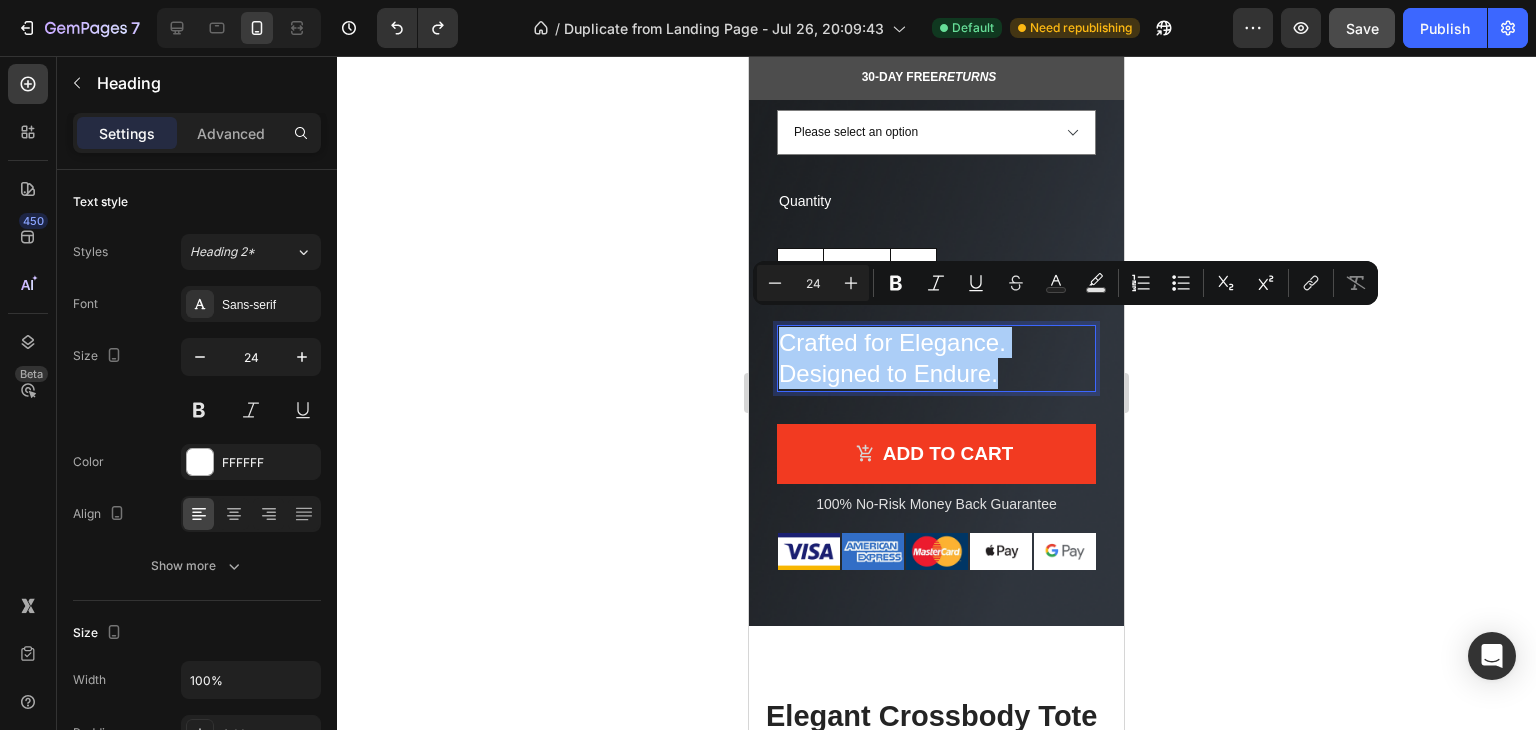 click 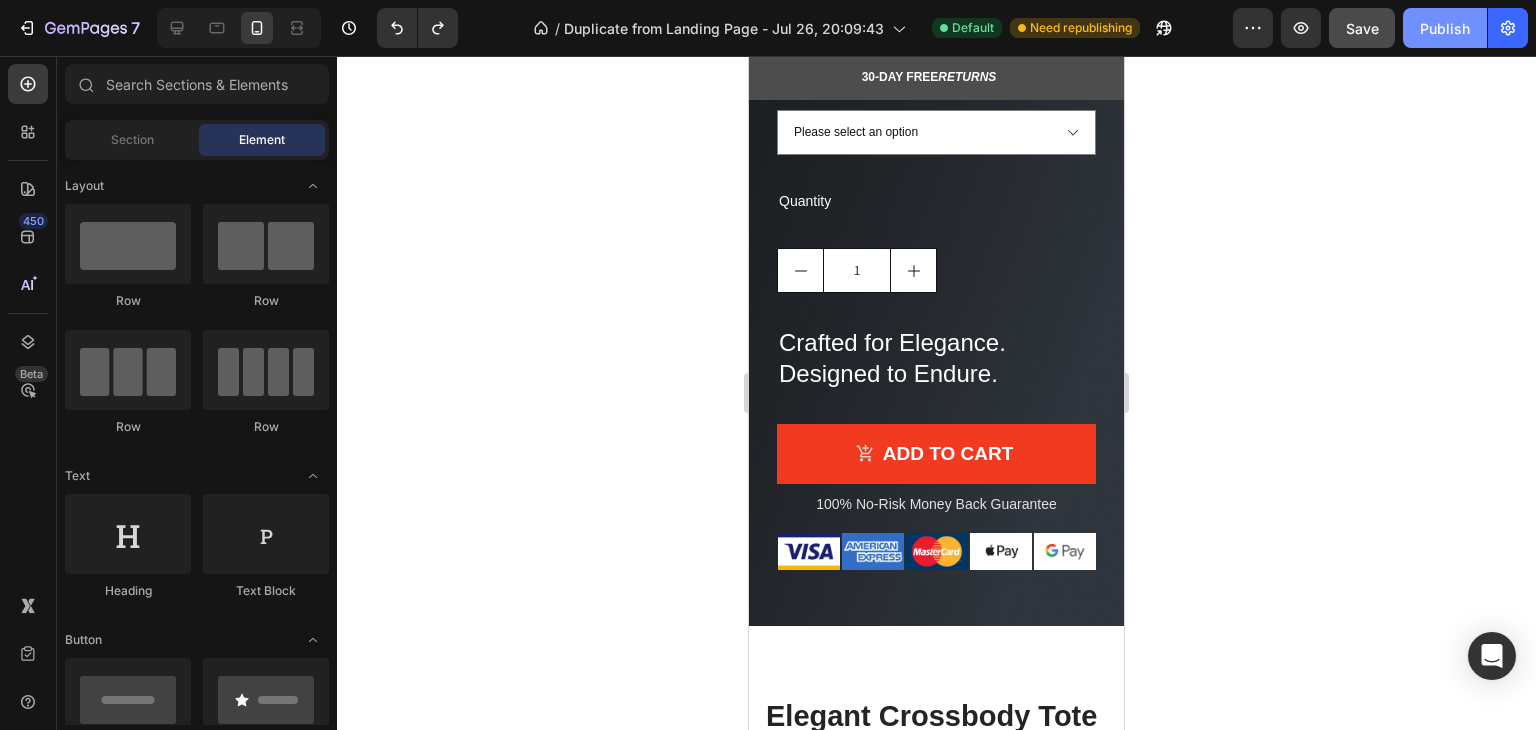 click on "Publish" at bounding box center (1445, 28) 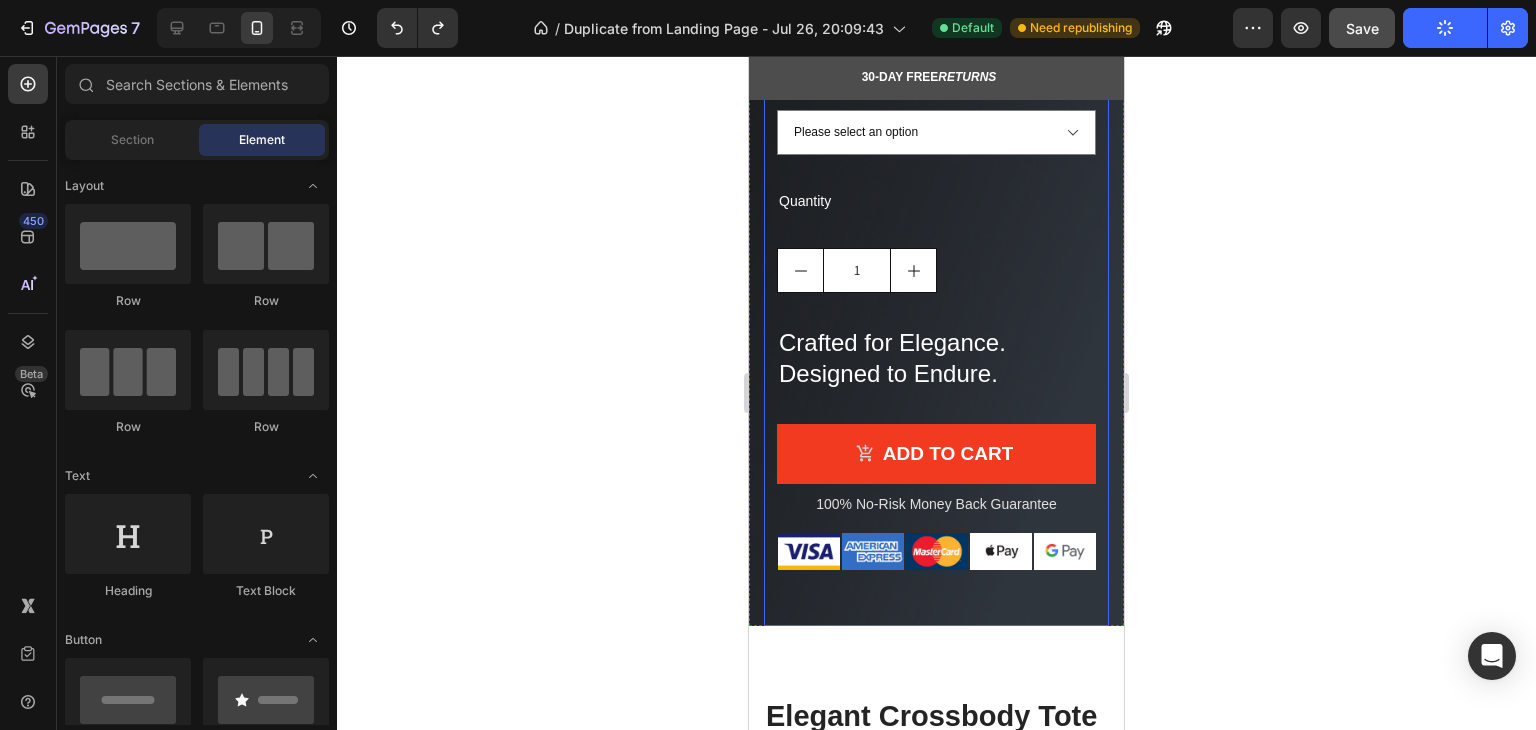 scroll, scrollTop: 1000, scrollLeft: 0, axis: vertical 